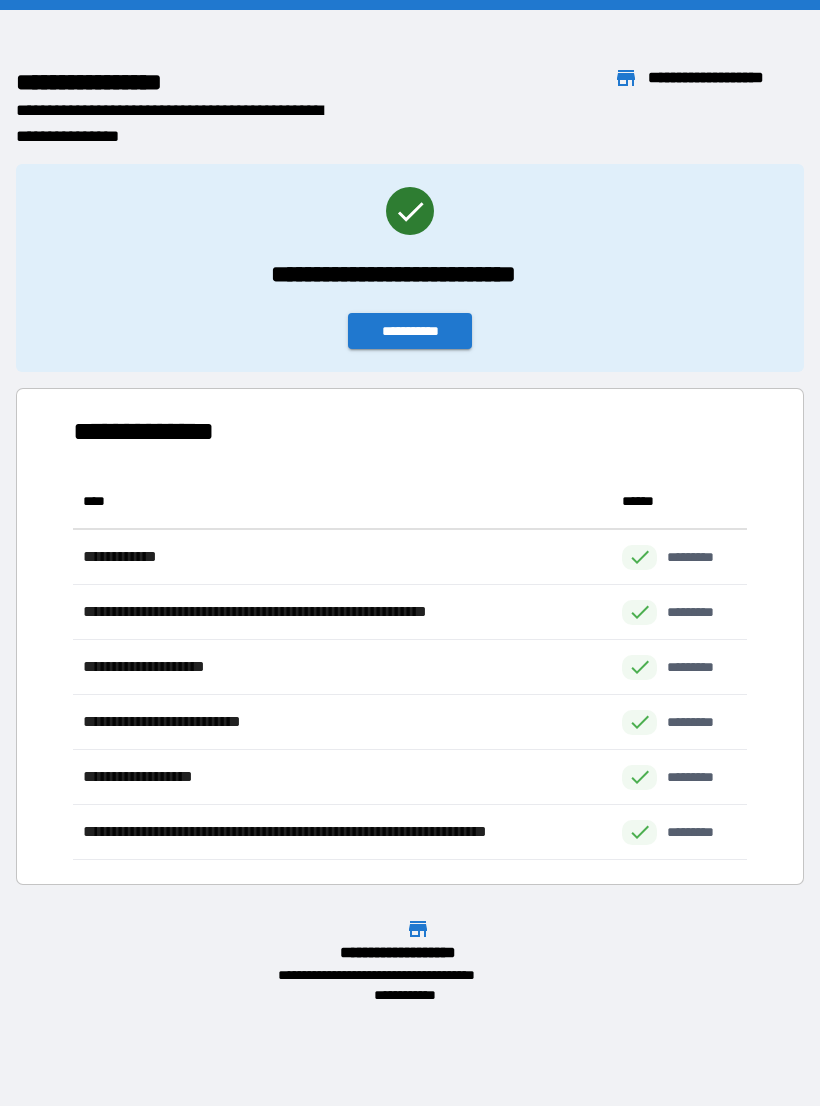 scroll, scrollTop: 0, scrollLeft: 0, axis: both 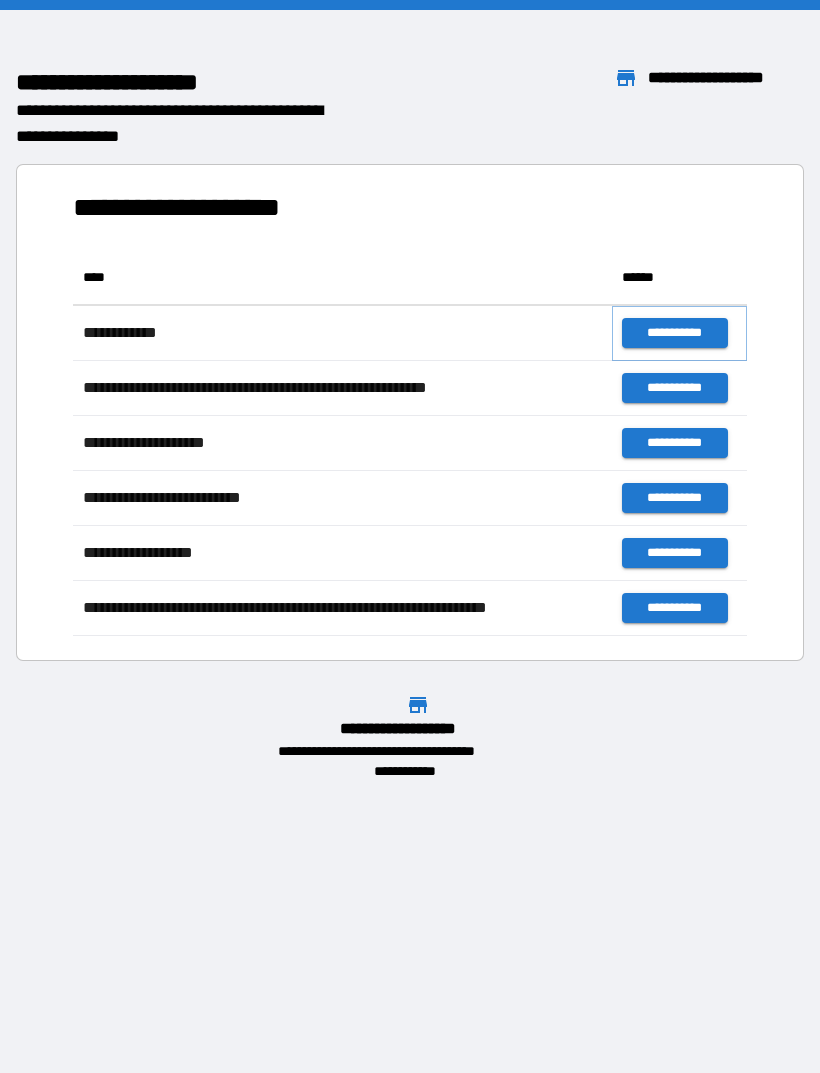 click on "**********" at bounding box center [674, 333] 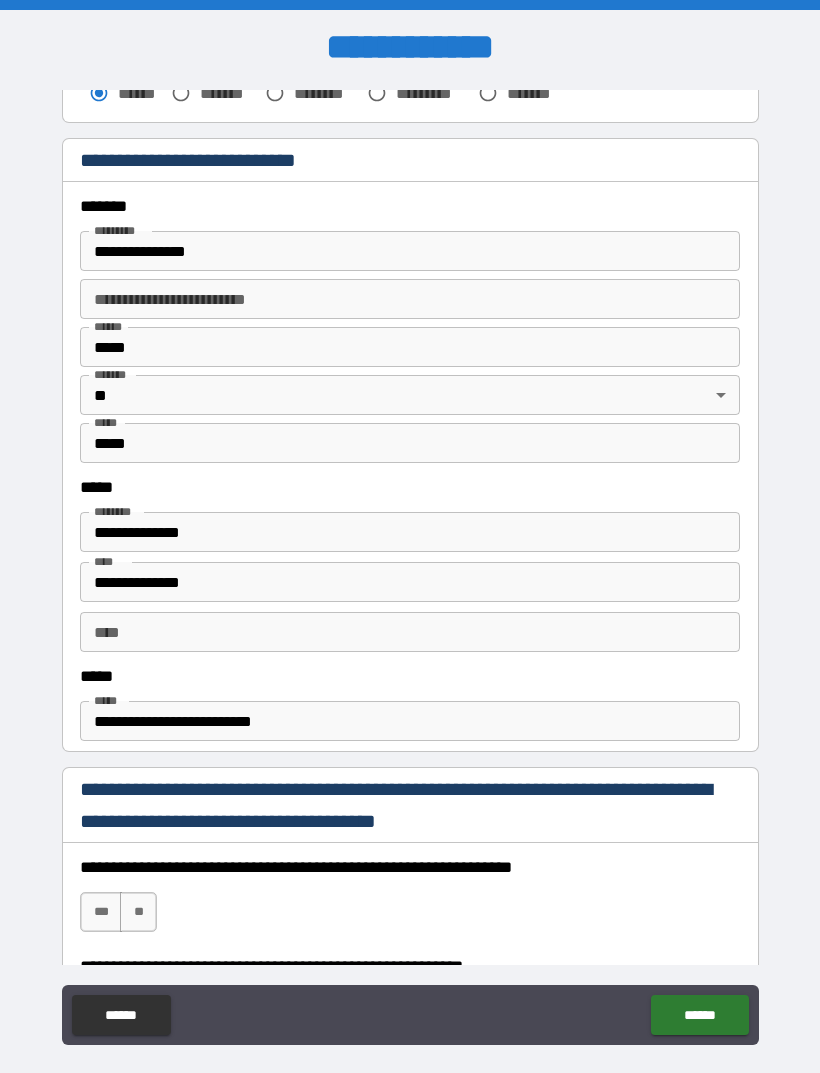 scroll, scrollTop: 756, scrollLeft: 0, axis: vertical 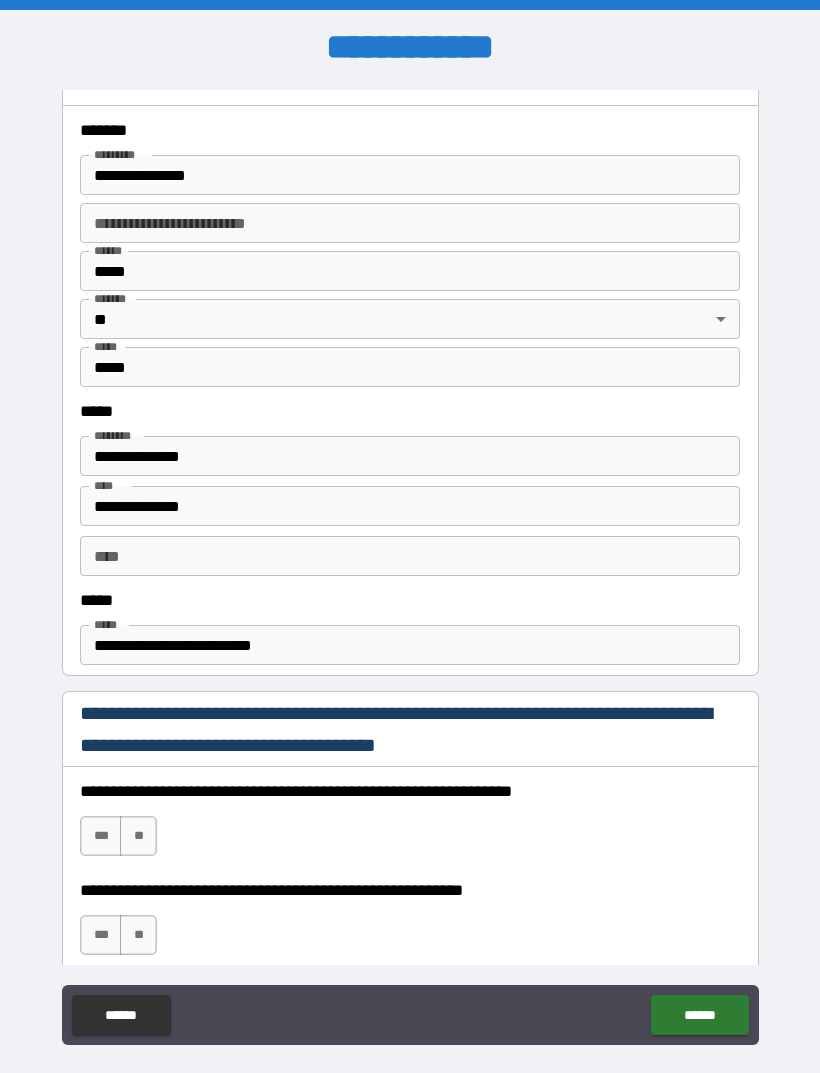 click on "**********" at bounding box center (410, 645) 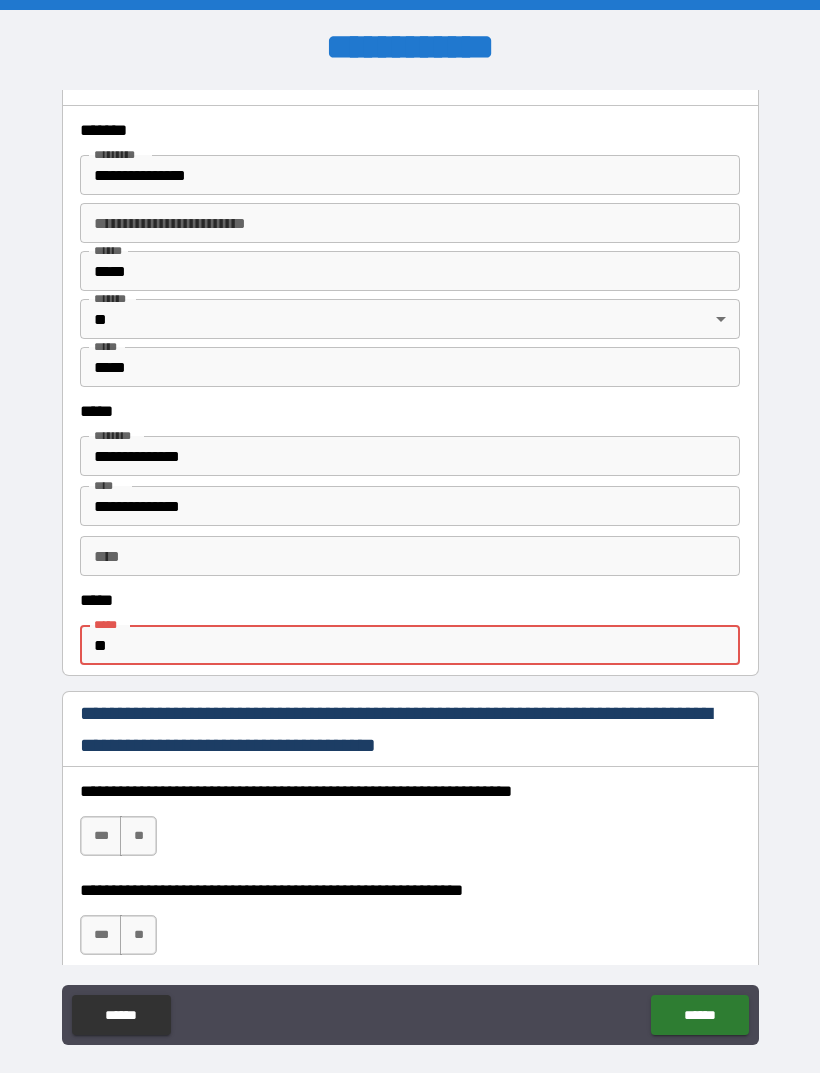 type on "*" 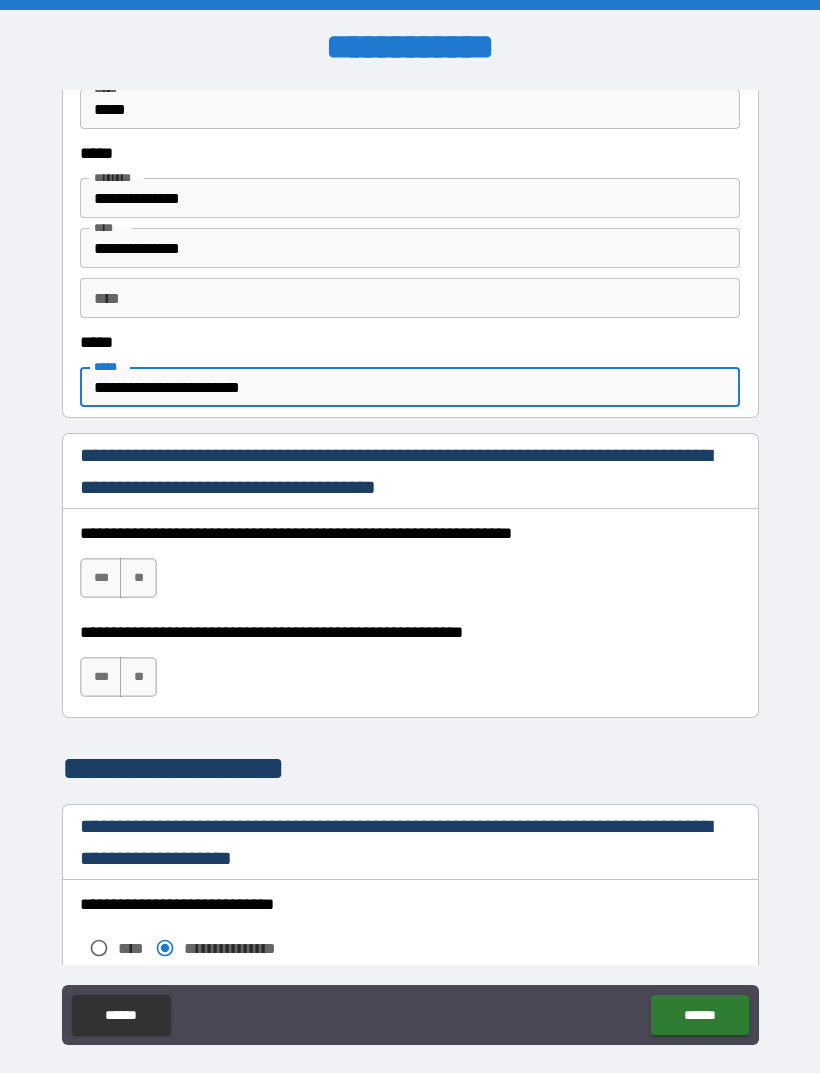scroll, scrollTop: 1040, scrollLeft: 0, axis: vertical 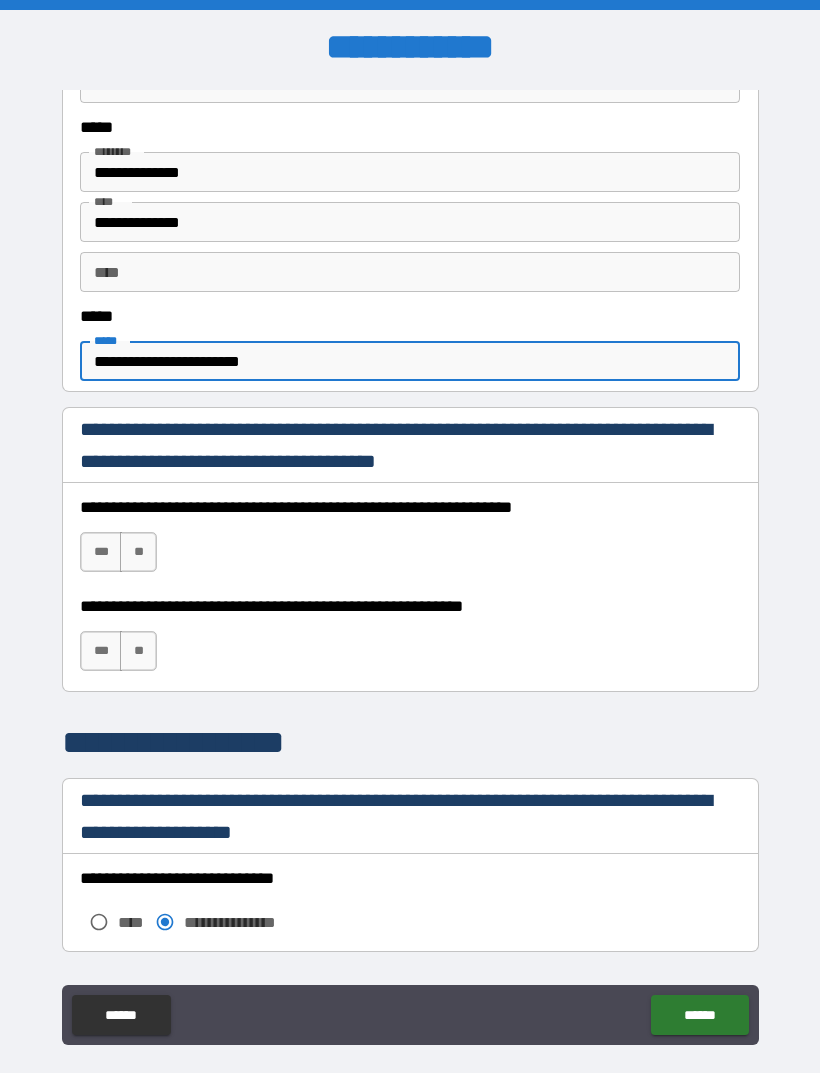 type on "**********" 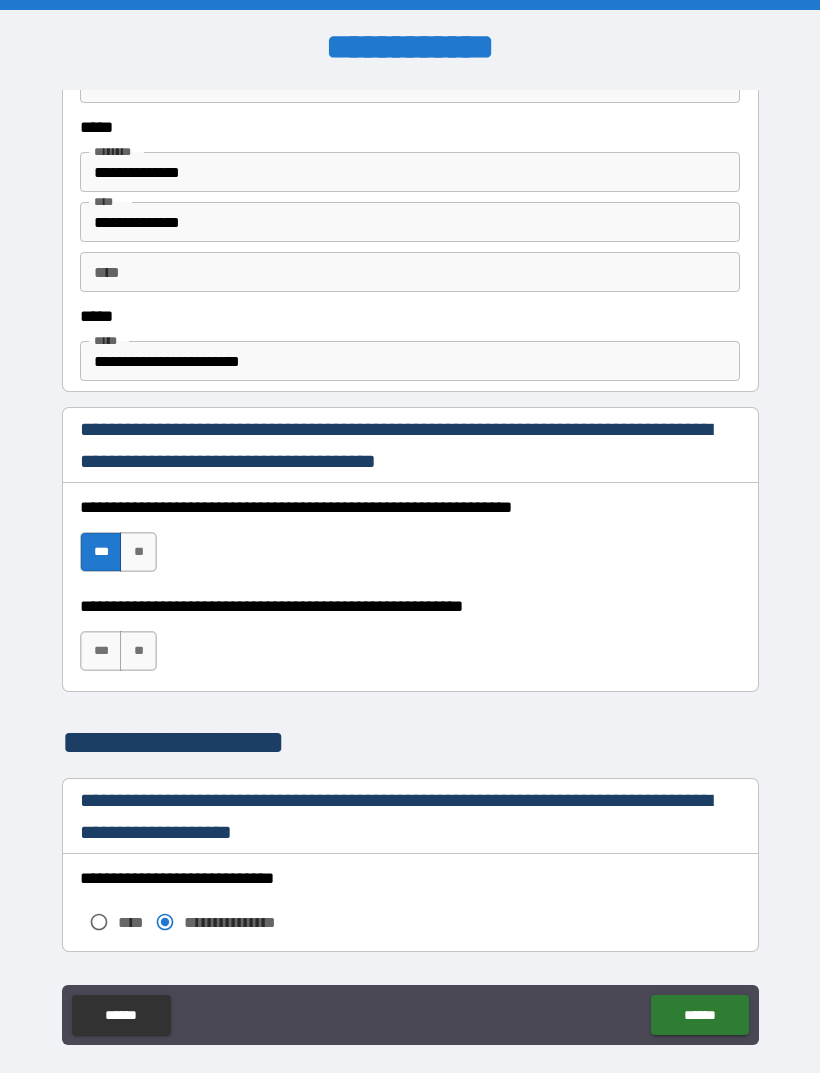 click on "***" at bounding box center (101, 651) 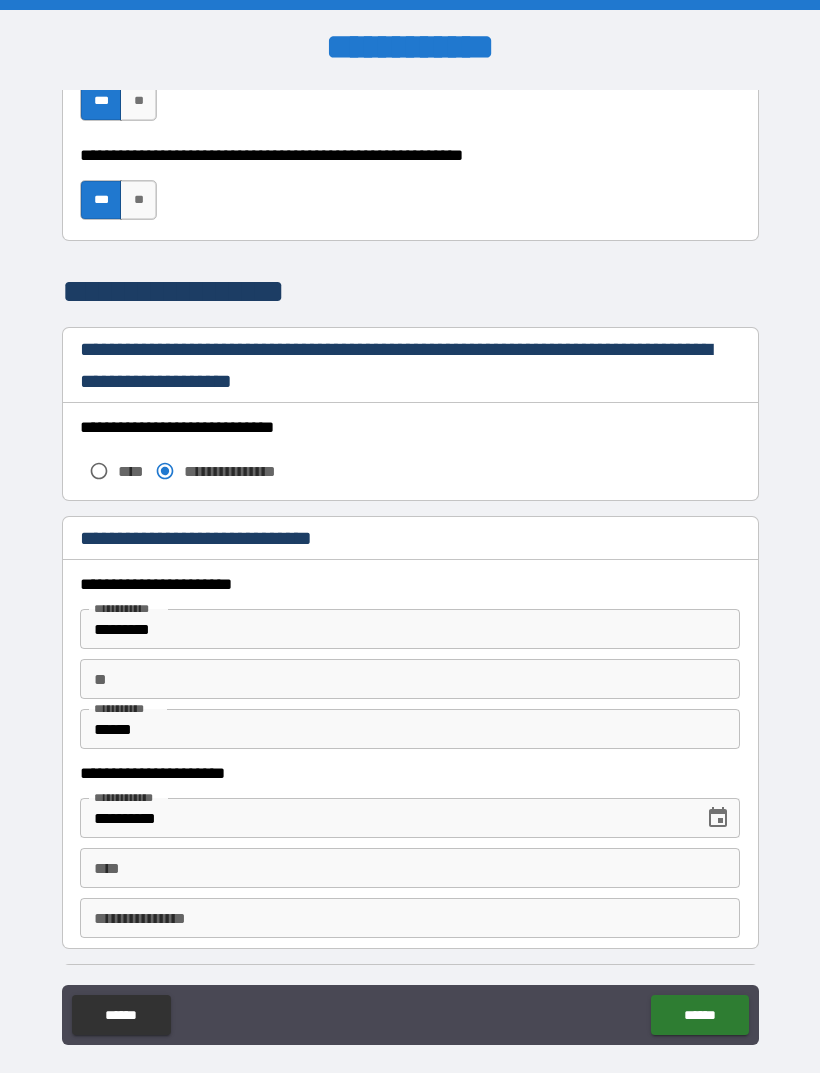 scroll, scrollTop: 1540, scrollLeft: 0, axis: vertical 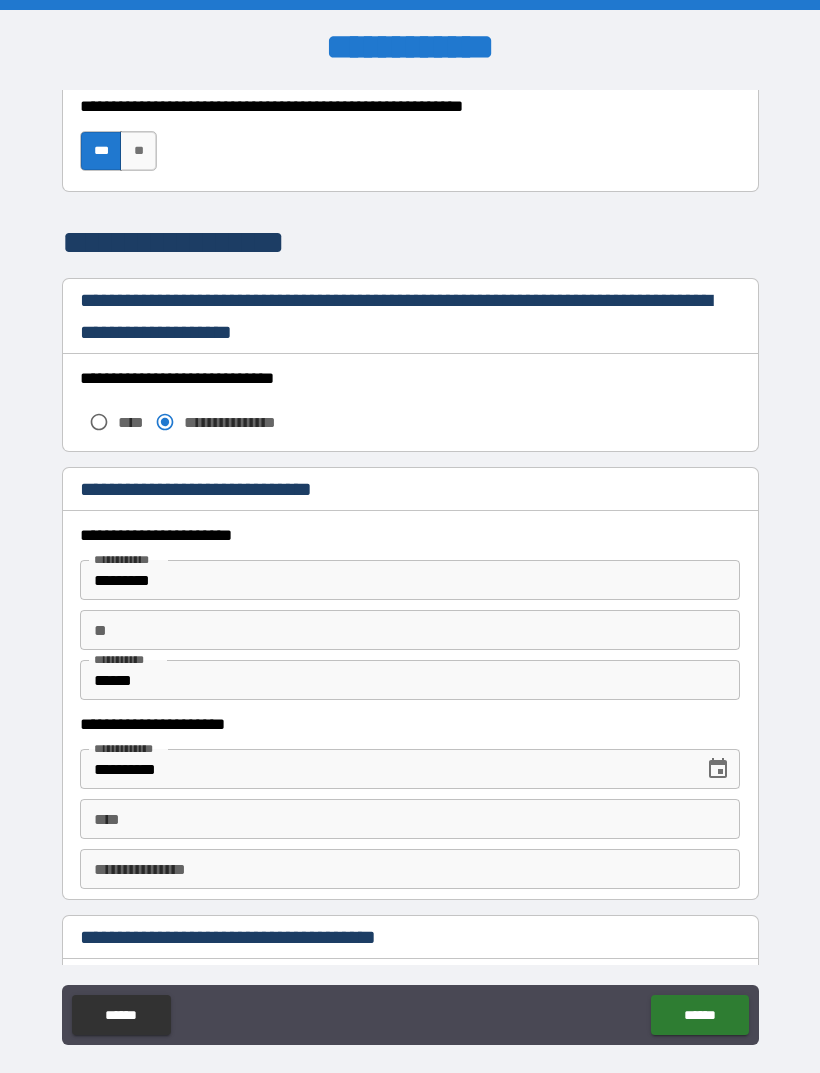 click on "*********" at bounding box center [410, 580] 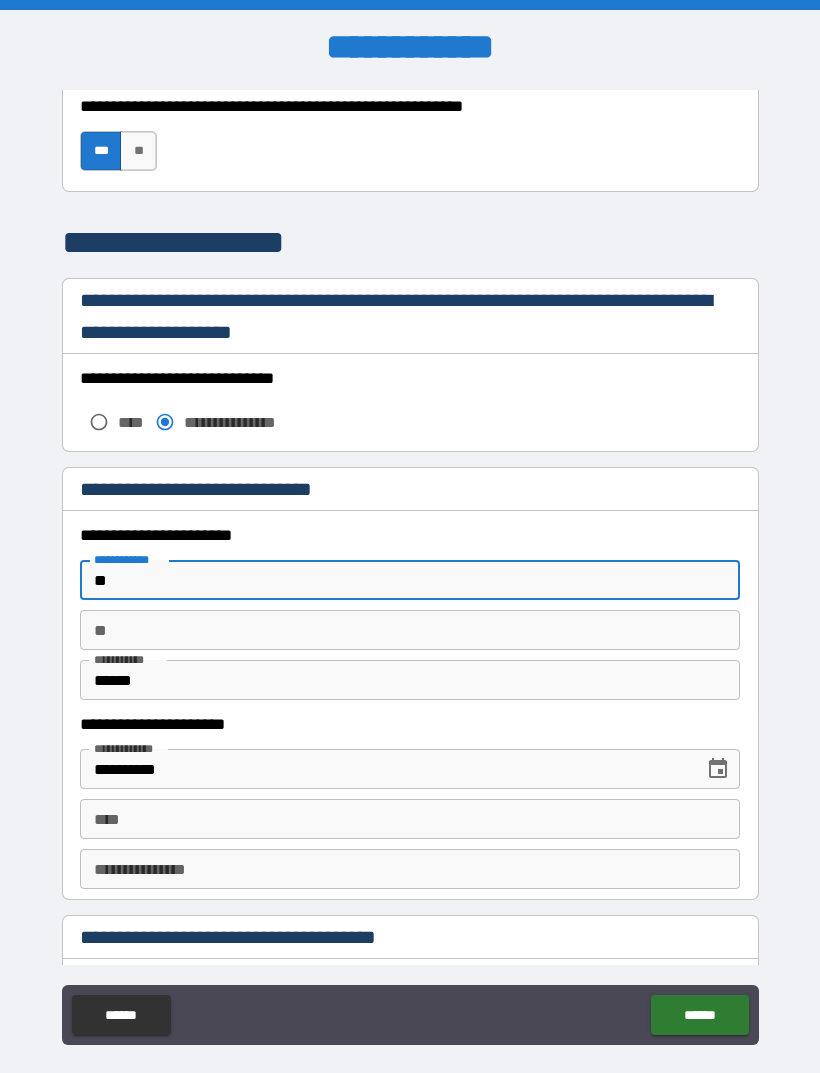 type on "*" 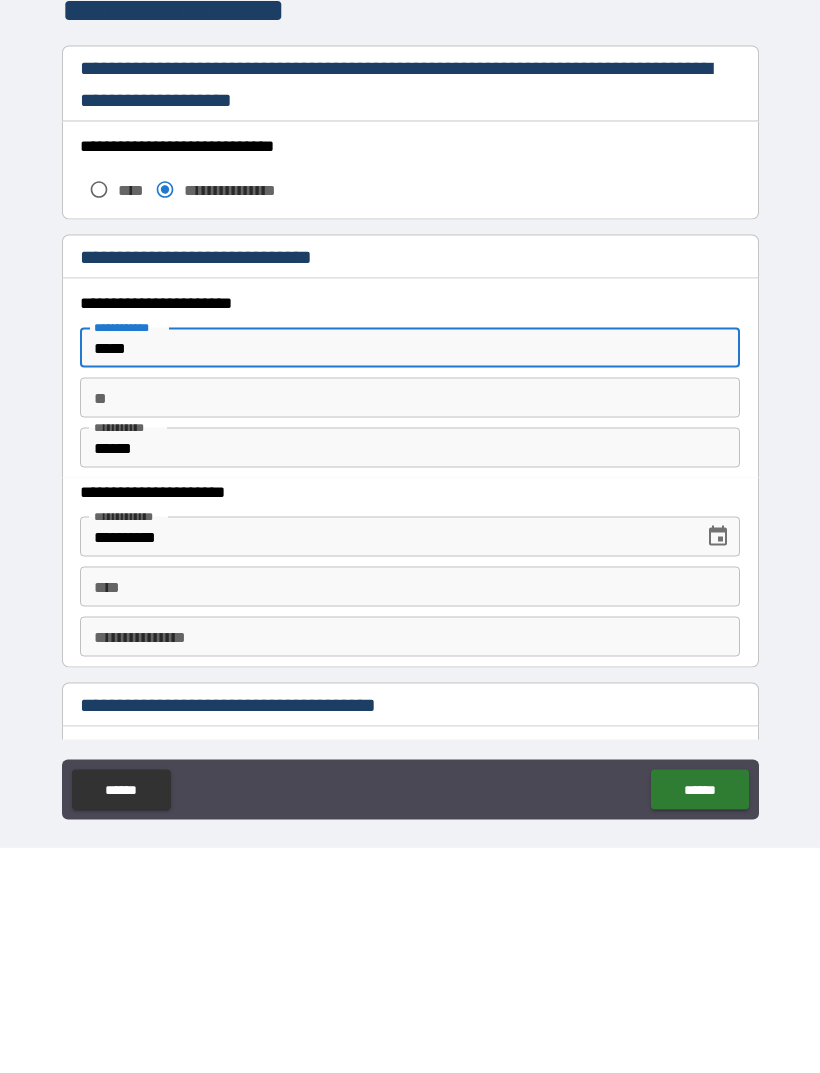 scroll, scrollTop: 1555, scrollLeft: 0, axis: vertical 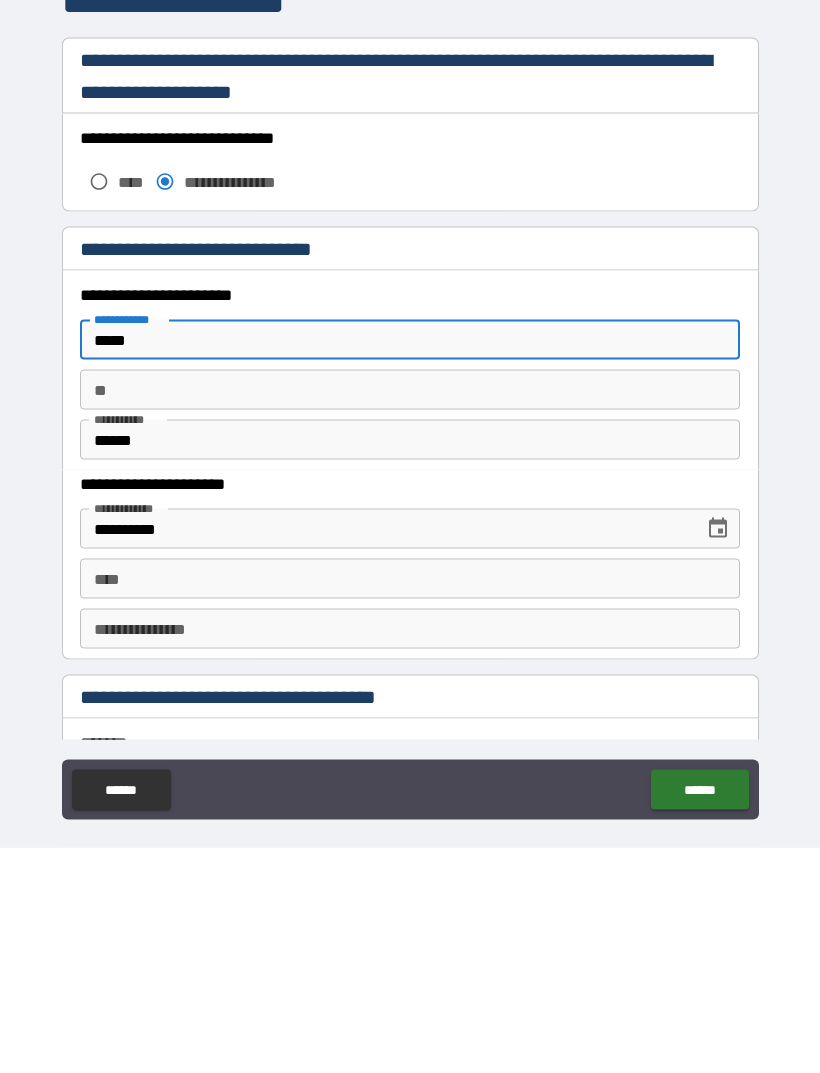 type on "*****" 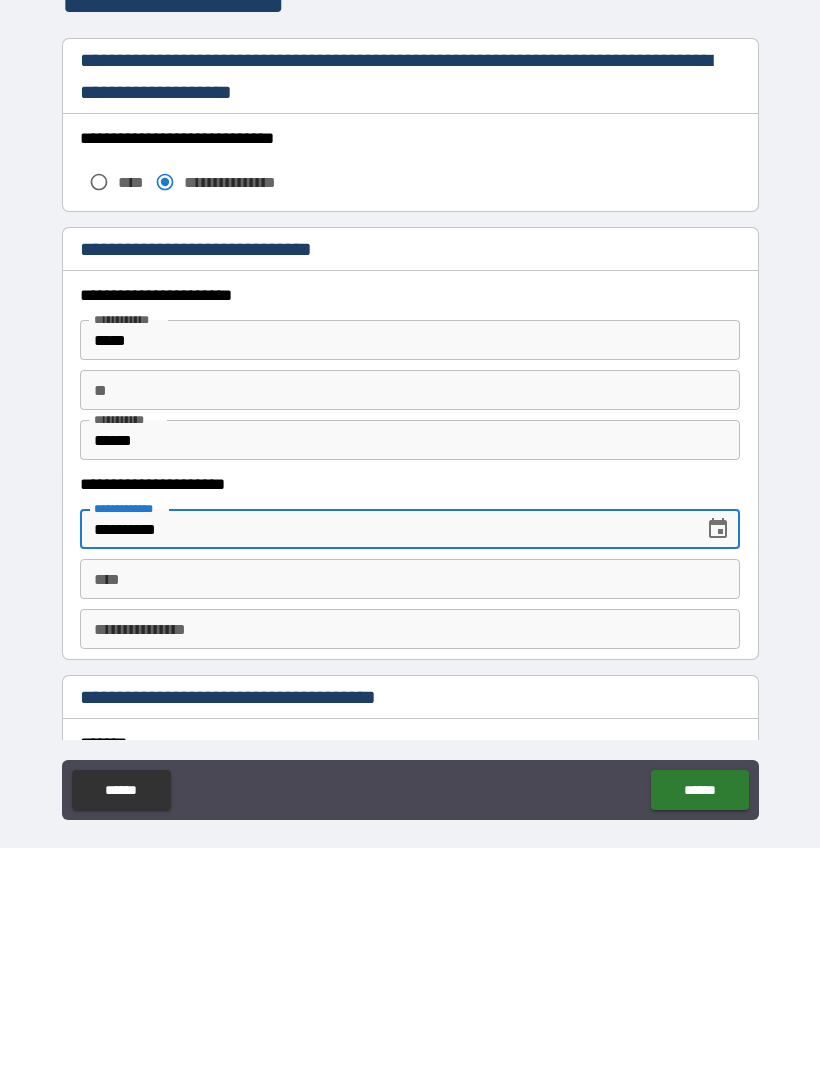 type on "**********" 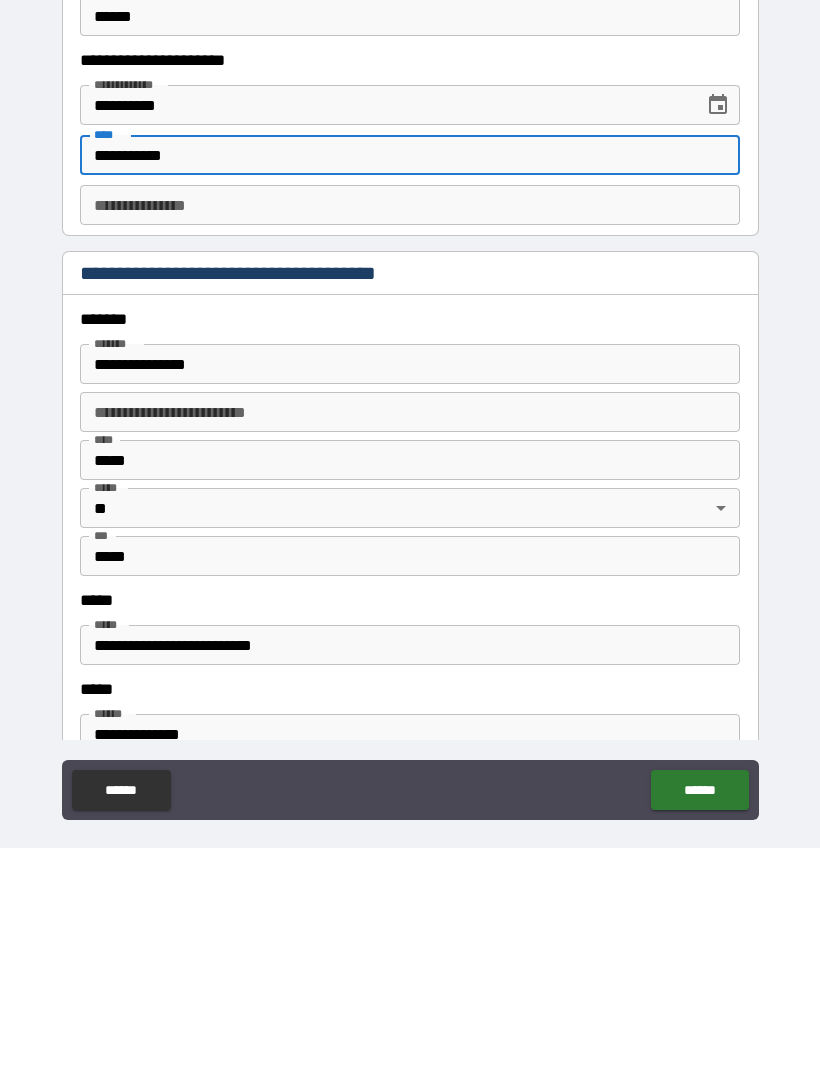 scroll, scrollTop: 1984, scrollLeft: 0, axis: vertical 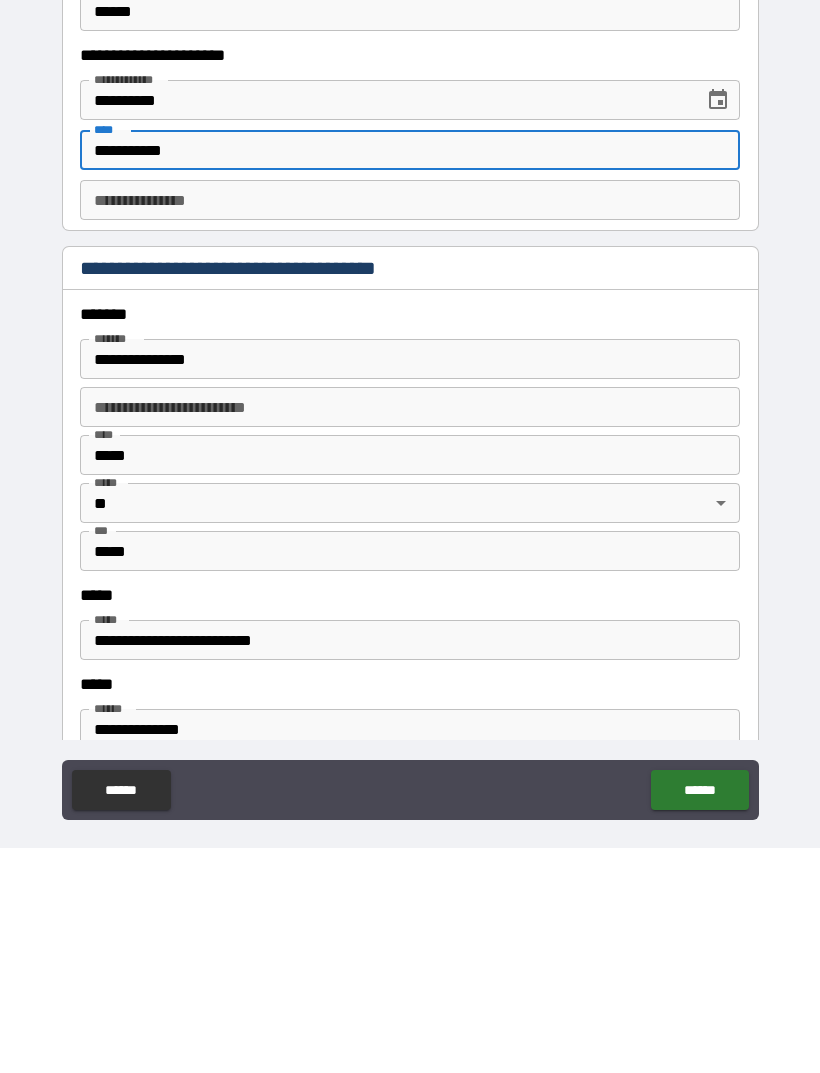 type on "**********" 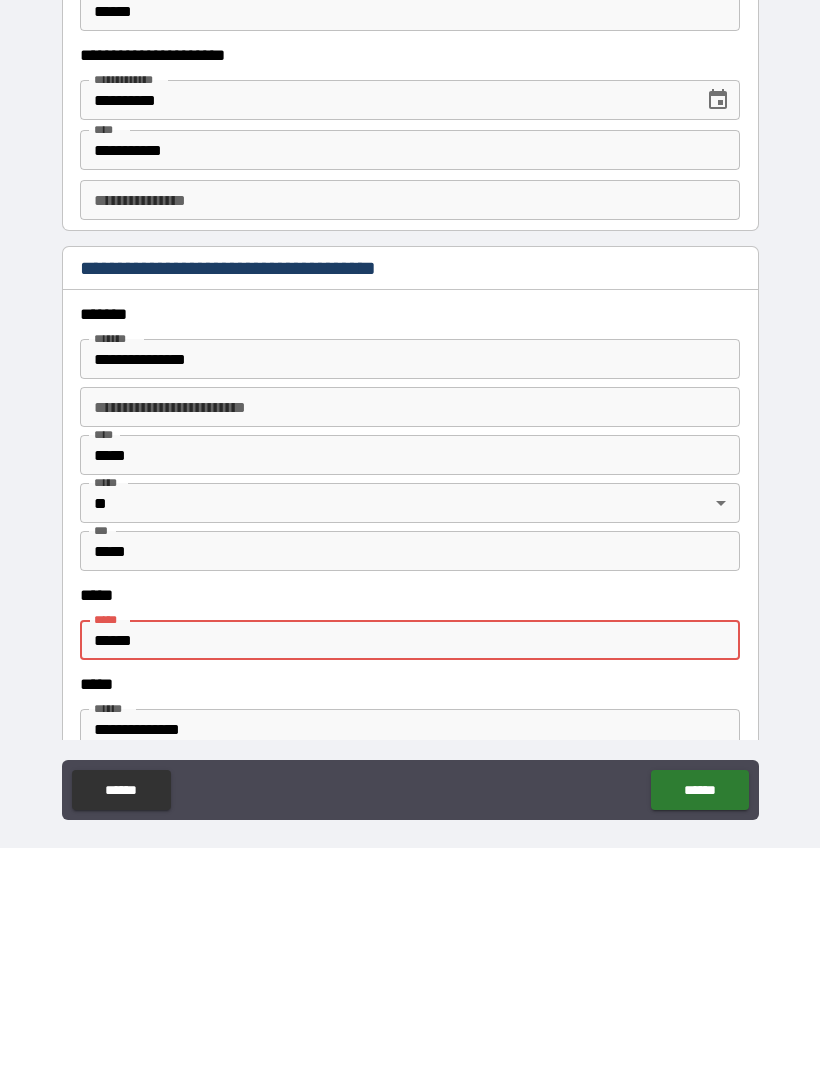 type on "*****" 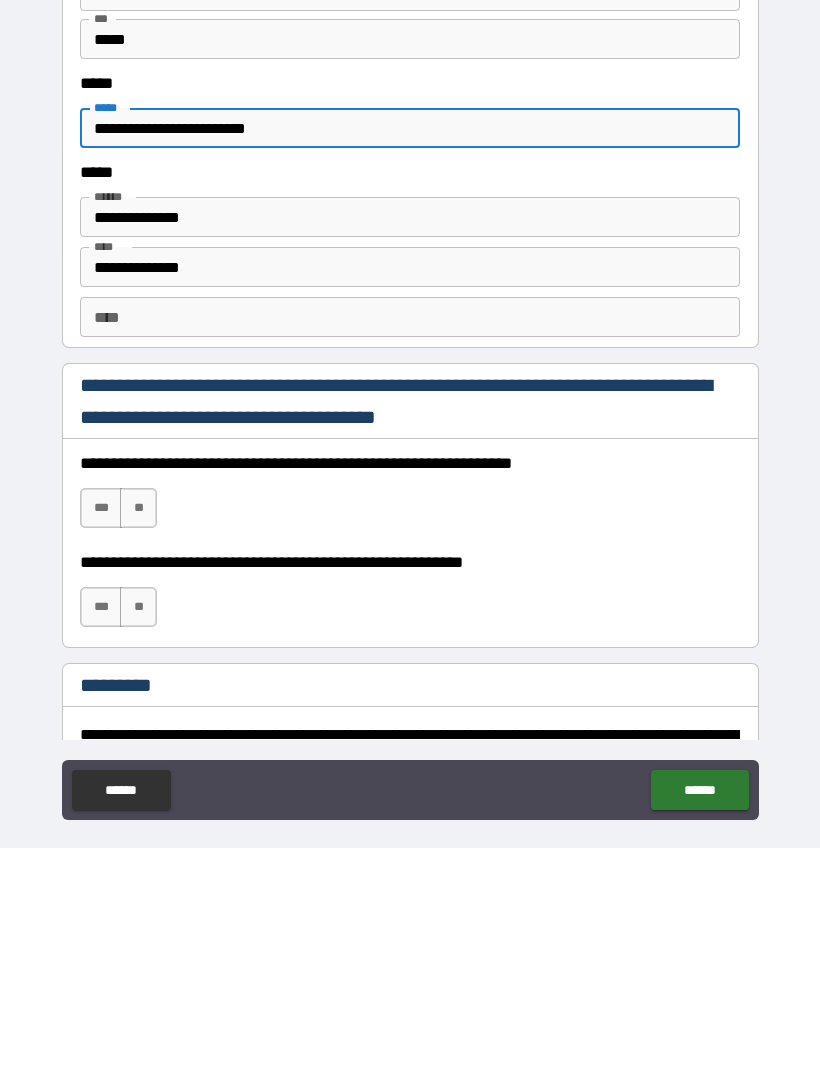 scroll, scrollTop: 2592, scrollLeft: 0, axis: vertical 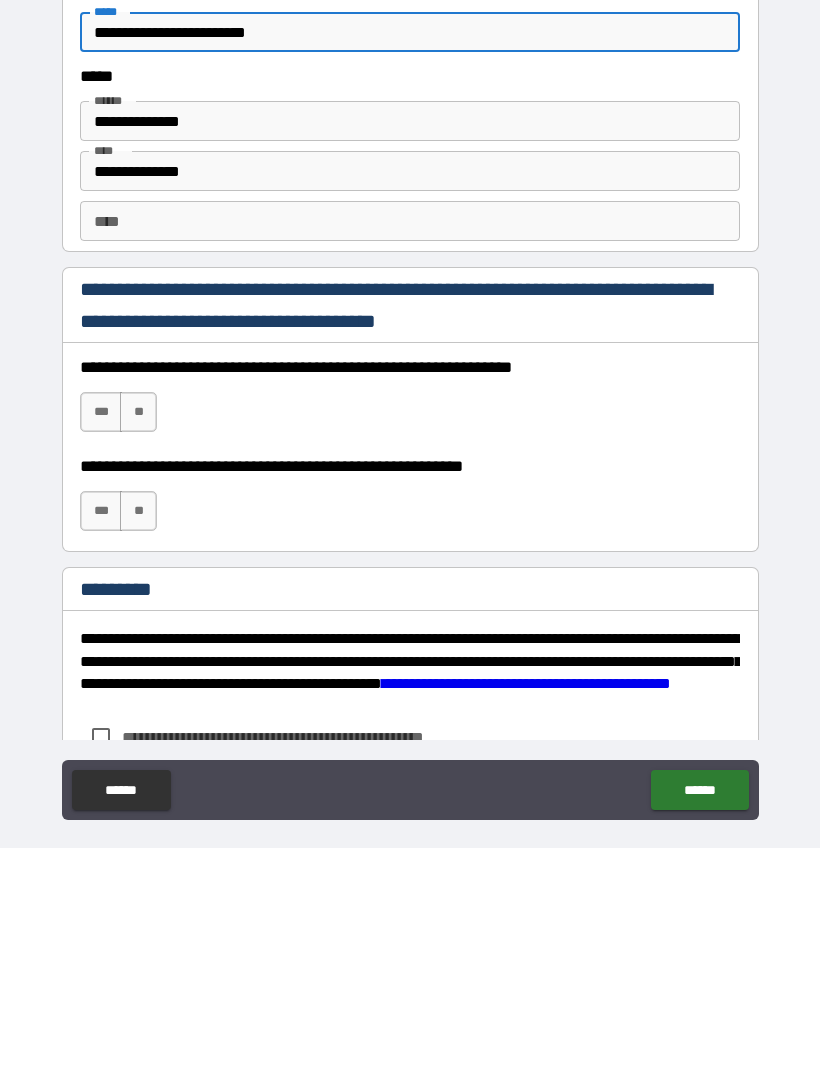 type on "**********" 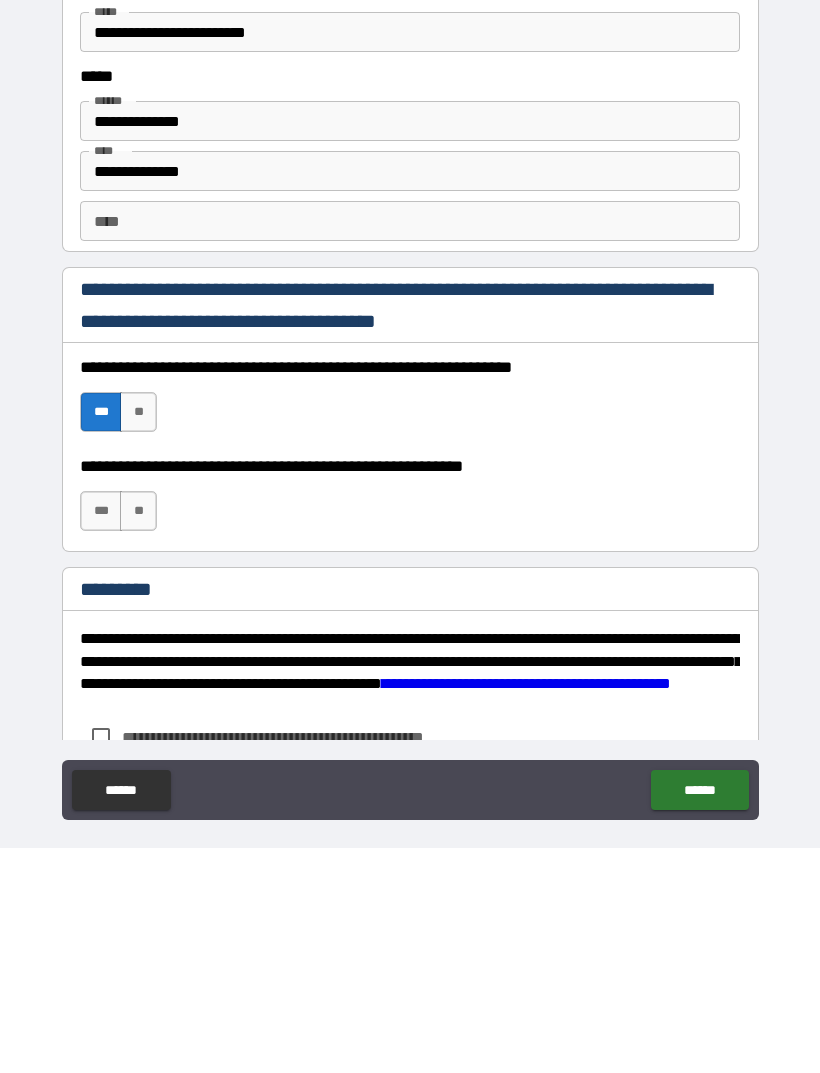 scroll, scrollTop: 64, scrollLeft: 0, axis: vertical 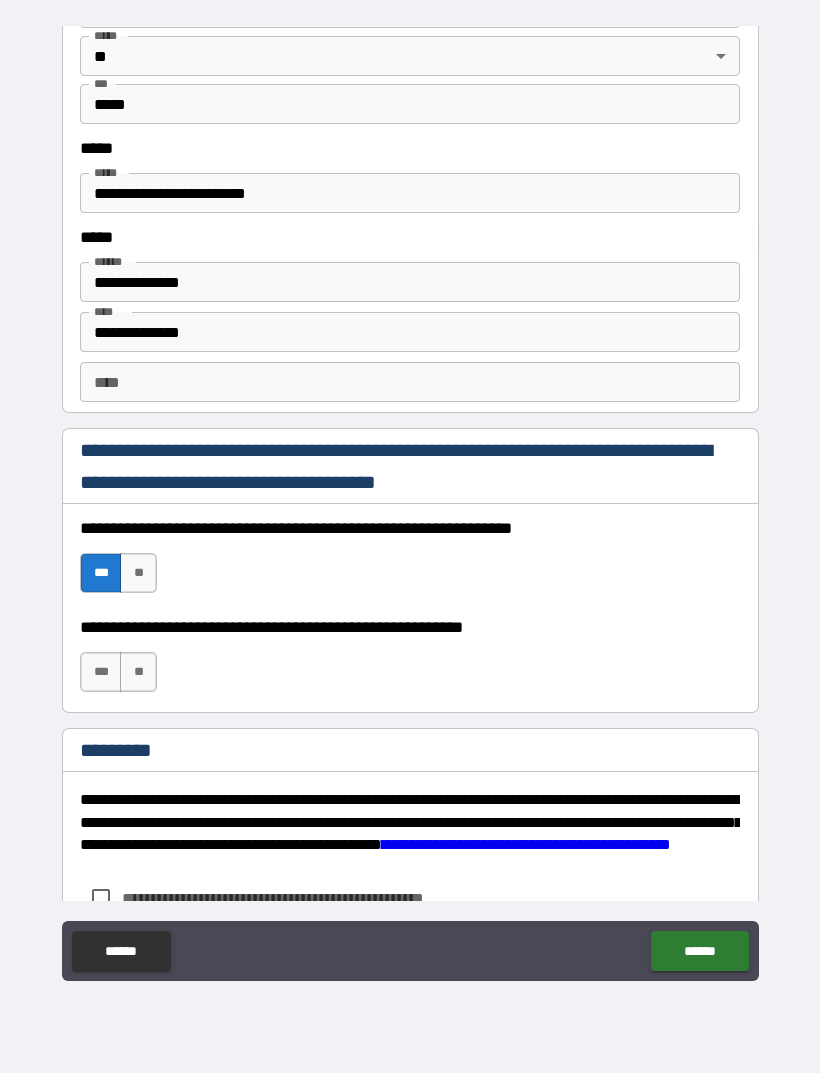 click on "***" at bounding box center (101, 672) 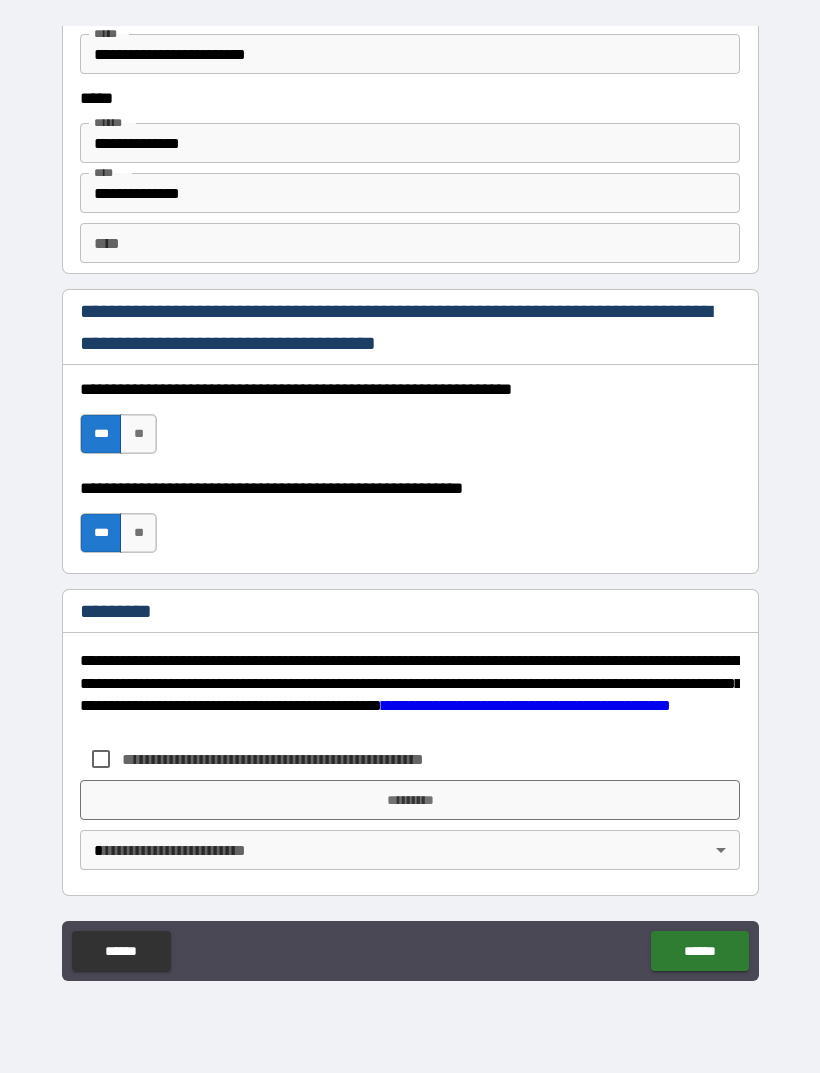 scroll, scrollTop: 2731, scrollLeft: 0, axis: vertical 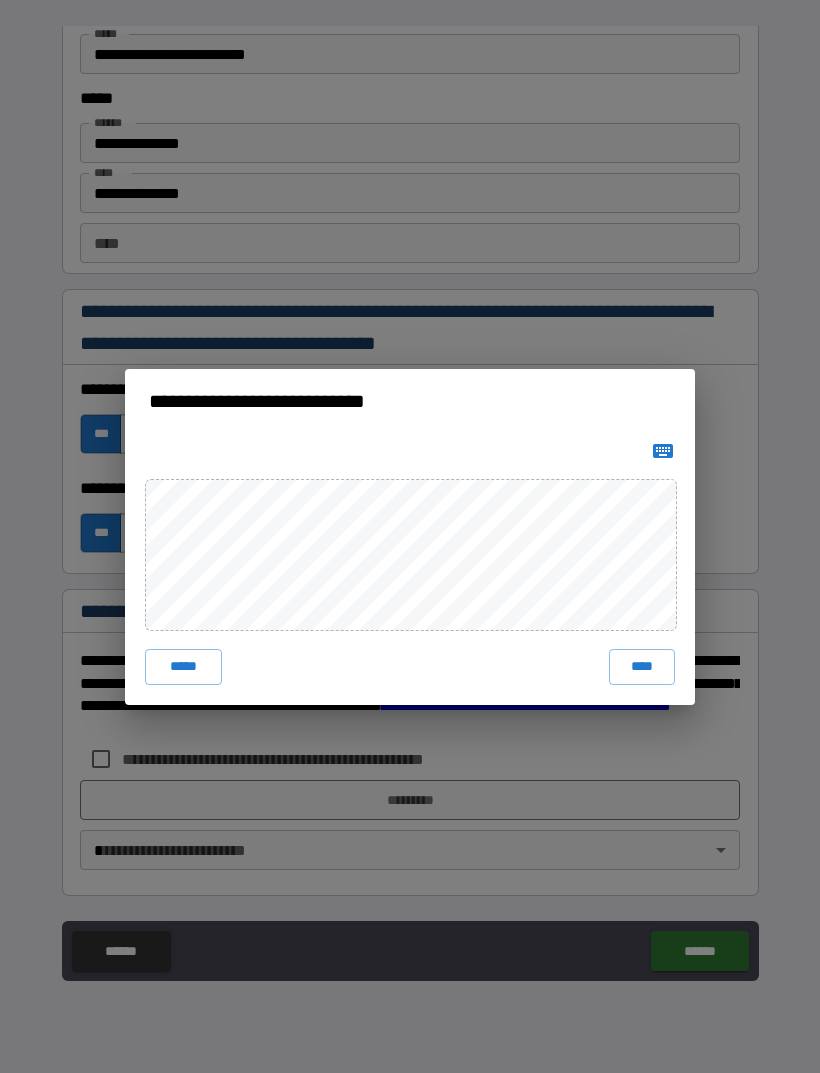 click on "****" at bounding box center (642, 667) 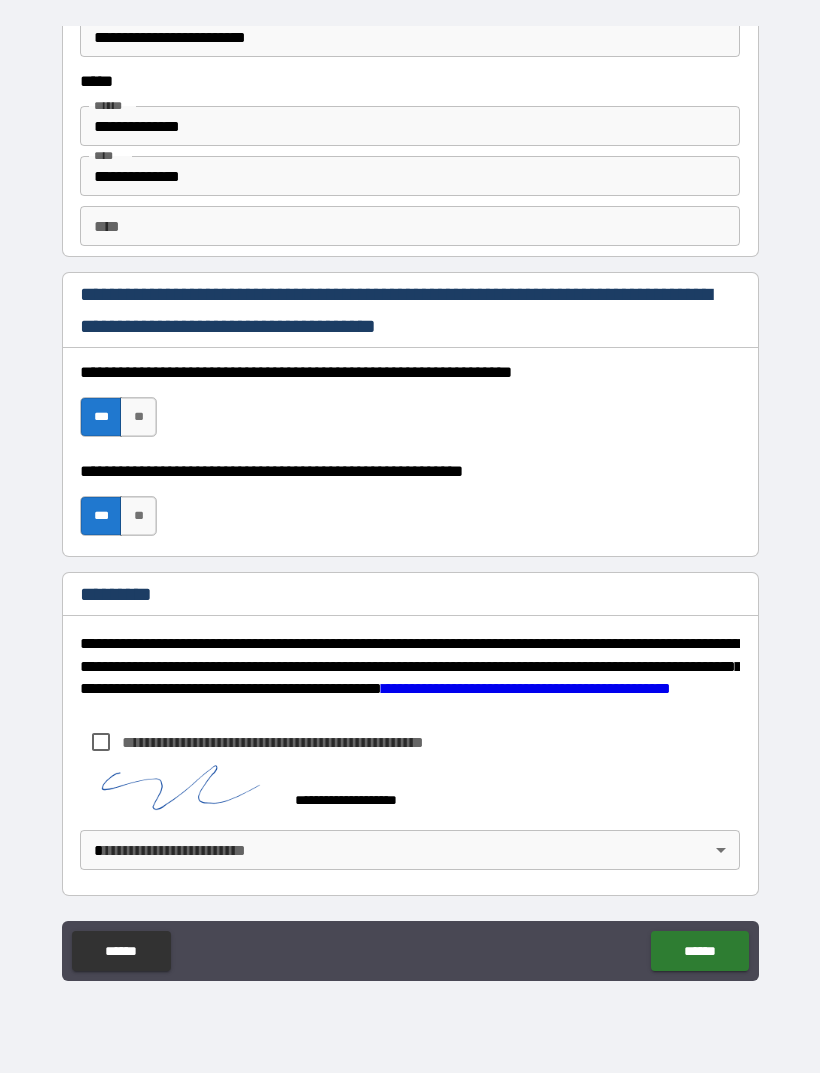 scroll, scrollTop: 2748, scrollLeft: 0, axis: vertical 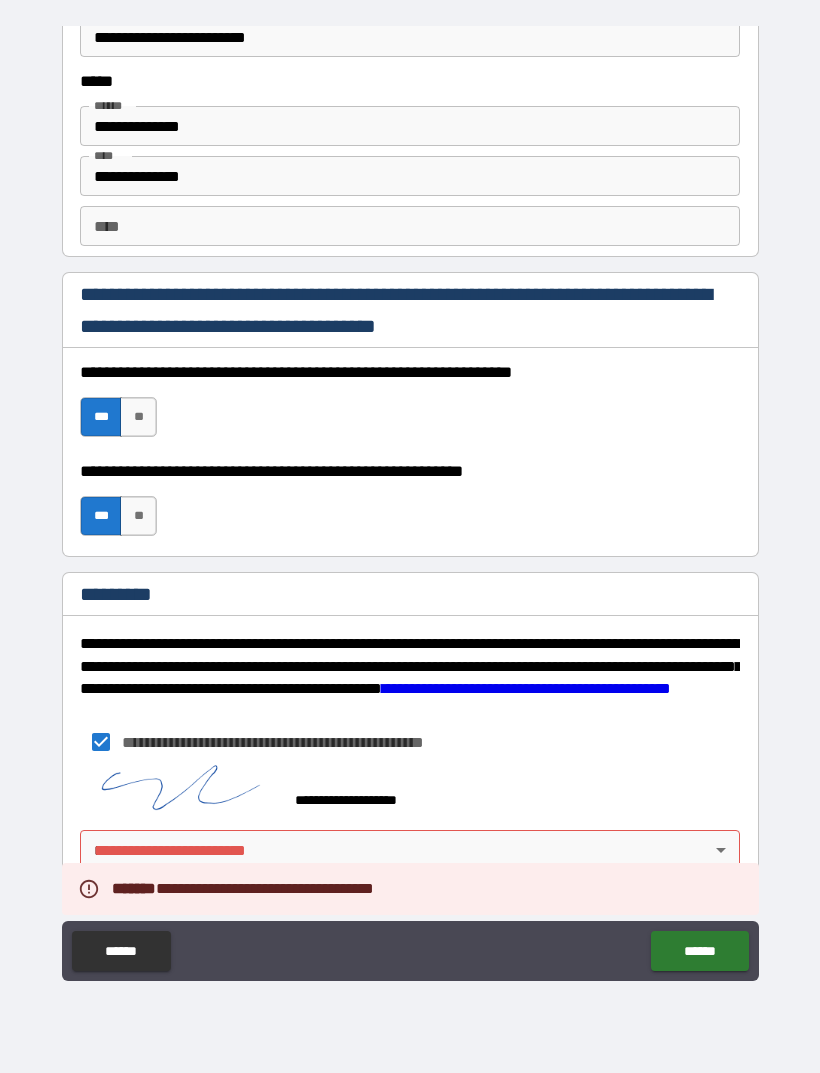 click on "******" at bounding box center [699, 951] 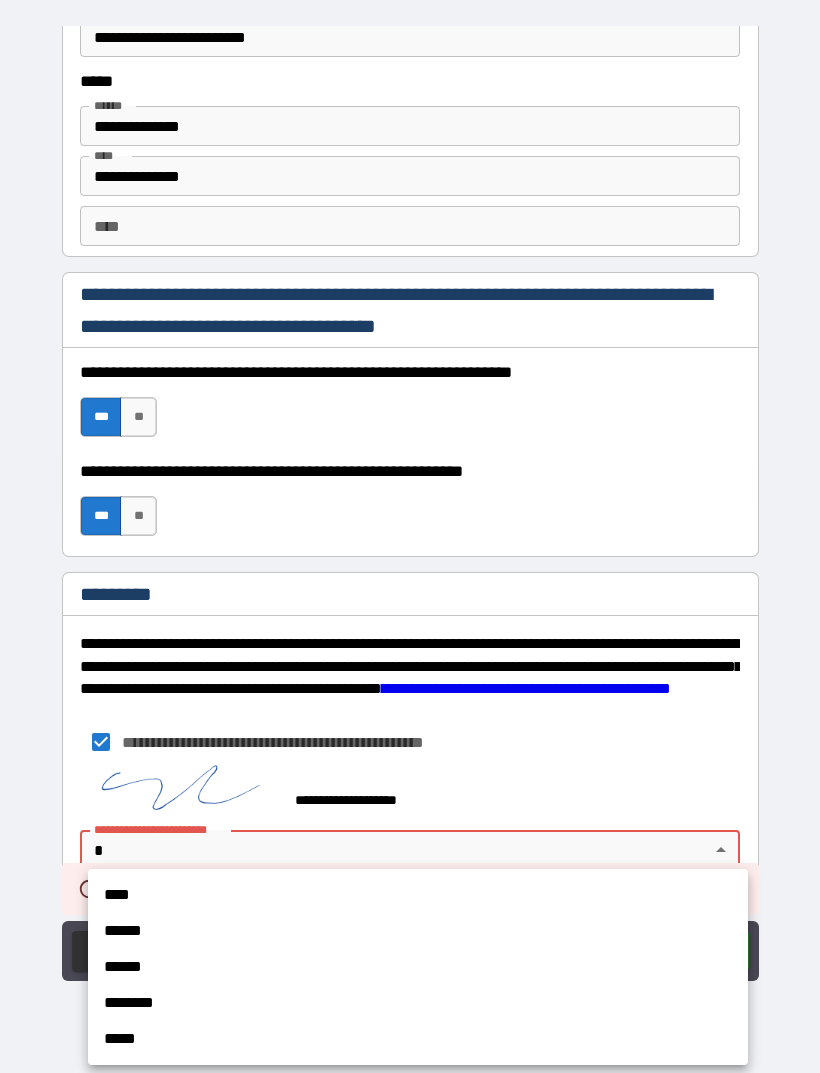 click on "******" at bounding box center (418, 931) 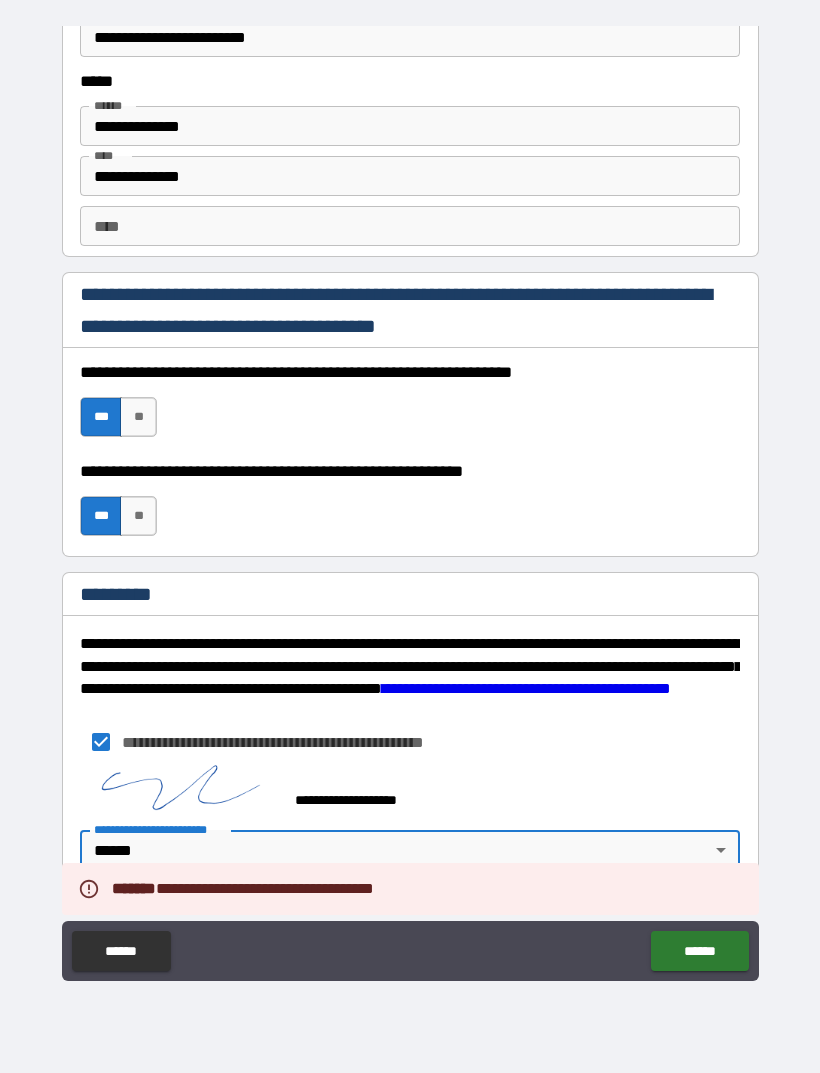 click on "******" at bounding box center (699, 951) 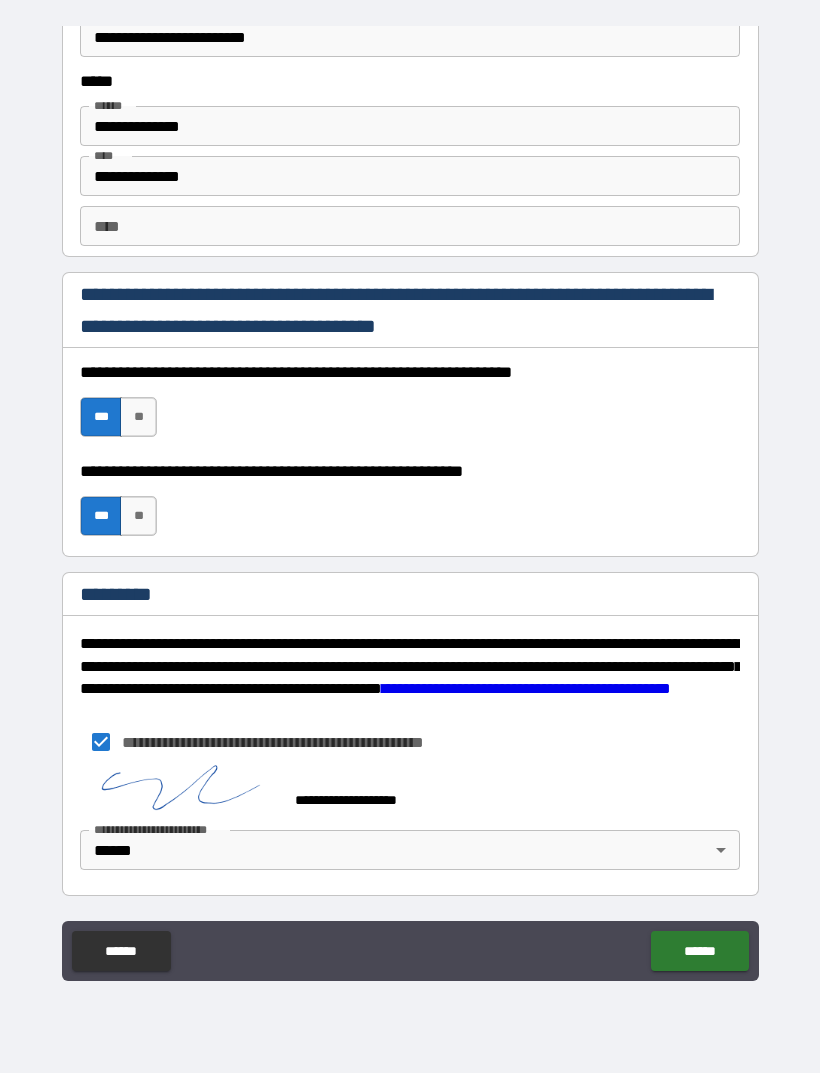 scroll, scrollTop: 2748, scrollLeft: 0, axis: vertical 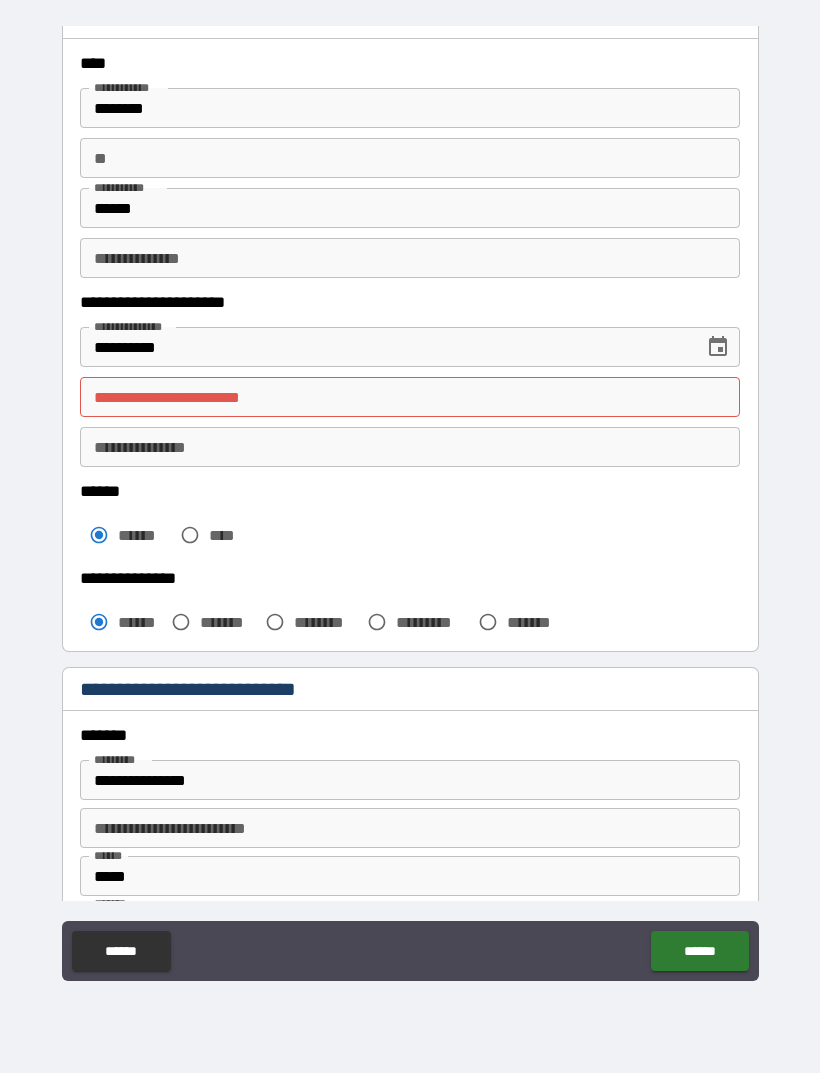 click on "**********" at bounding box center [410, 397] 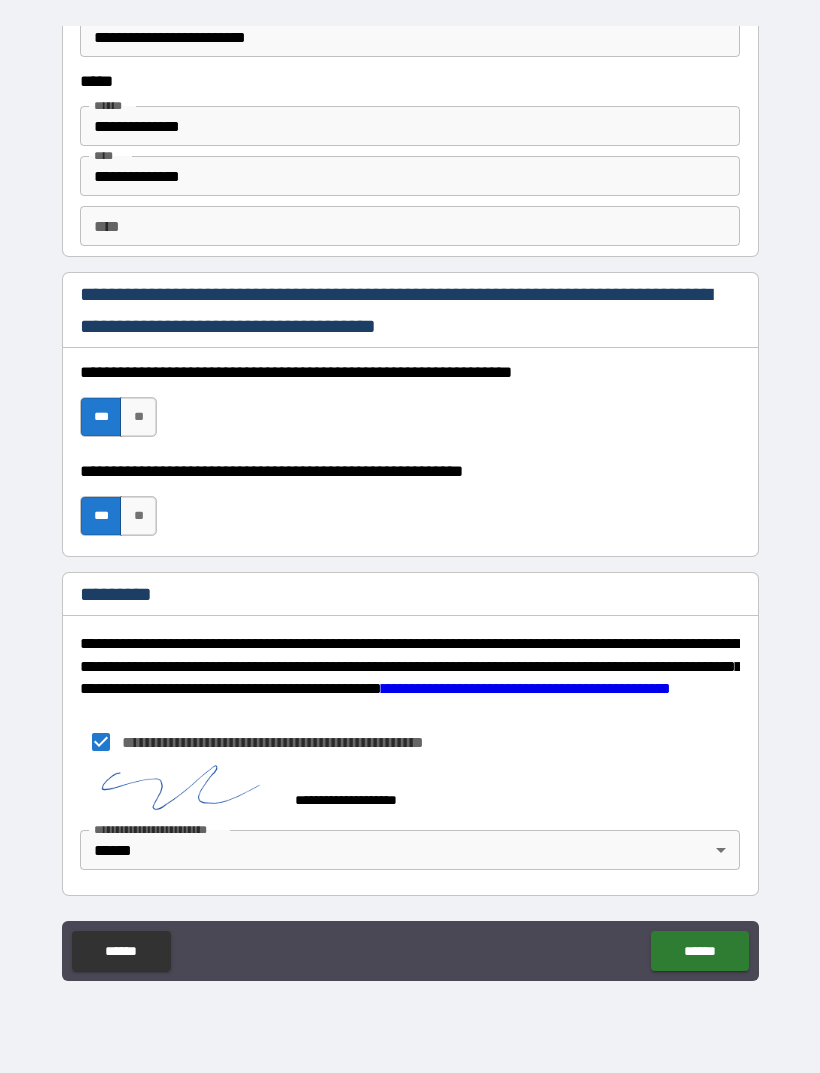 scroll, scrollTop: 2748, scrollLeft: 0, axis: vertical 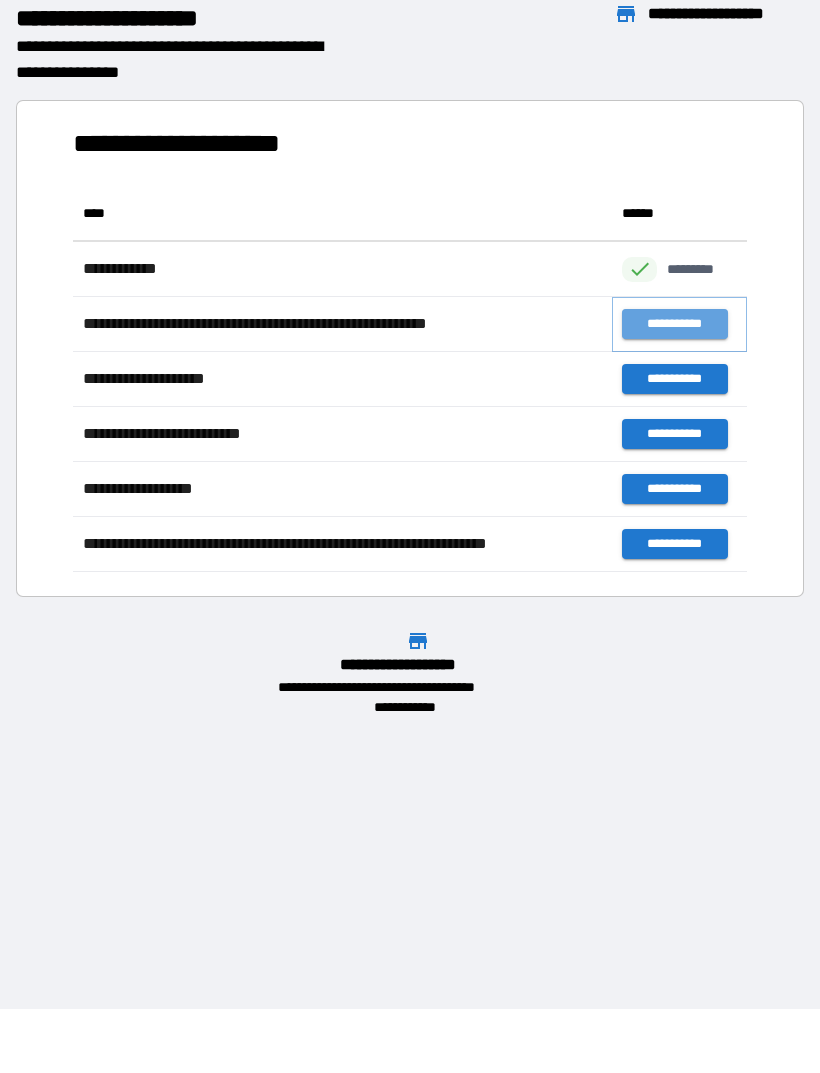 click on "**********" at bounding box center (674, 324) 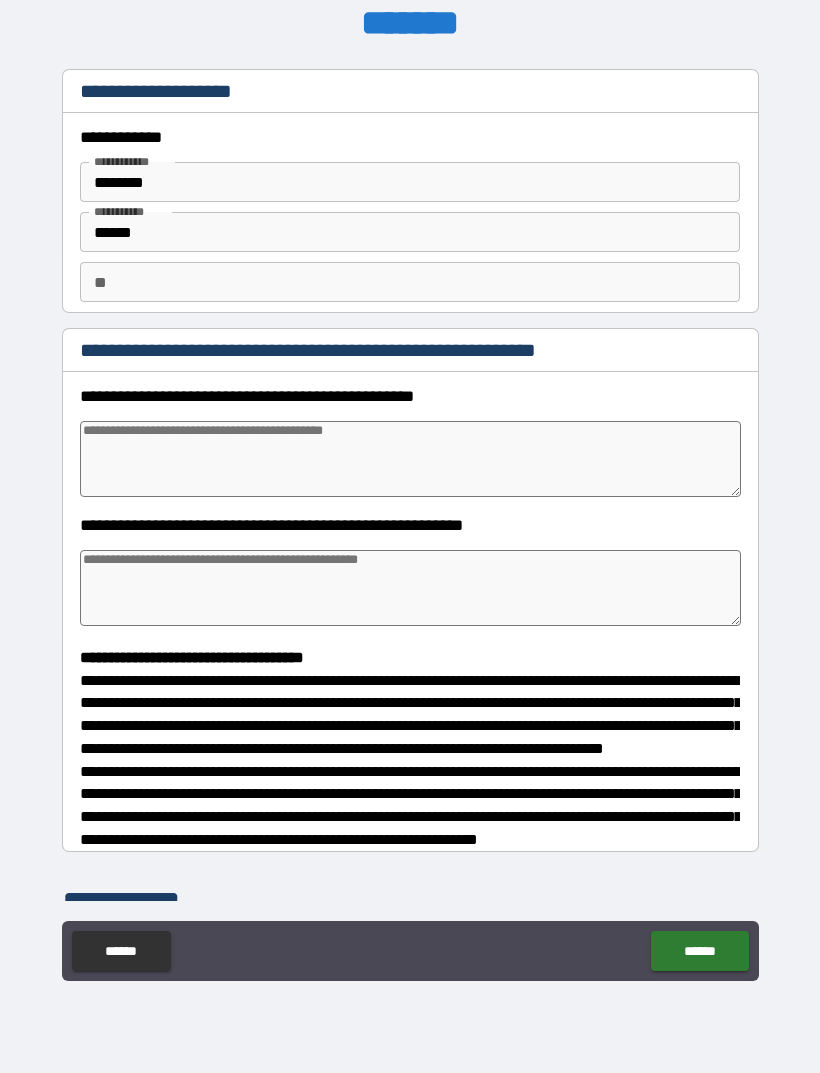 type on "*" 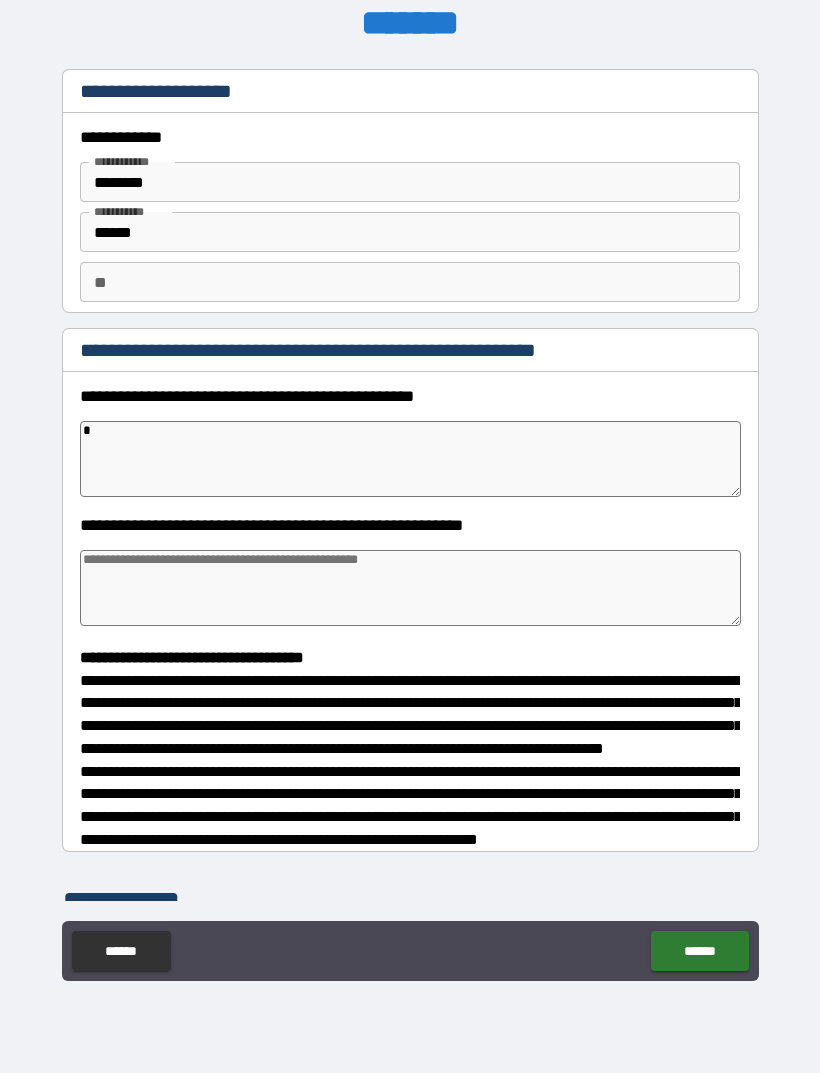 type on "*" 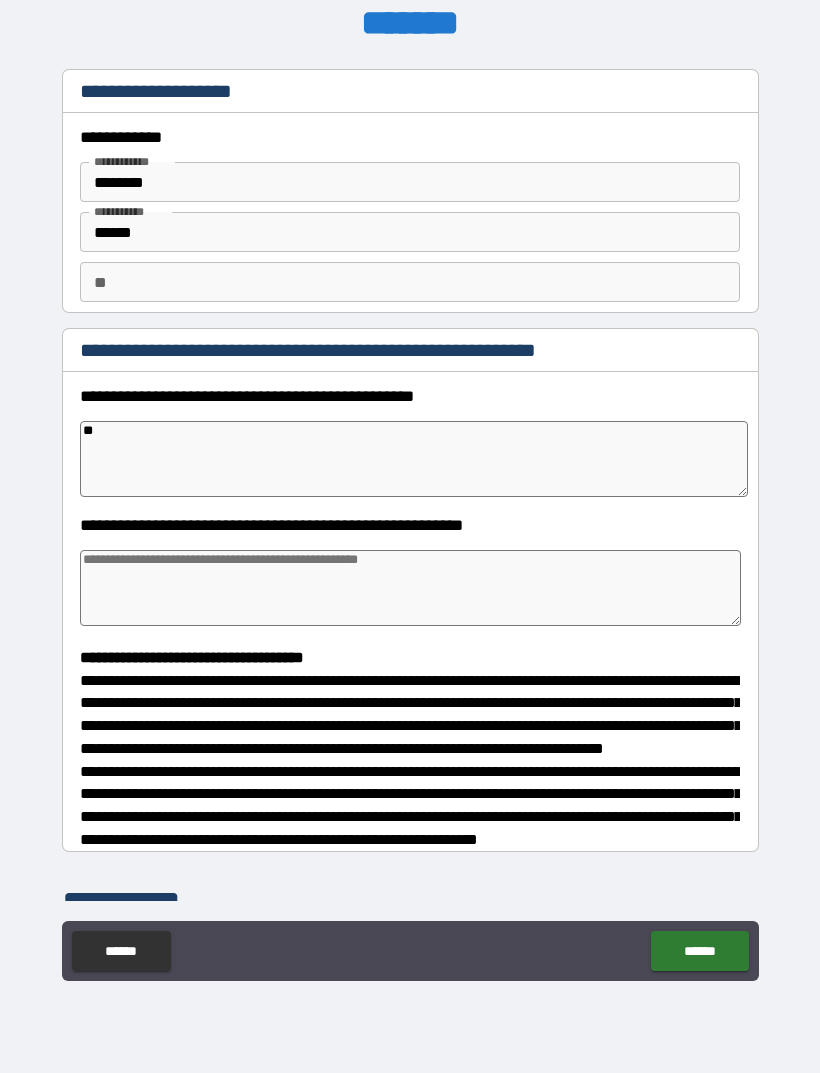 type on "***" 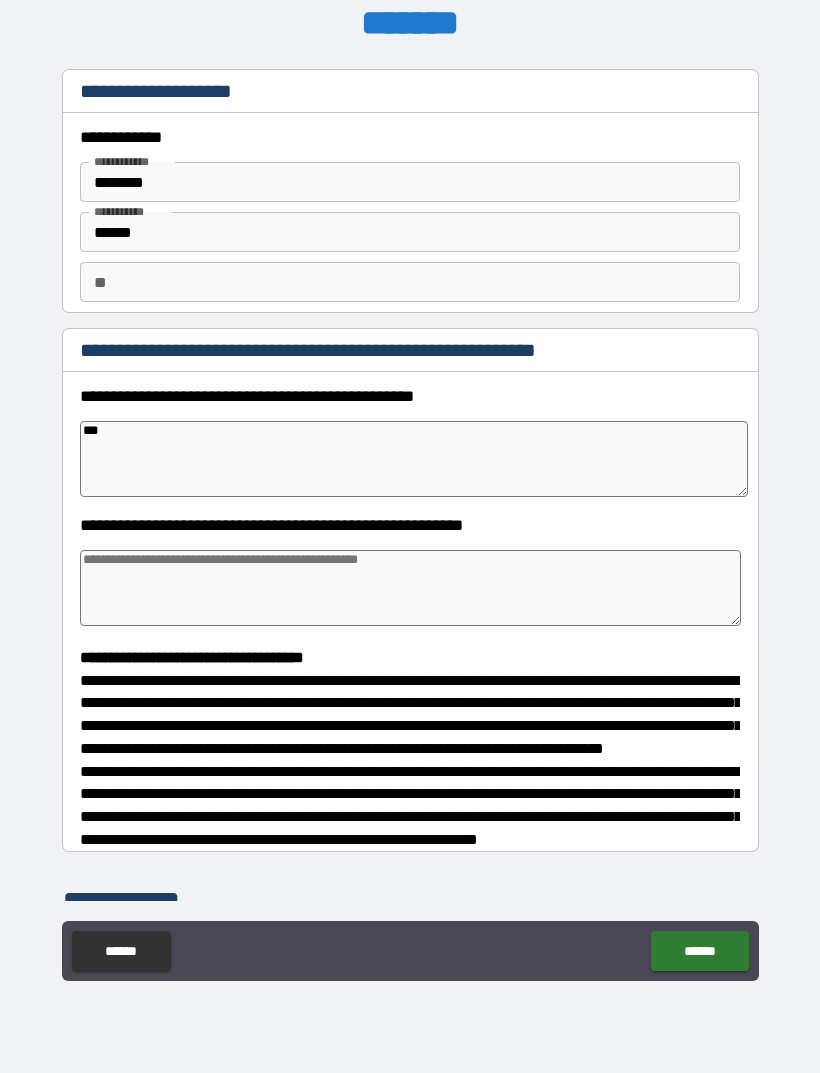 type on "*" 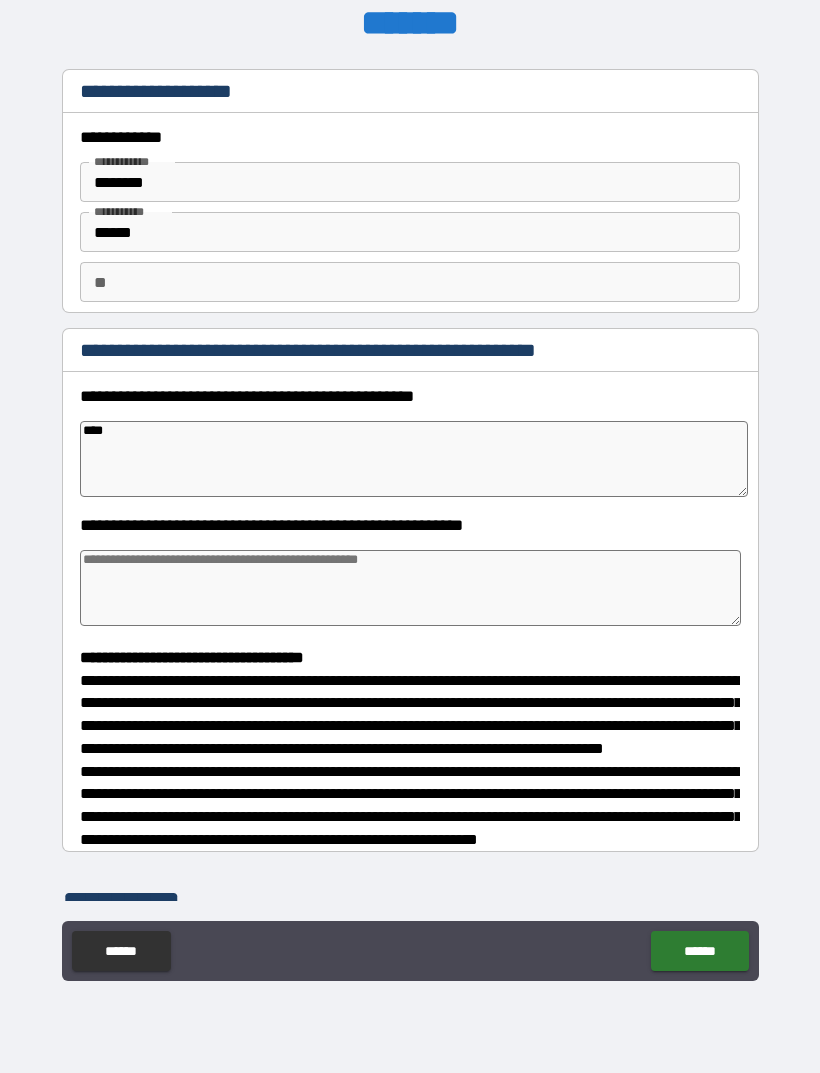 type on "*****" 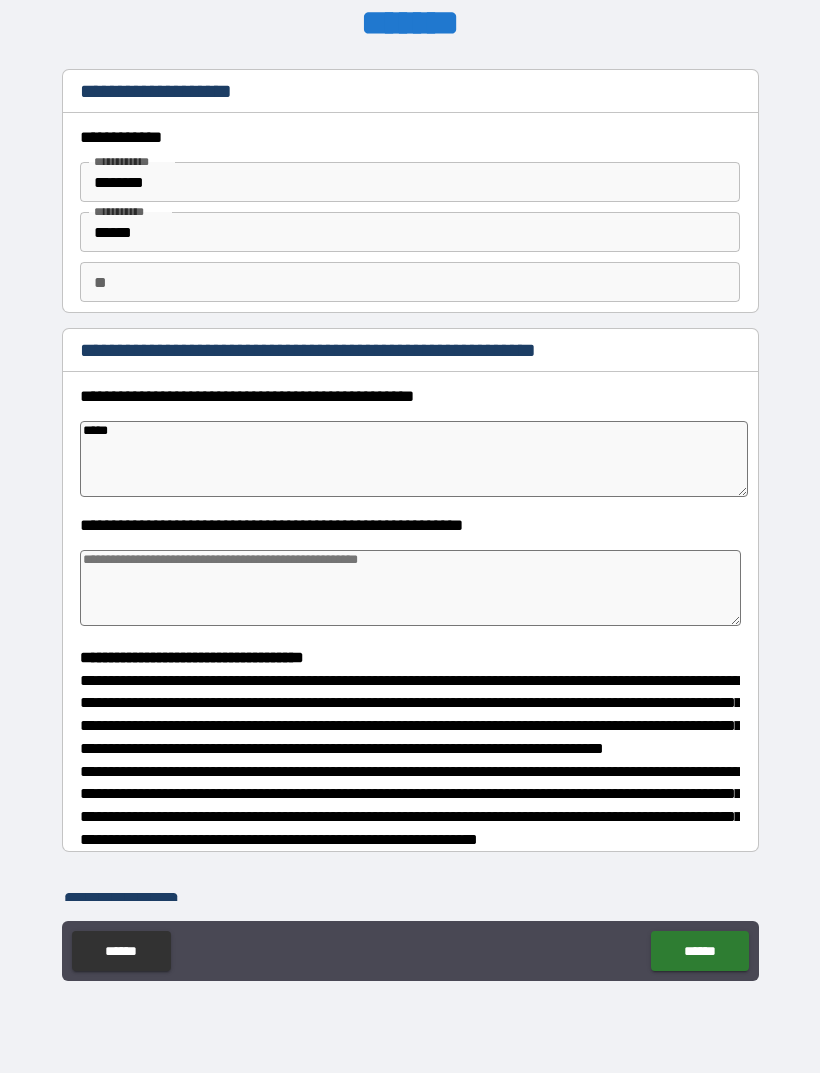 type on "*" 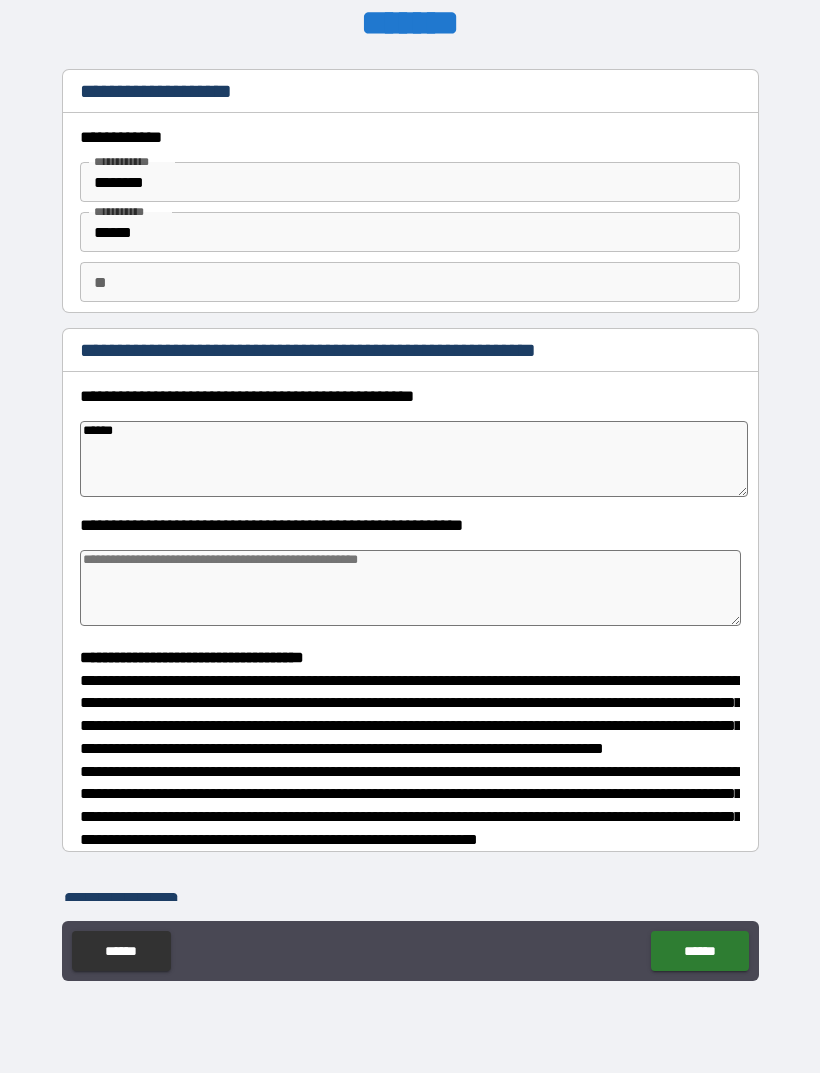 type on "*******" 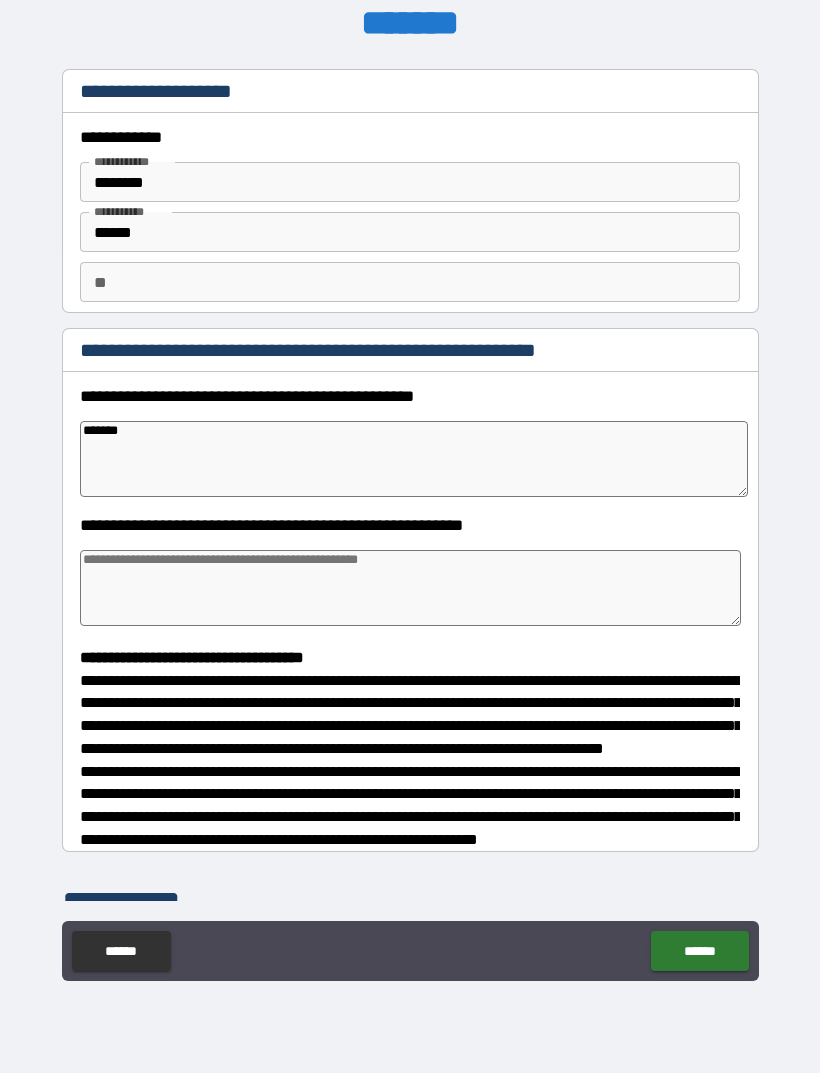 type on "*" 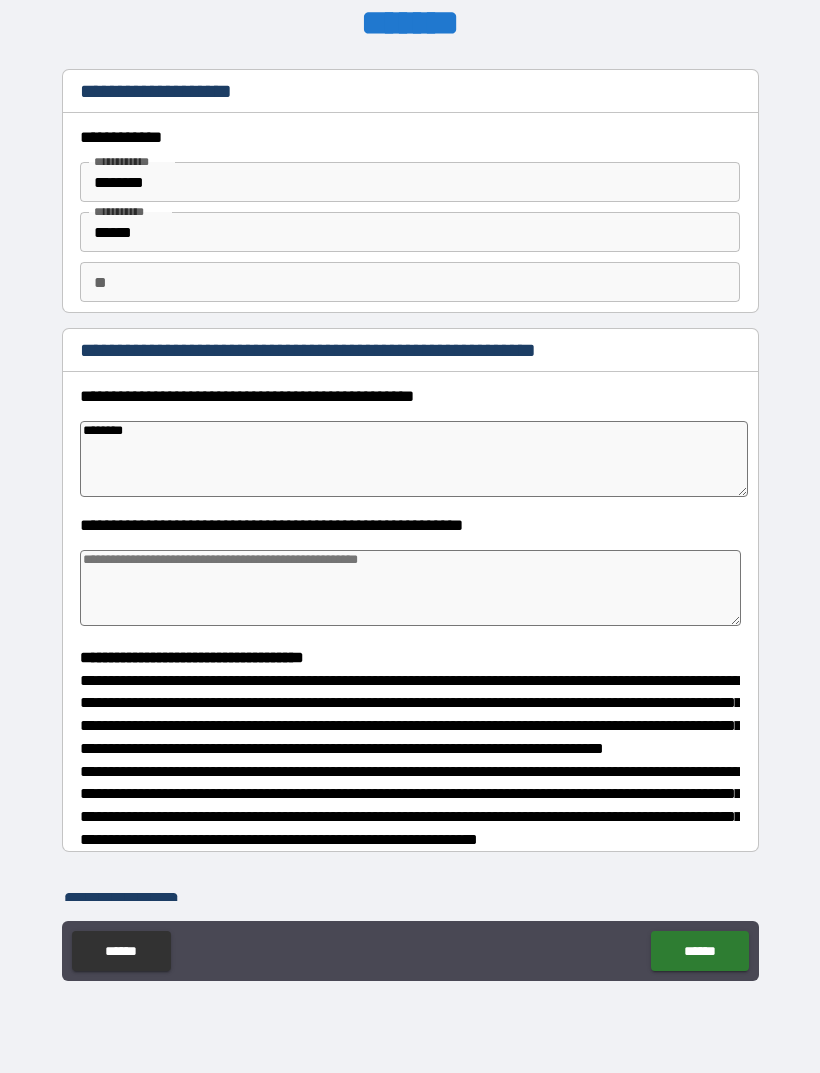 type on "*" 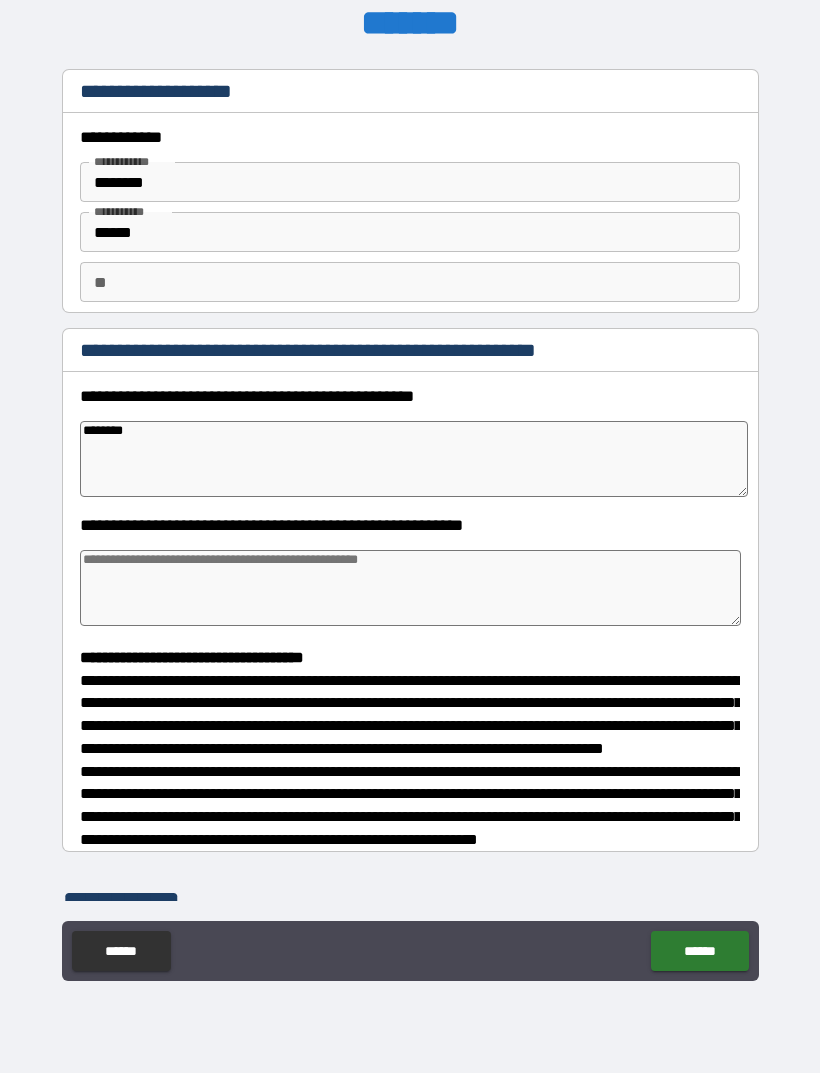 type on "*********" 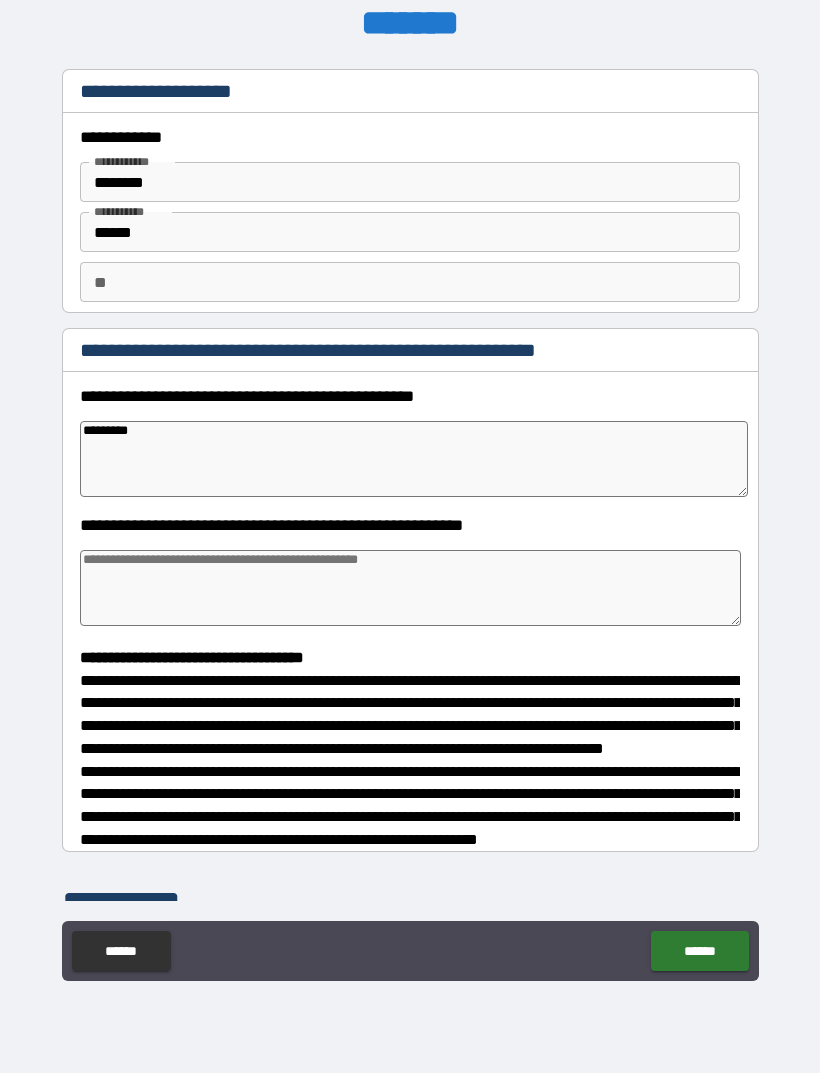 type on "*" 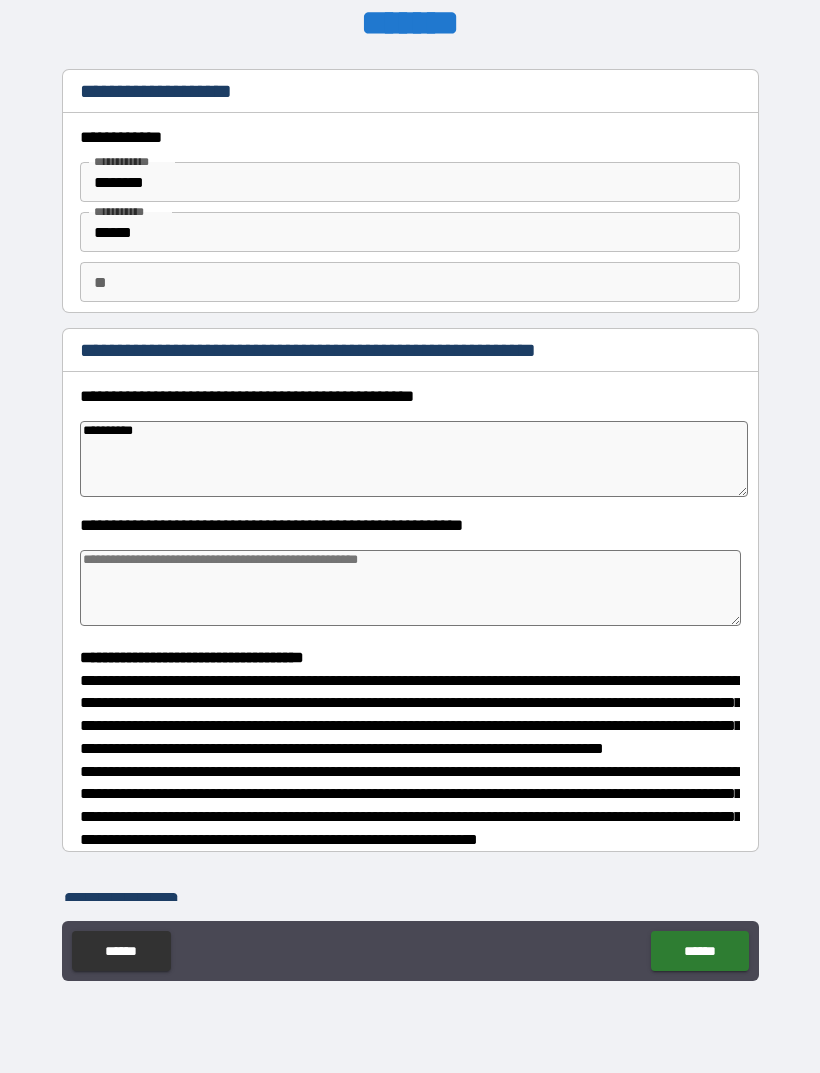 type on "*" 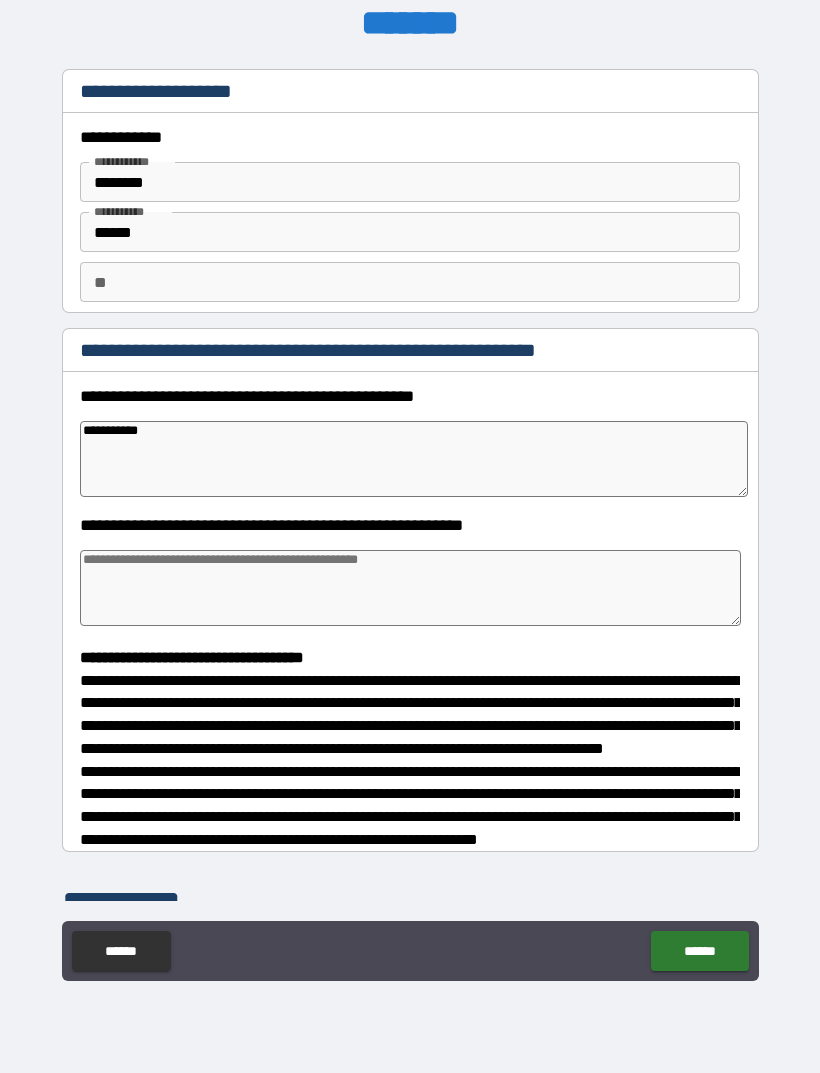 type on "*" 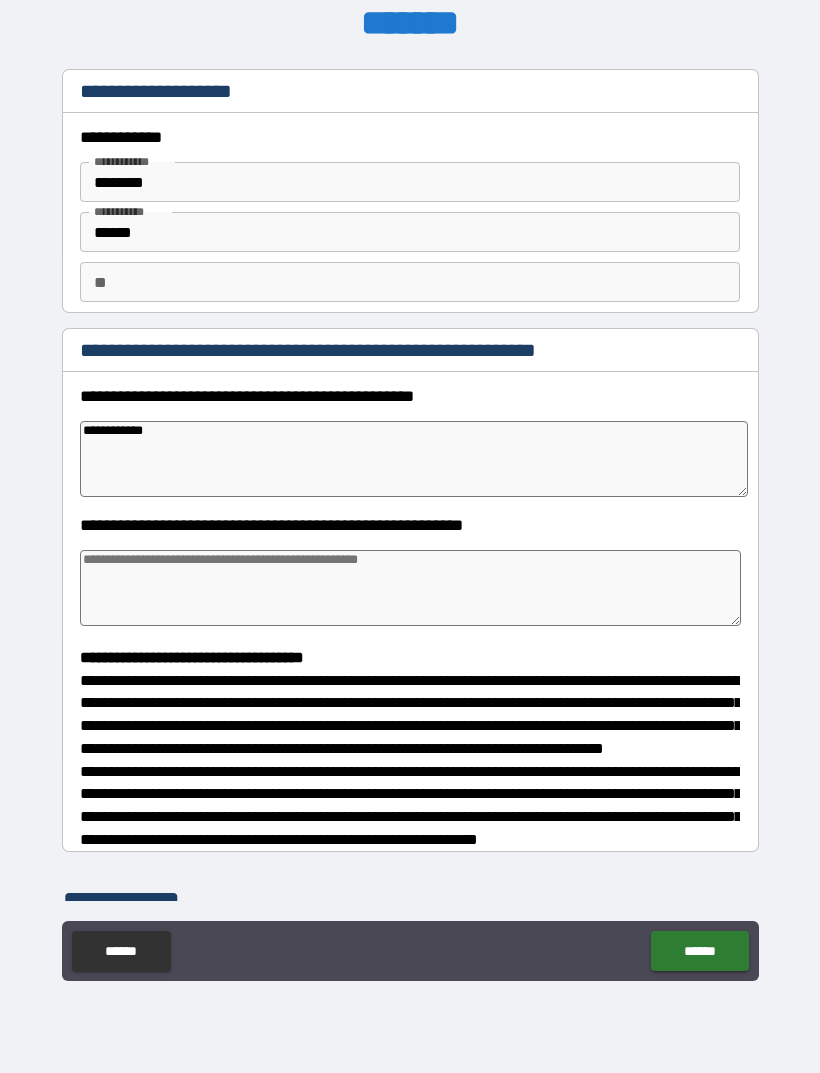 type on "*" 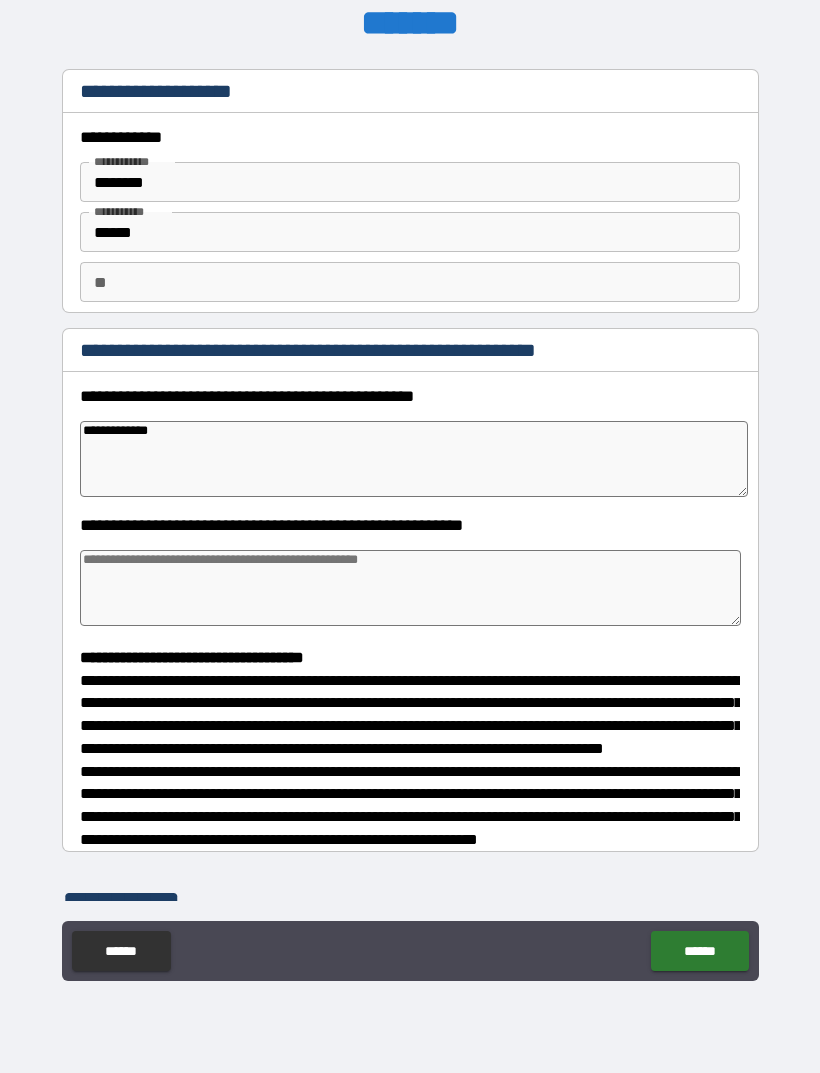 type on "*" 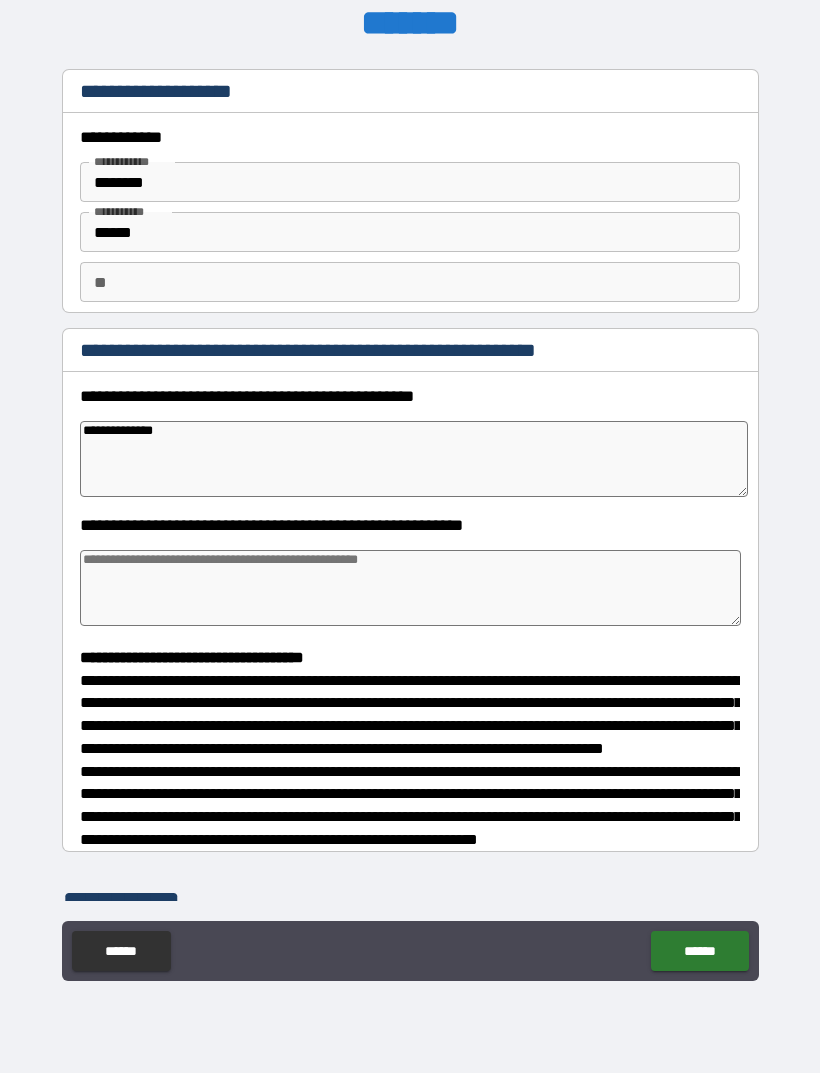 type on "*" 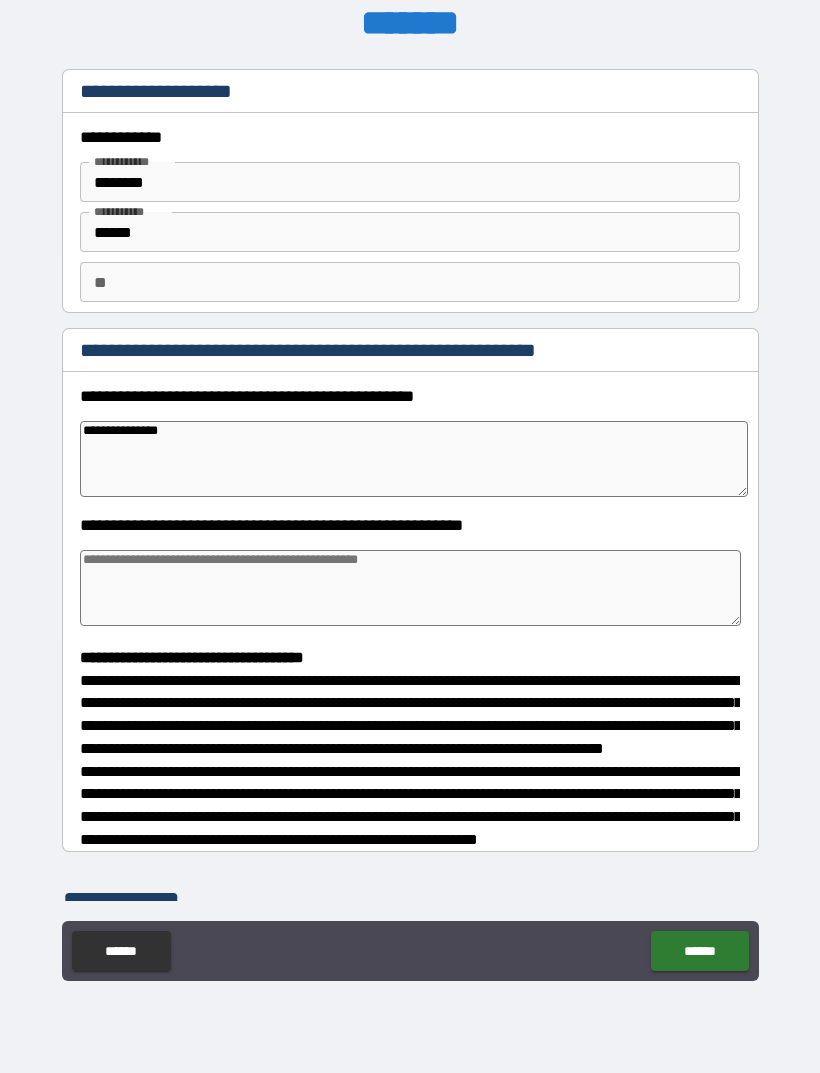type on "*" 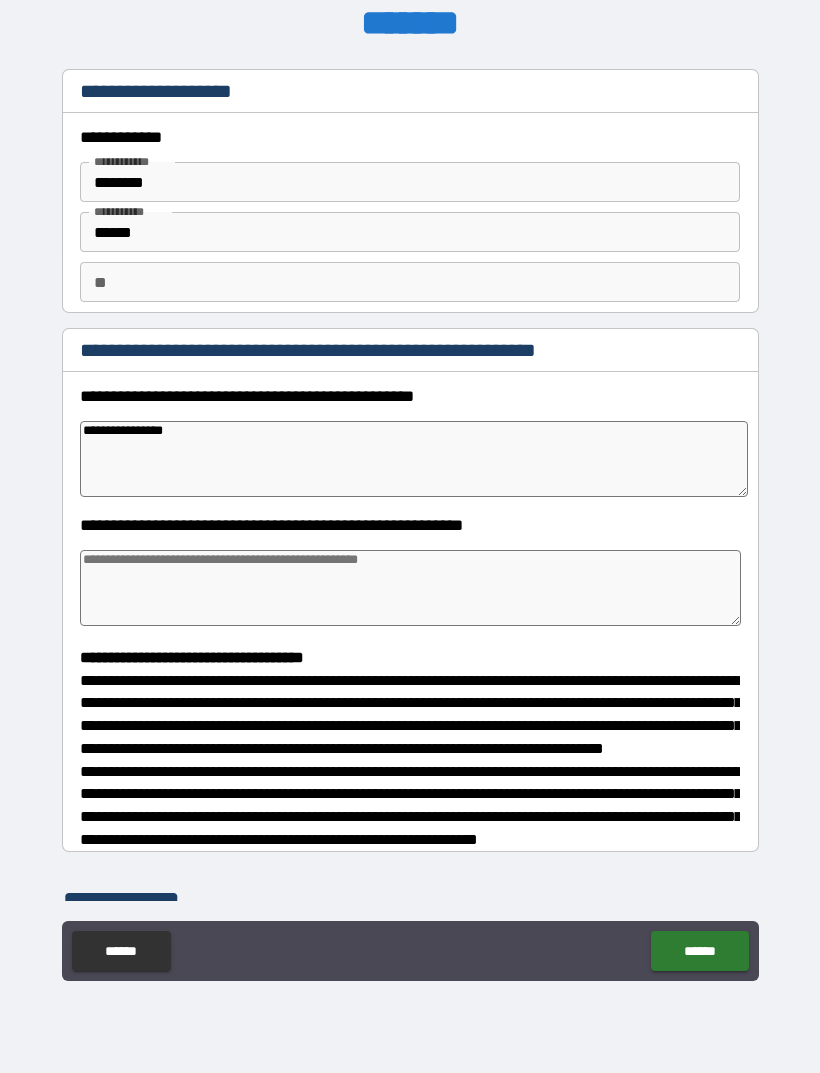 type on "*" 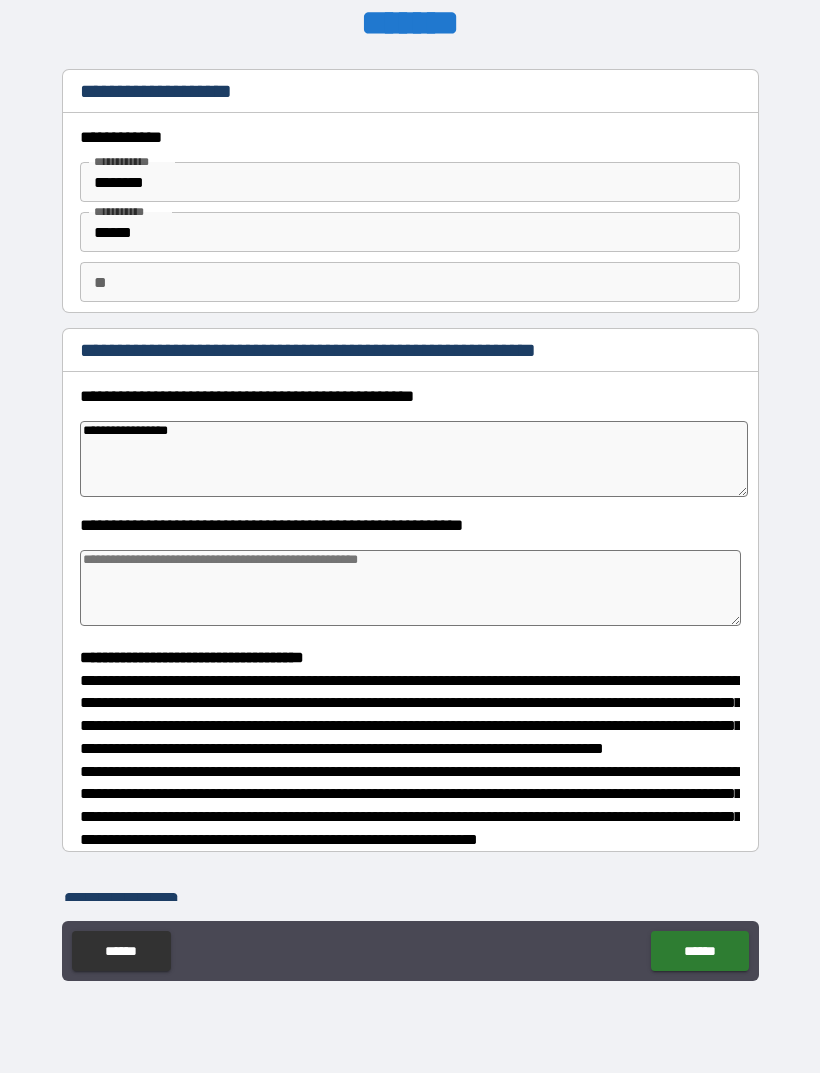 type on "*" 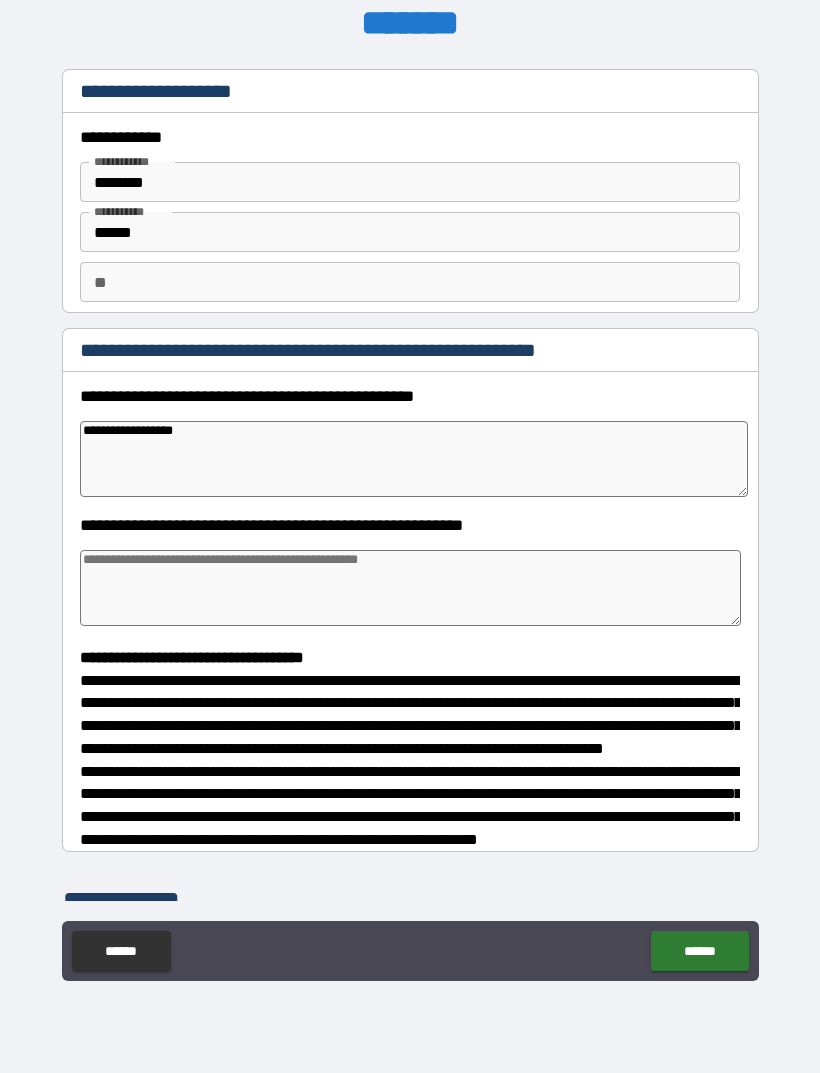 type on "*" 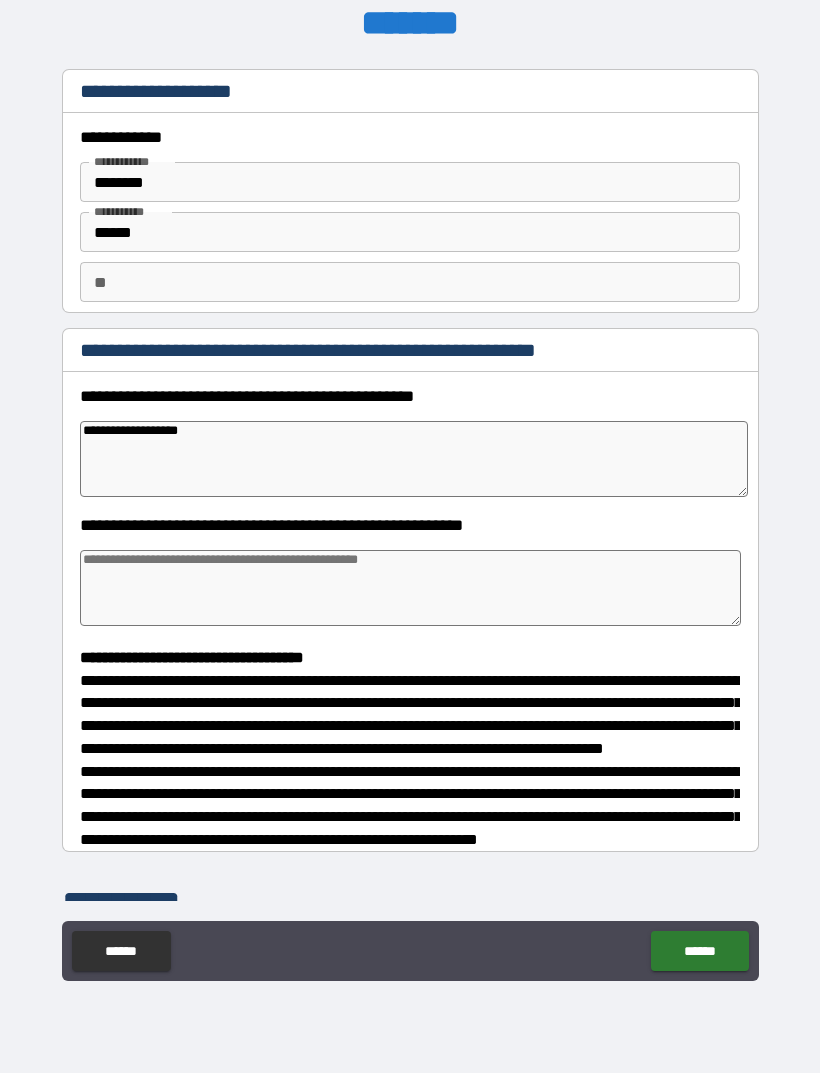 type on "*" 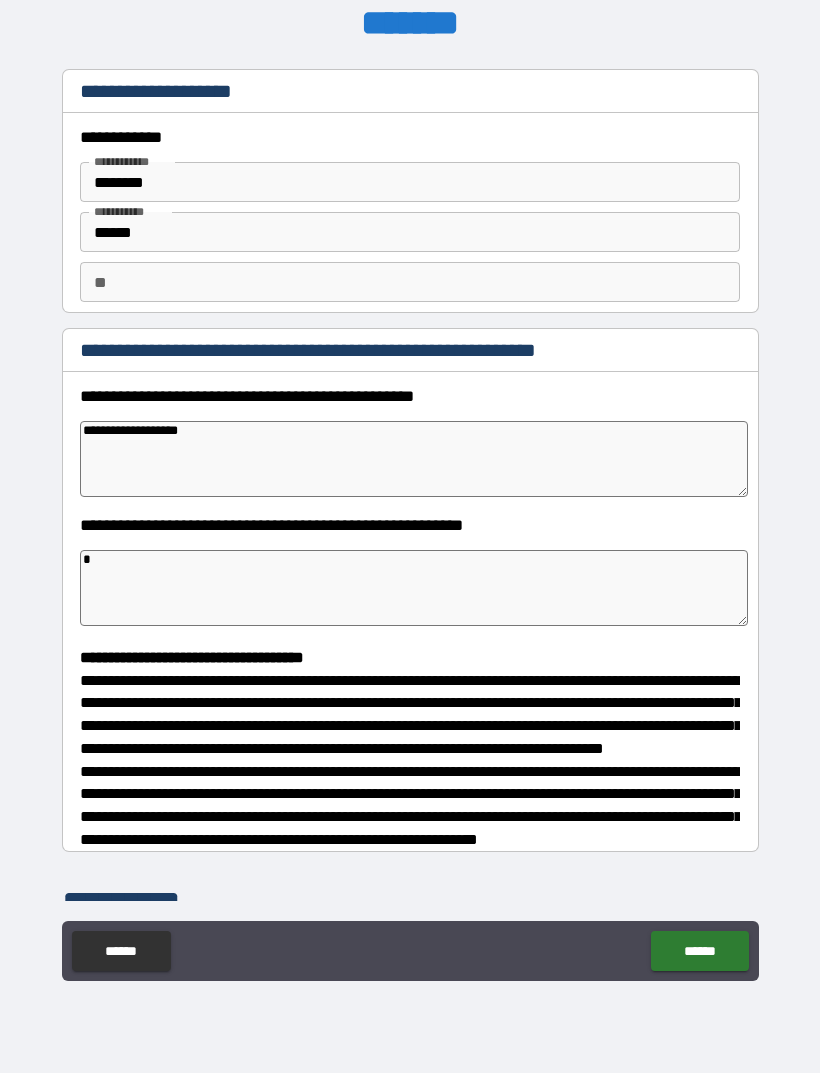 type on "*" 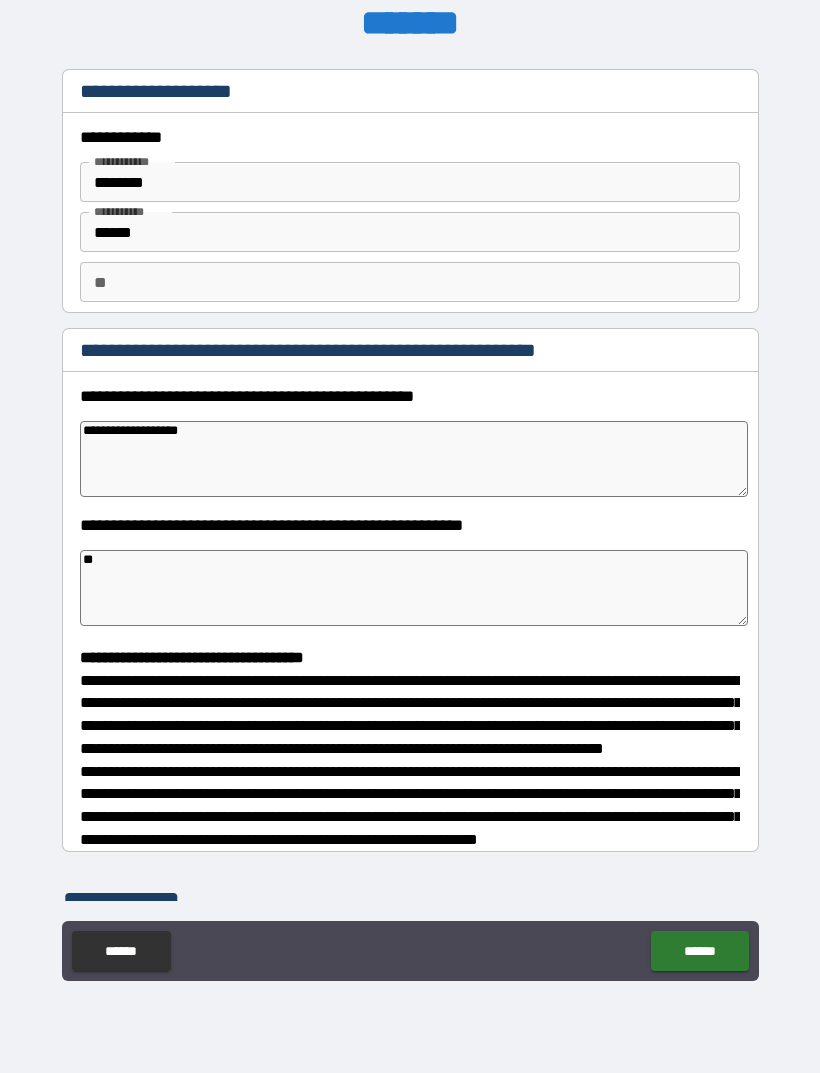 type on "*" 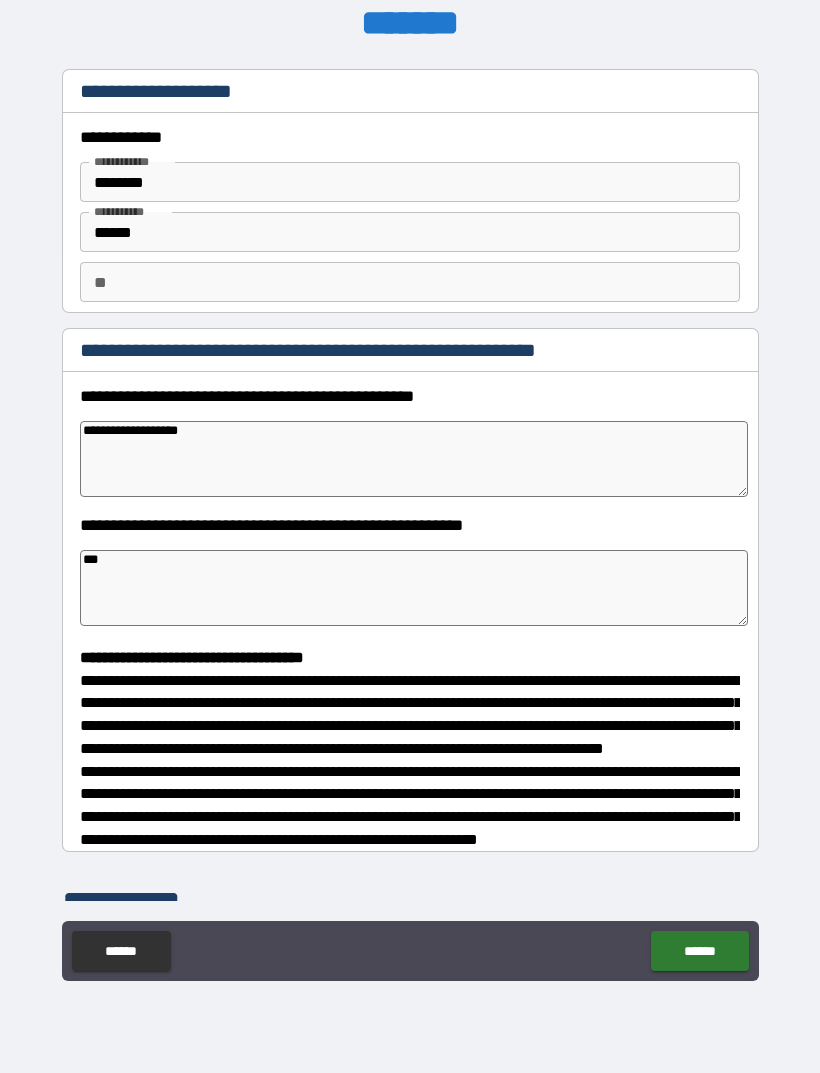 type on "*" 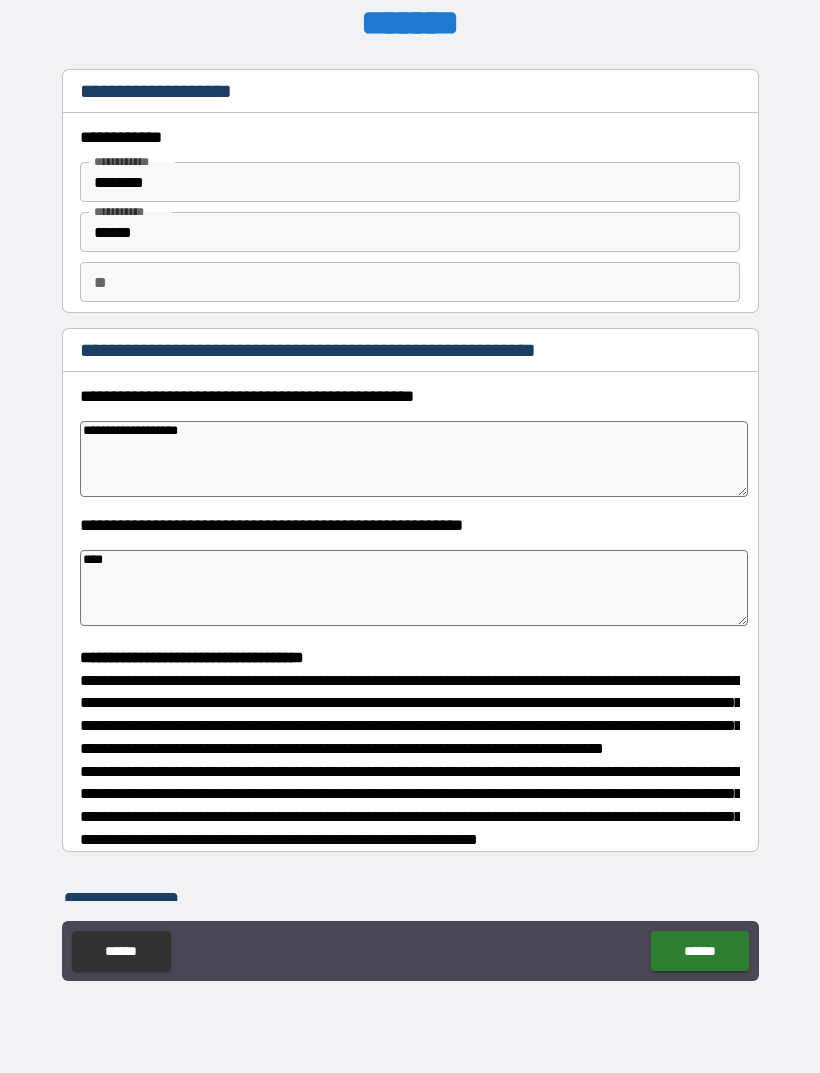 type on "*" 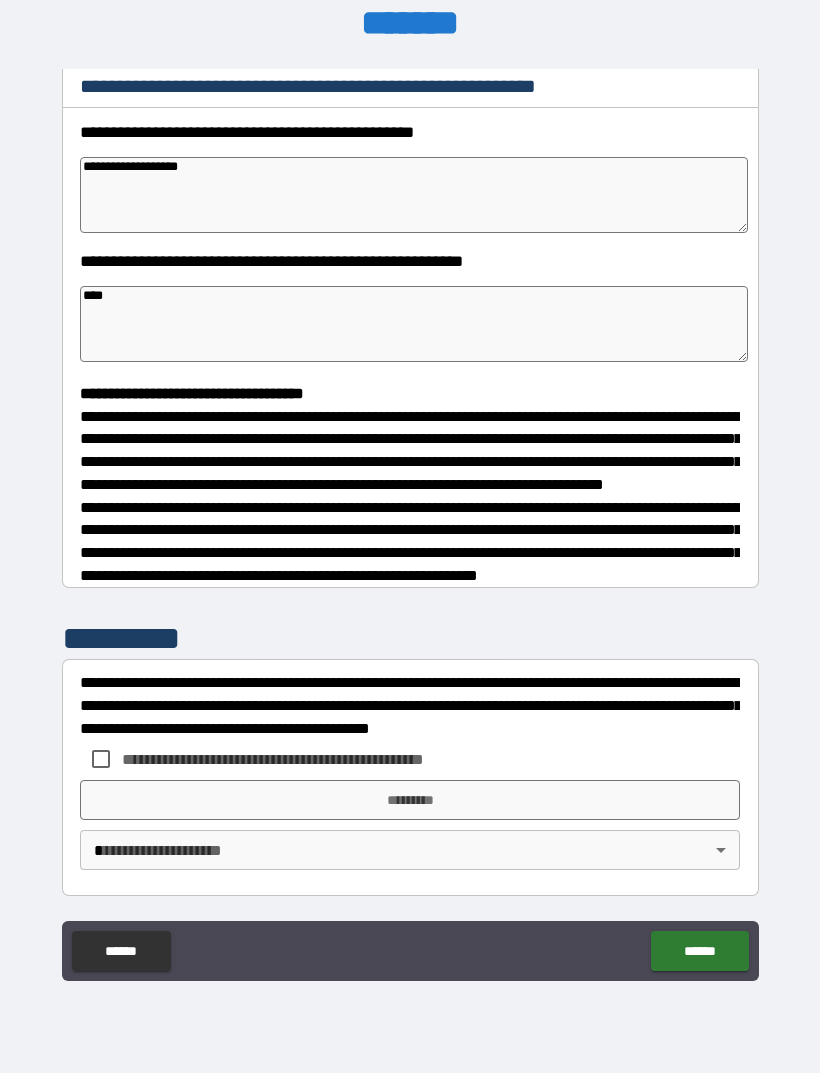 scroll, scrollTop: 302, scrollLeft: 0, axis: vertical 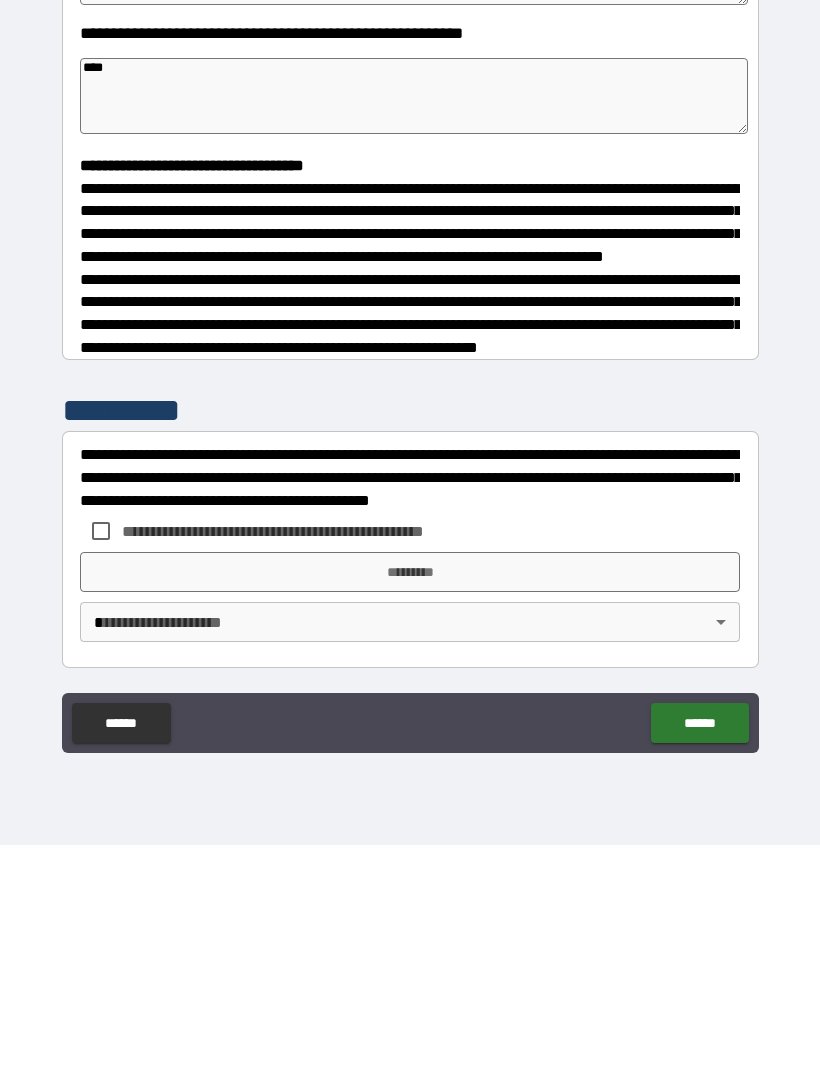 type on "***" 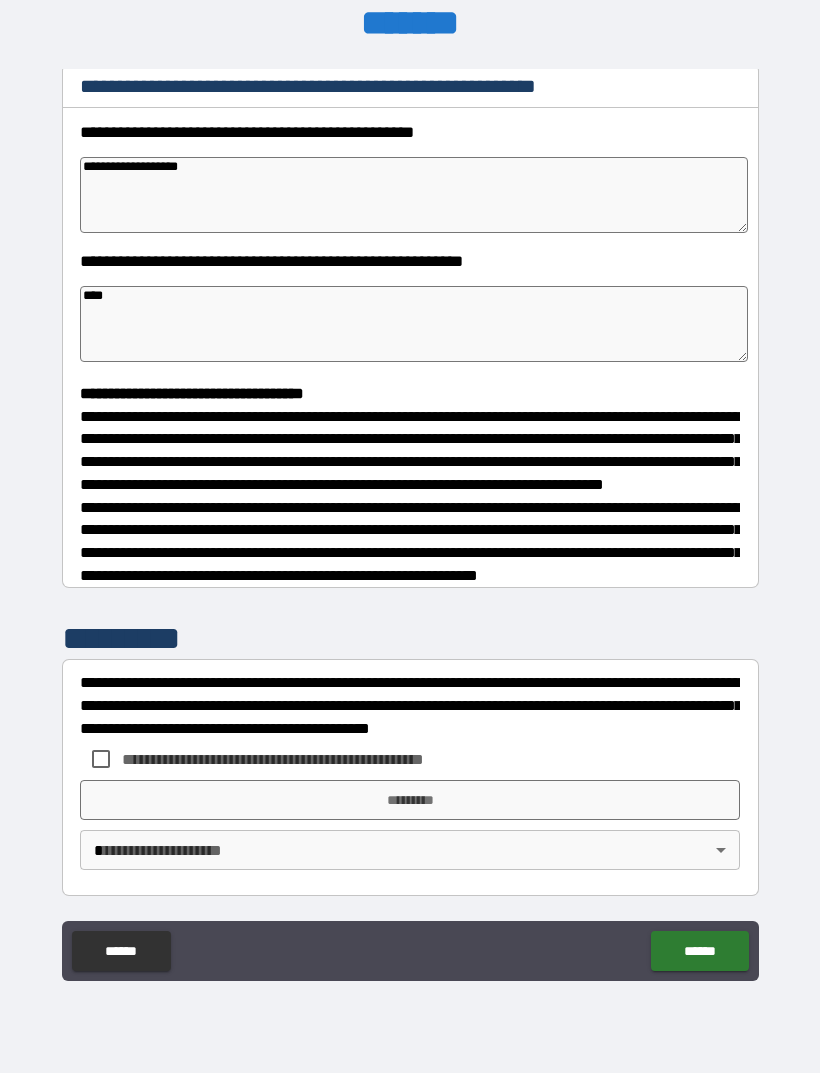 type on "*" 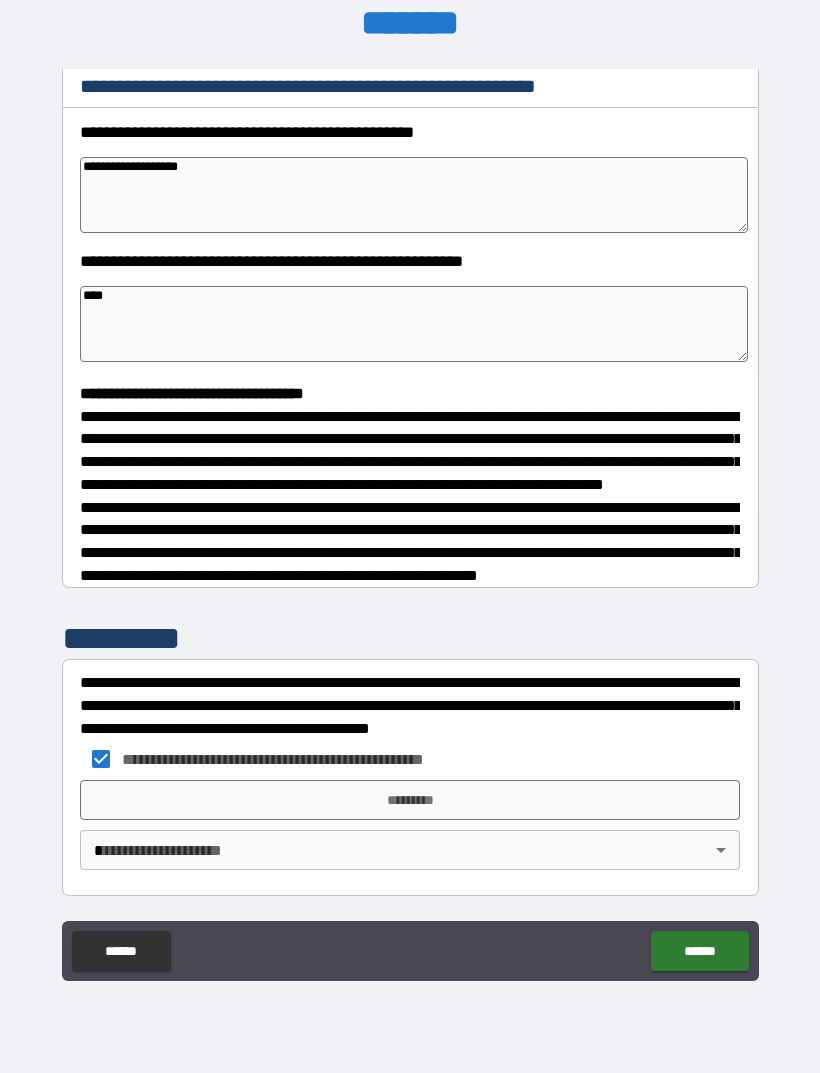 click on "*********" at bounding box center (410, 800) 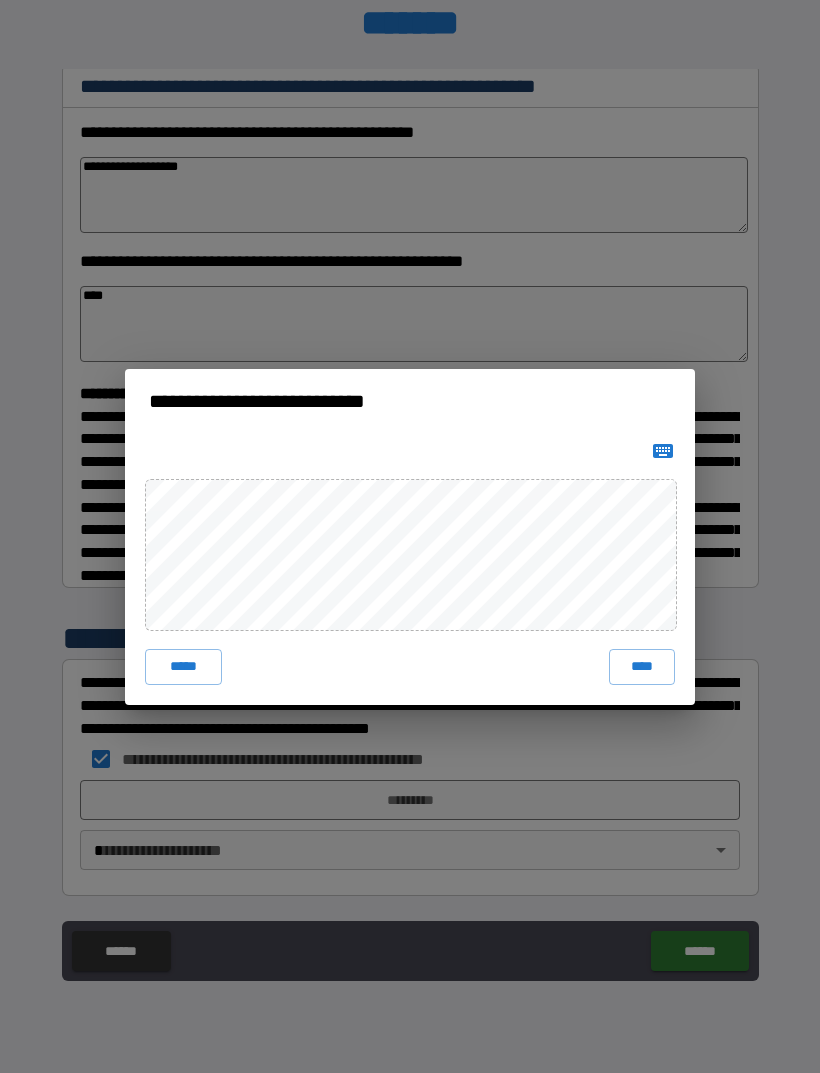 click on "****" at bounding box center (642, 667) 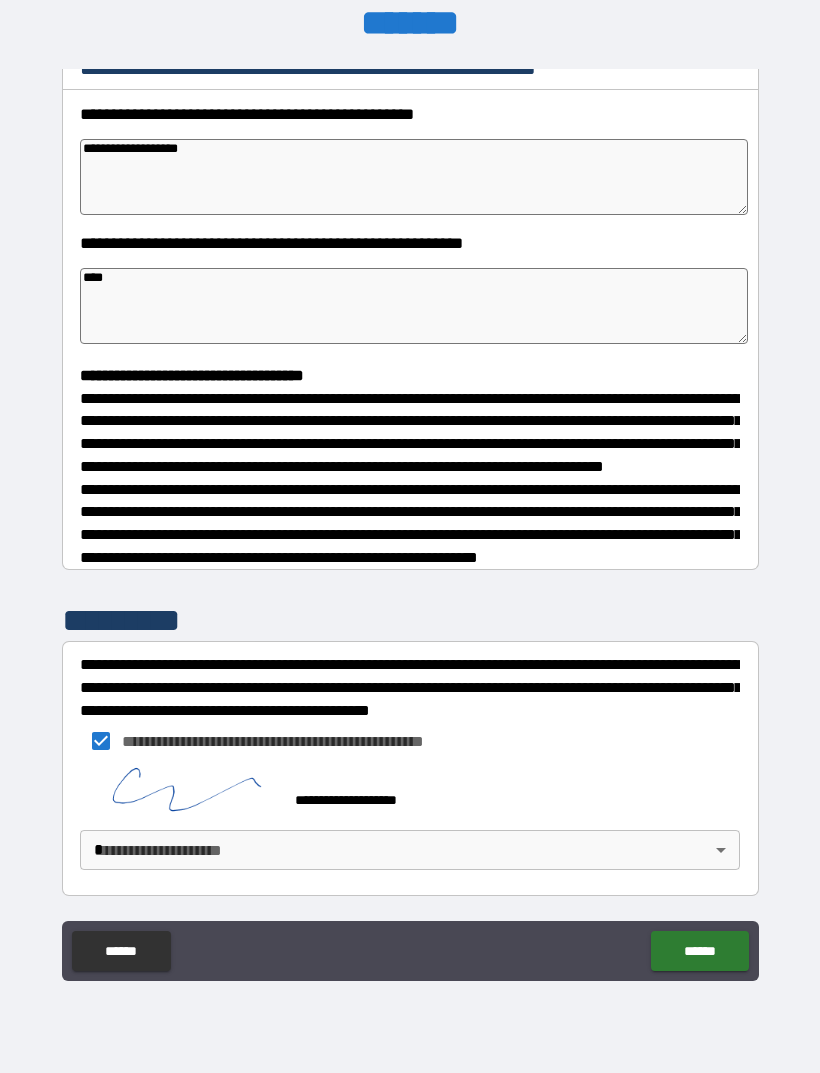 click on "**********" at bounding box center (410, 504) 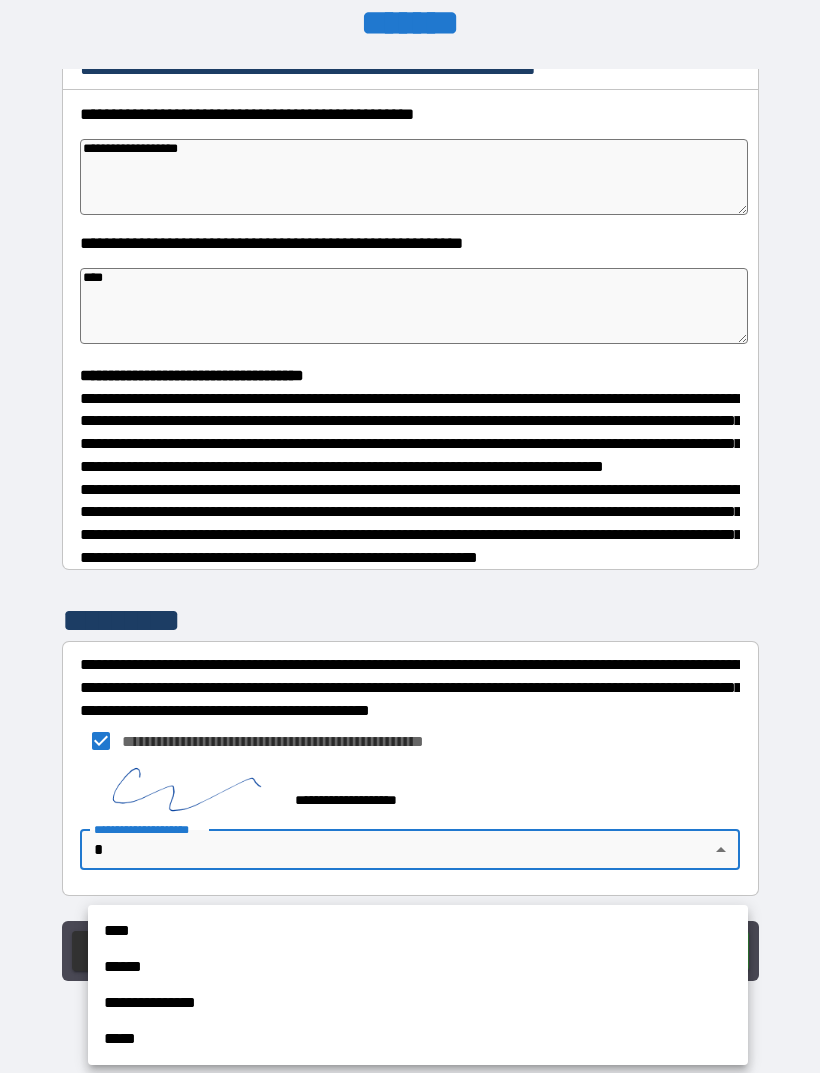 click on "******" at bounding box center (418, 967) 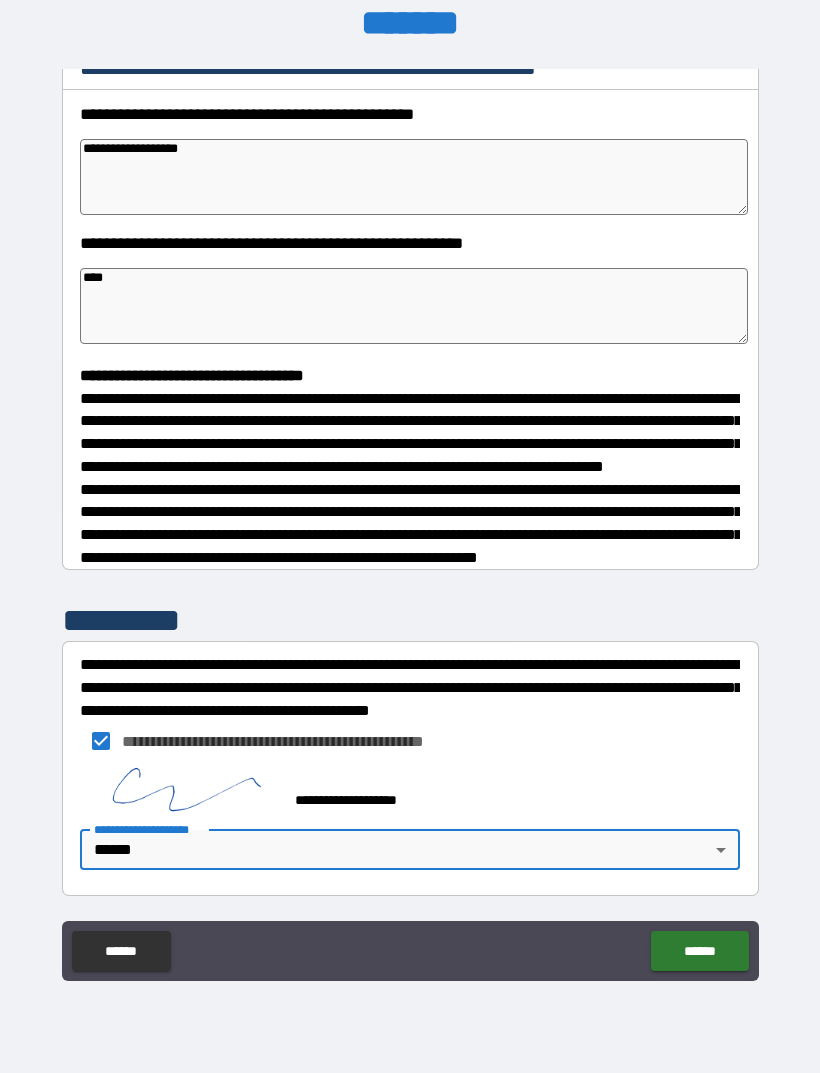 type on "*" 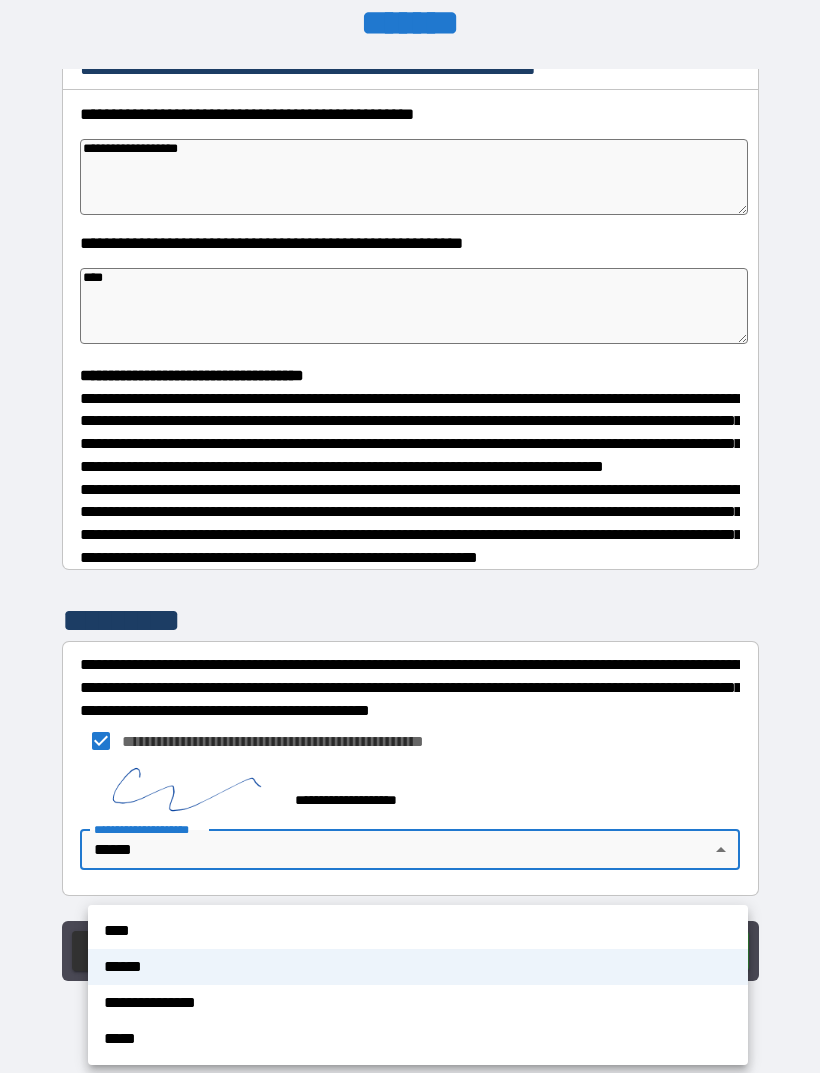 click on "**********" at bounding box center (418, 1003) 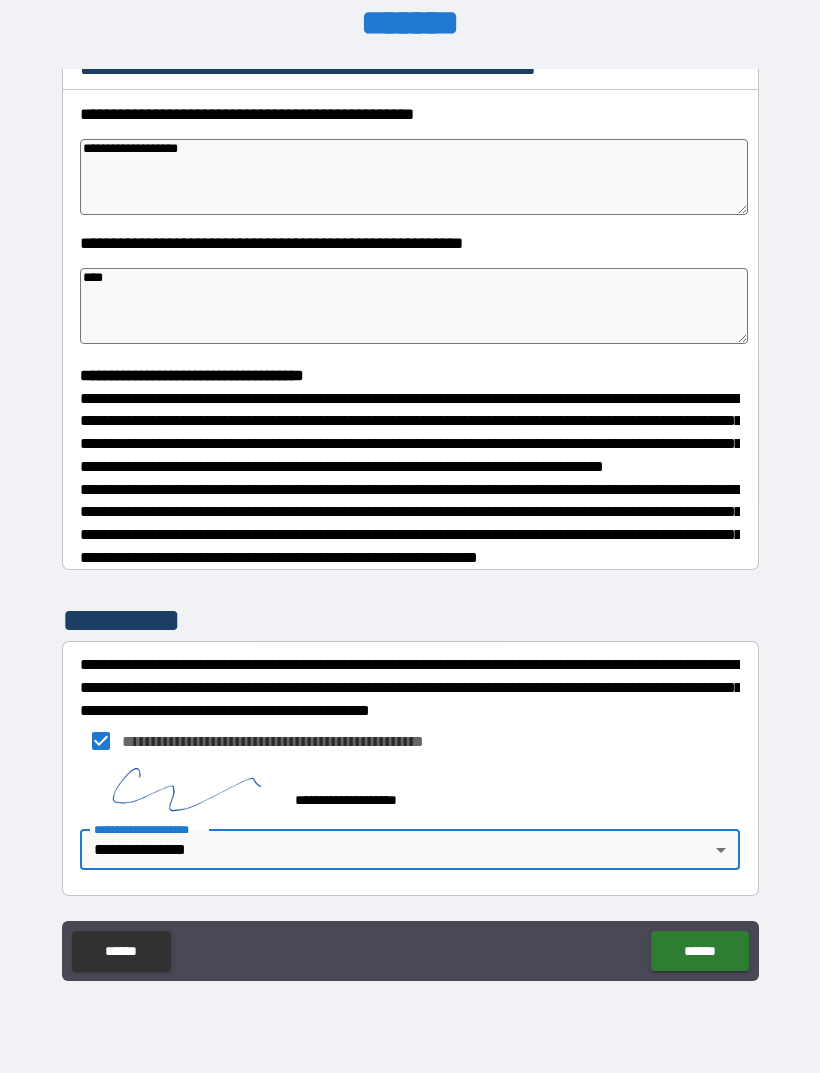 type on "*" 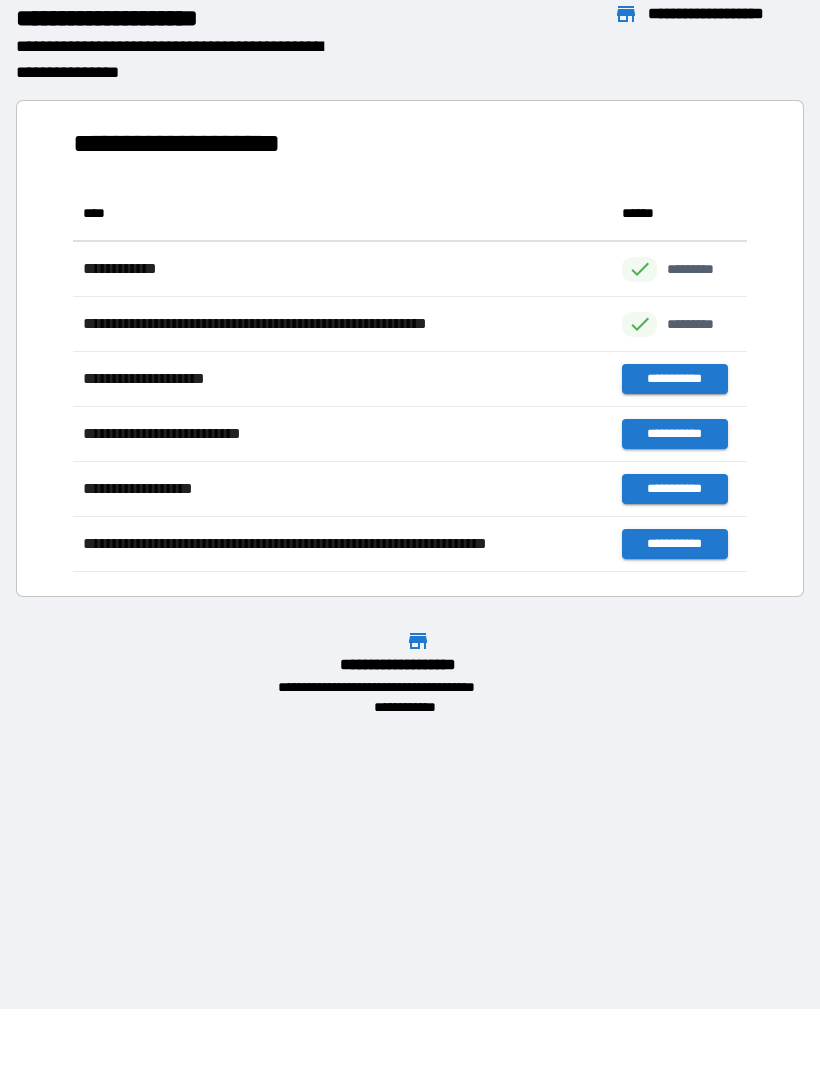 scroll, scrollTop: 386, scrollLeft: 674, axis: both 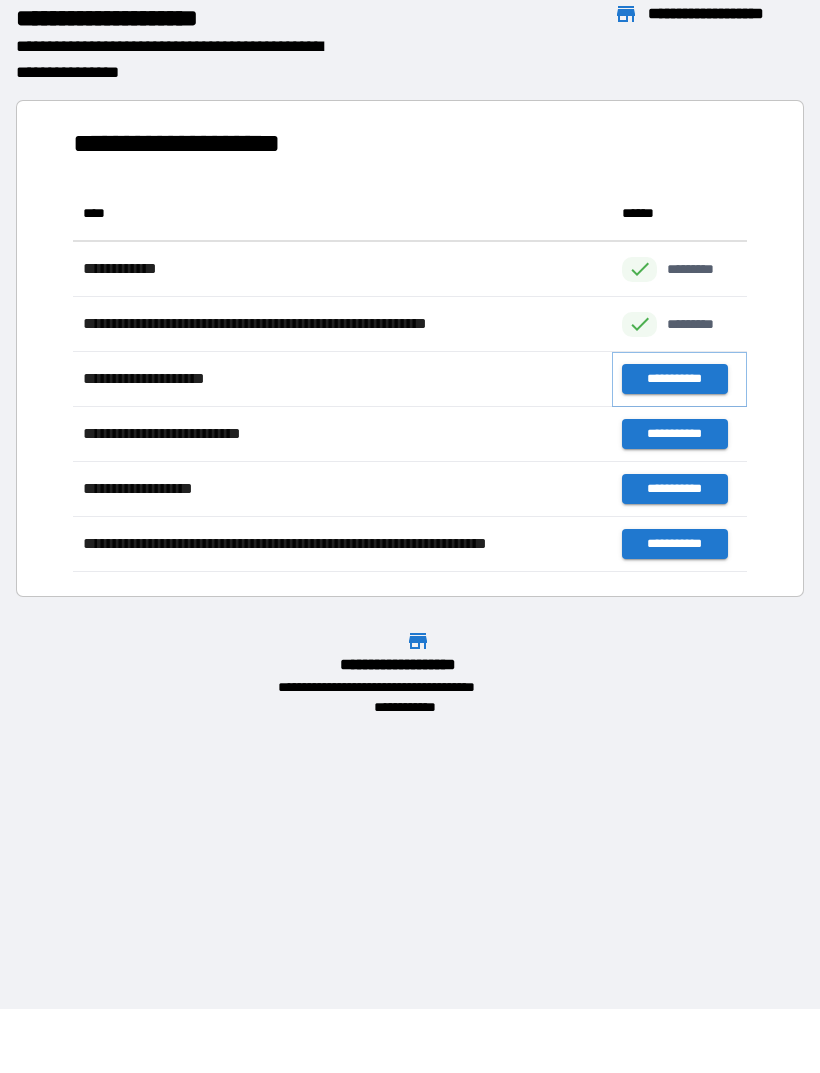 click on "**********" at bounding box center (674, 379) 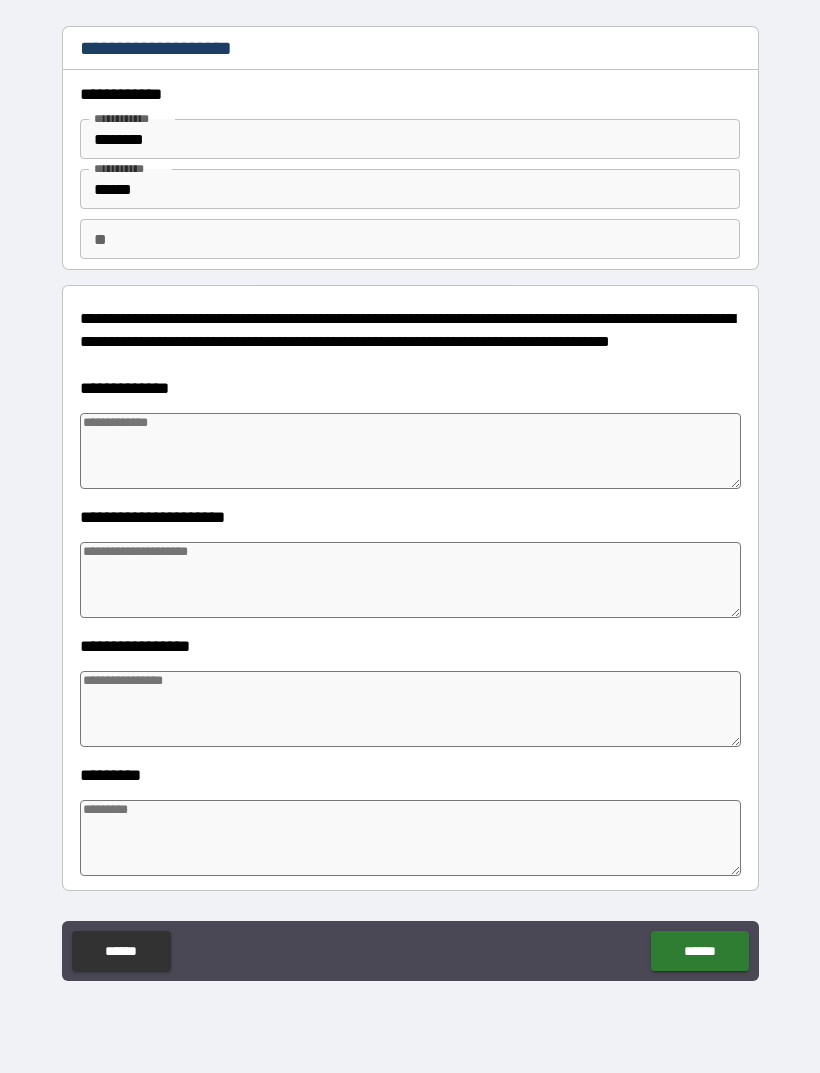 type on "*" 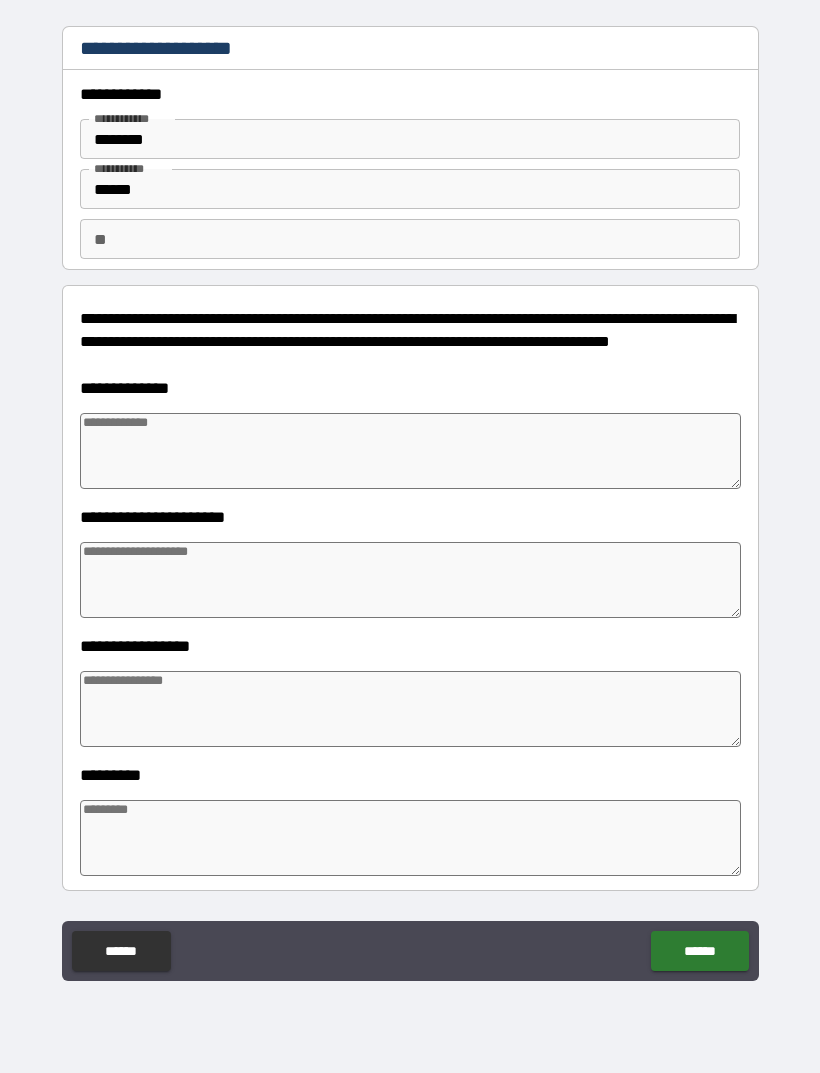 type on "*" 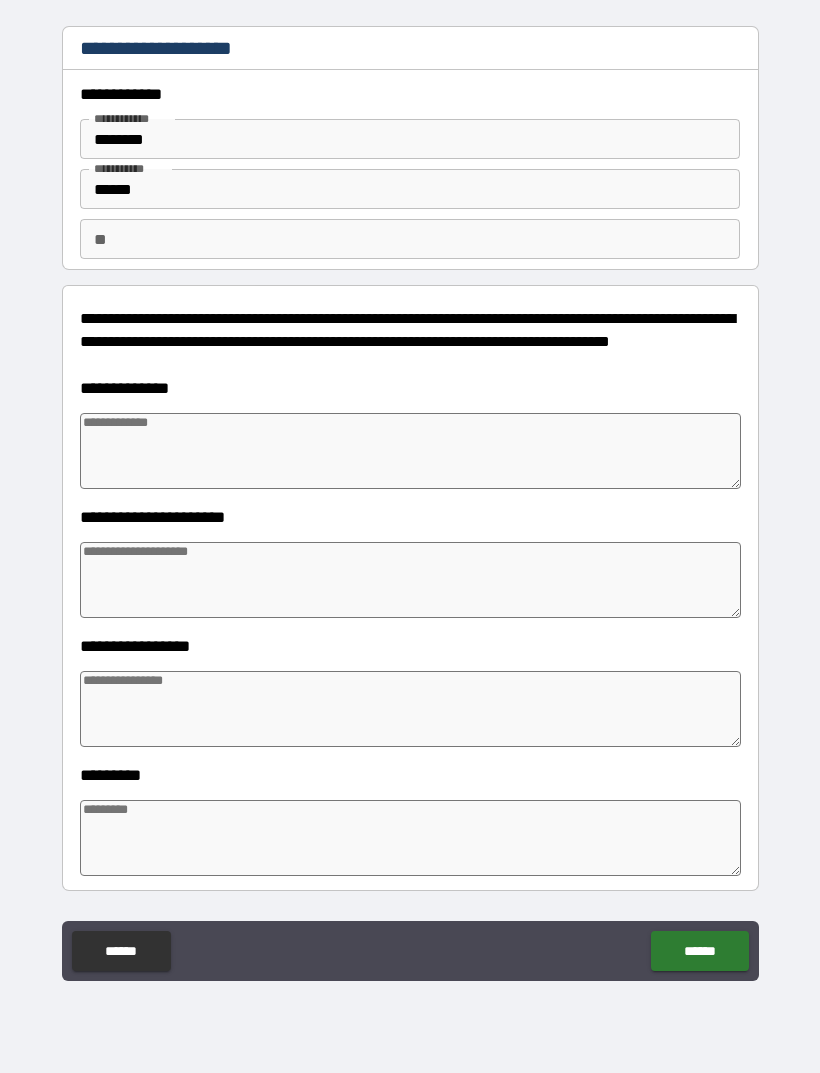 type on "*" 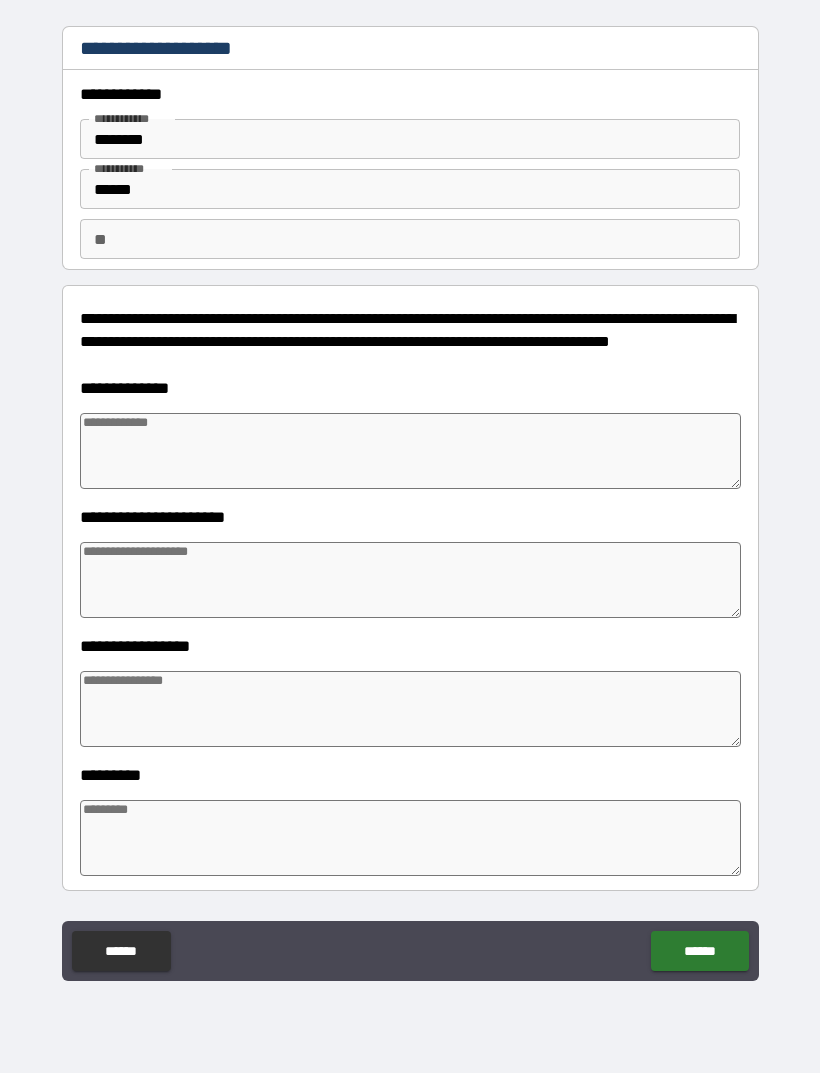 type on "*" 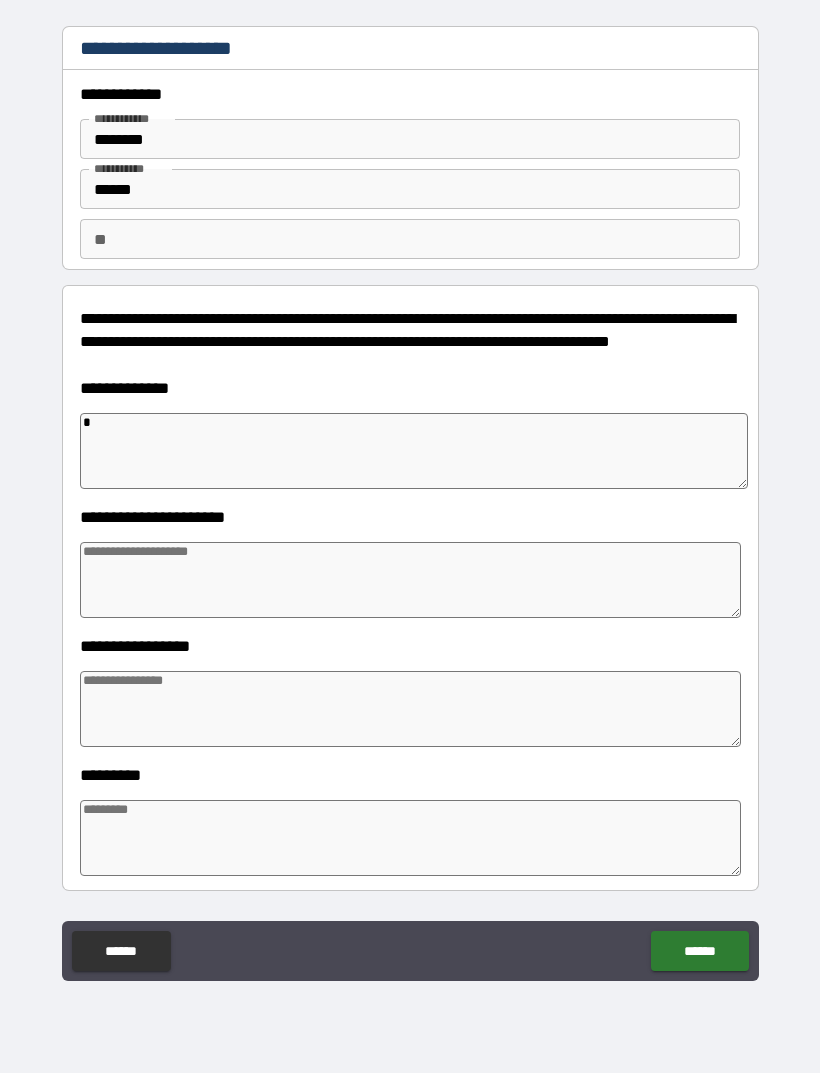 type on "*" 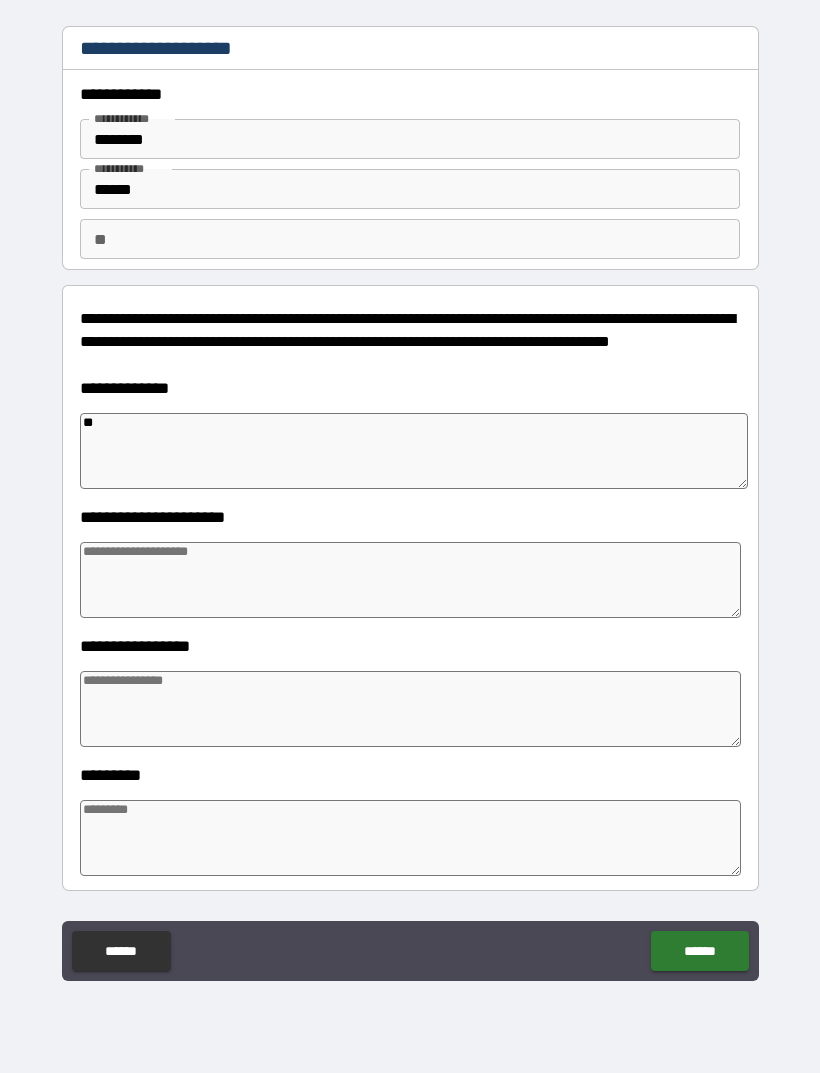 type on "*" 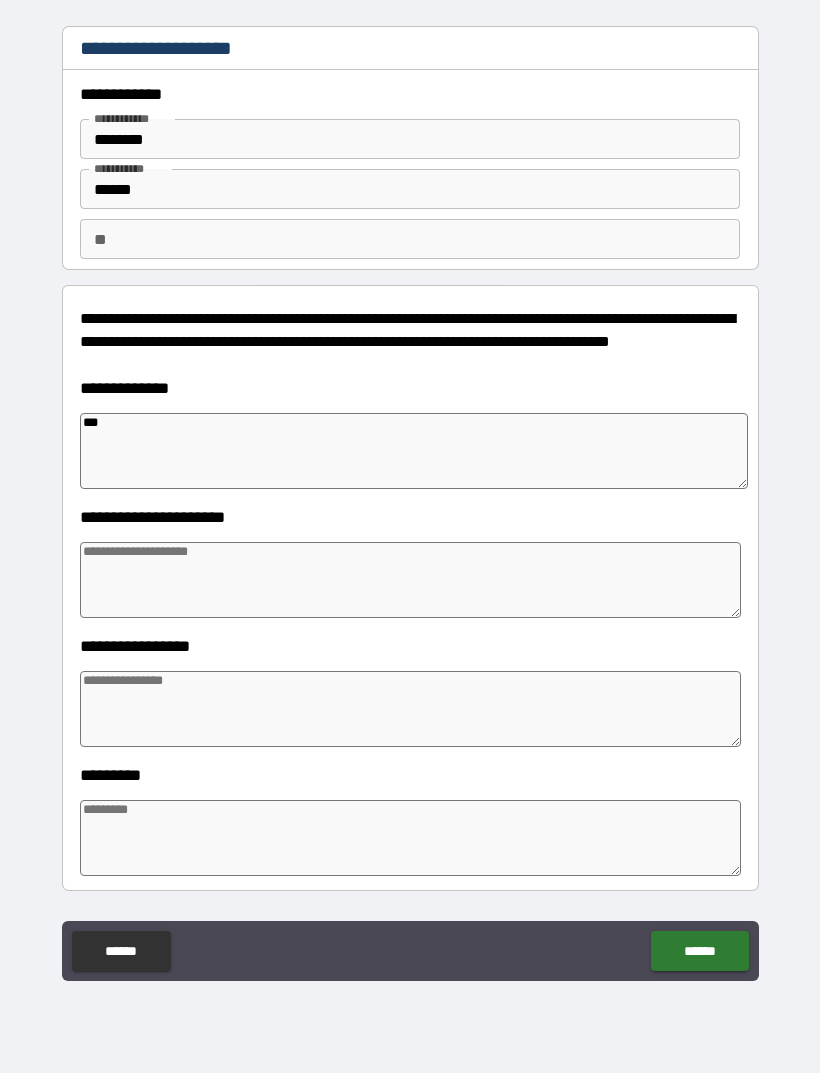 type on "*" 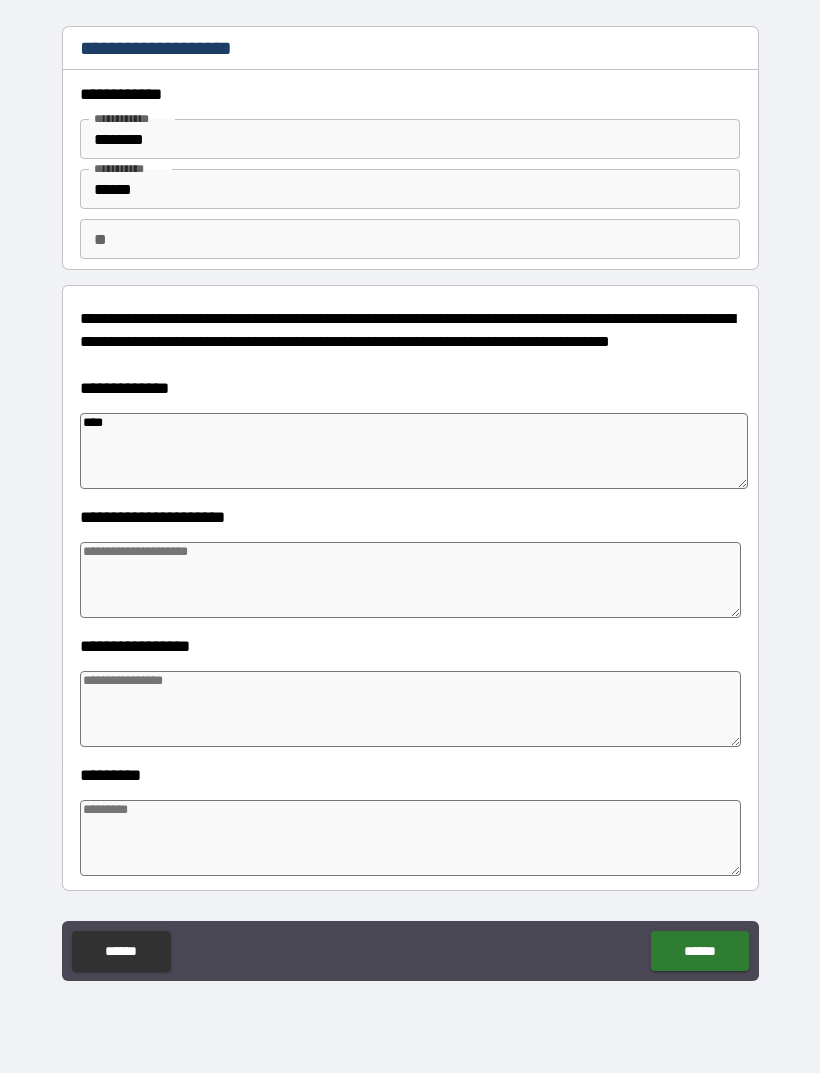 type on "*" 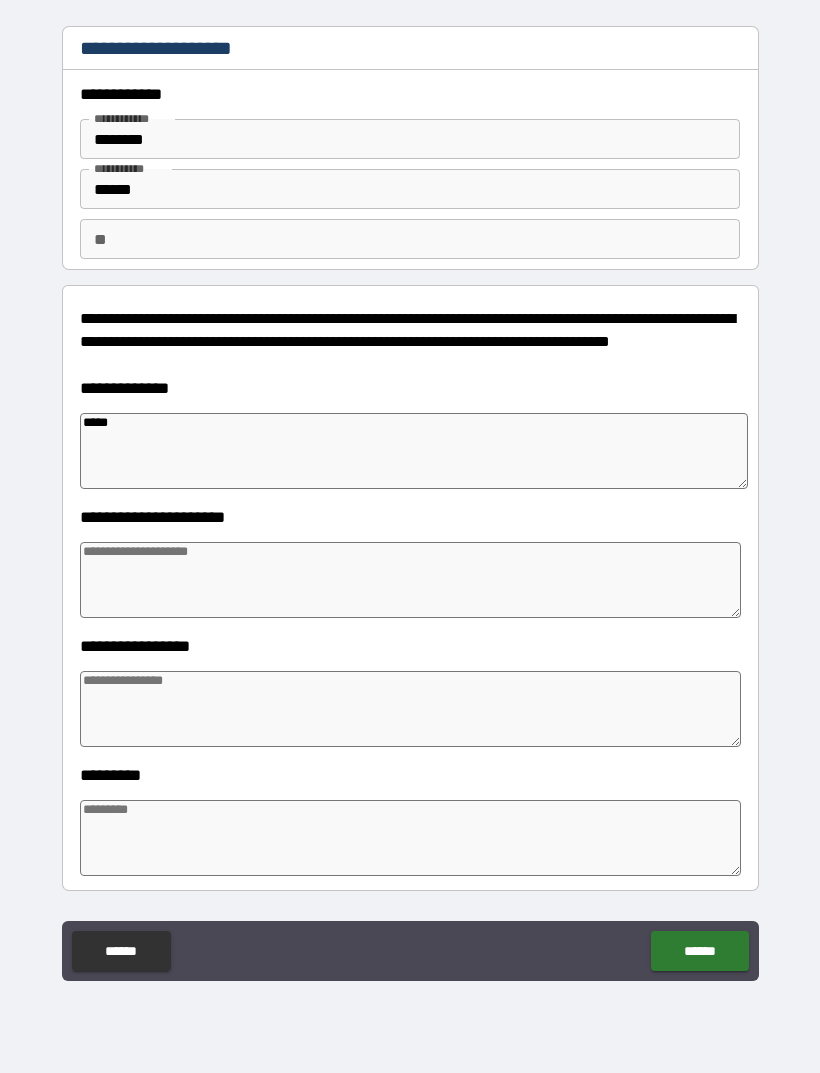 type on "*" 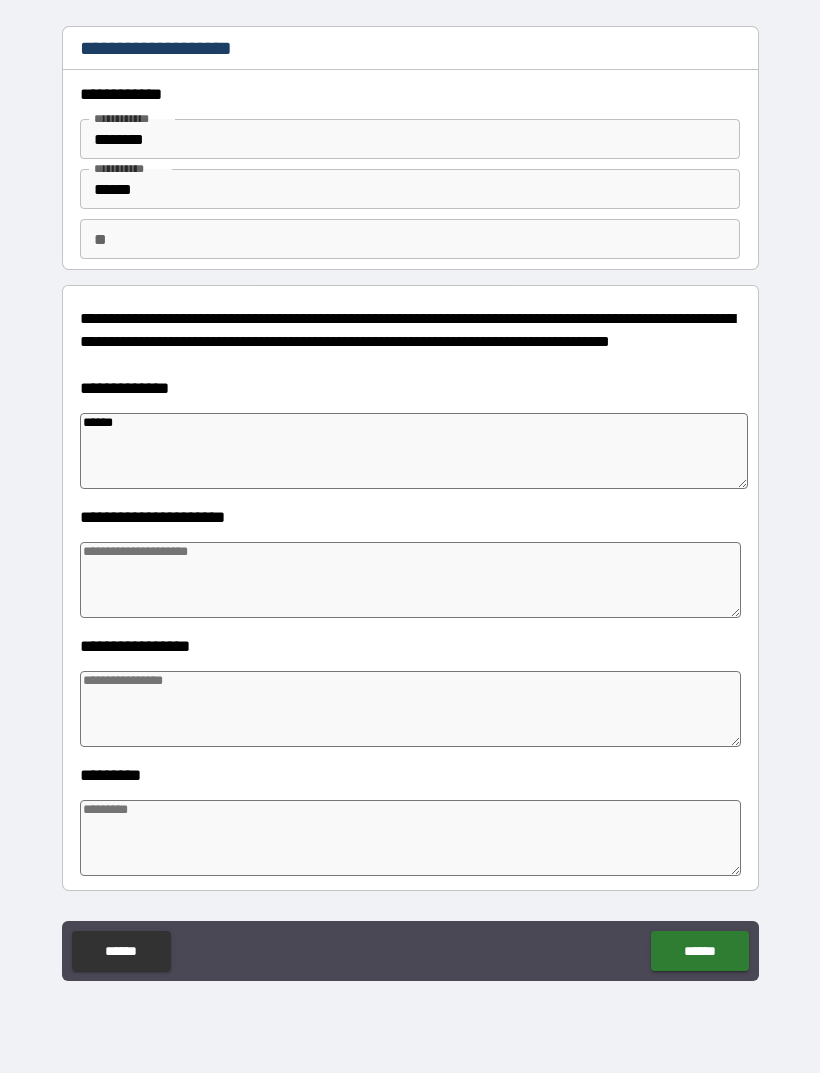 type on "*" 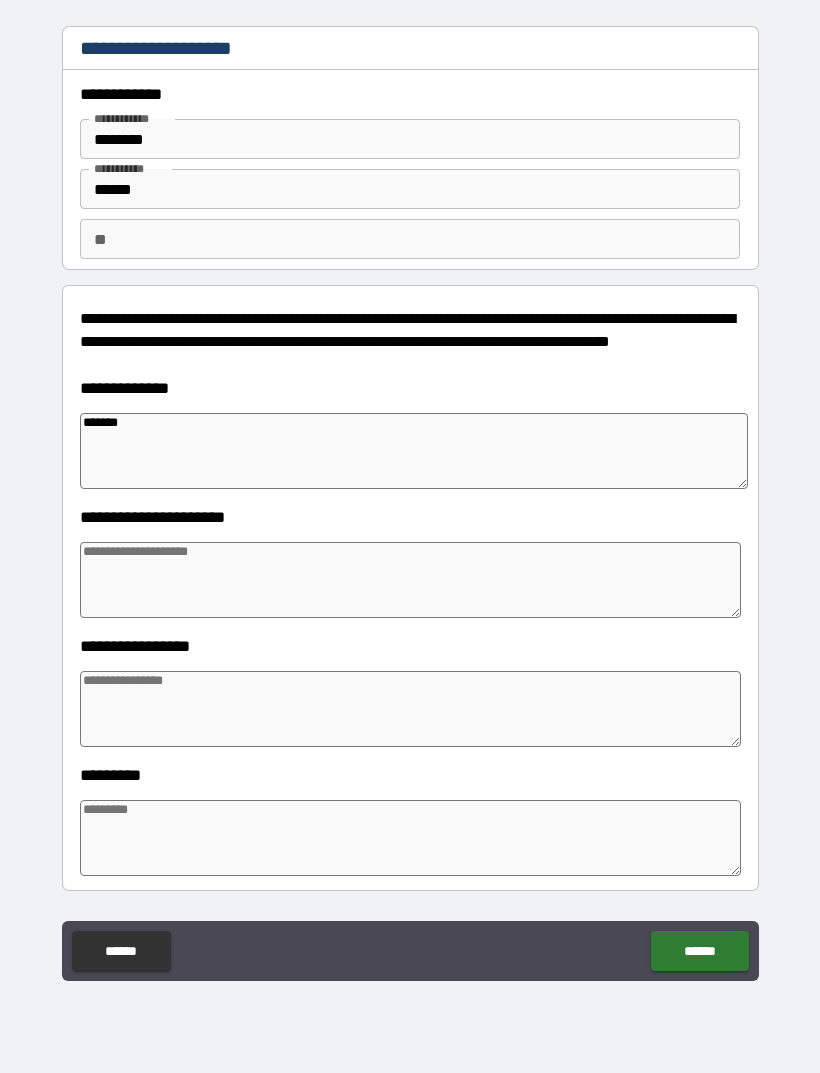 type on "*" 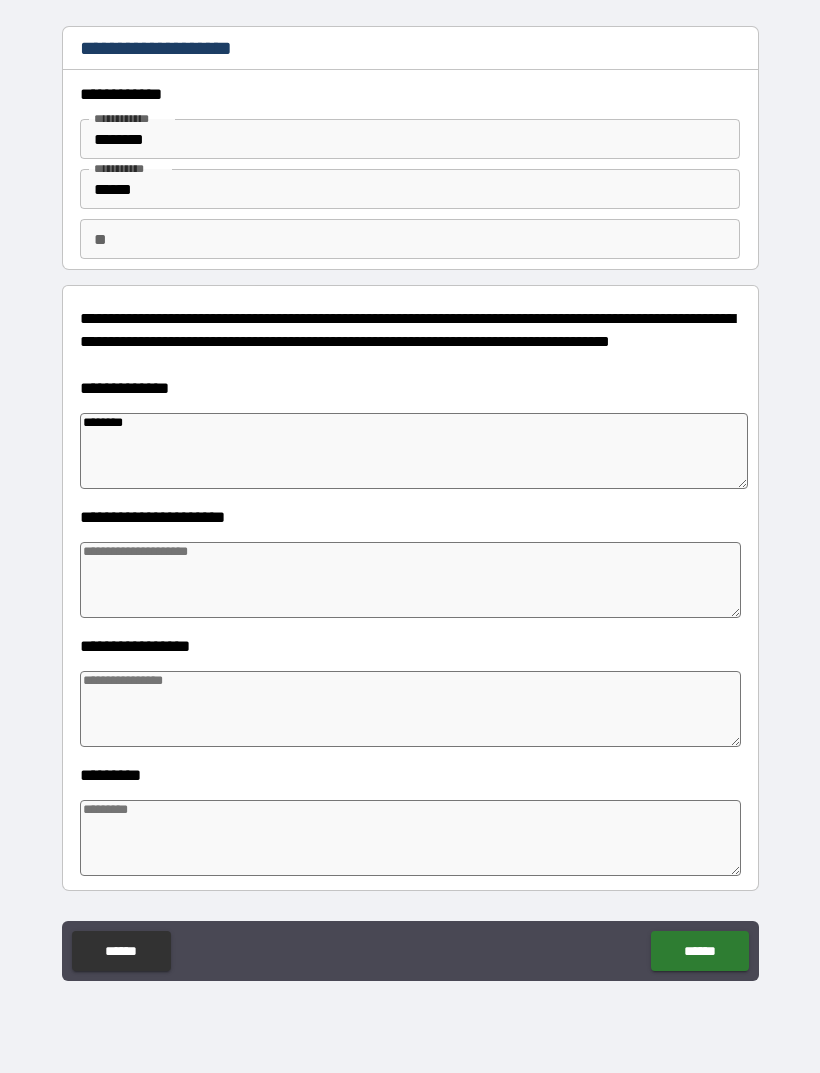 type on "*" 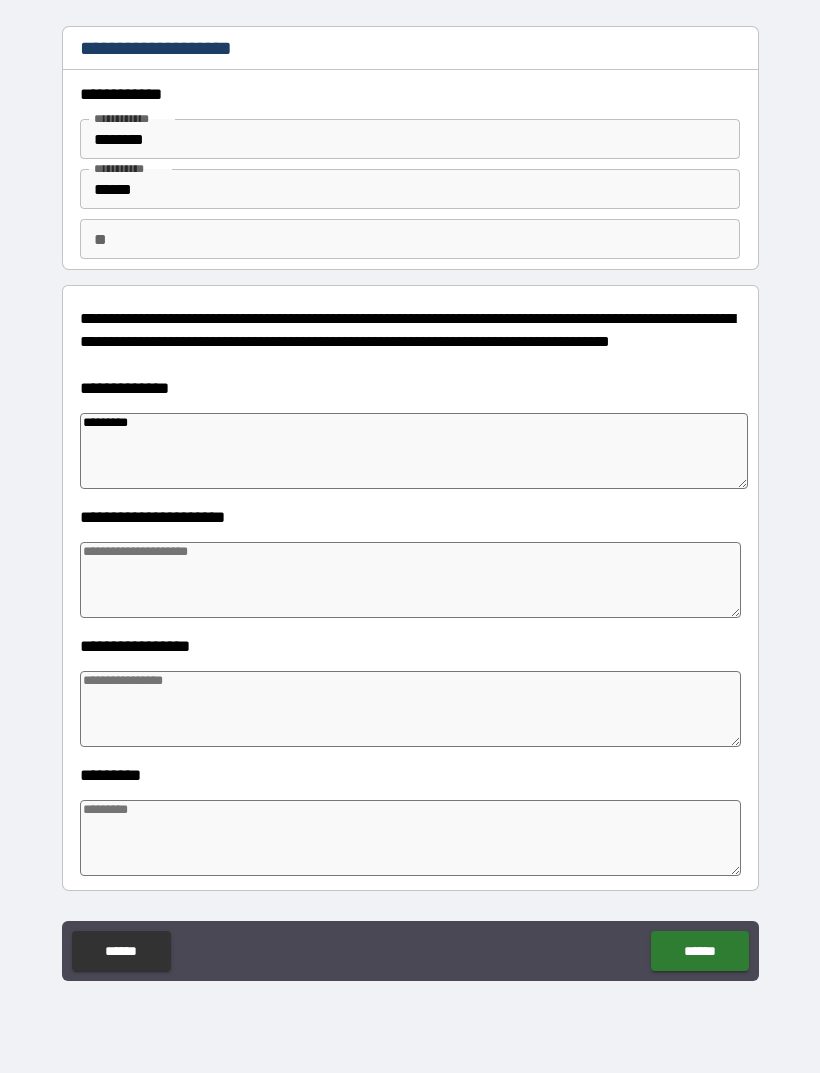 click at bounding box center (410, 709) 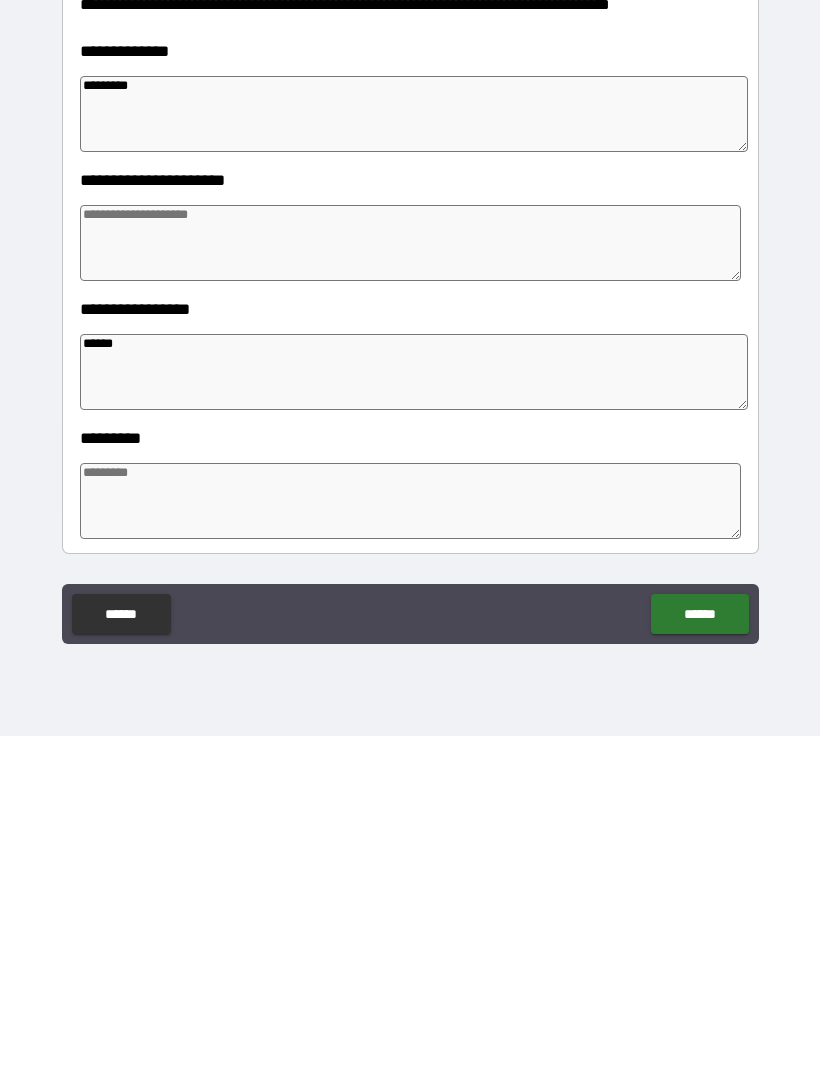 click at bounding box center (410, 838) 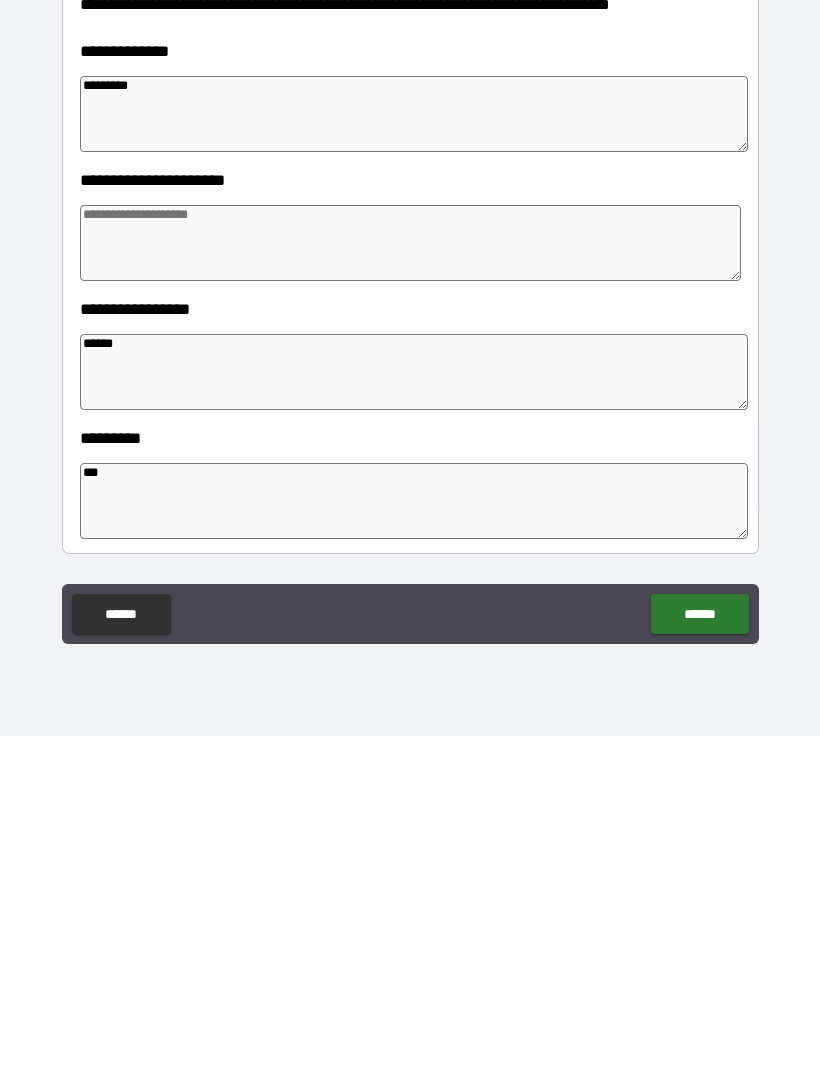 click at bounding box center (410, 580) 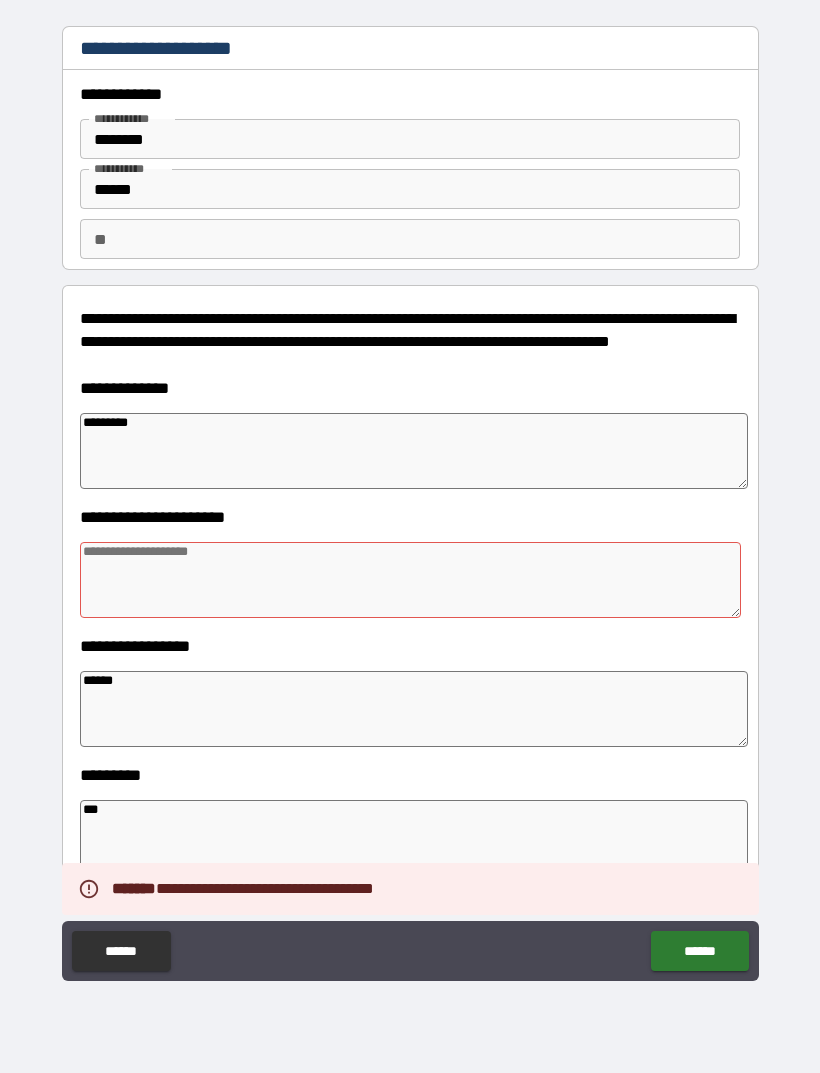 click at bounding box center [410, 580] 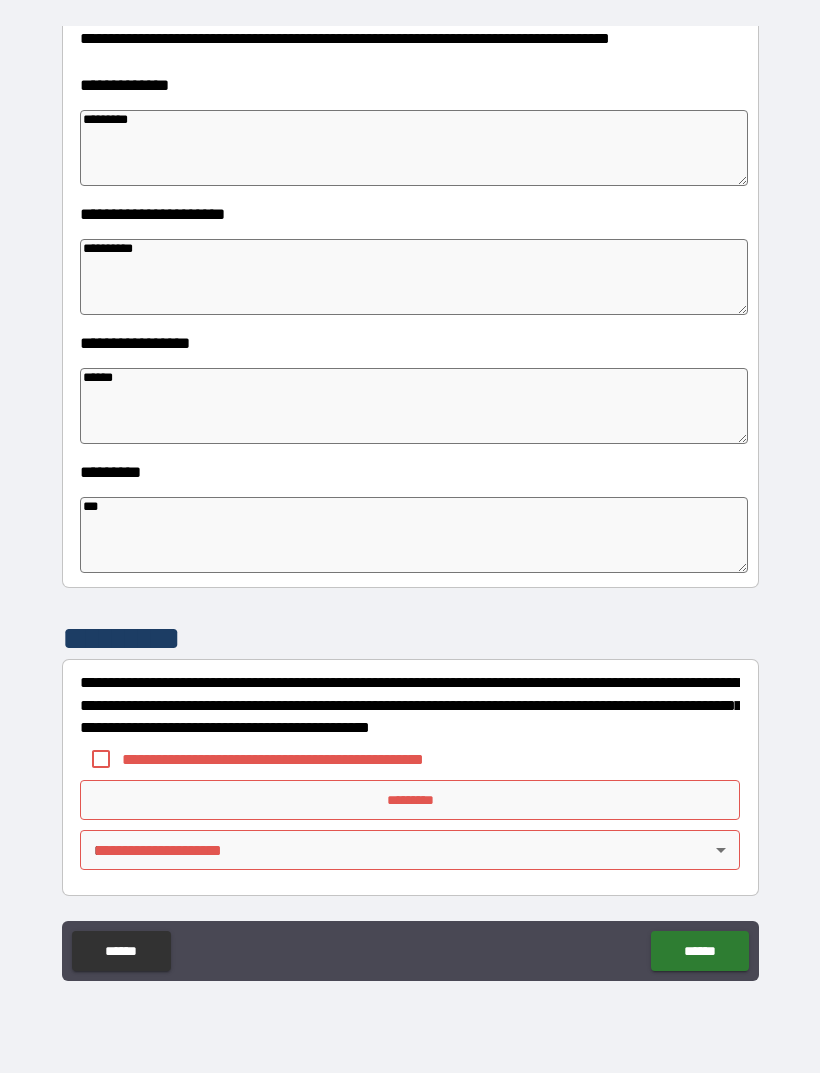 click on "**********" at bounding box center (410, 507) 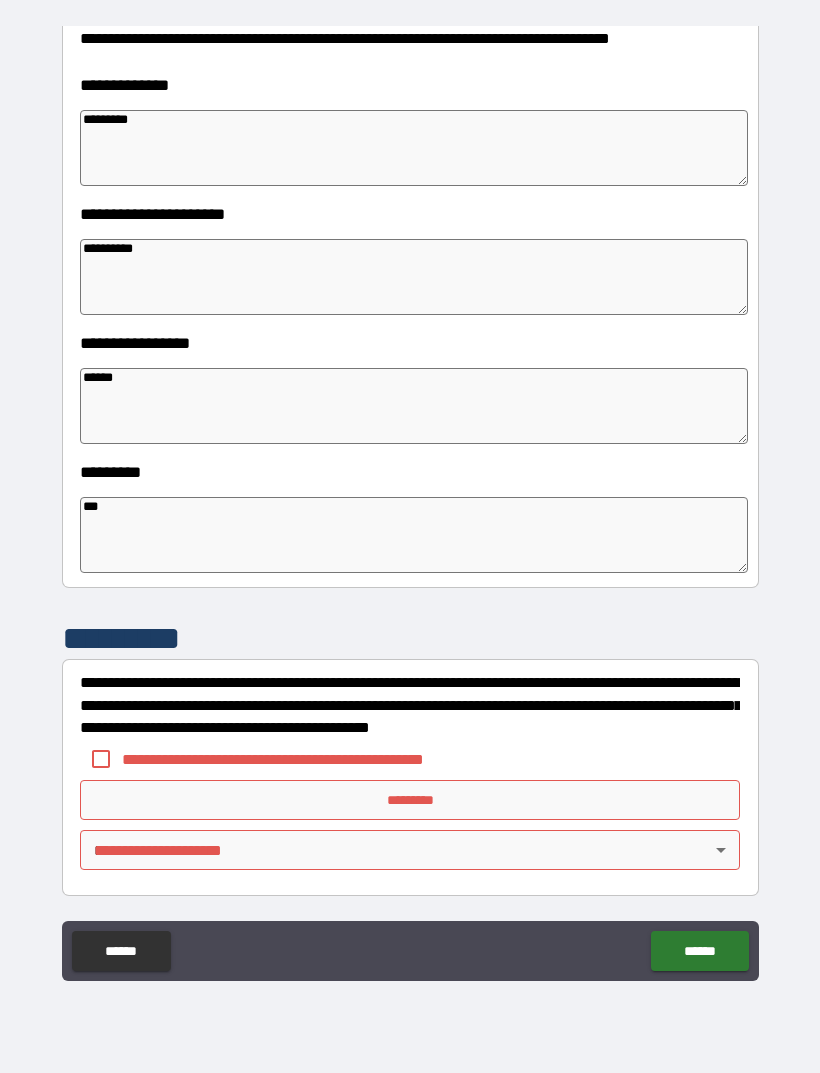 scroll, scrollTop: 303, scrollLeft: 0, axis: vertical 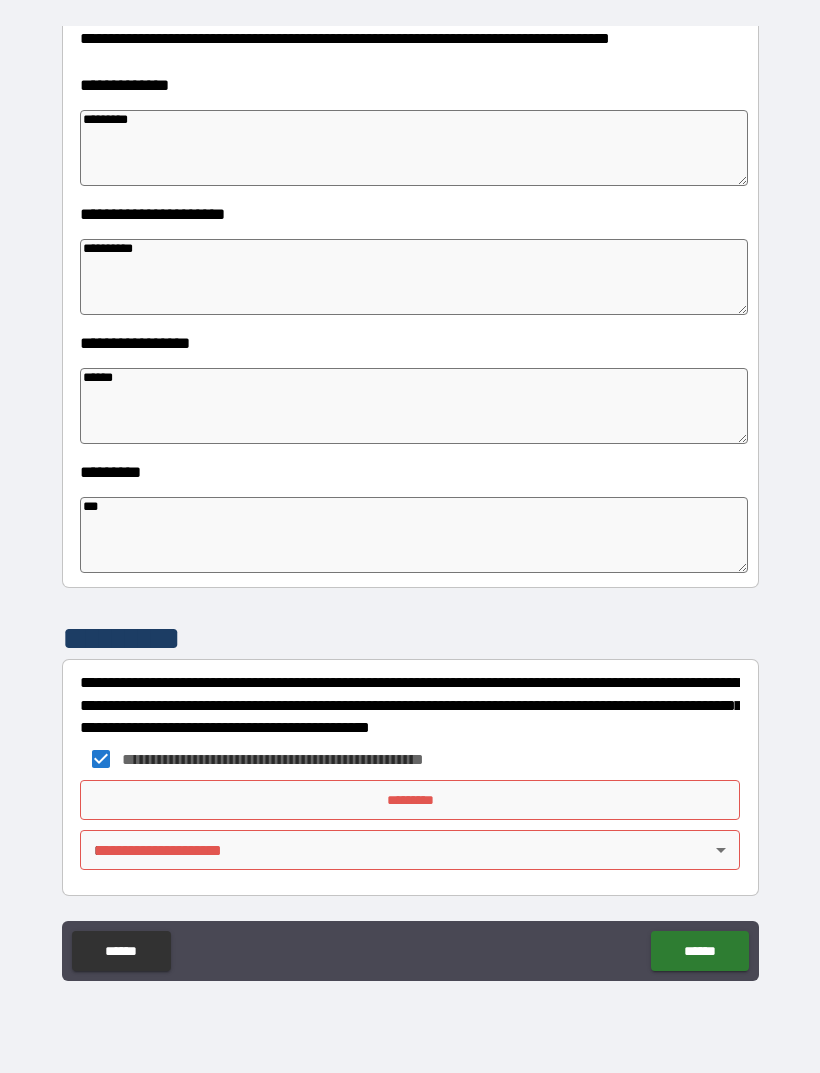 click on "*********" at bounding box center [410, 800] 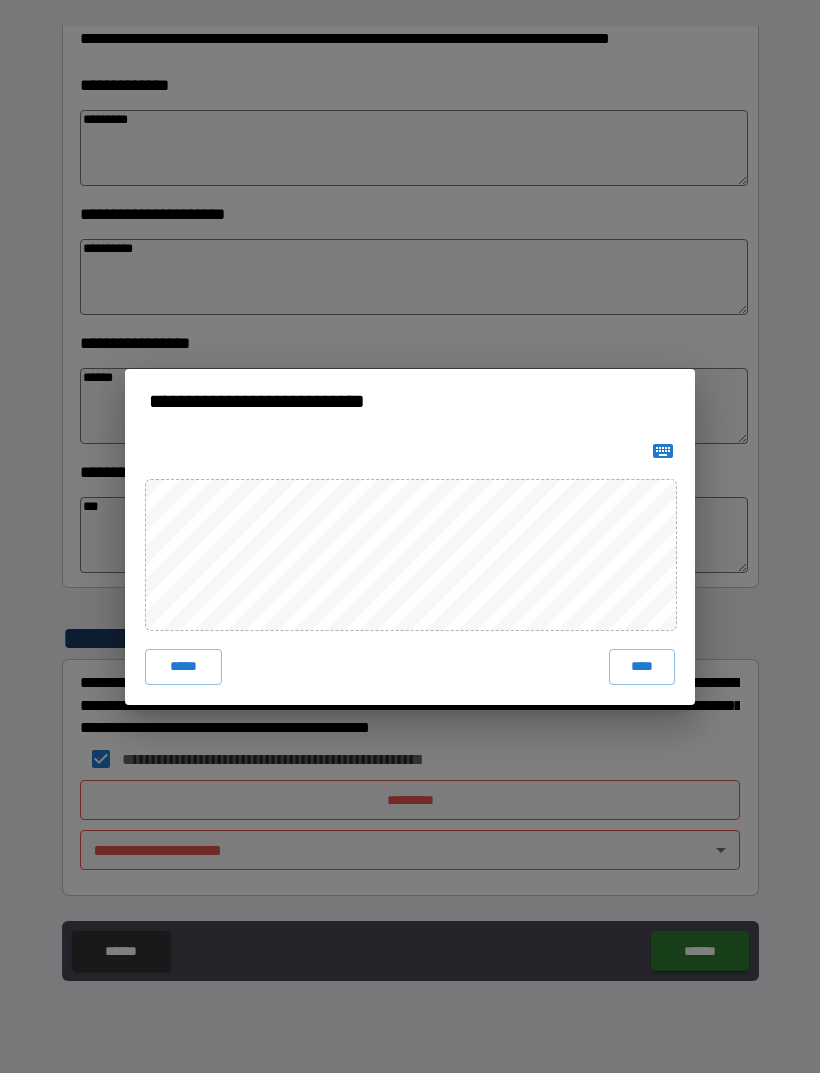 click on "****" at bounding box center (642, 667) 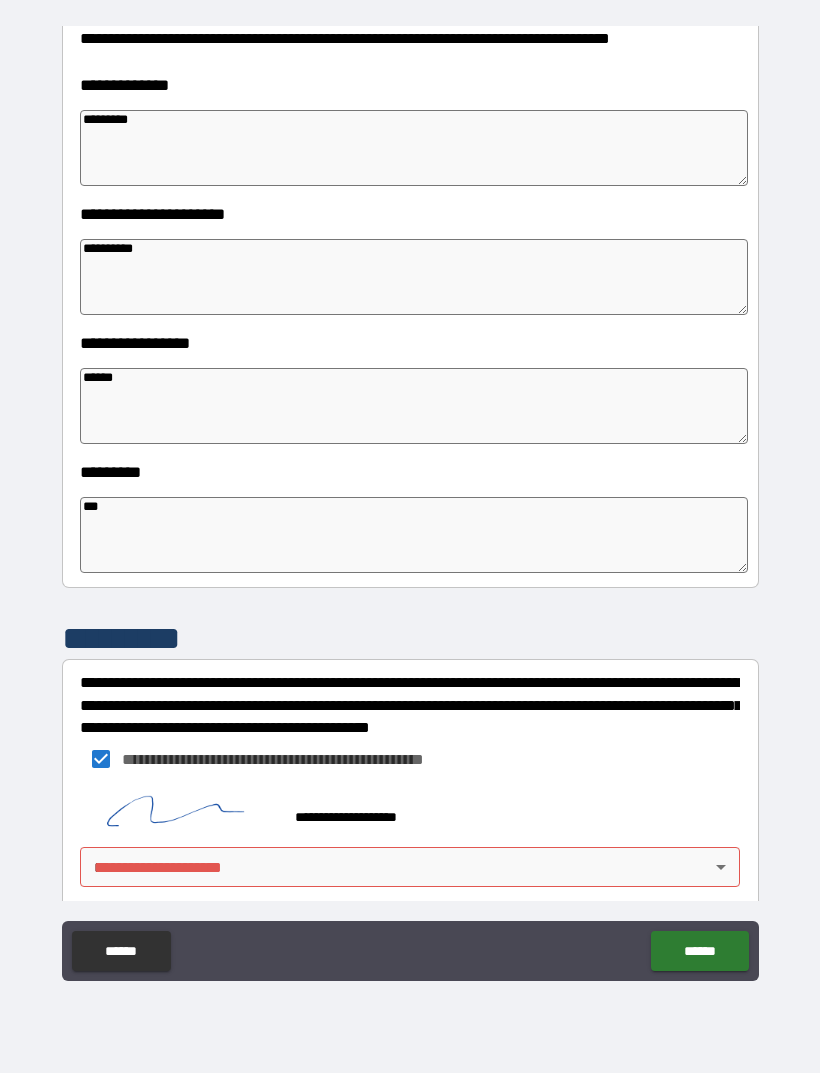 scroll, scrollTop: 293, scrollLeft: 0, axis: vertical 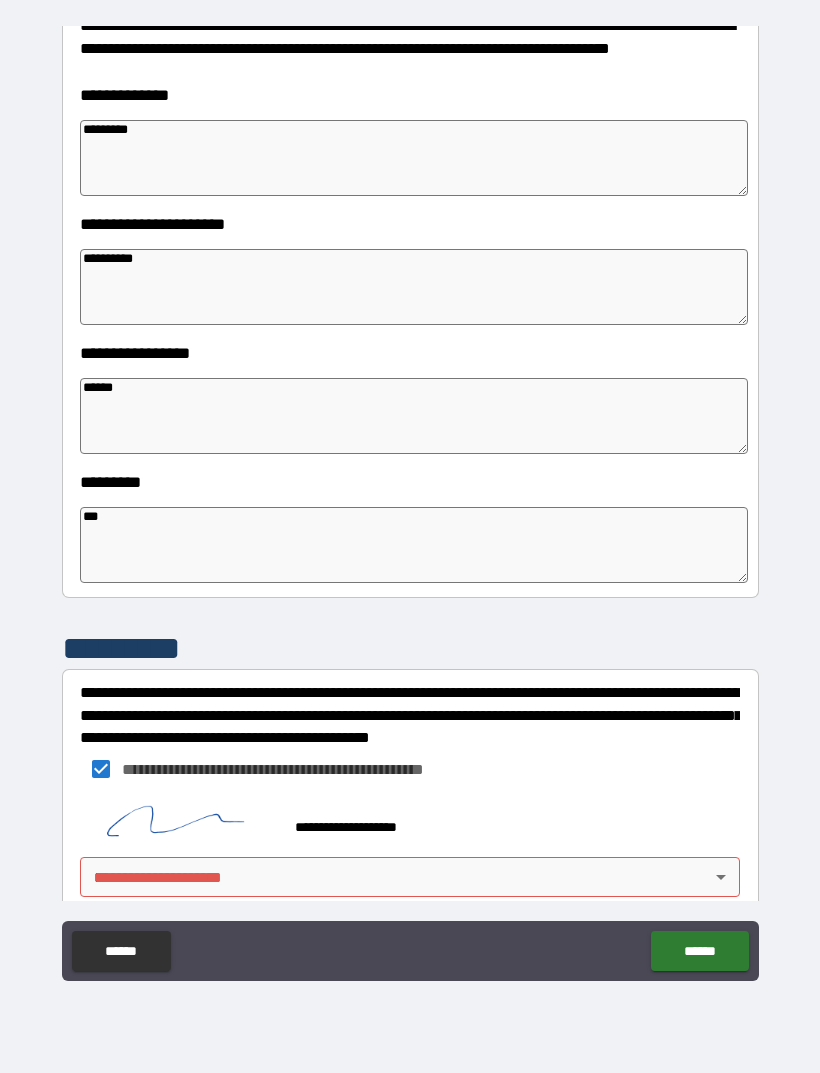 click on "**********" at bounding box center [410, 504] 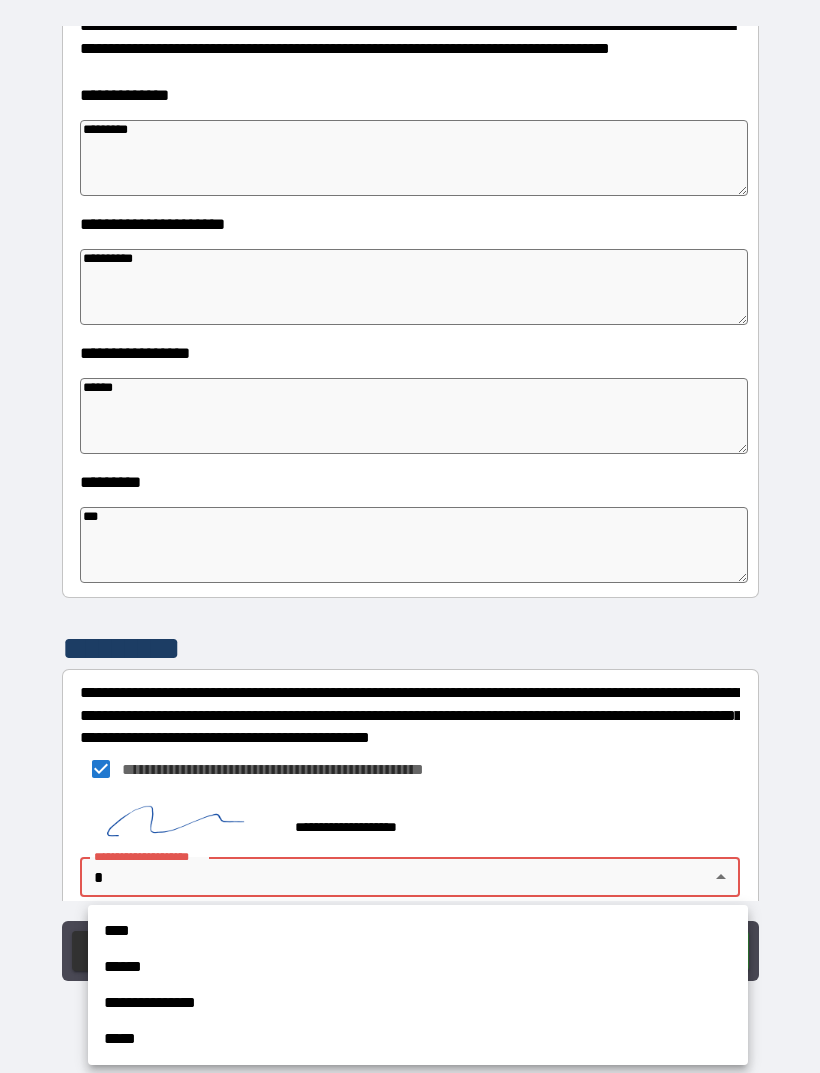 click on "**********" at bounding box center (418, 1003) 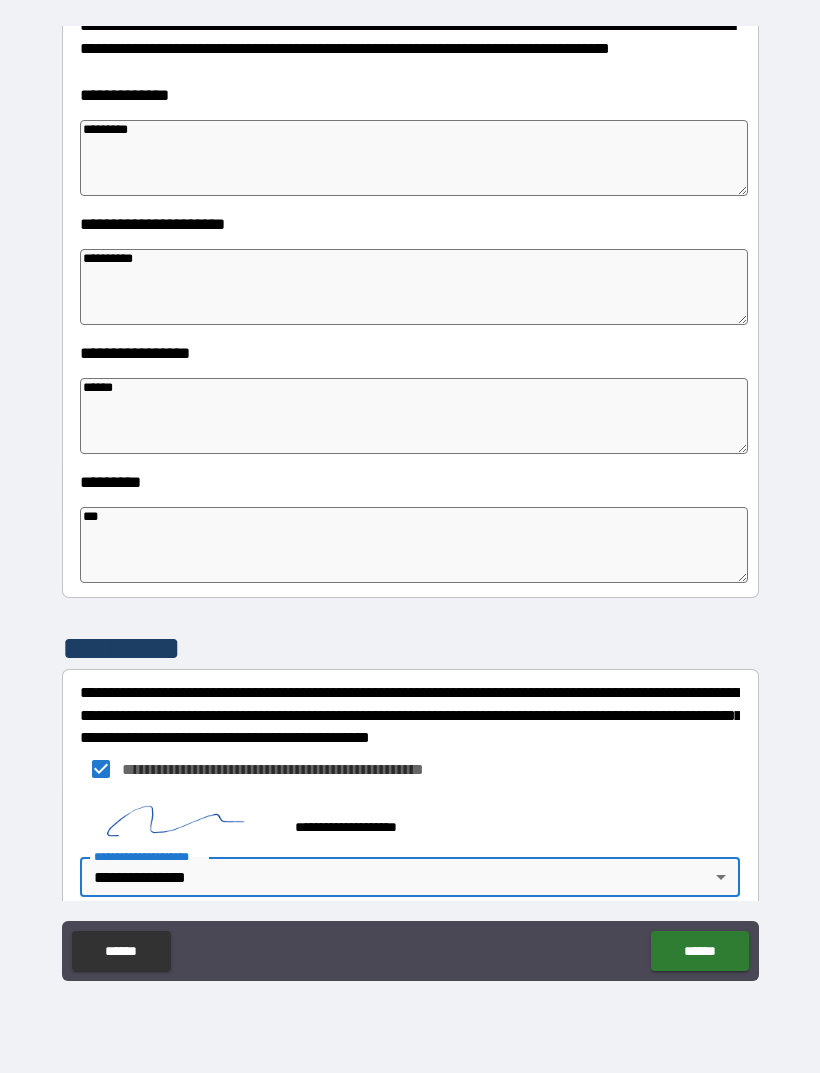 click on "******" at bounding box center (699, 951) 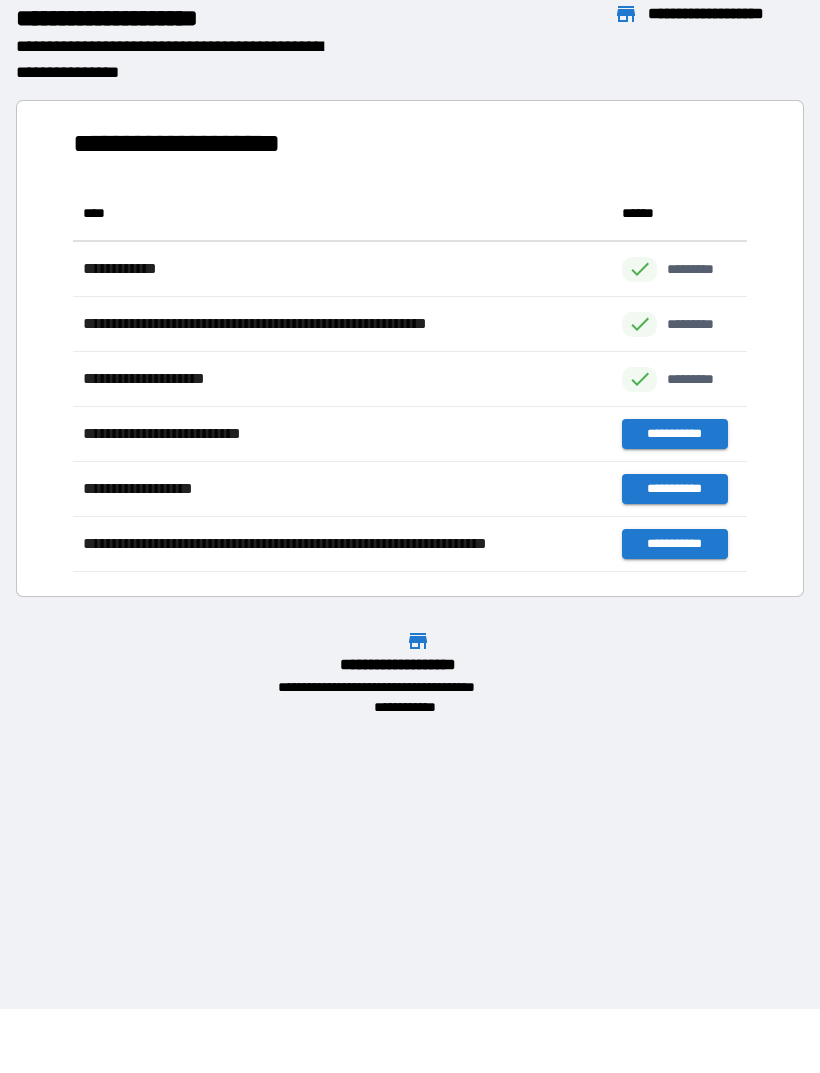 scroll, scrollTop: 1, scrollLeft: 1, axis: both 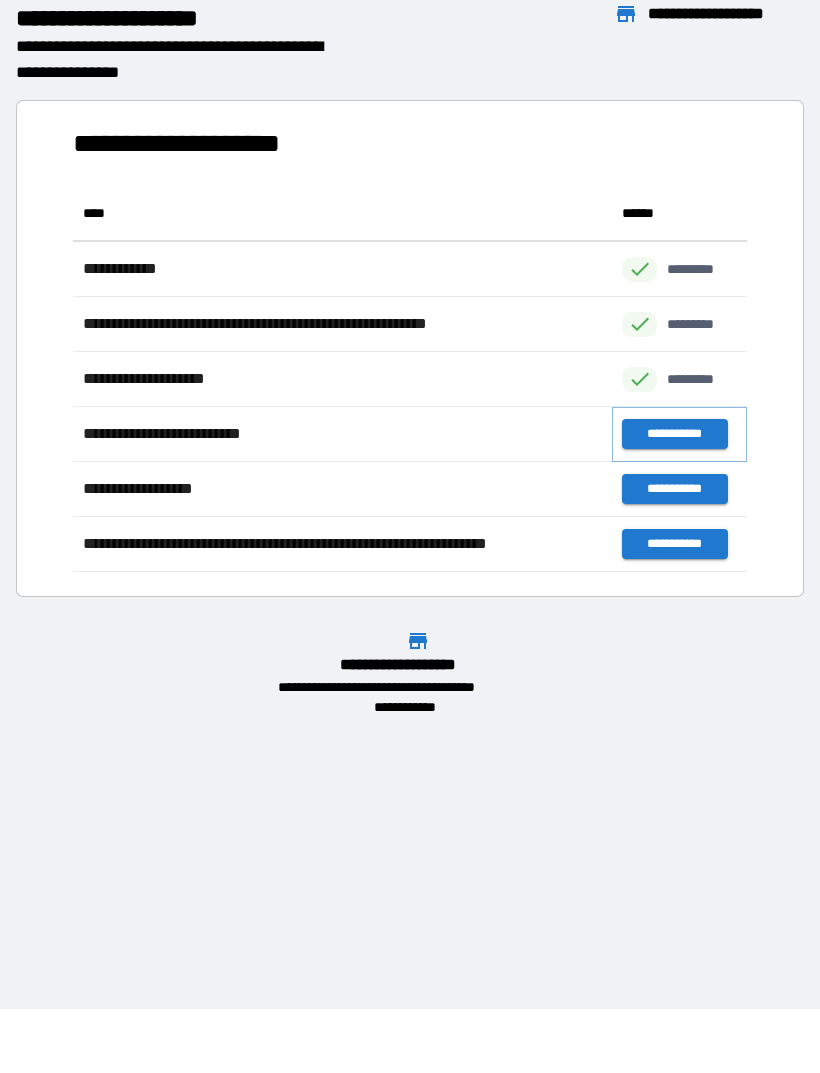 click on "**********" at bounding box center [674, 434] 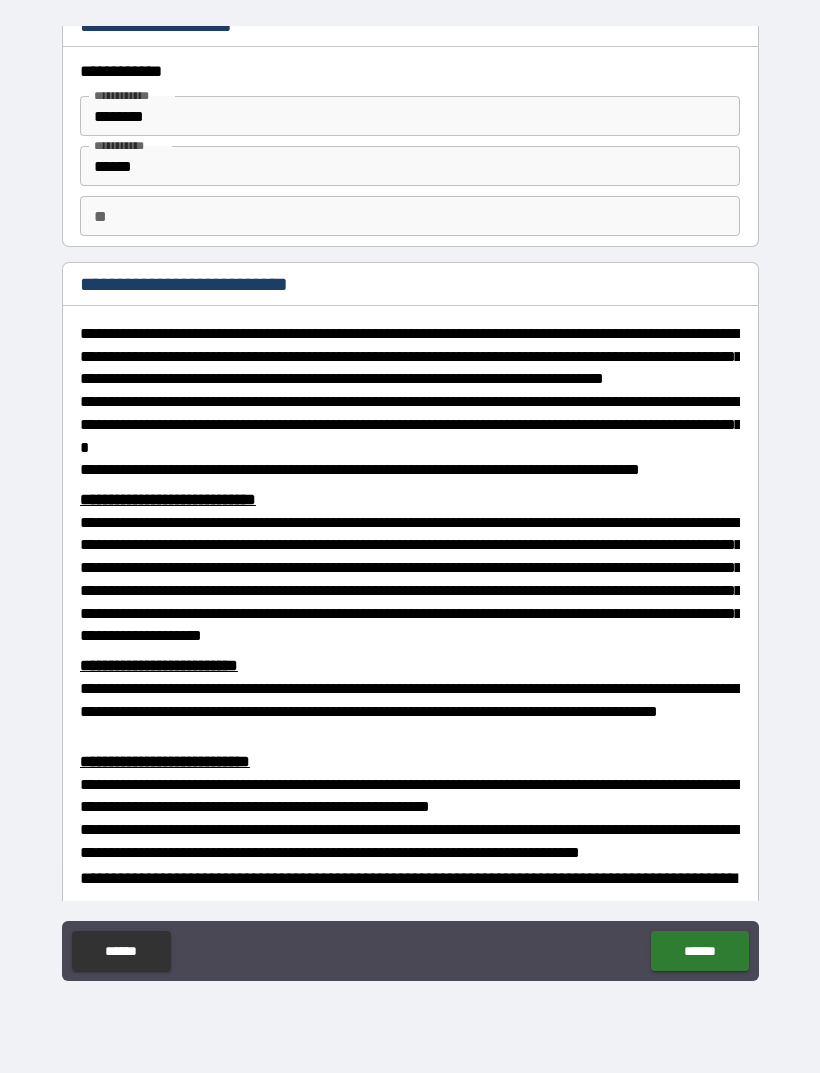 scroll, scrollTop: 18, scrollLeft: 0, axis: vertical 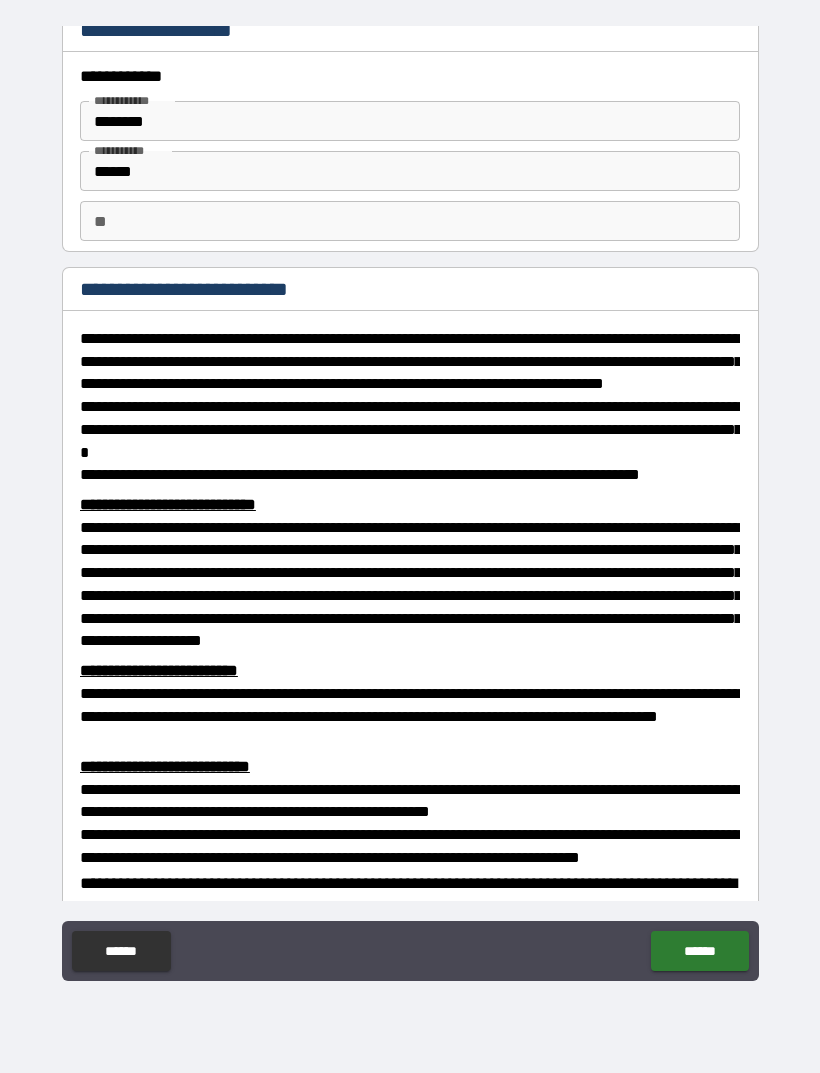 click on "**" at bounding box center (410, 221) 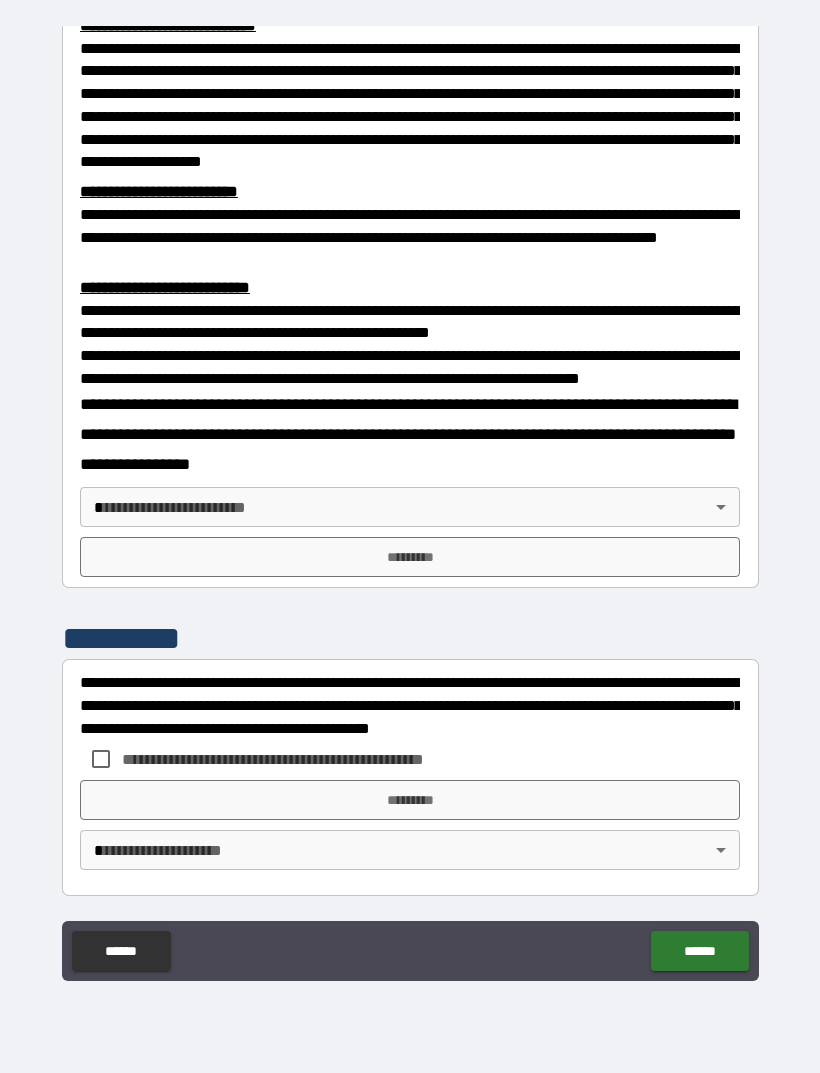 scroll, scrollTop: 549, scrollLeft: 0, axis: vertical 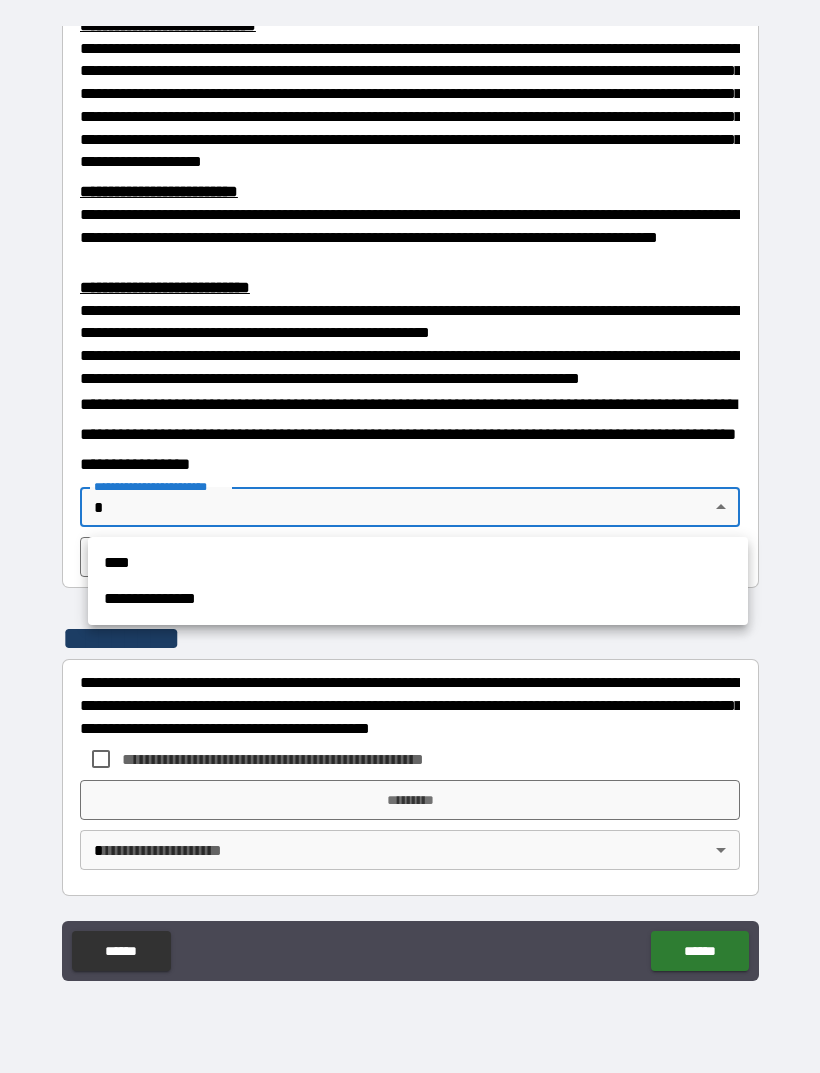 click on "**********" at bounding box center [418, 599] 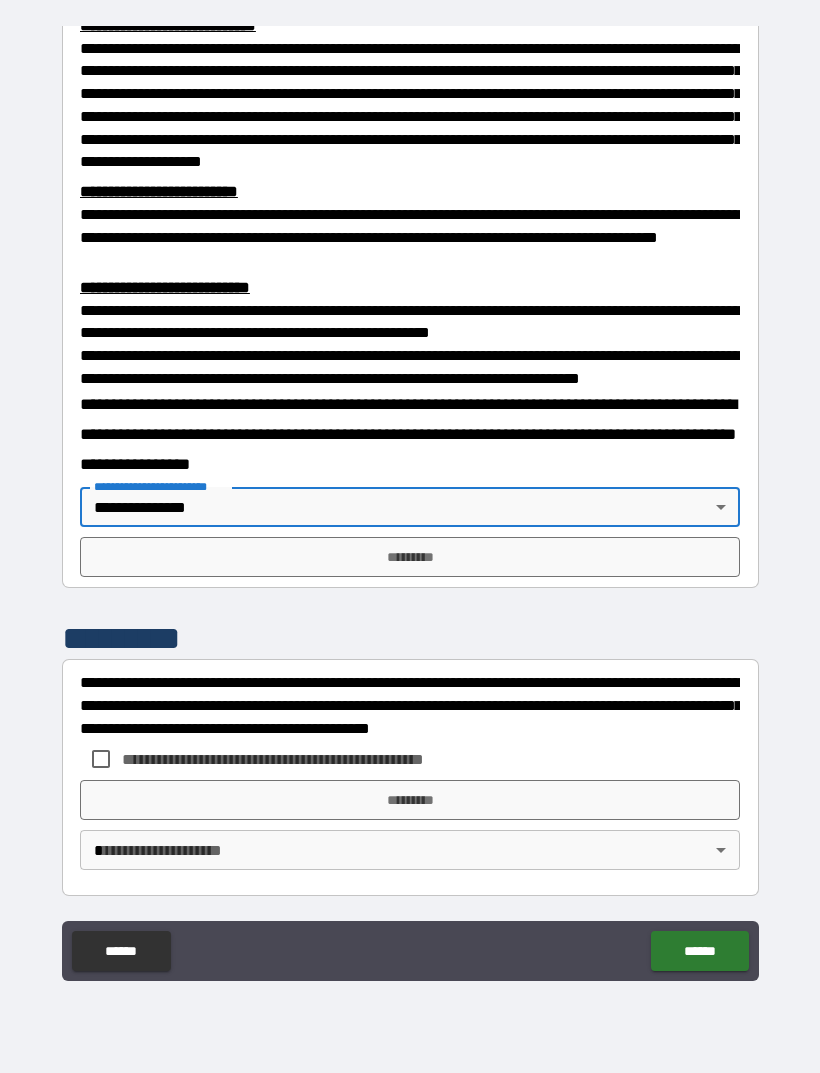 click on "*********" at bounding box center [410, 557] 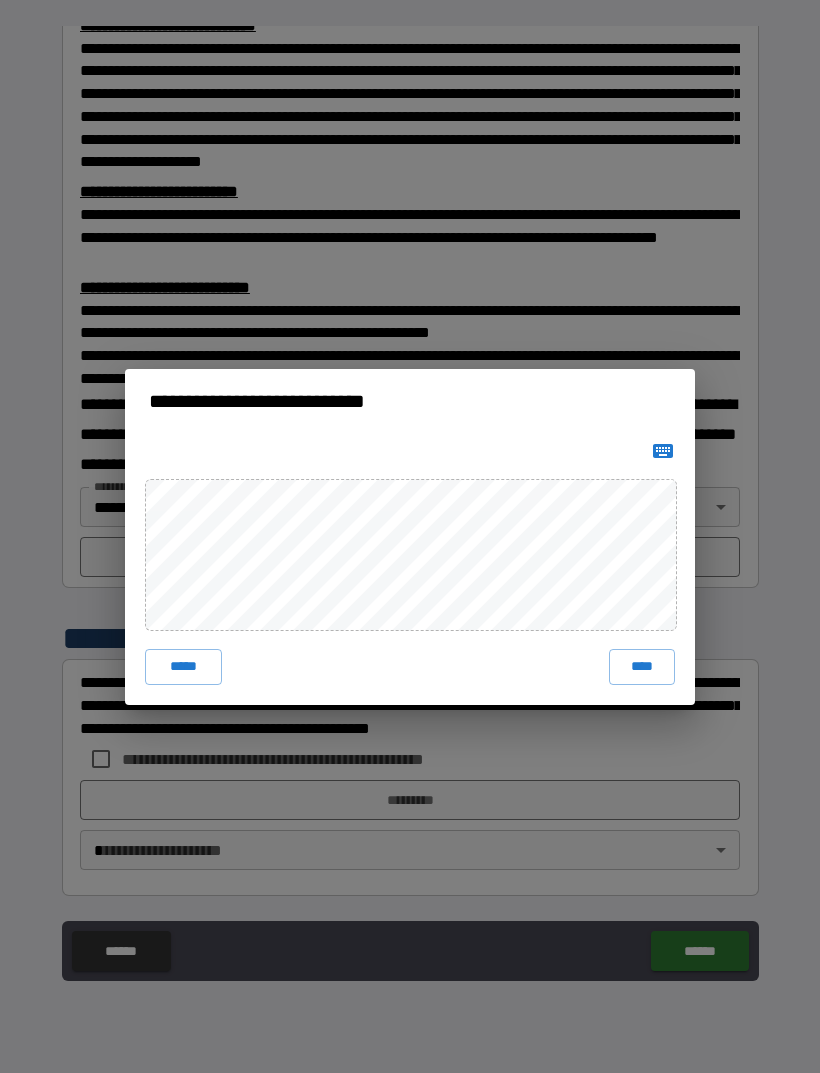 click on "****" at bounding box center [642, 667] 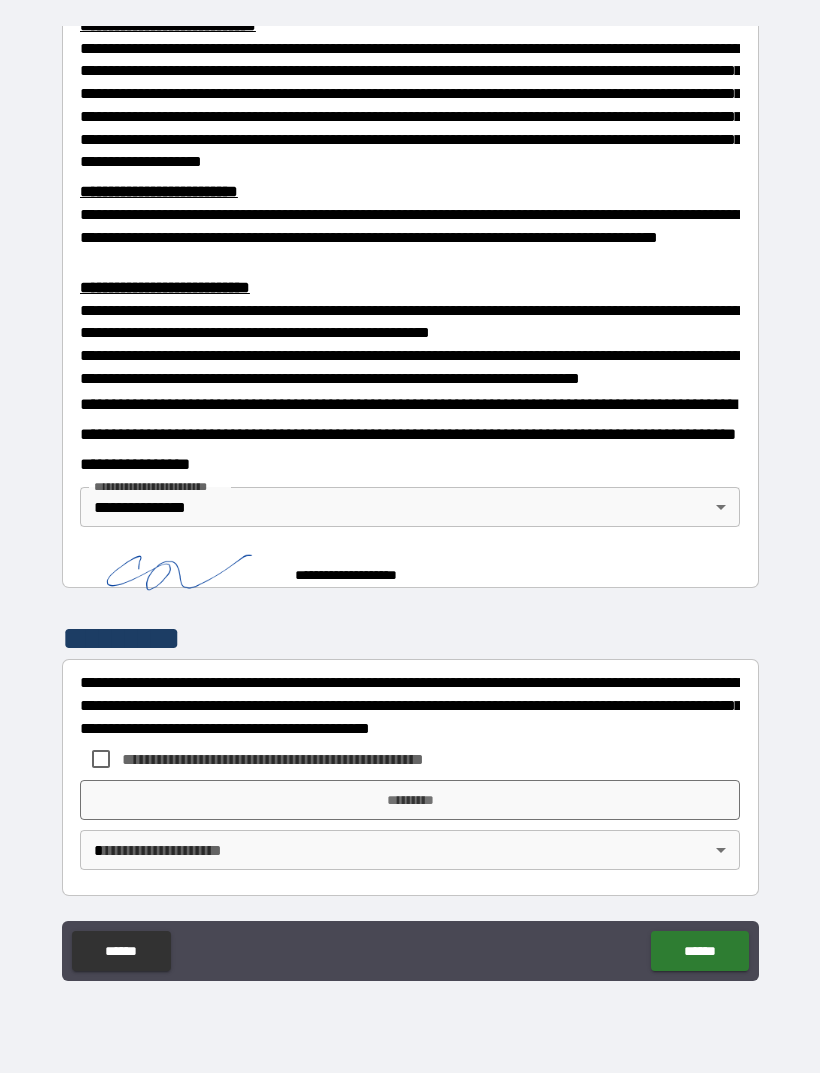 scroll, scrollTop: 539, scrollLeft: 0, axis: vertical 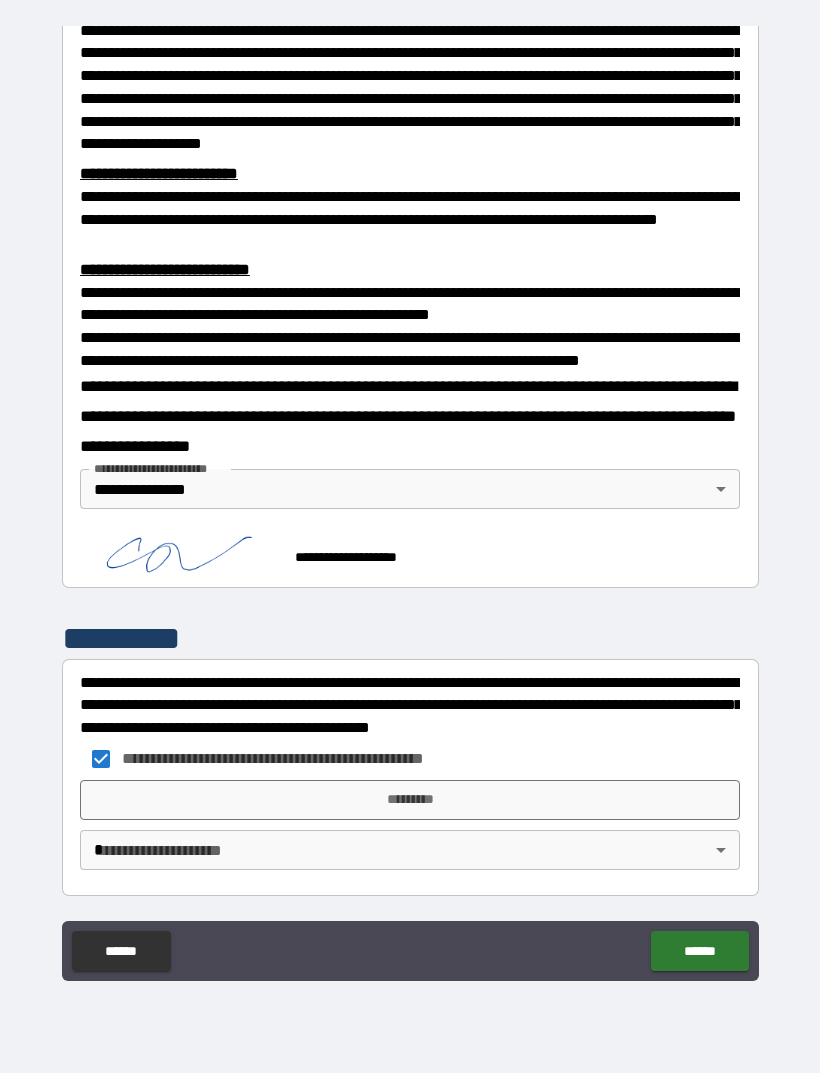 click on "*********" at bounding box center (410, 800) 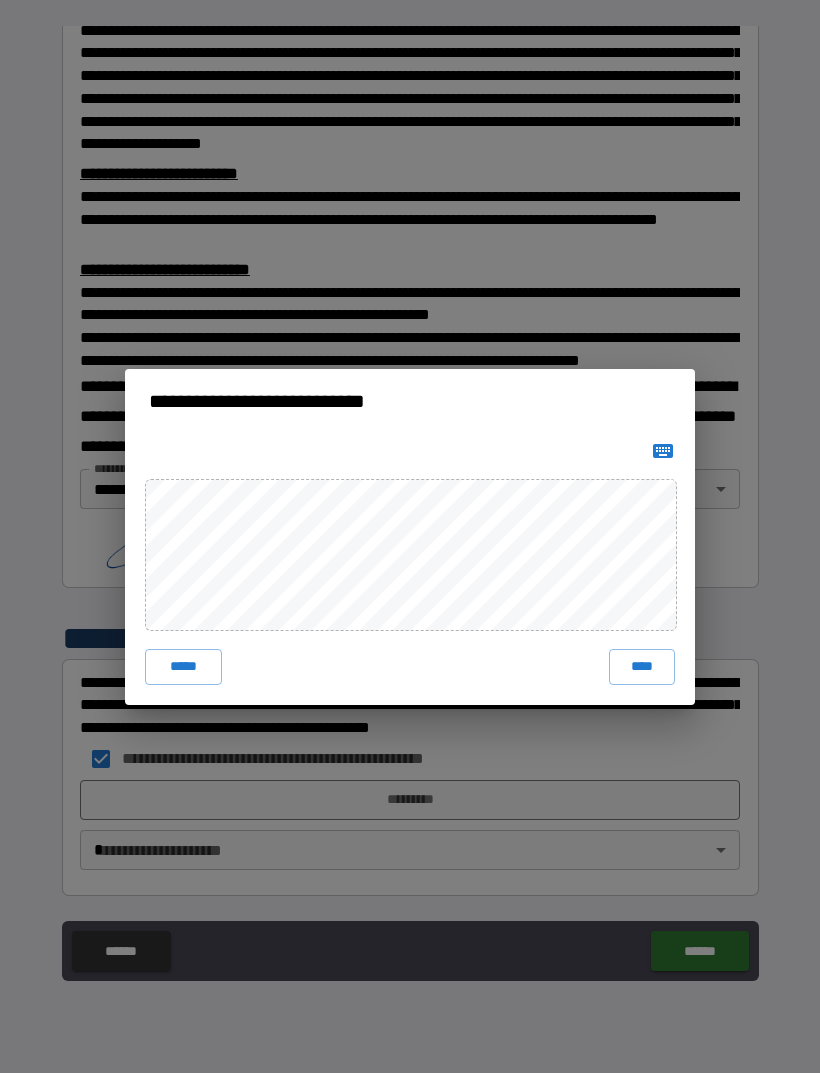 click on "****" at bounding box center (642, 667) 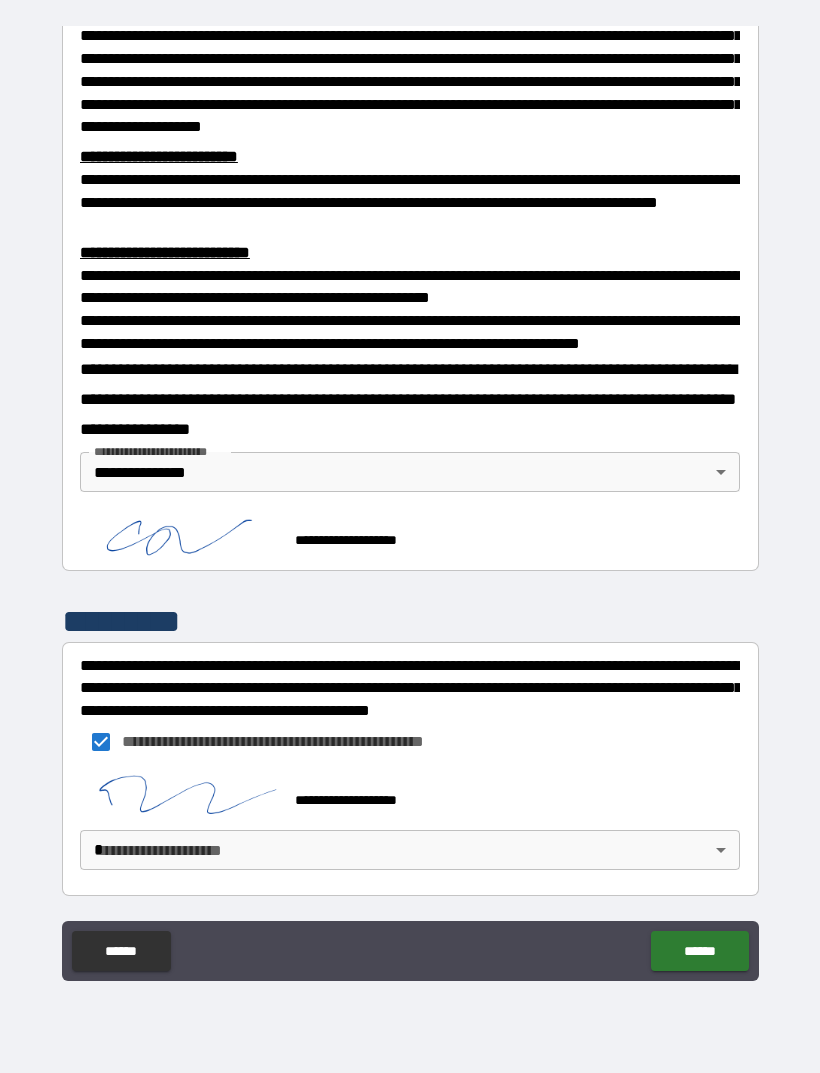scroll, scrollTop: 583, scrollLeft: 0, axis: vertical 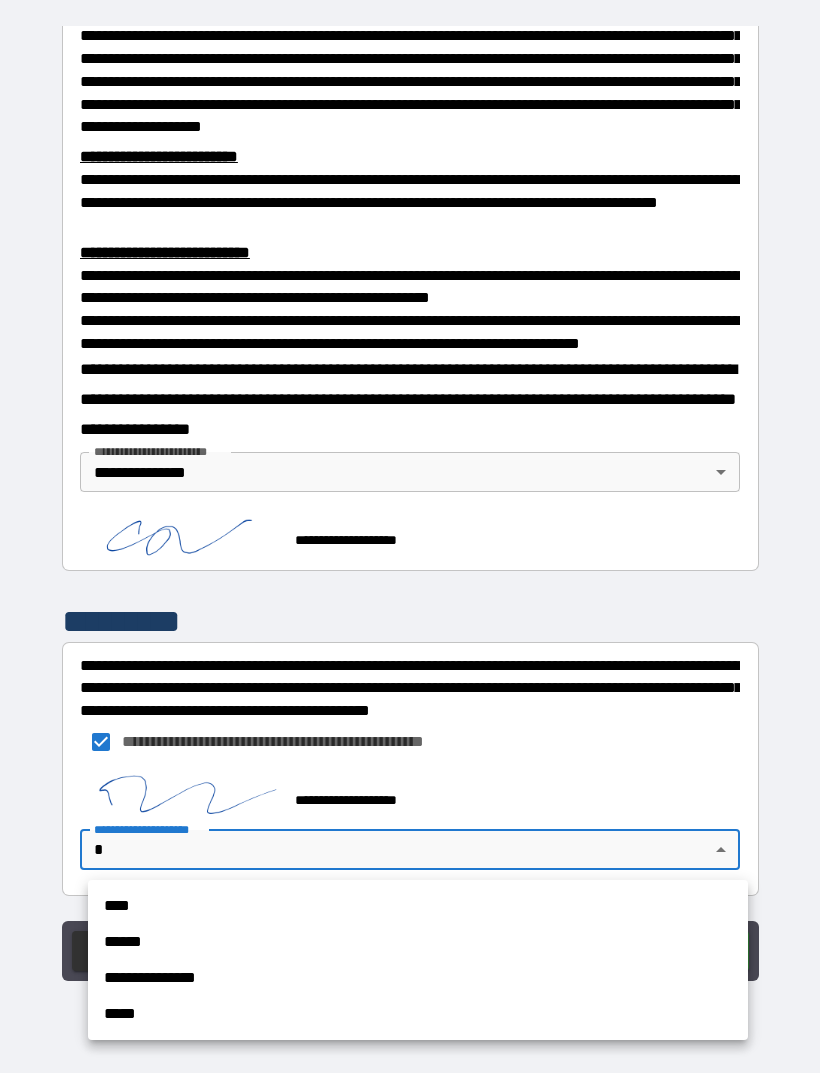 click on "**********" at bounding box center [418, 978] 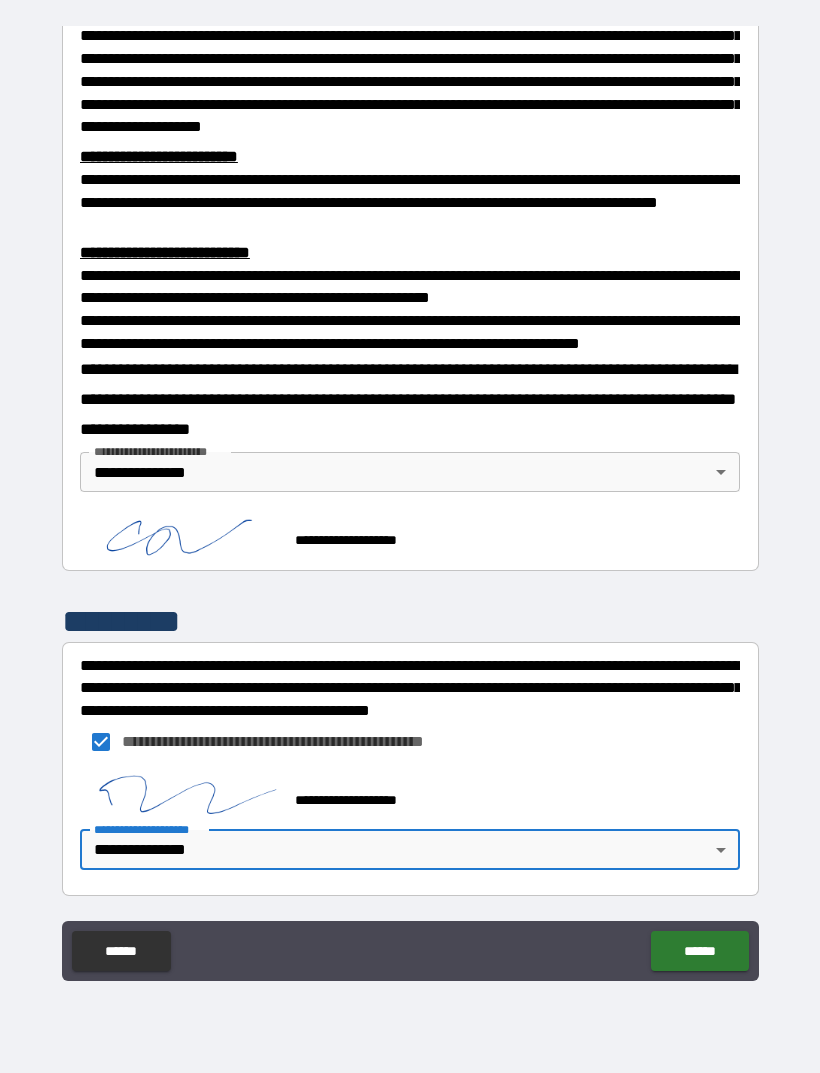 click on "******" at bounding box center [699, 951] 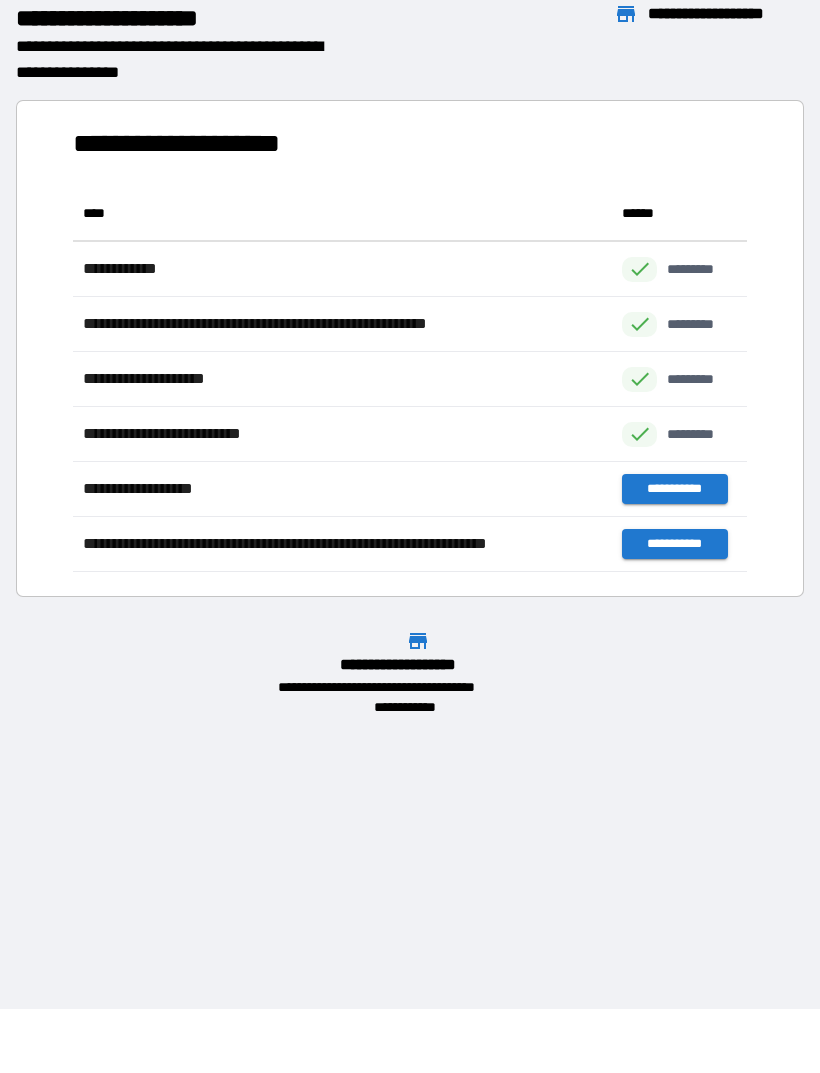 scroll, scrollTop: 1, scrollLeft: 1, axis: both 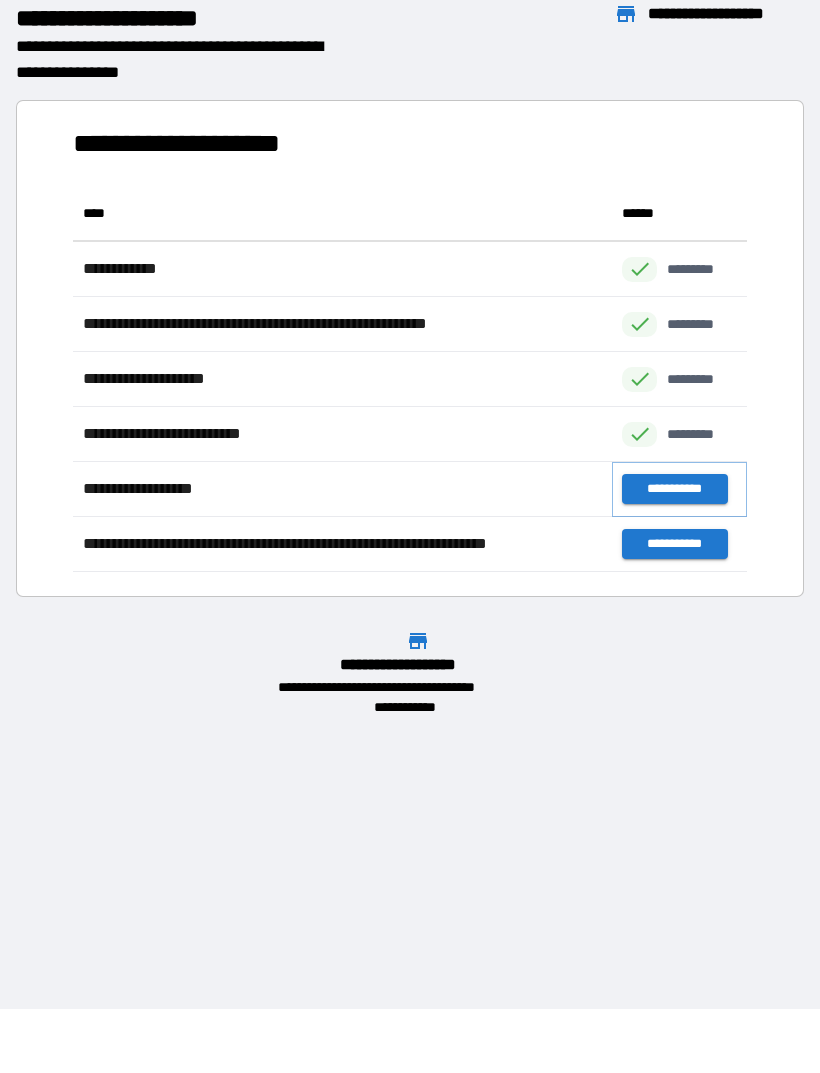 click on "**********" at bounding box center [674, 489] 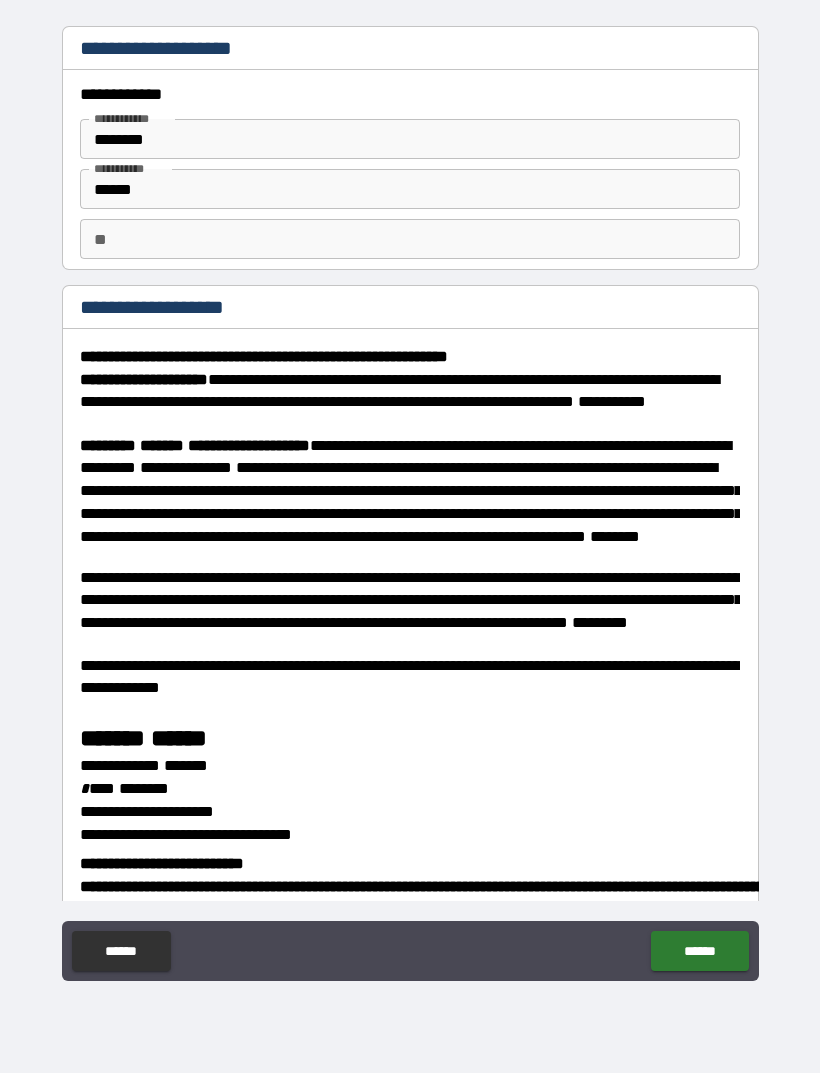 click on "**" at bounding box center [410, 239] 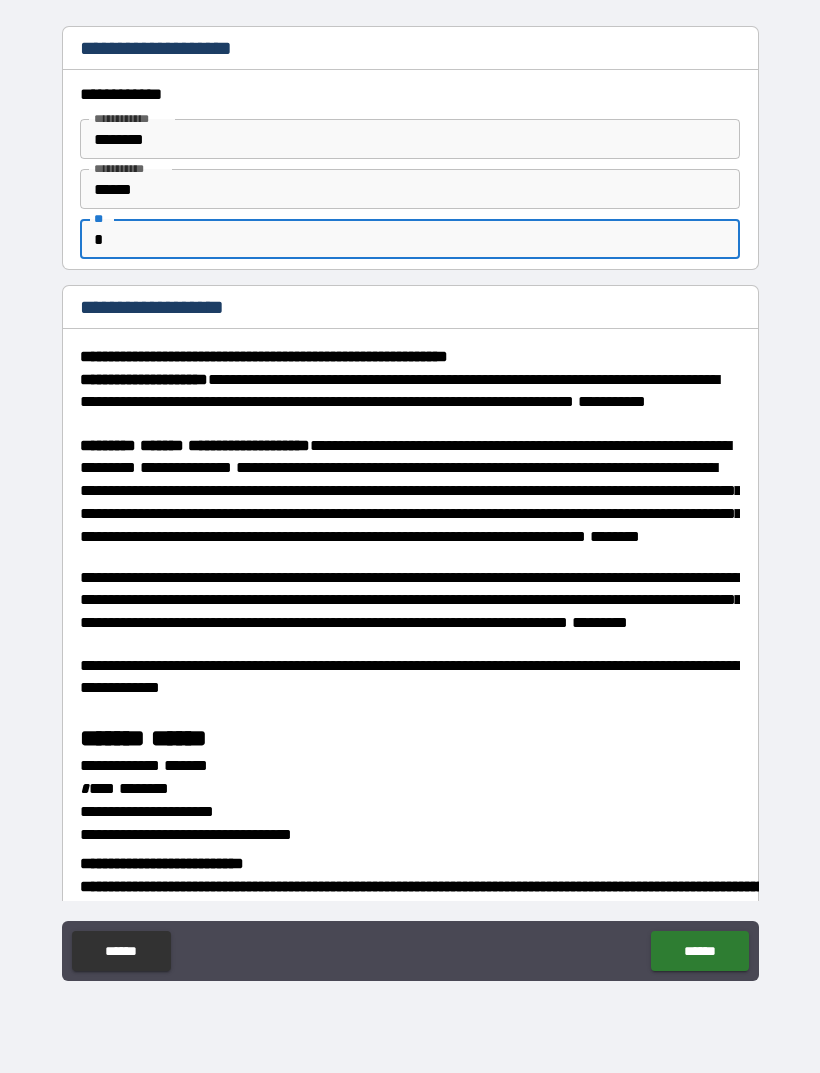 click on "**********" at bounding box center (410, 501) 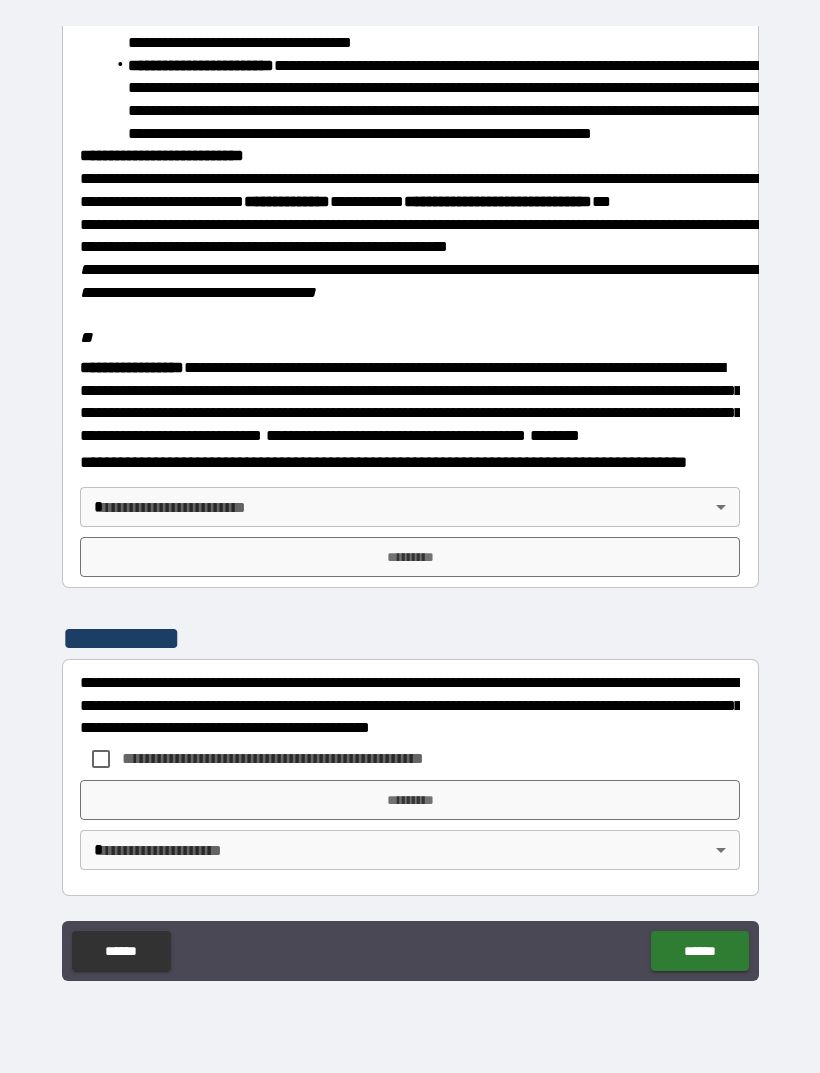 scroll, scrollTop: 2234, scrollLeft: 0, axis: vertical 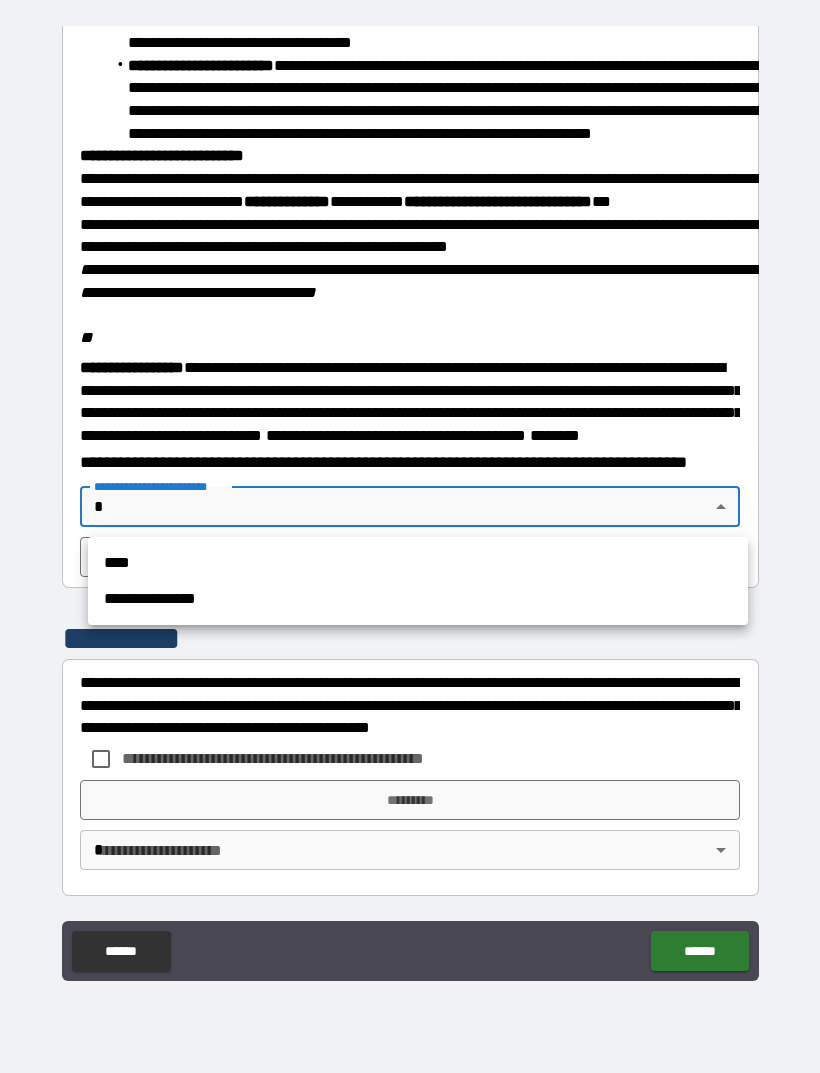 click on "**********" at bounding box center (418, 599) 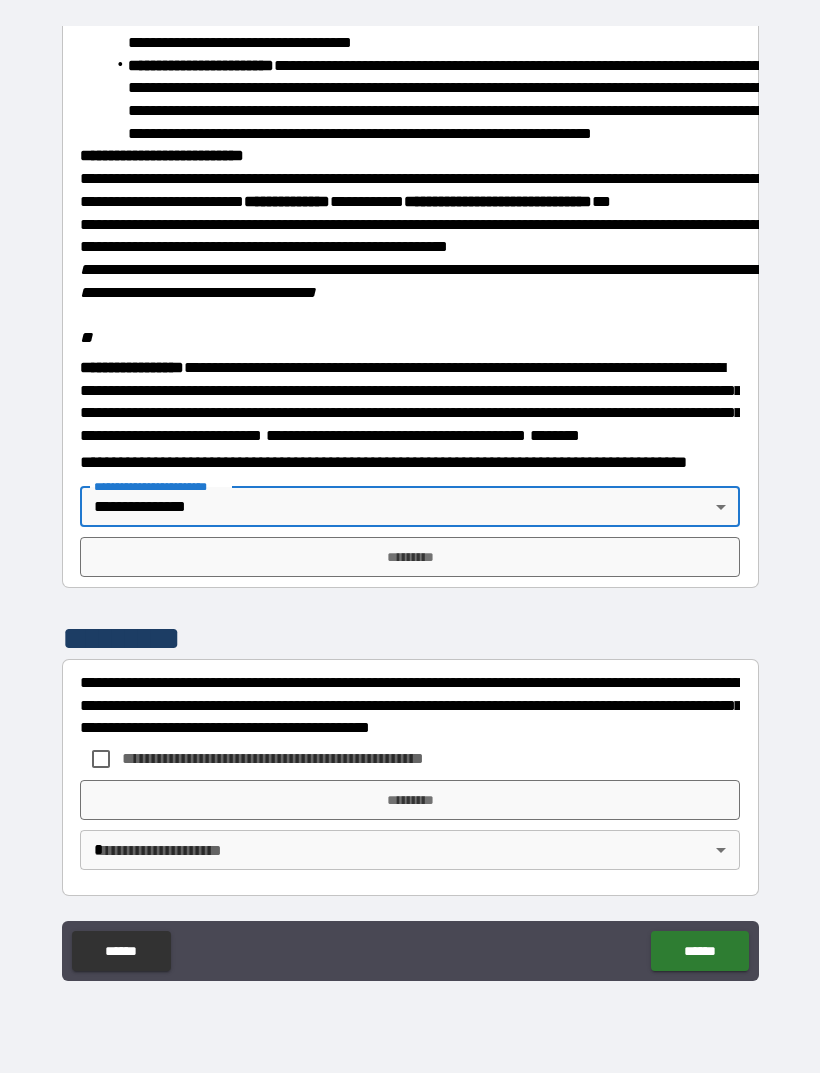 click on "*********" at bounding box center [410, 557] 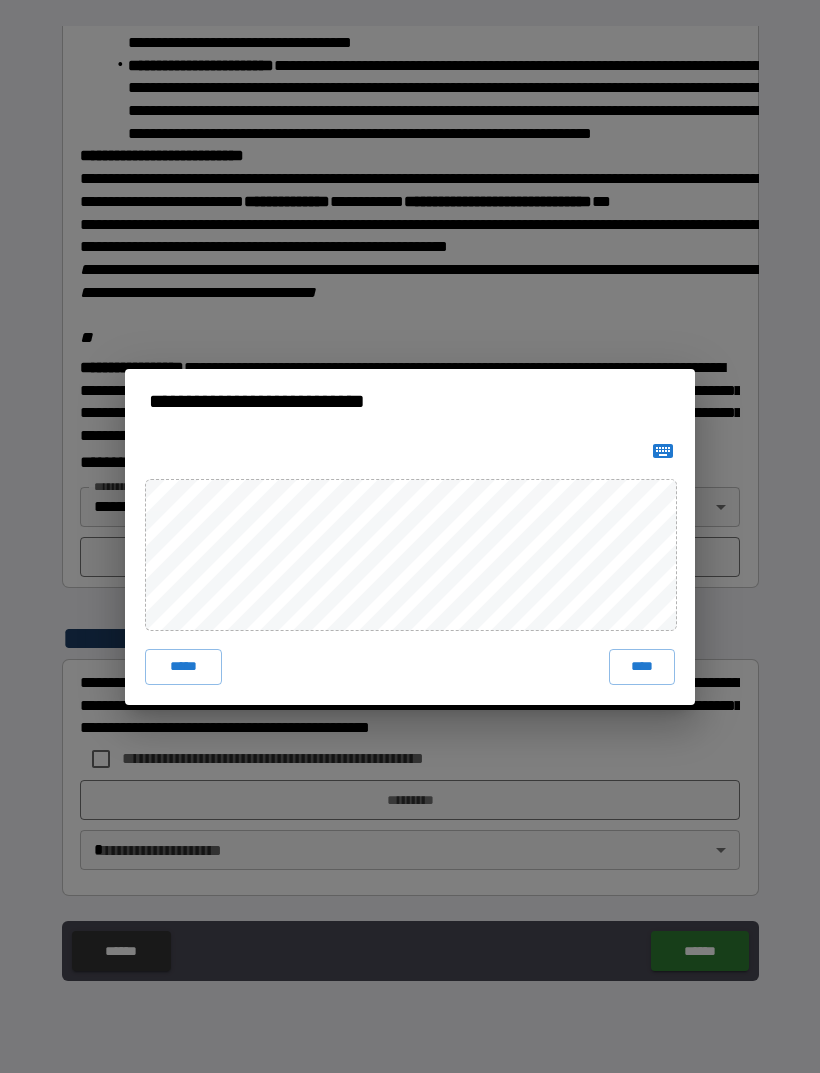 click on "****" at bounding box center (642, 667) 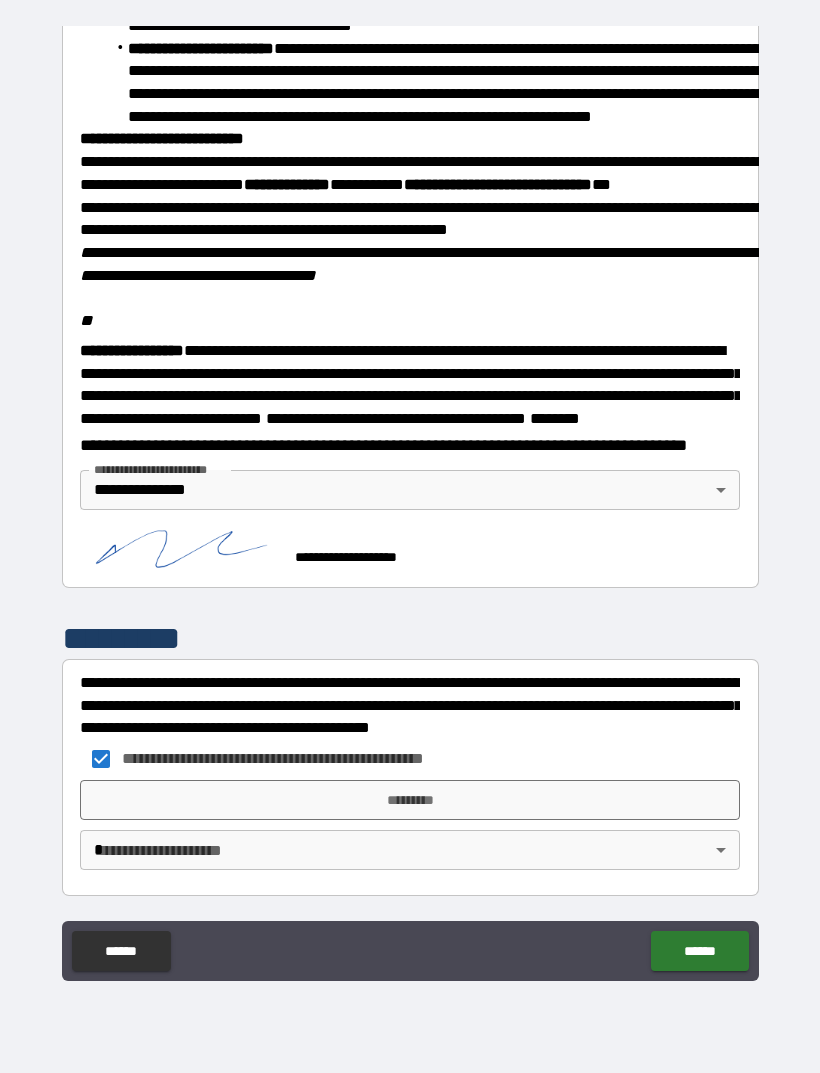 click on "*********" at bounding box center [410, 800] 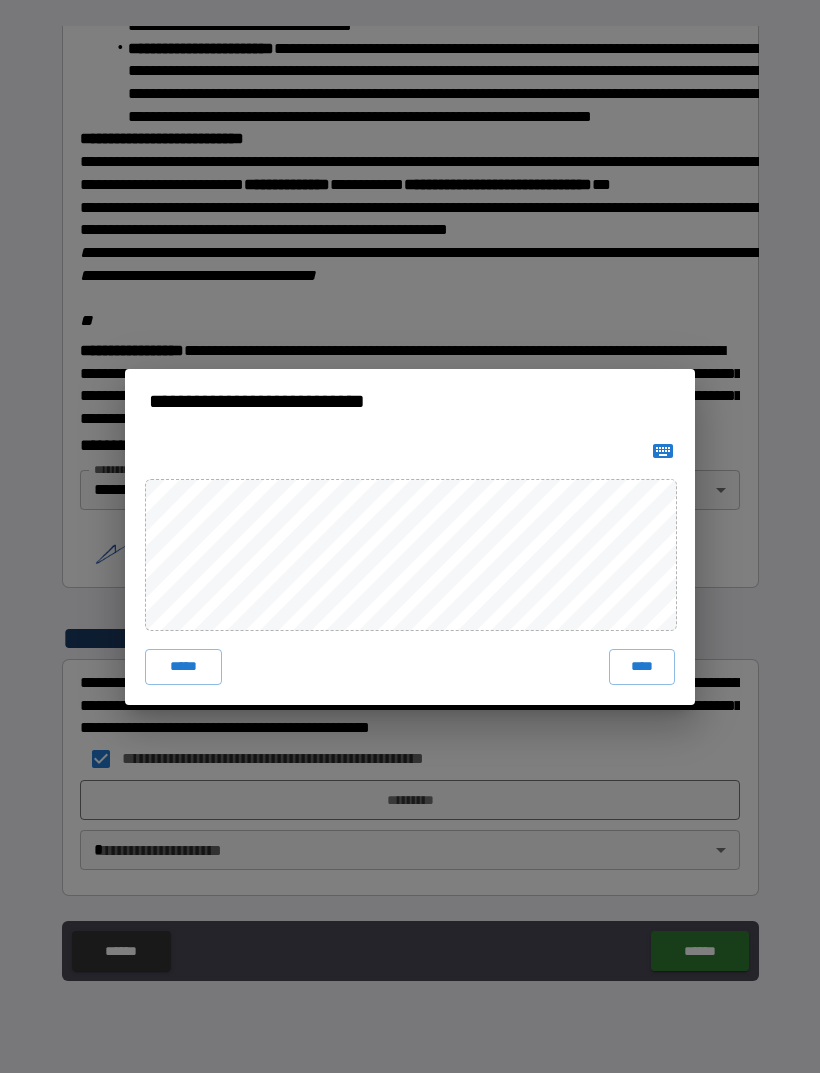 click on "****" at bounding box center (642, 667) 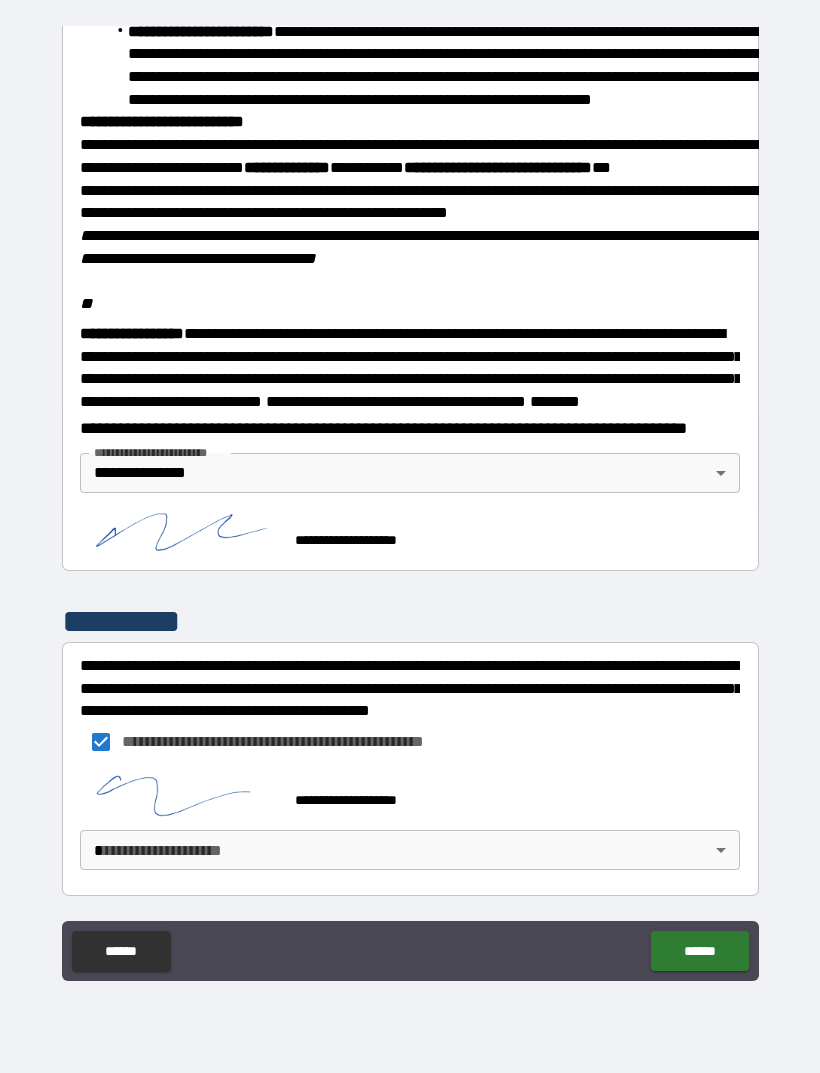 click on "**********" at bounding box center [410, 504] 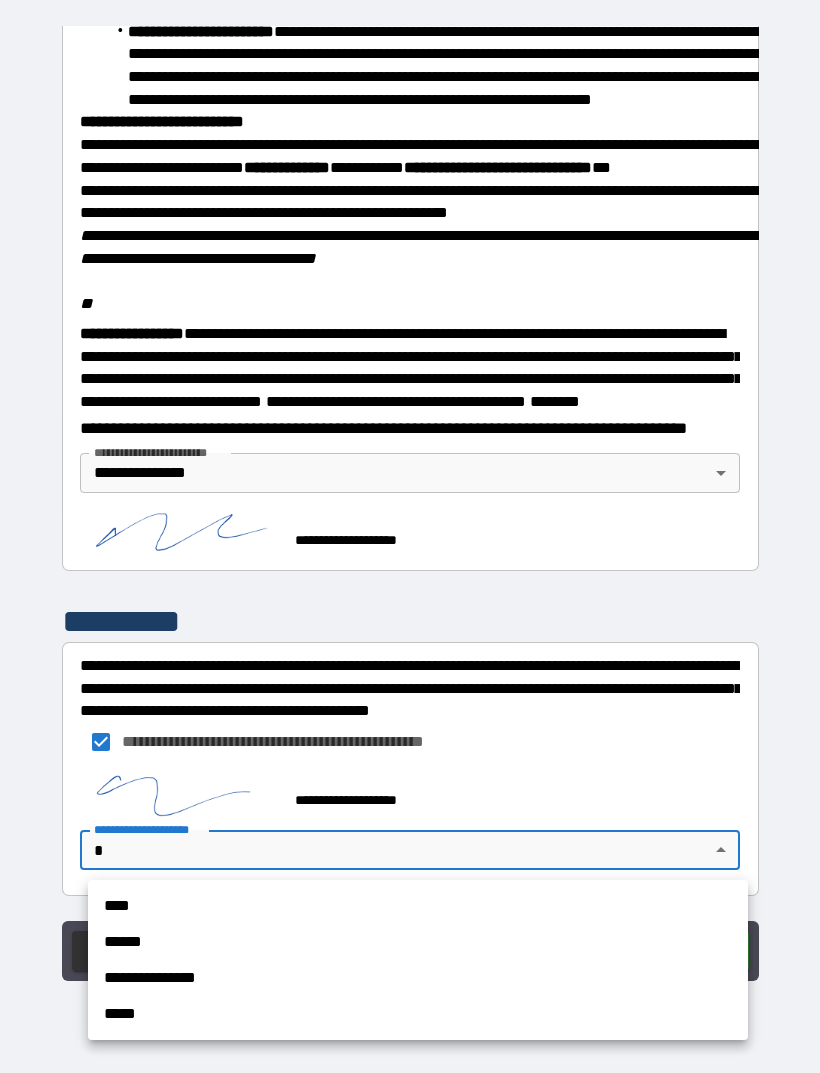 click on "**********" at bounding box center [418, 978] 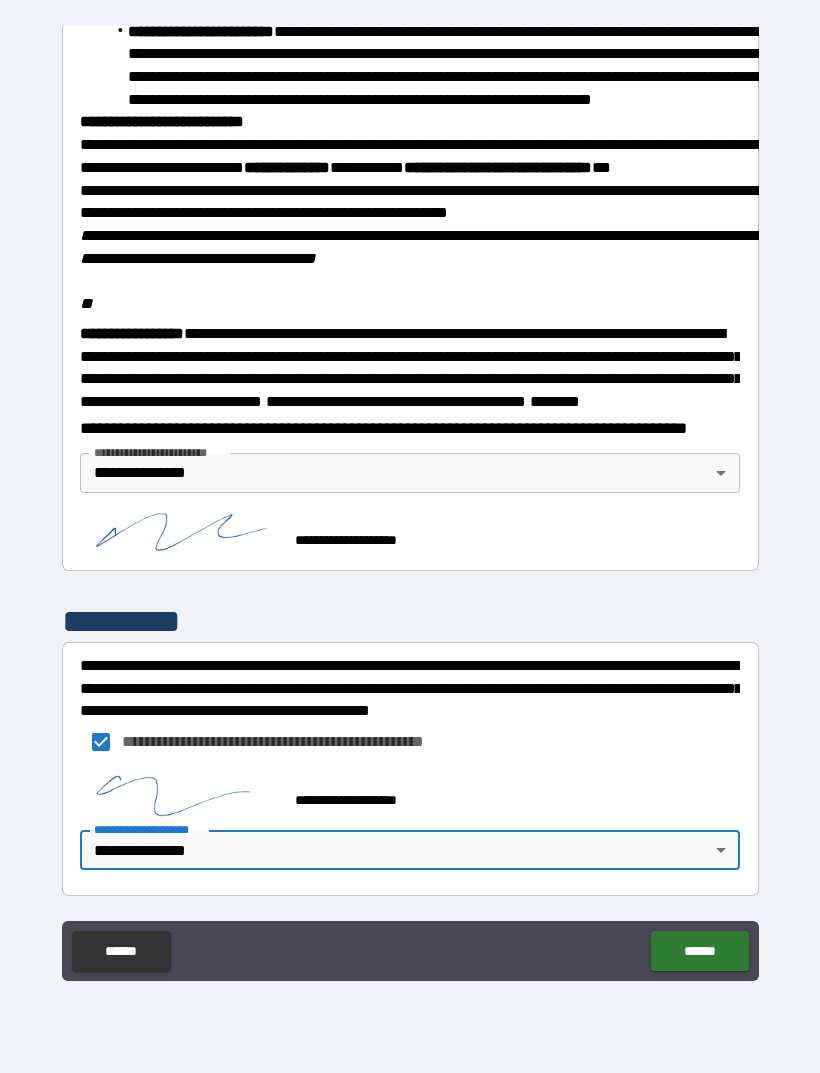 click on "******" at bounding box center [699, 951] 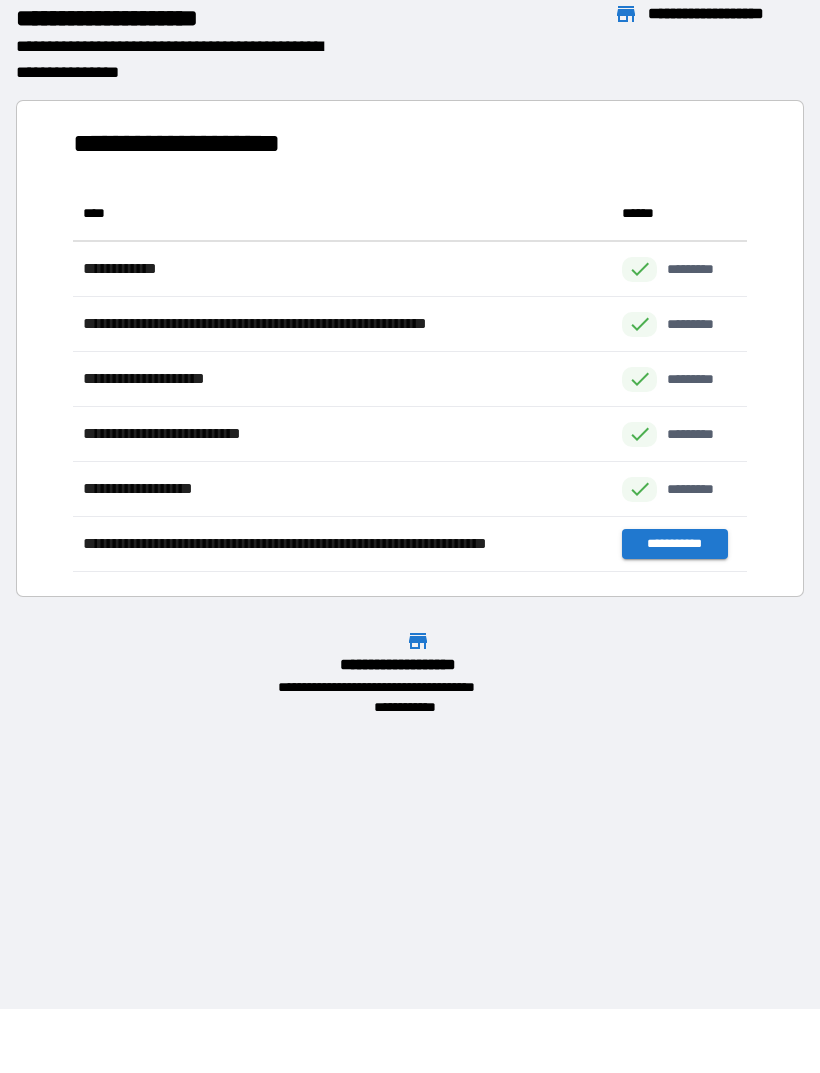 scroll, scrollTop: 1, scrollLeft: 1, axis: both 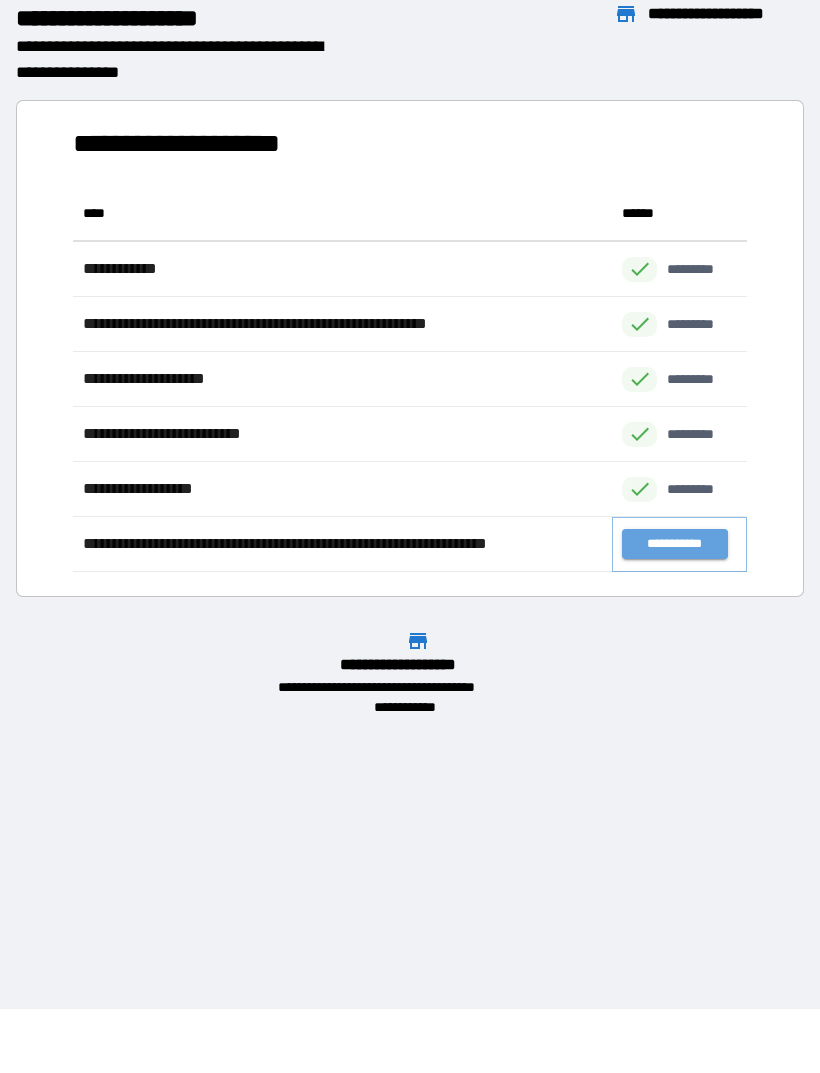 click on "**********" at bounding box center [674, 544] 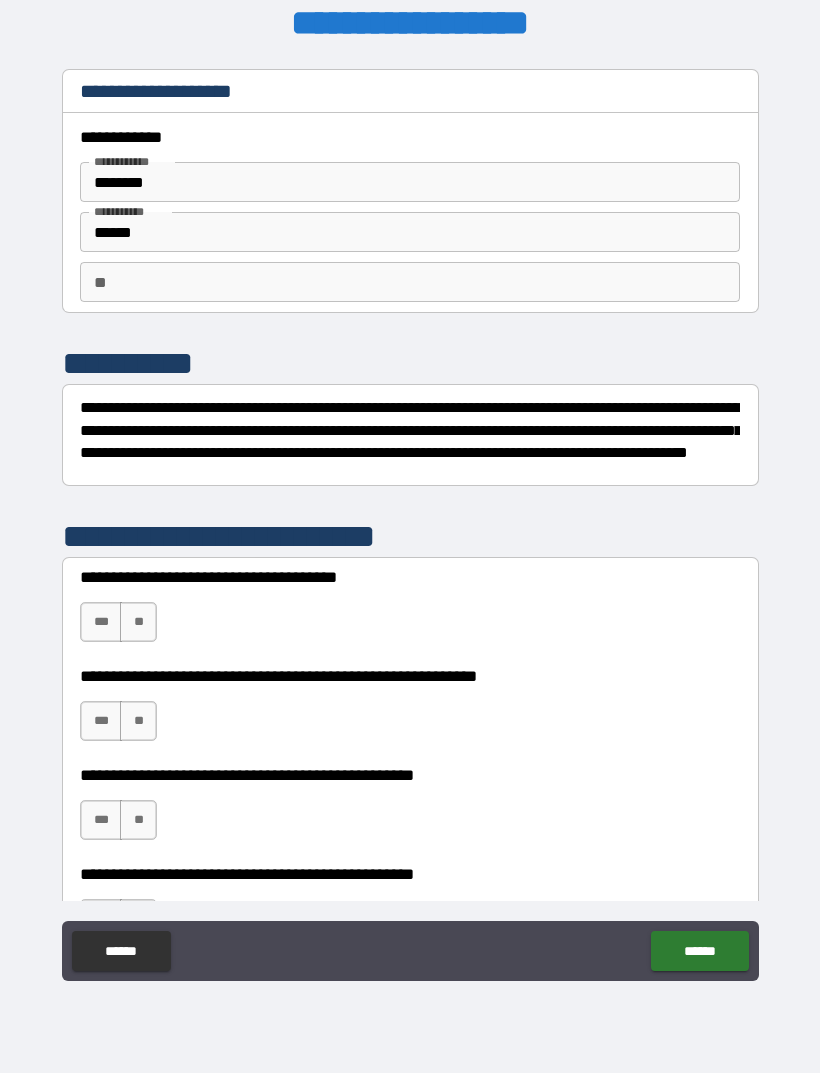 click on "**" at bounding box center [410, 282] 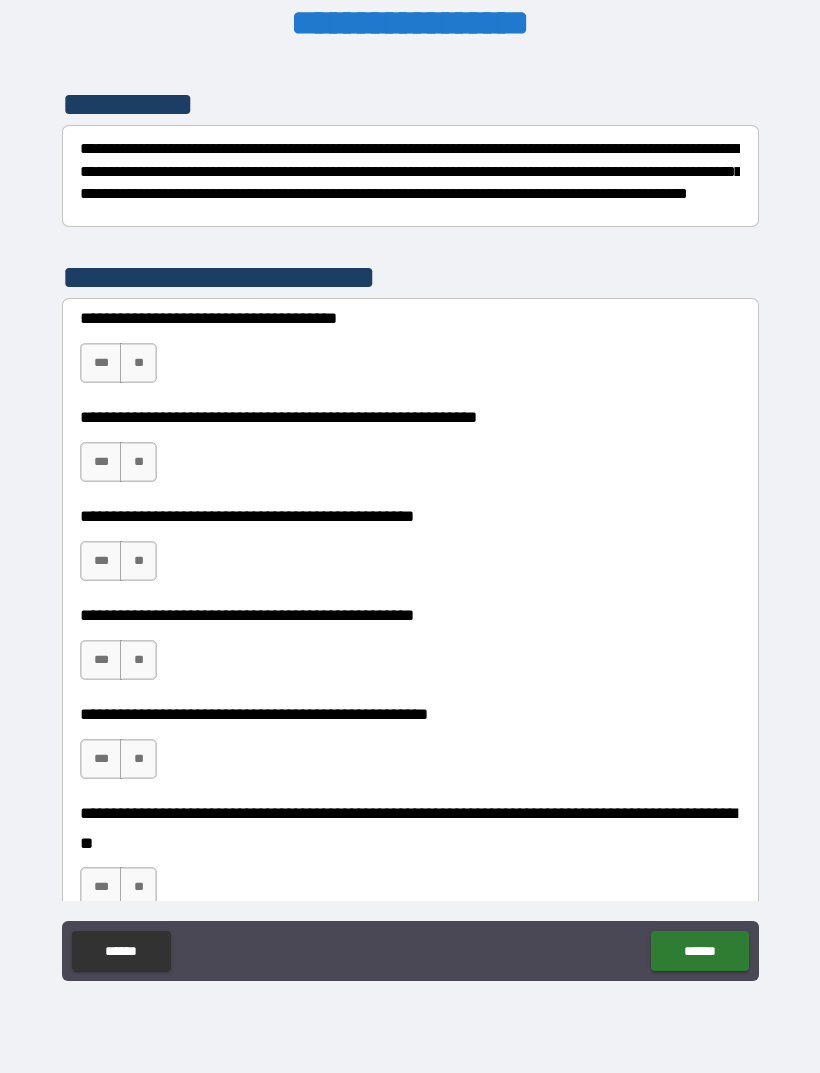 scroll, scrollTop: 263, scrollLeft: 0, axis: vertical 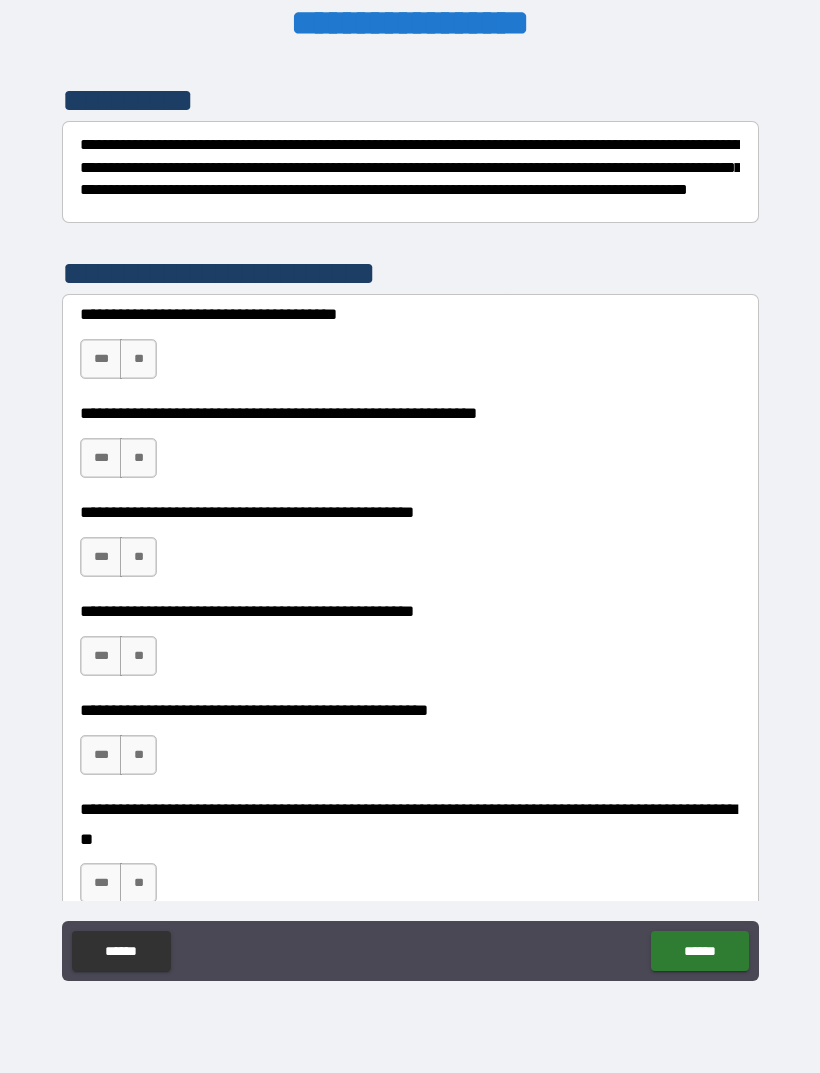 click on "**" at bounding box center (138, 359) 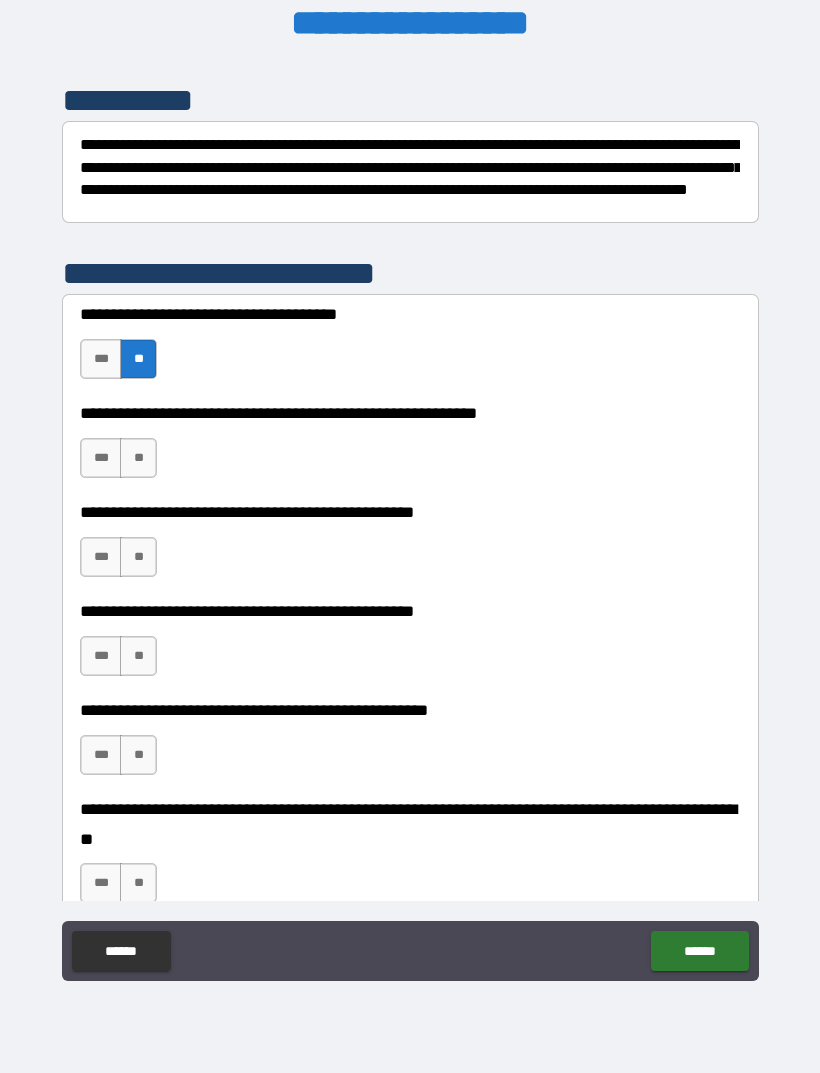 click on "**" at bounding box center [138, 458] 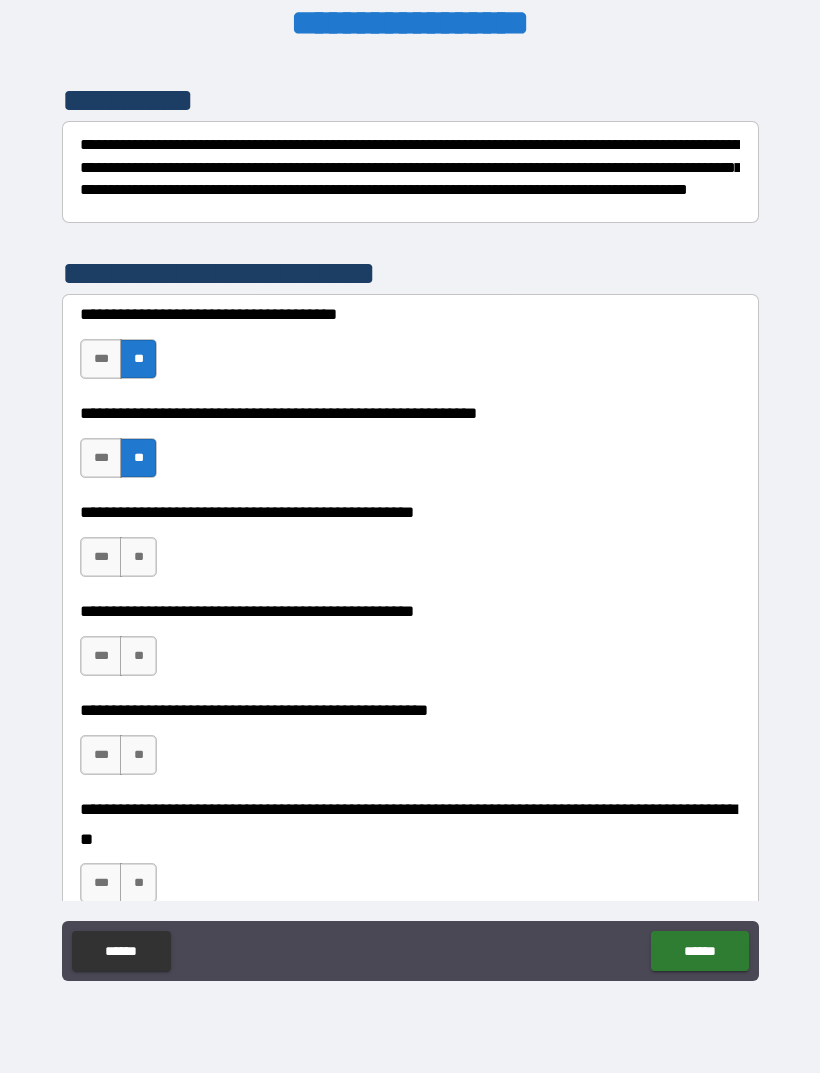 click on "**" at bounding box center [138, 557] 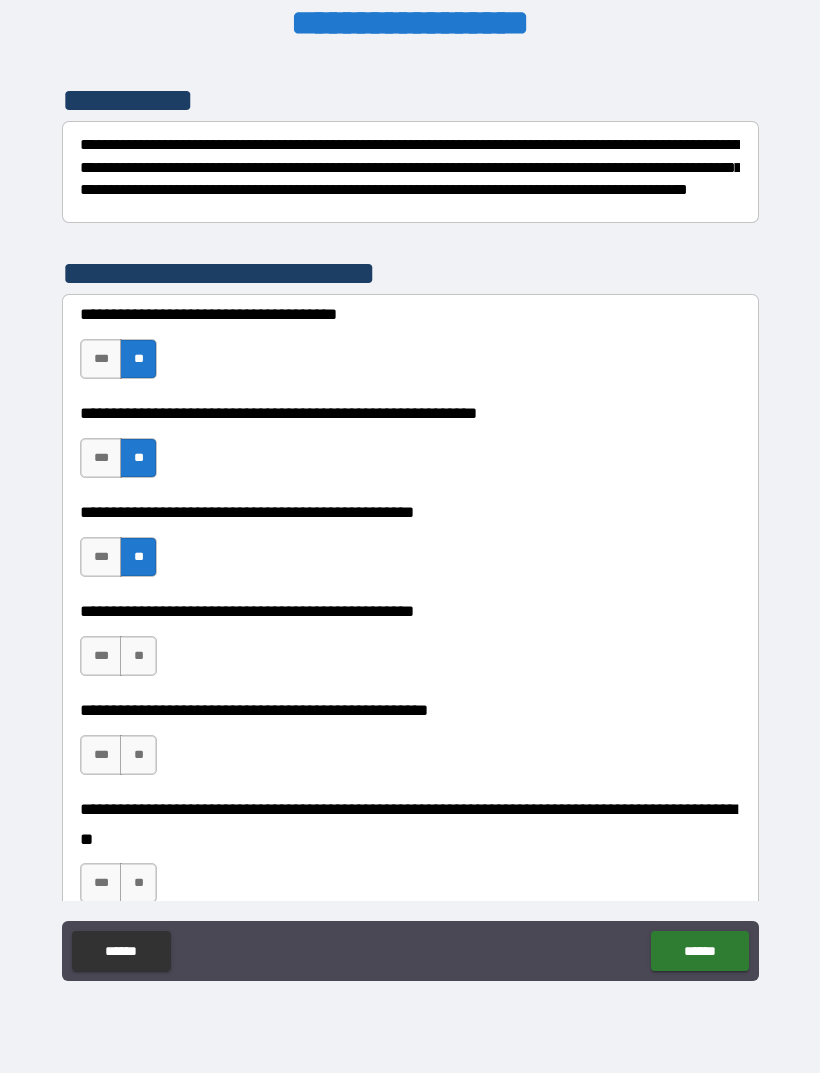 click on "**" at bounding box center (138, 656) 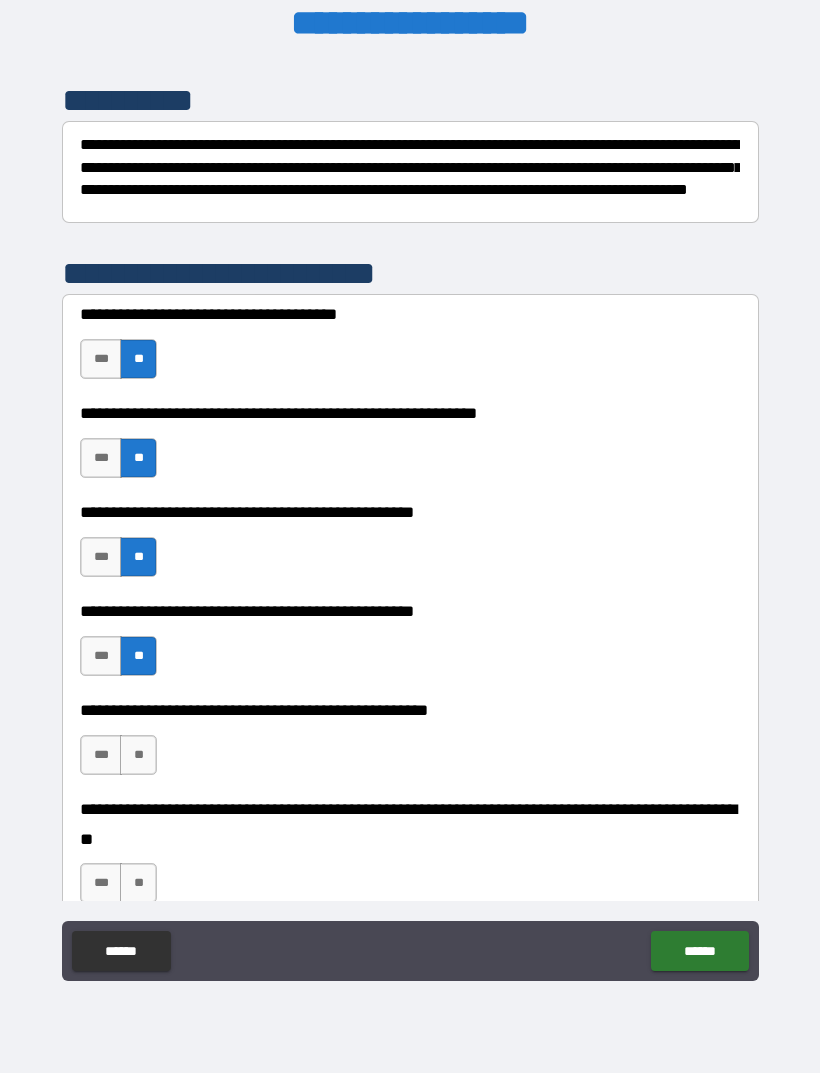 click on "**" at bounding box center [138, 755] 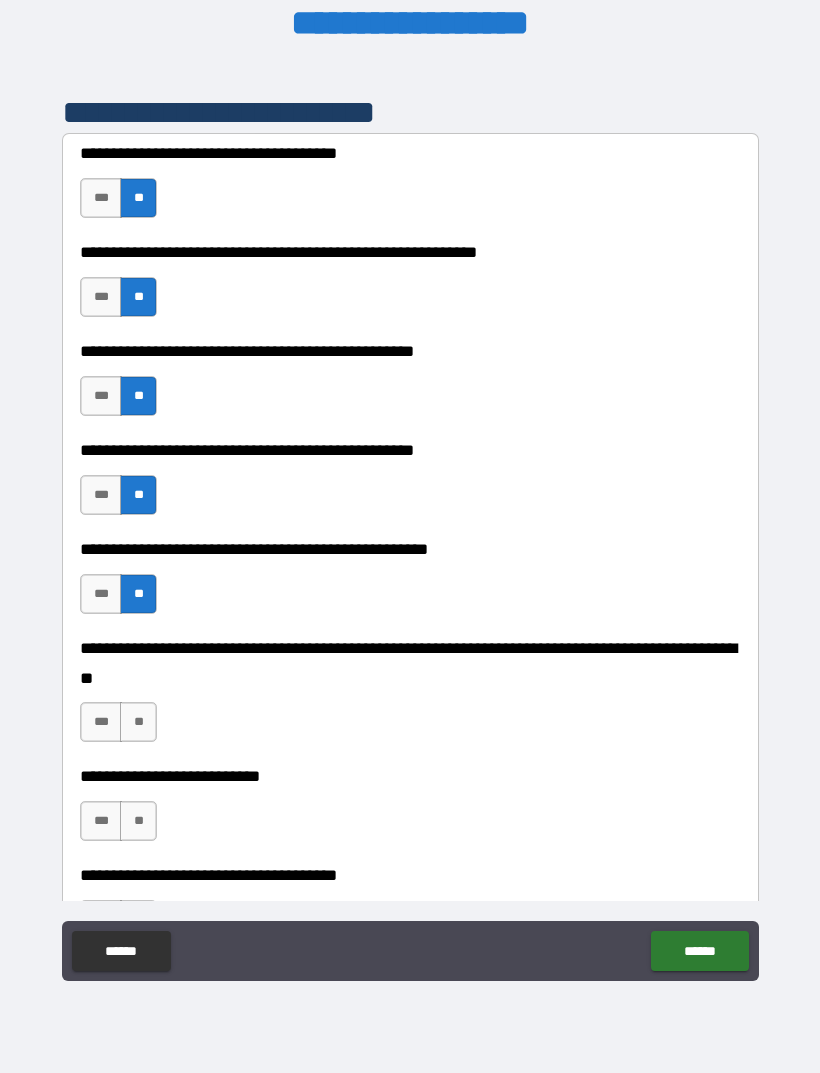 scroll, scrollTop: 640, scrollLeft: 0, axis: vertical 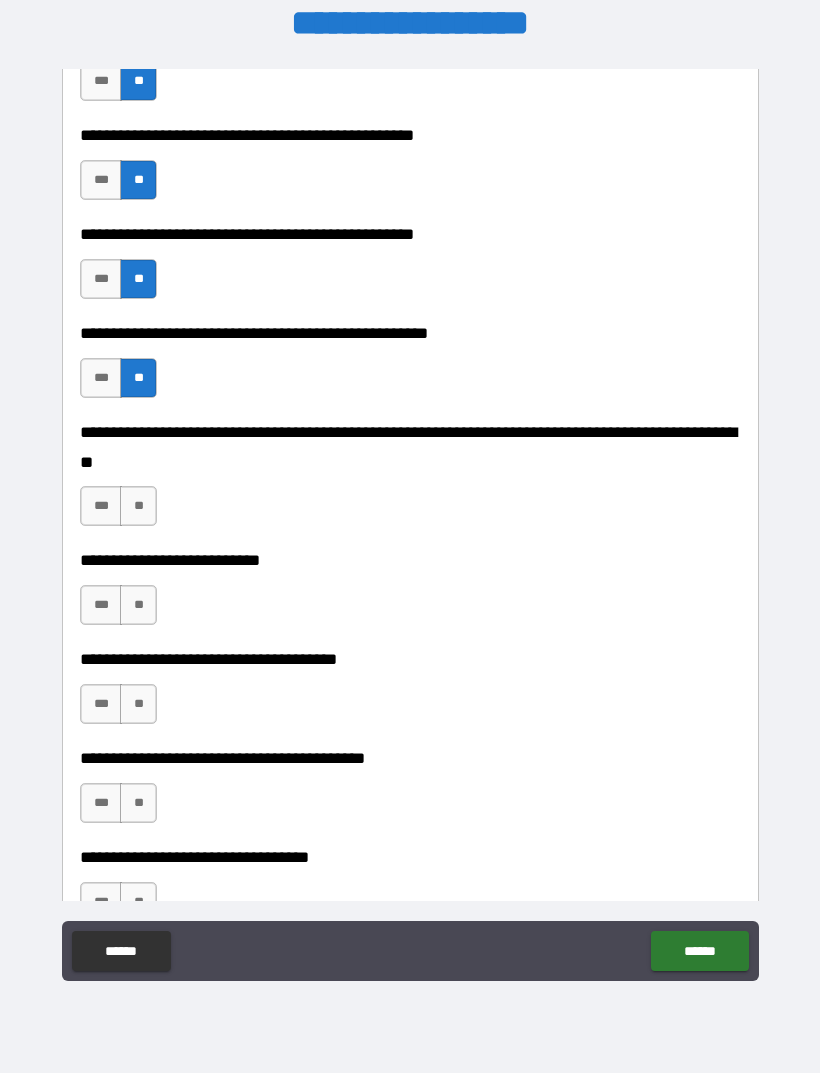 click on "**" at bounding box center [138, 506] 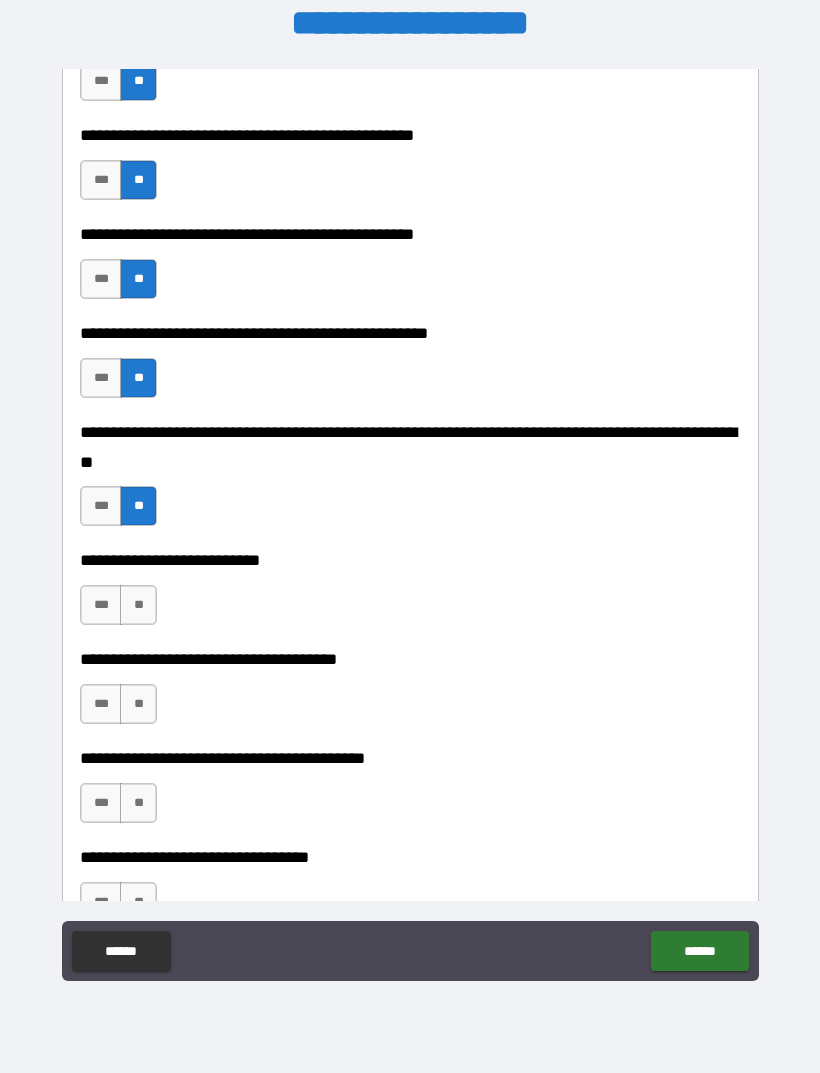 click on "**" at bounding box center [138, 605] 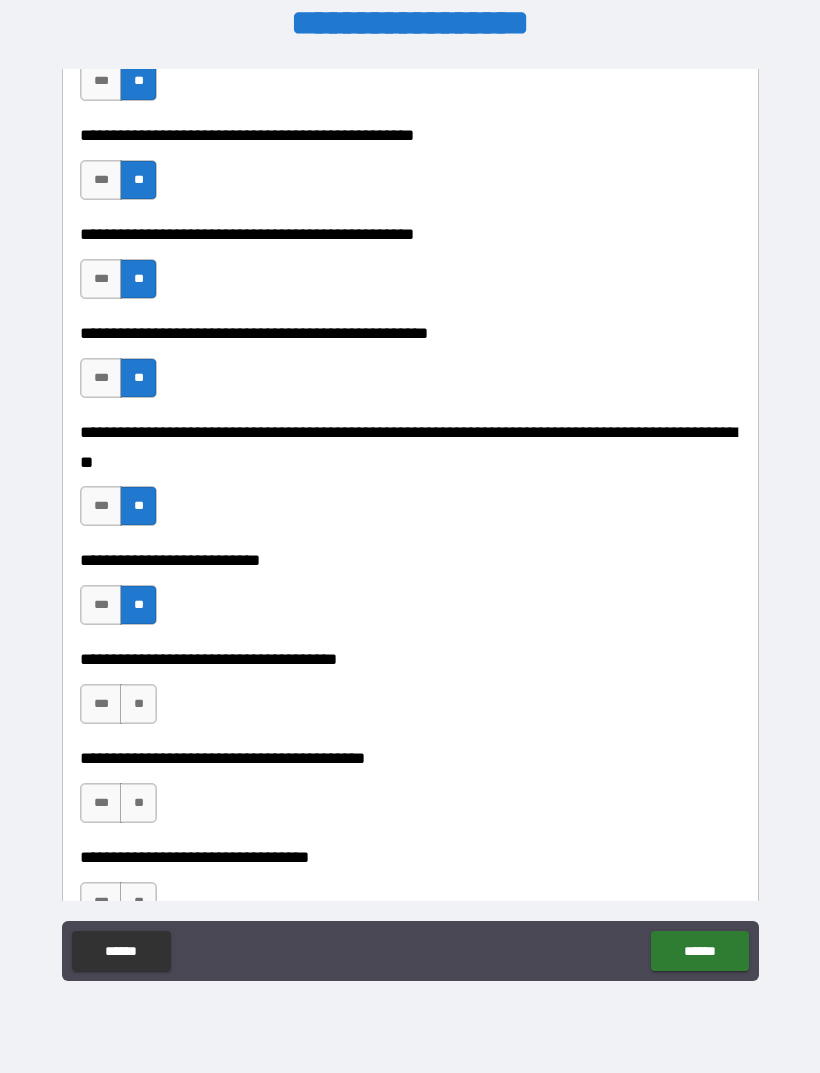 click on "**" at bounding box center [138, 704] 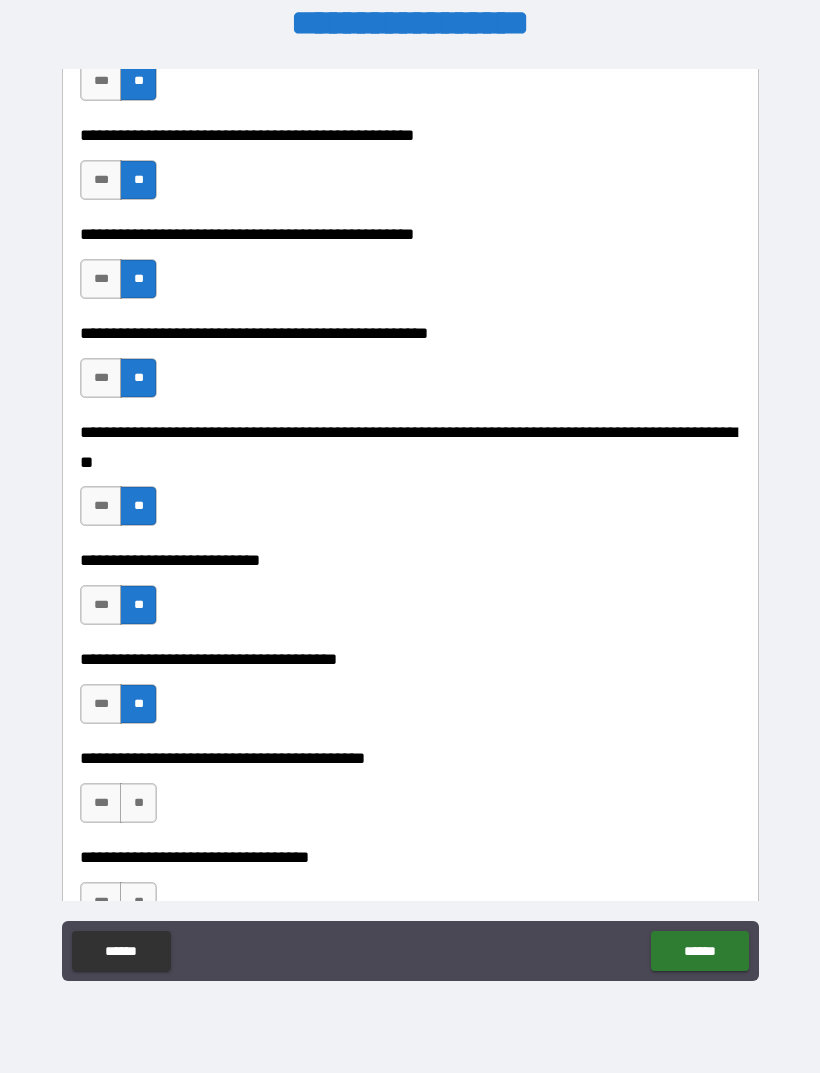click on "**" at bounding box center [138, 803] 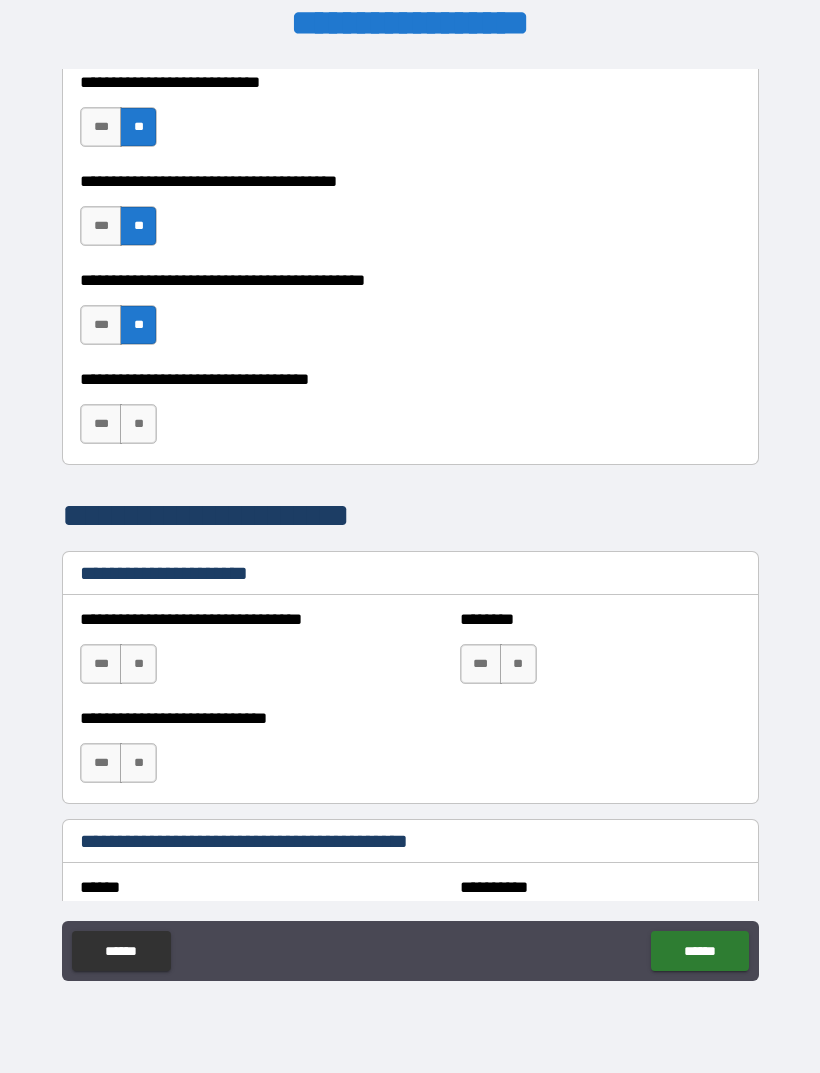 scroll, scrollTop: 1114, scrollLeft: 0, axis: vertical 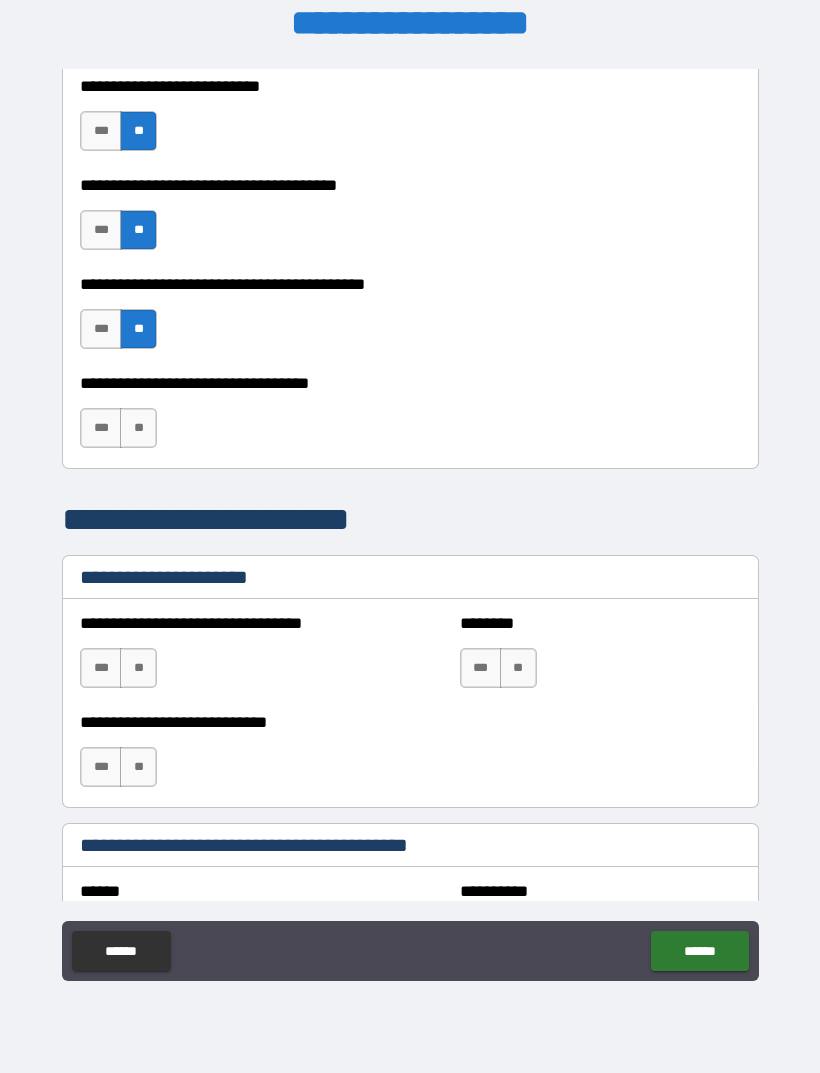 click on "**" at bounding box center [138, 428] 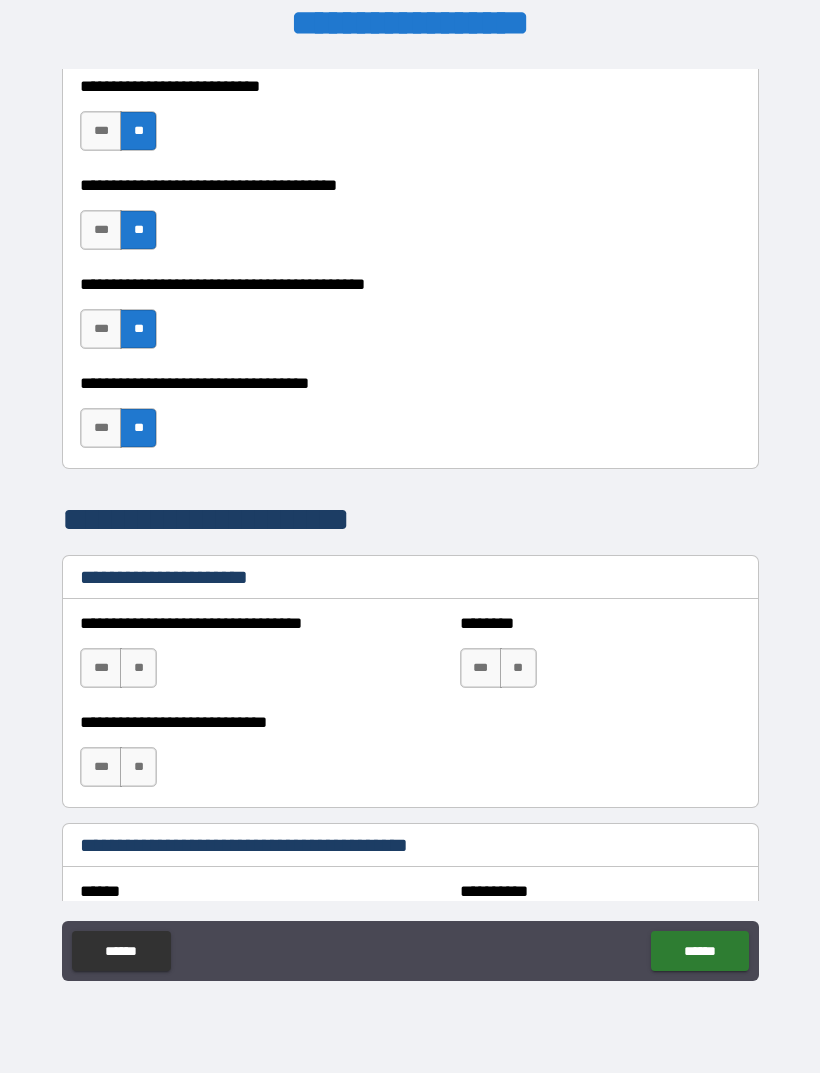 click on "**" at bounding box center [138, 668] 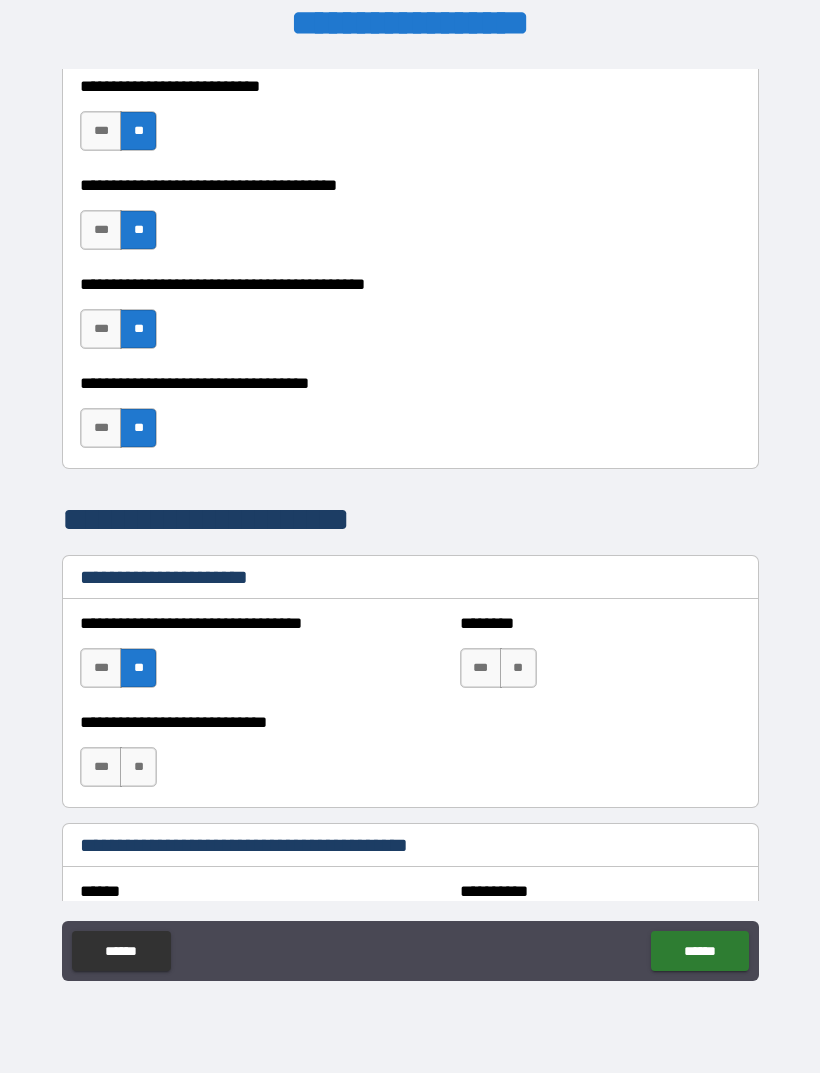 click on "**" at bounding box center (138, 767) 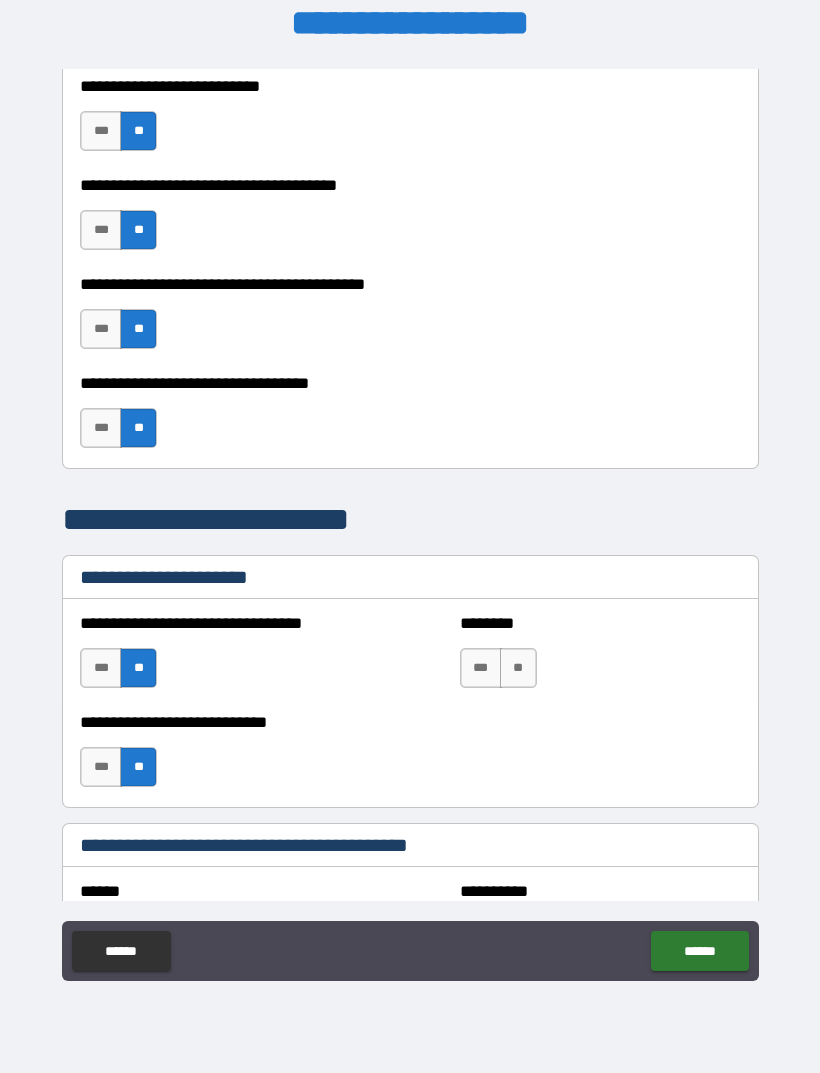 click on "**" at bounding box center [518, 668] 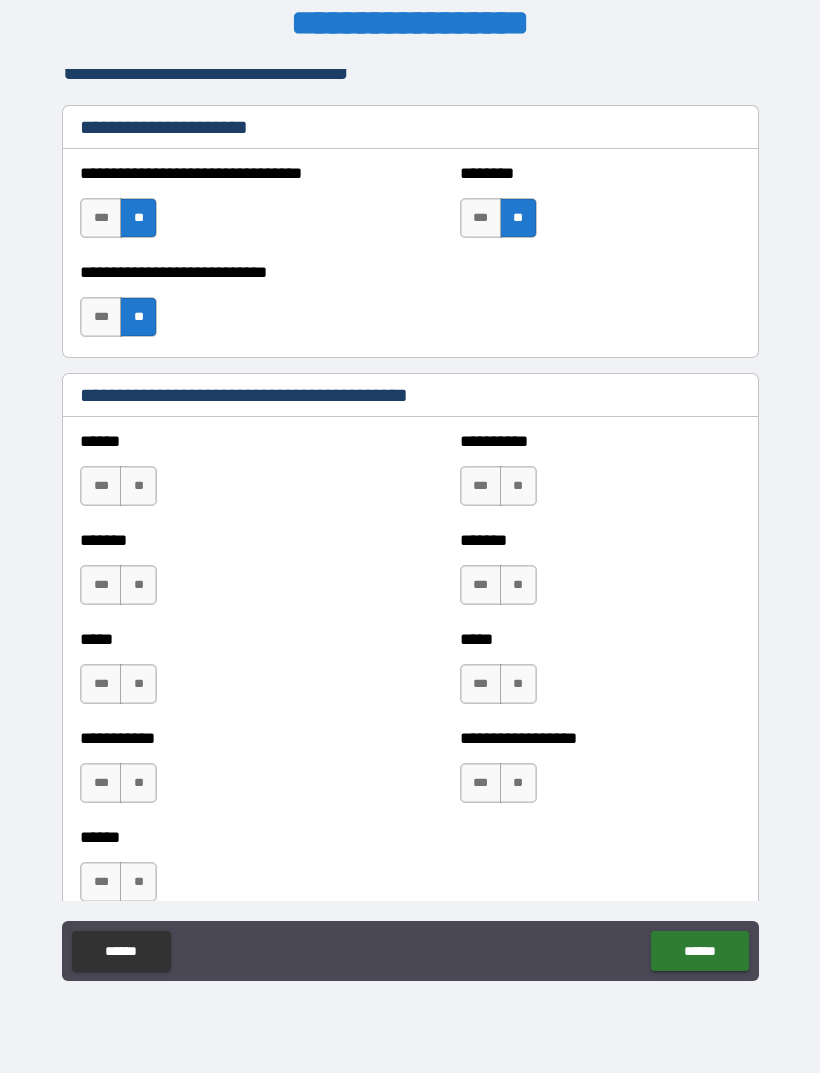 scroll, scrollTop: 1632, scrollLeft: 0, axis: vertical 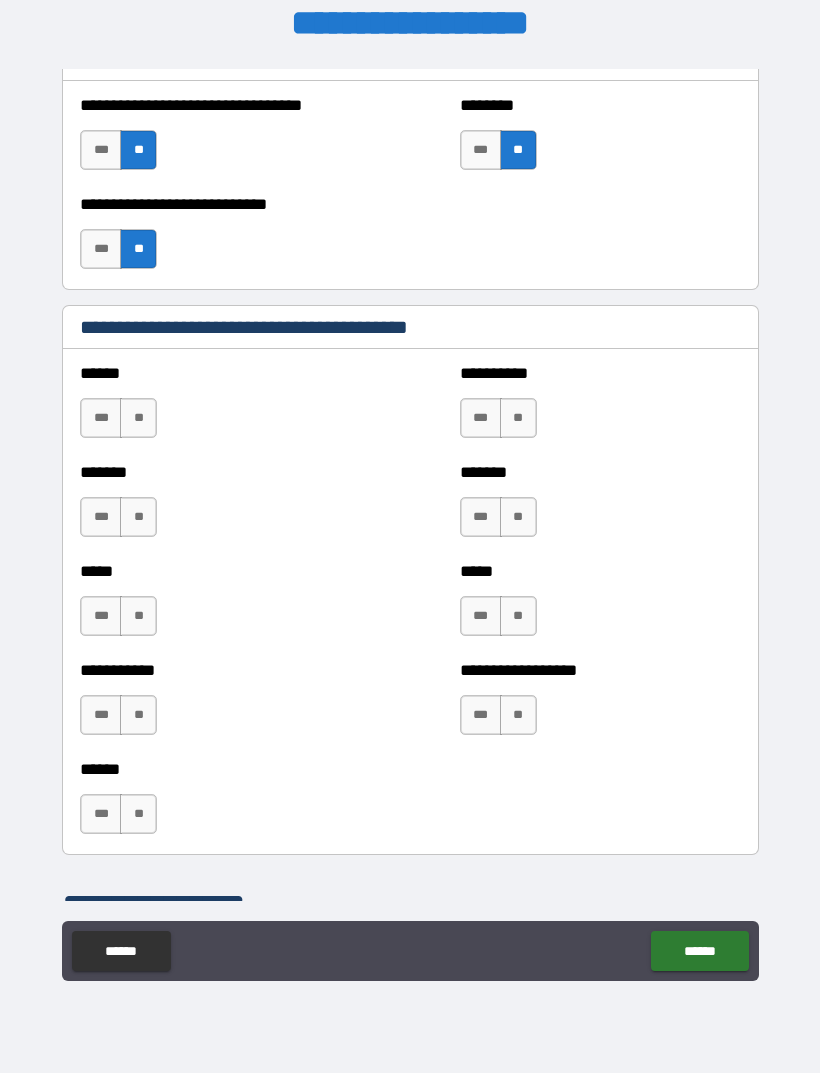 click on "**" at bounding box center [138, 418] 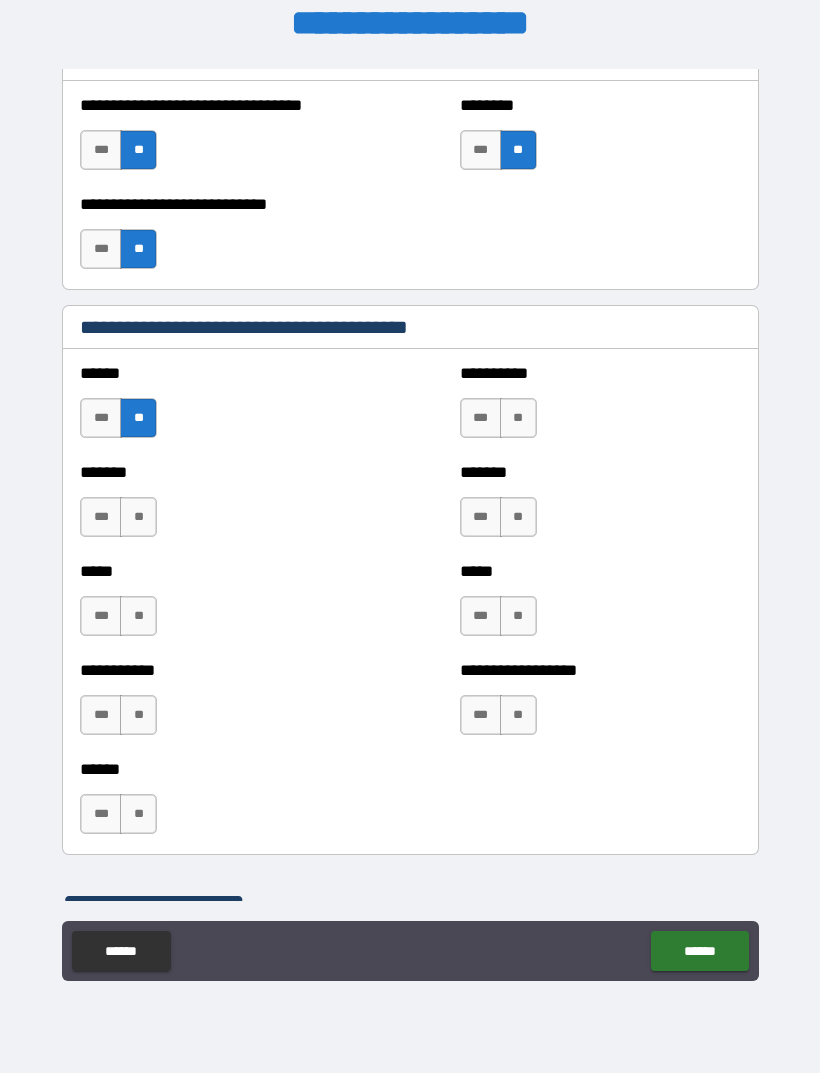 click on "**" at bounding box center (138, 517) 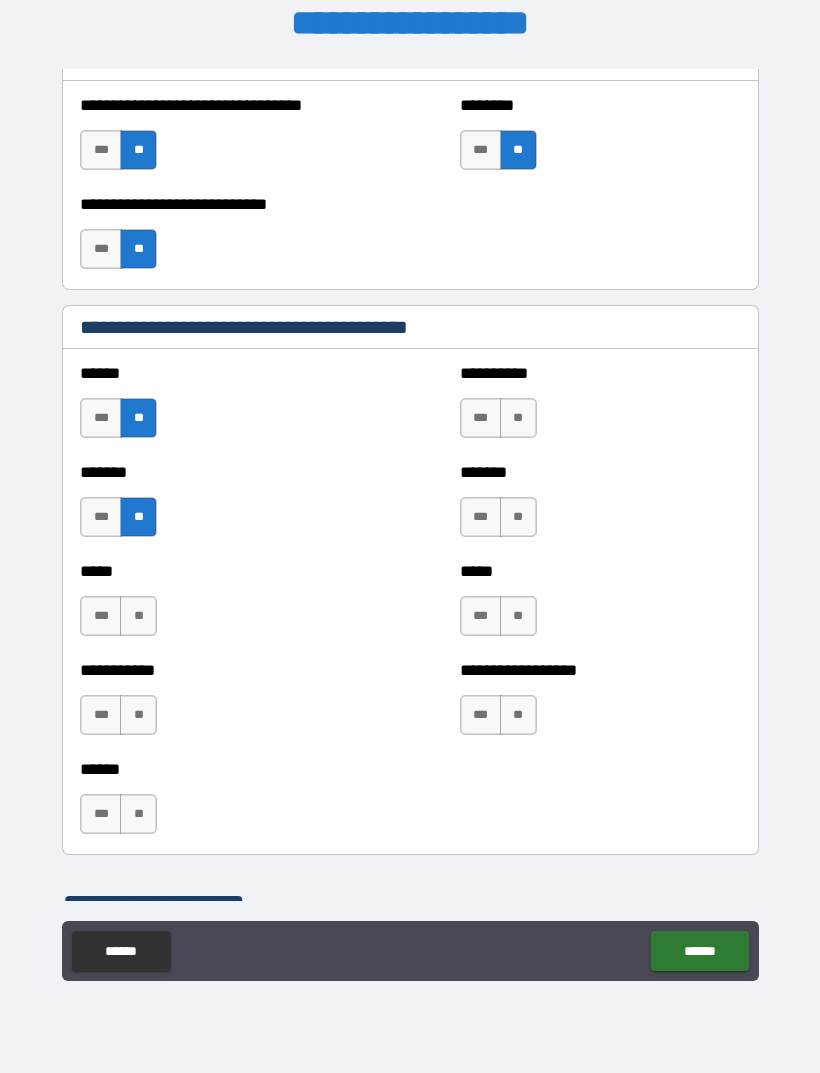click on "**" at bounding box center [138, 616] 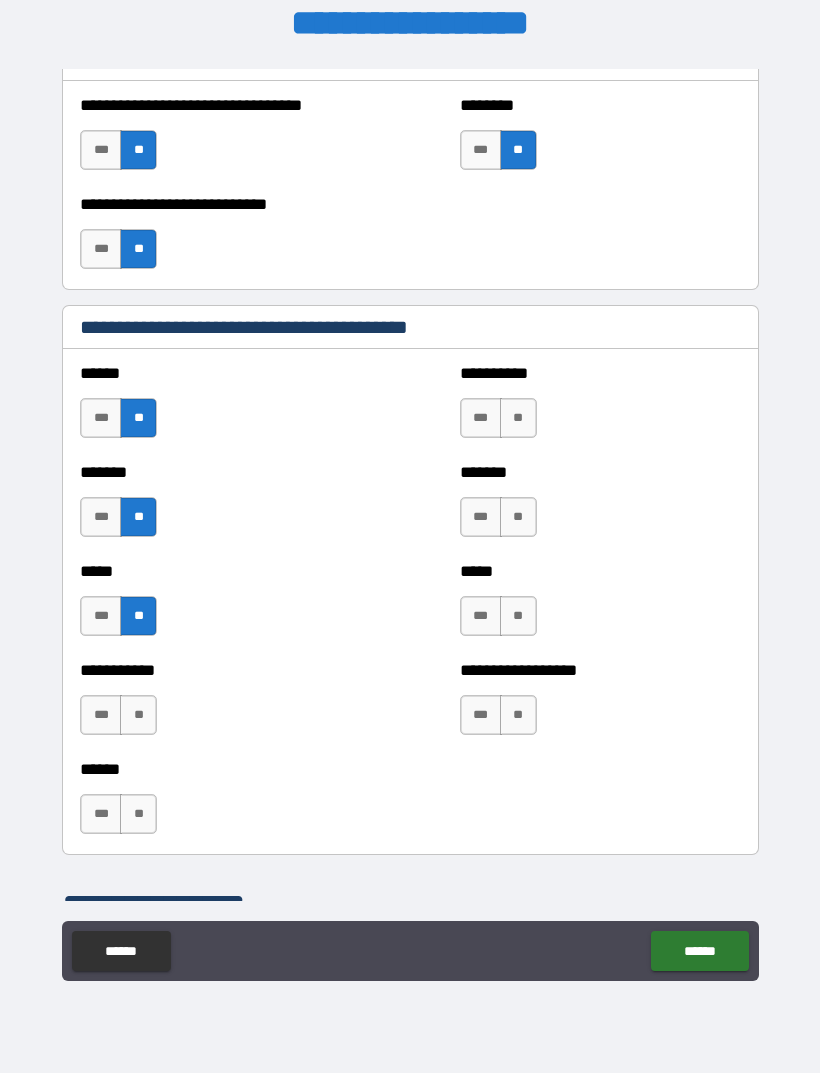 click on "**" at bounding box center [138, 715] 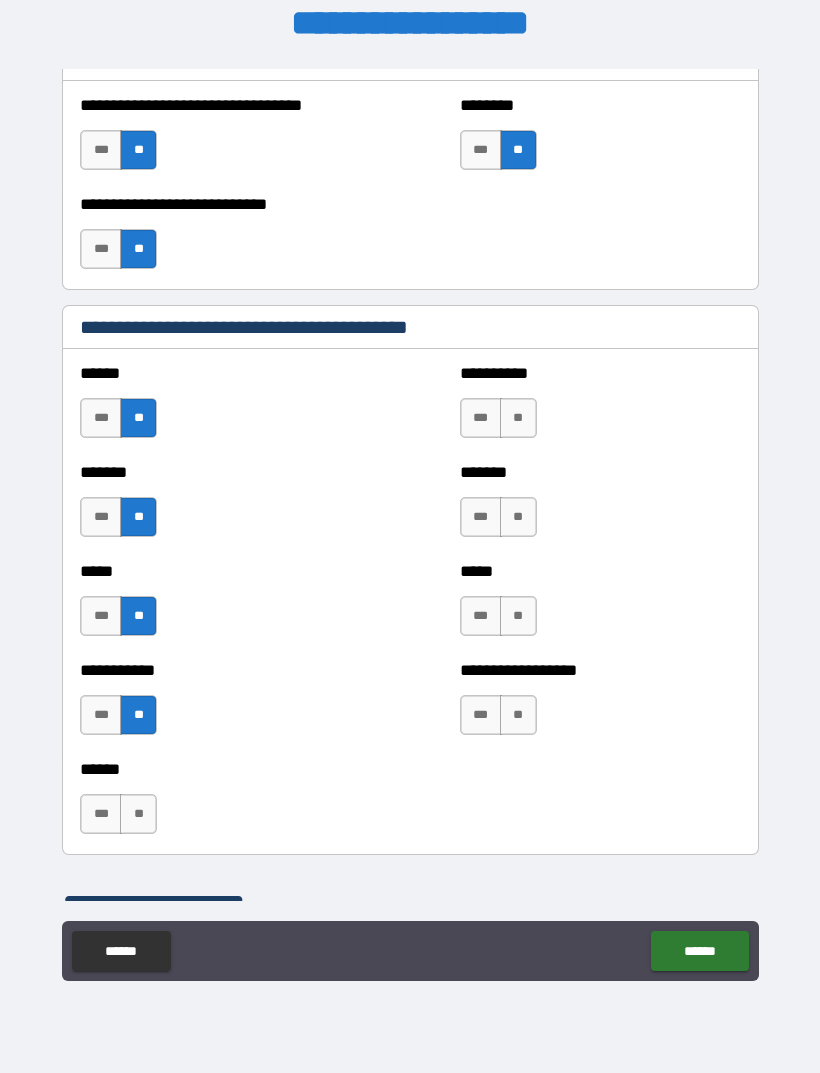click on "**" at bounding box center (138, 814) 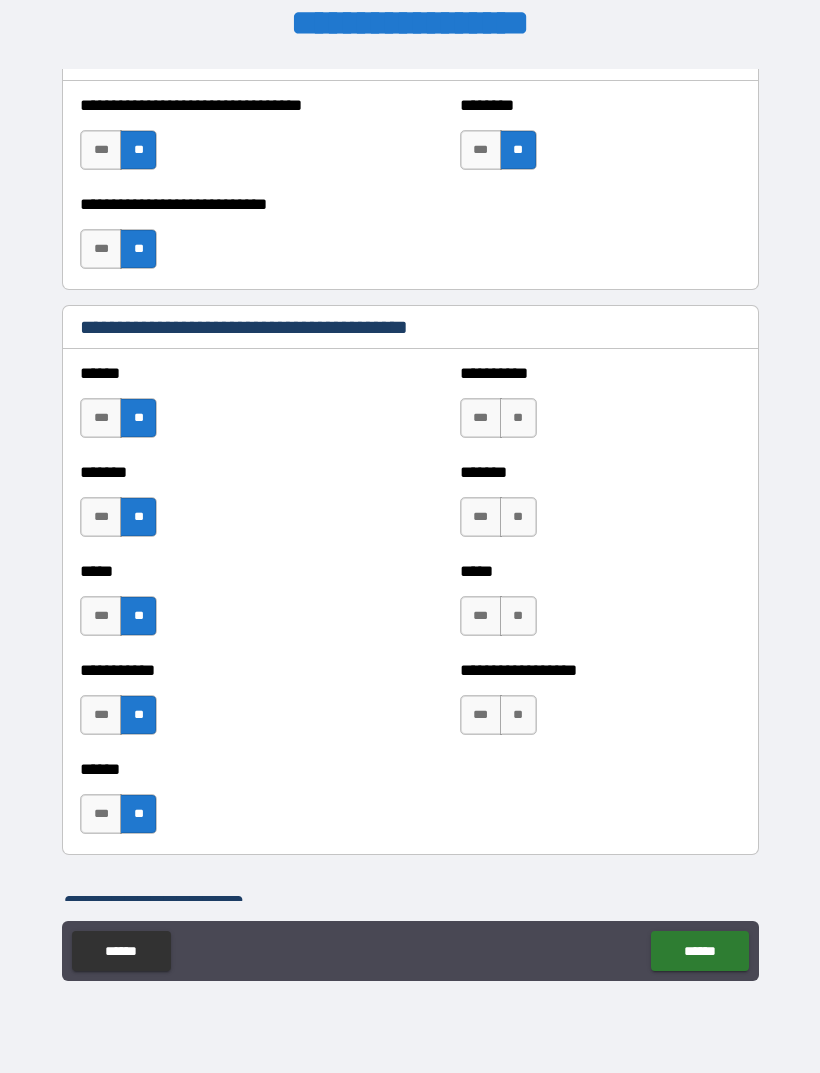 click on "**" at bounding box center [518, 418] 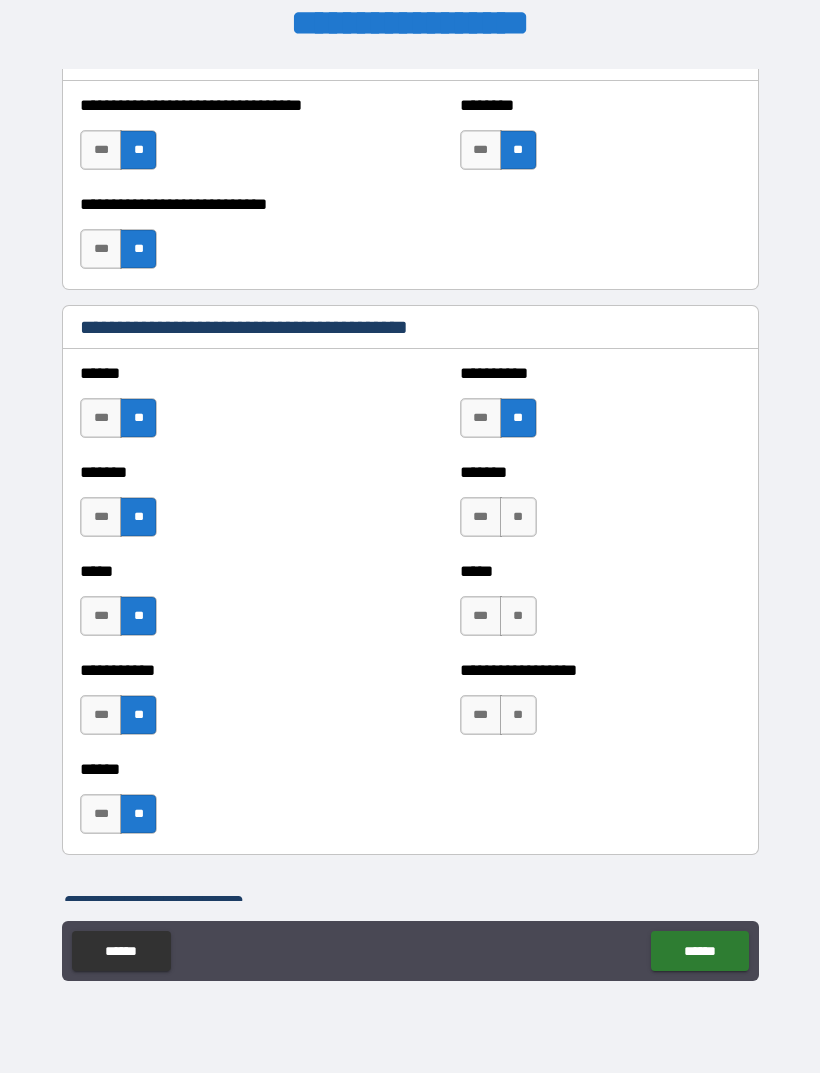 click on "**" at bounding box center (518, 517) 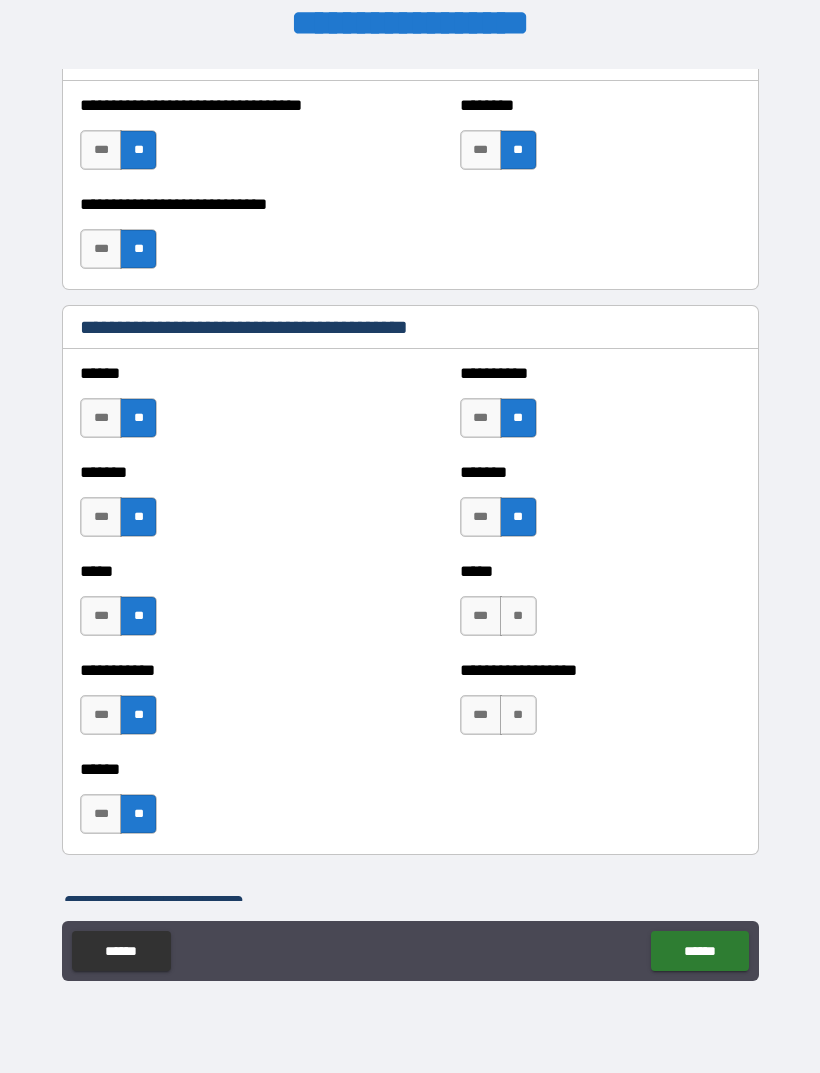click on "**" at bounding box center (518, 616) 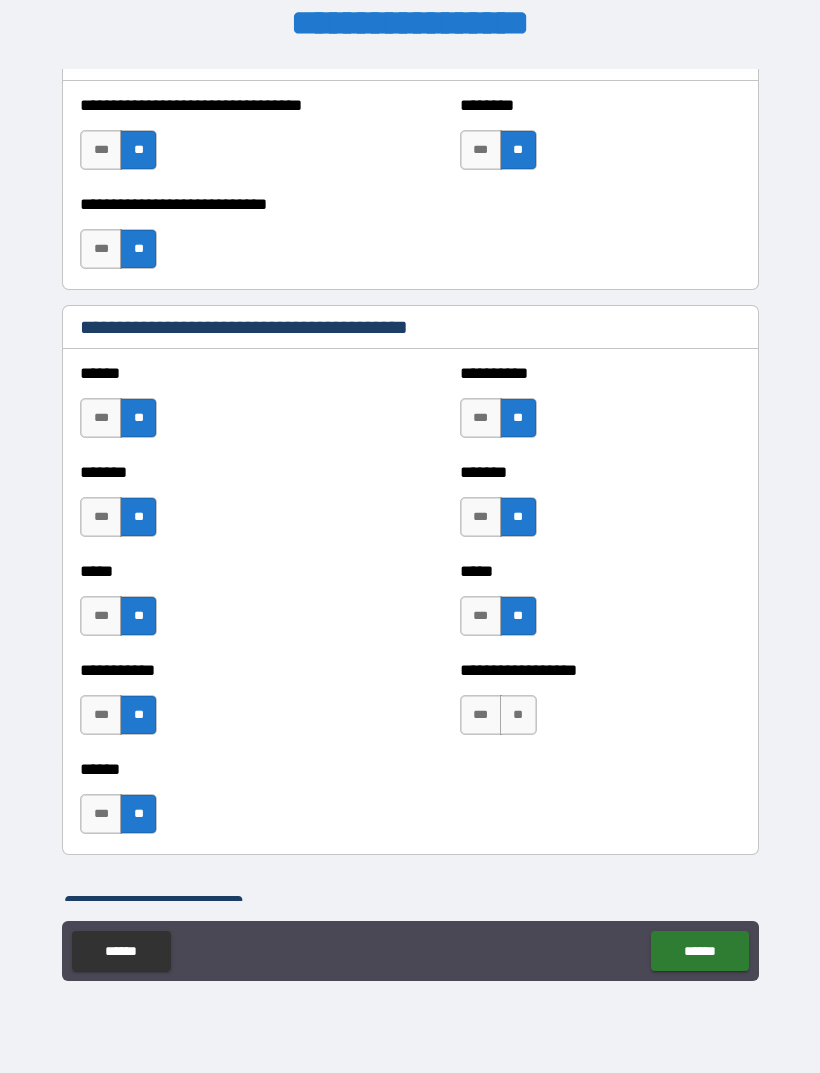 click on "**" at bounding box center (518, 715) 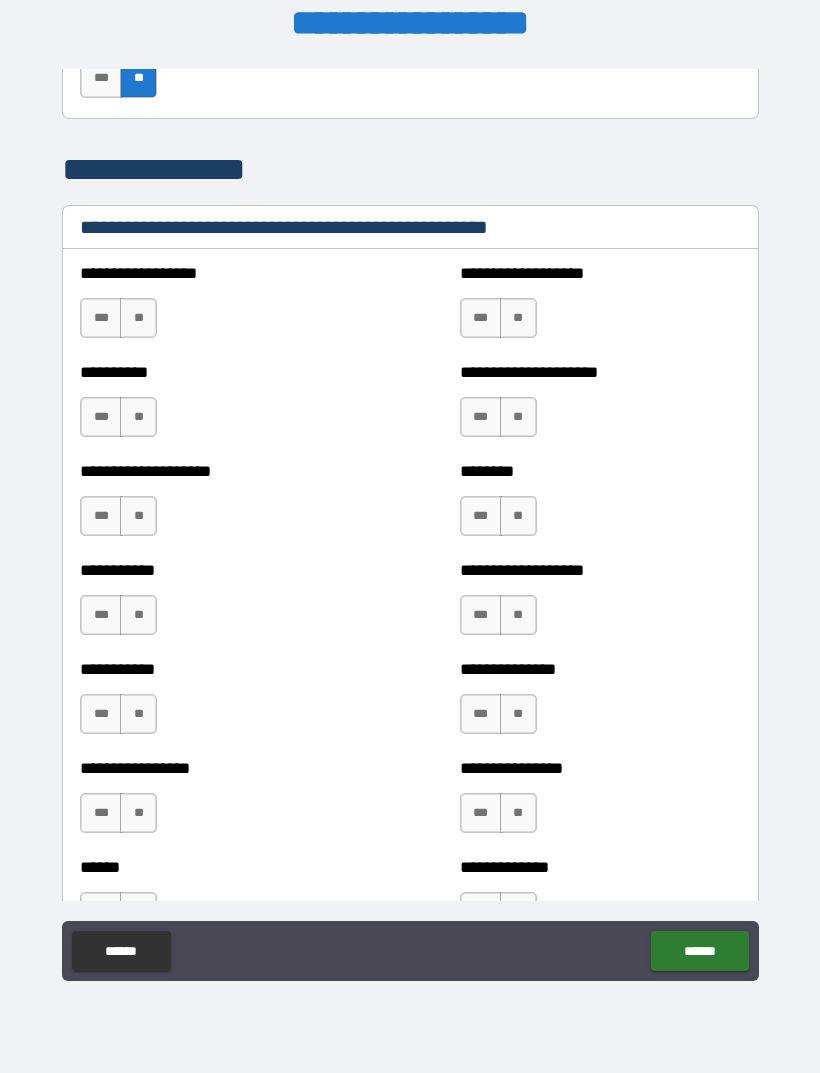 scroll, scrollTop: 2442, scrollLeft: 0, axis: vertical 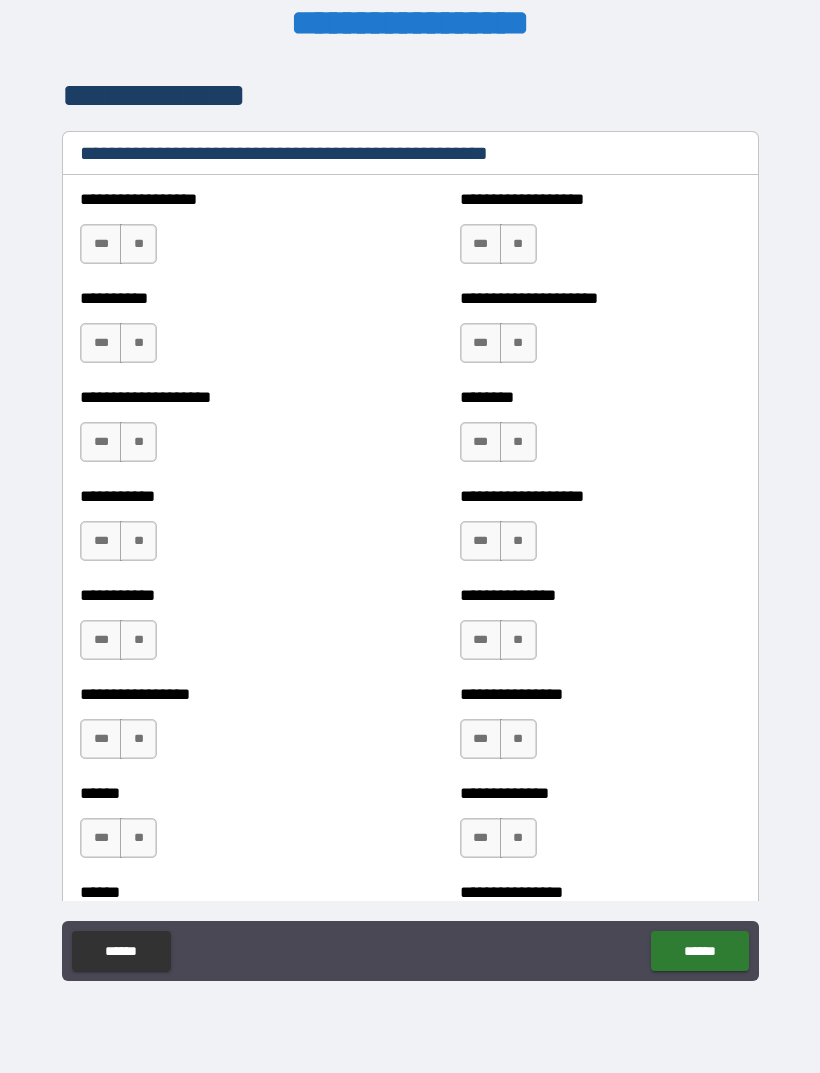click on "**" at bounding box center (138, 244) 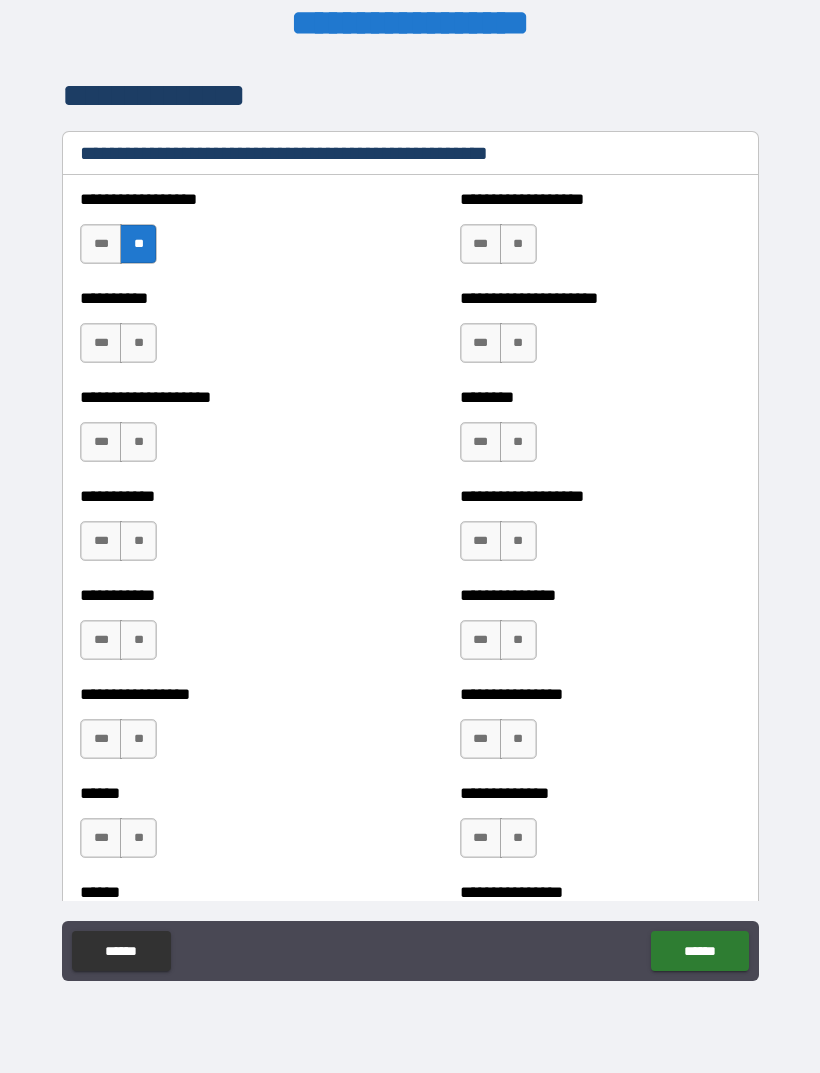 click on "**" at bounding box center (138, 343) 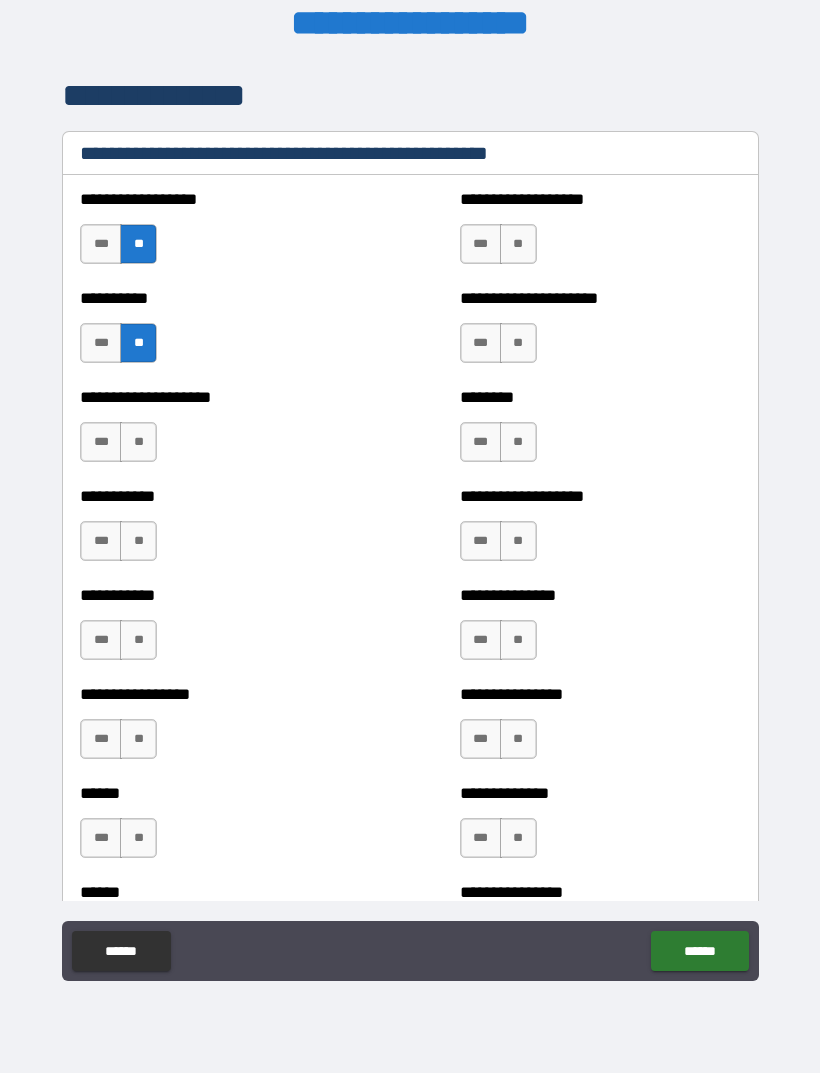 click on "**" at bounding box center [138, 442] 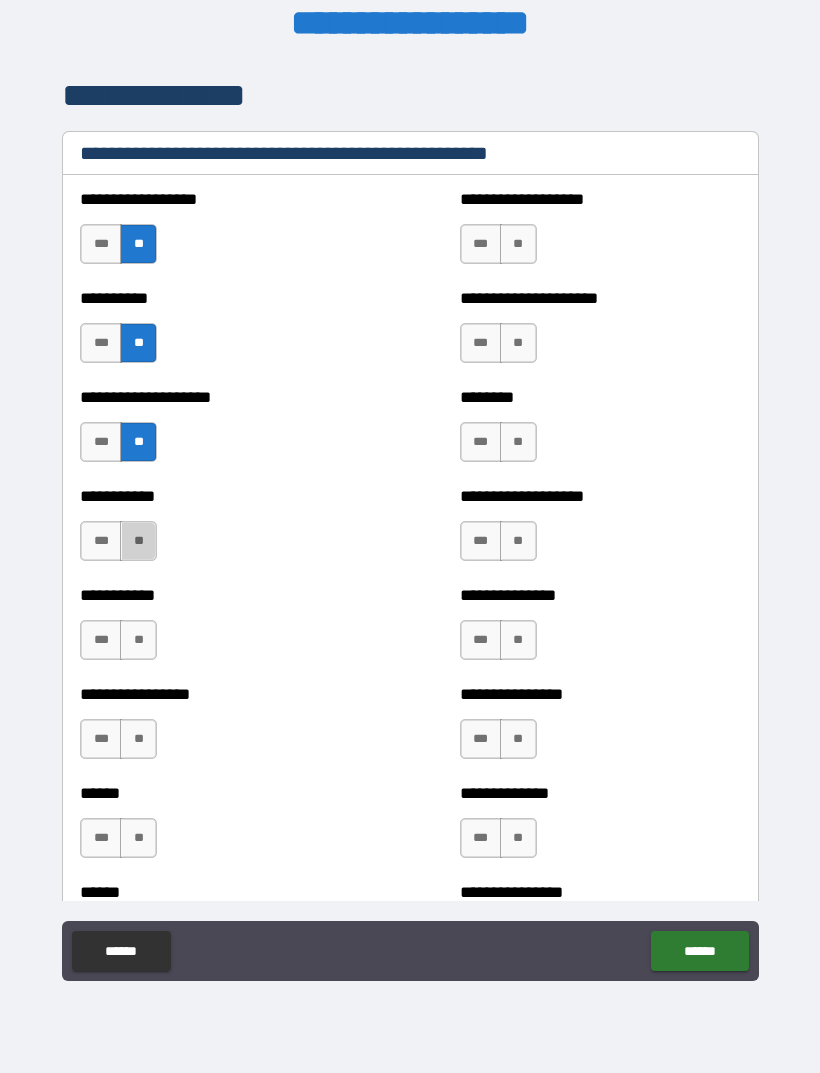click on "**" at bounding box center (138, 541) 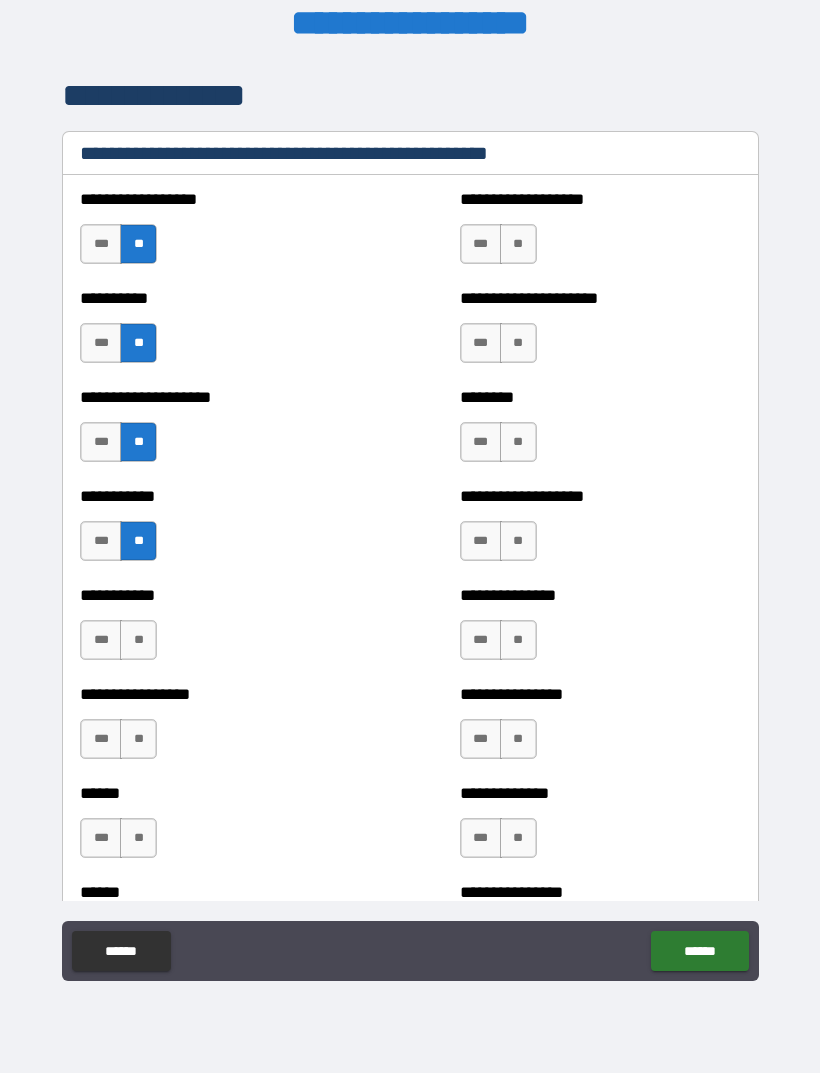 click on "**" at bounding box center (138, 640) 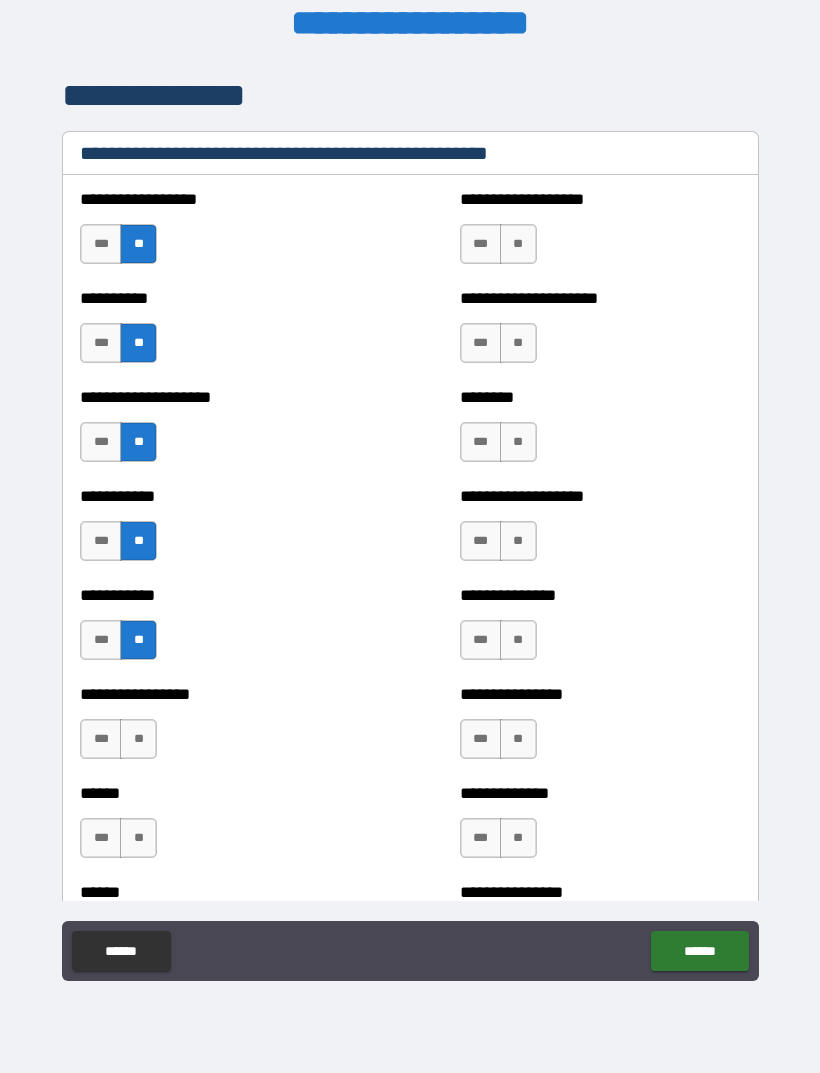 click on "**" at bounding box center [138, 739] 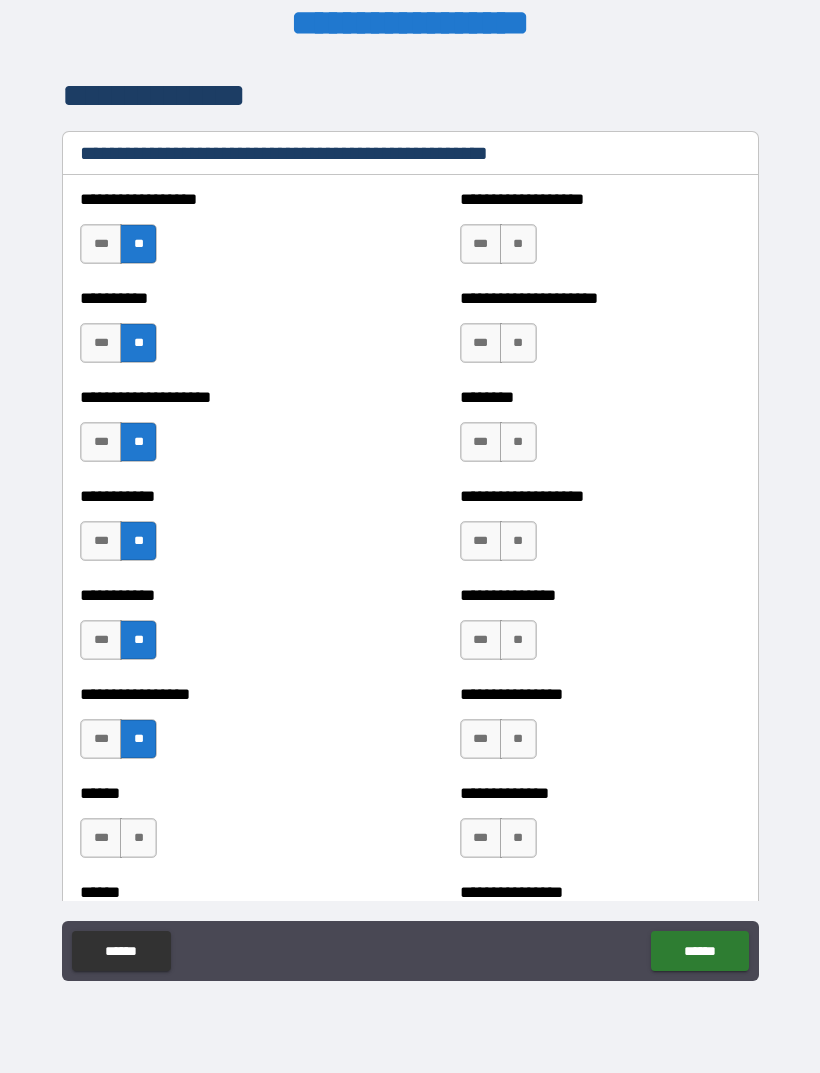 click on "**" at bounding box center [138, 838] 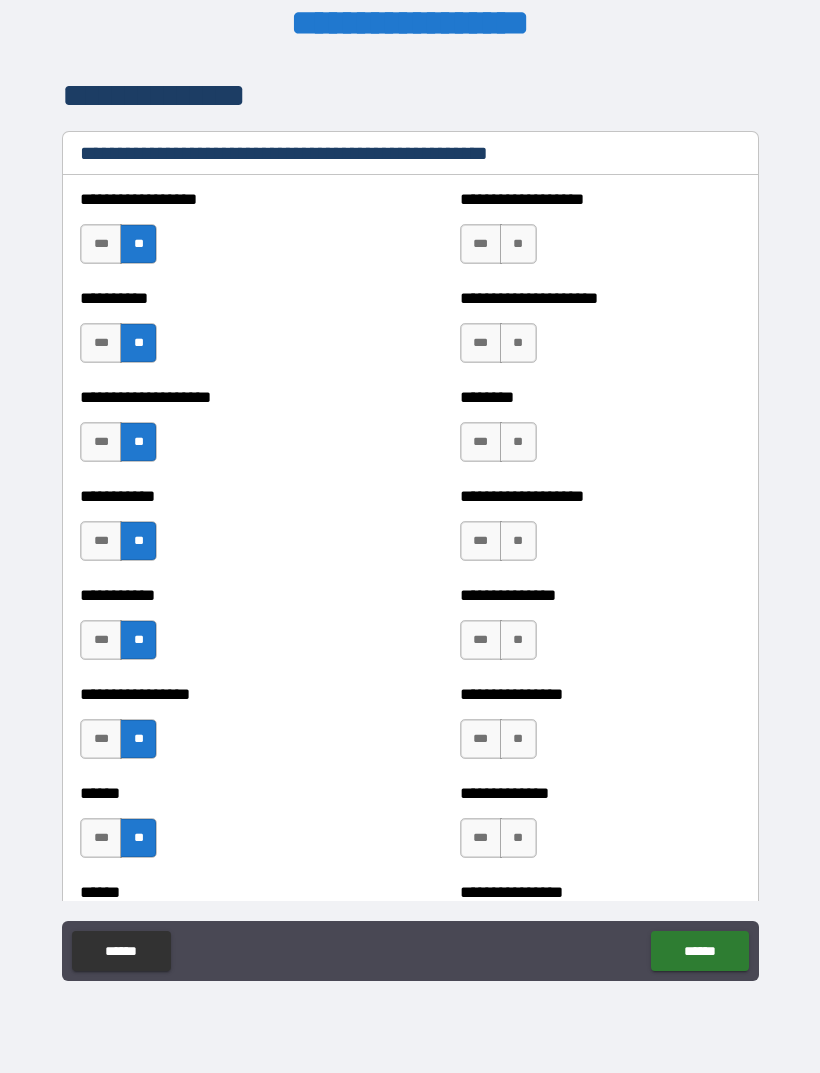 click on "**" at bounding box center [518, 244] 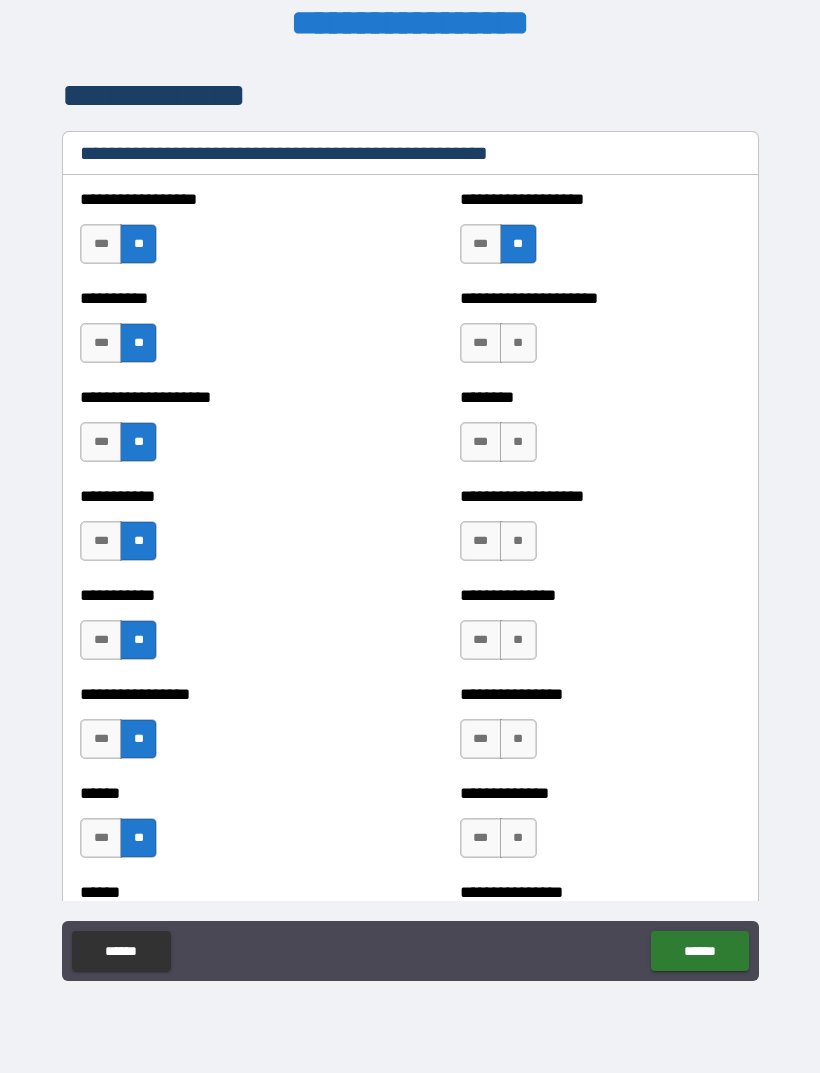 click on "**" at bounding box center (518, 343) 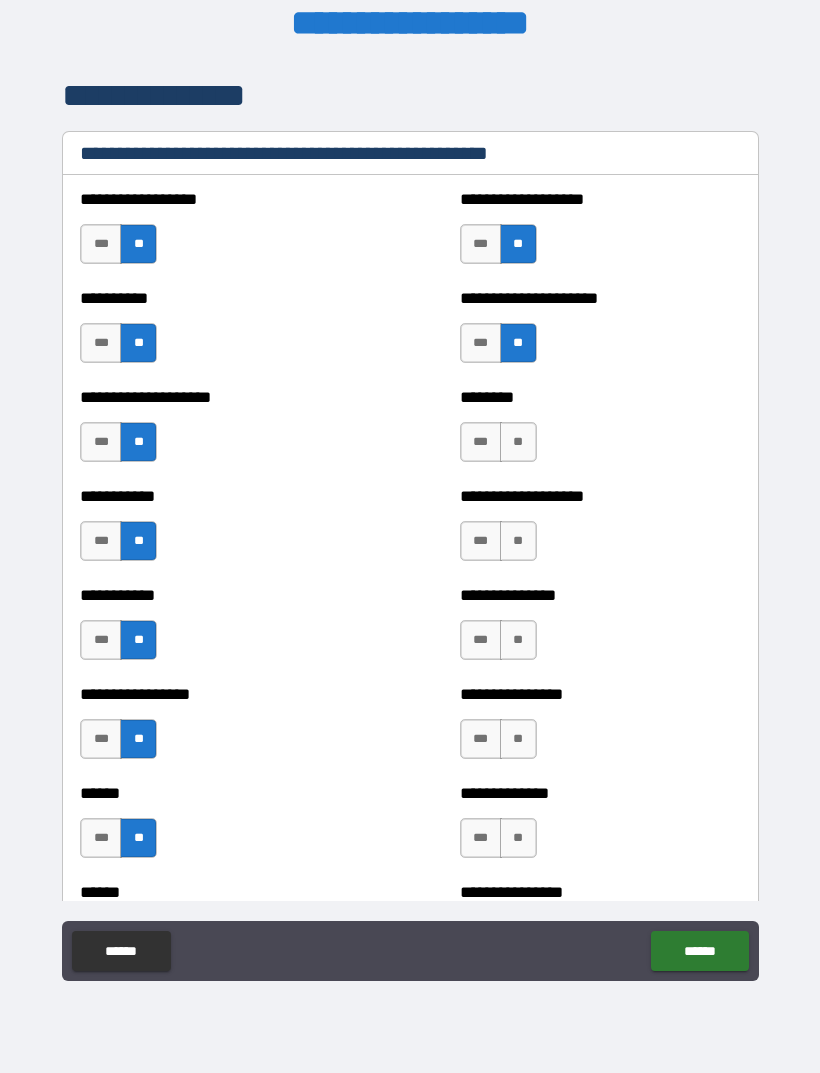 click on "***" at bounding box center (481, 442) 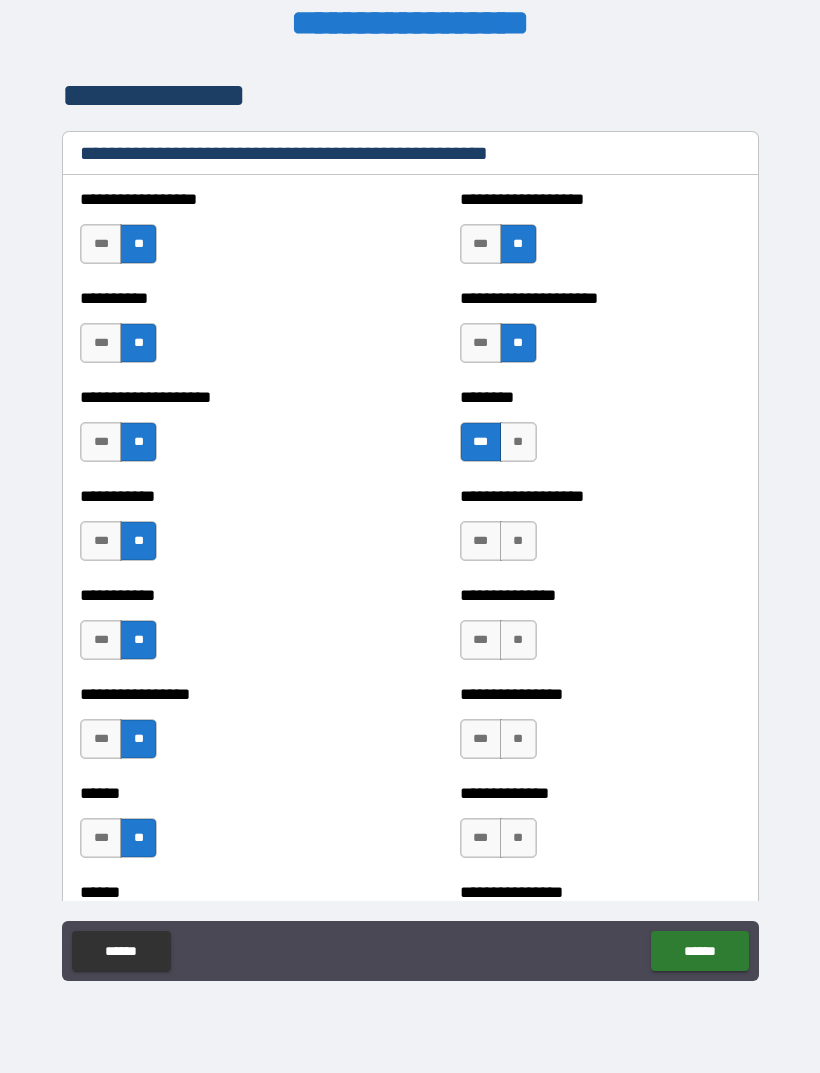click on "**" at bounding box center (518, 442) 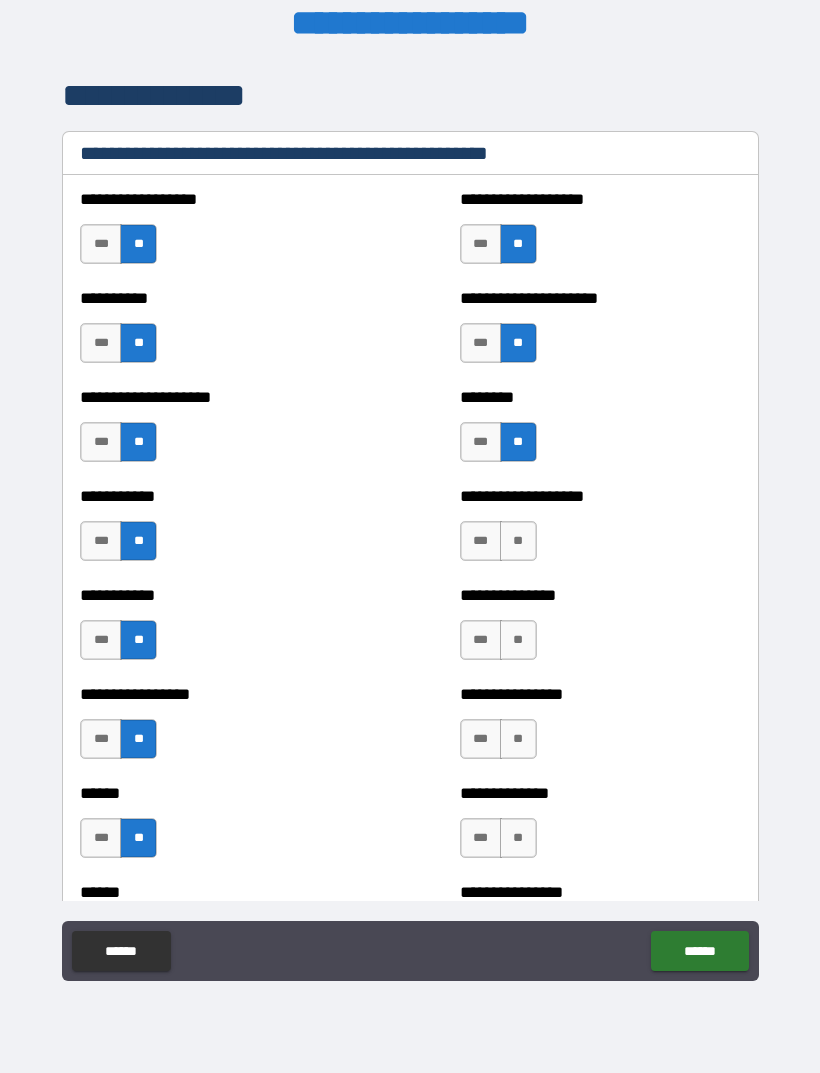 click on "**" at bounding box center (518, 541) 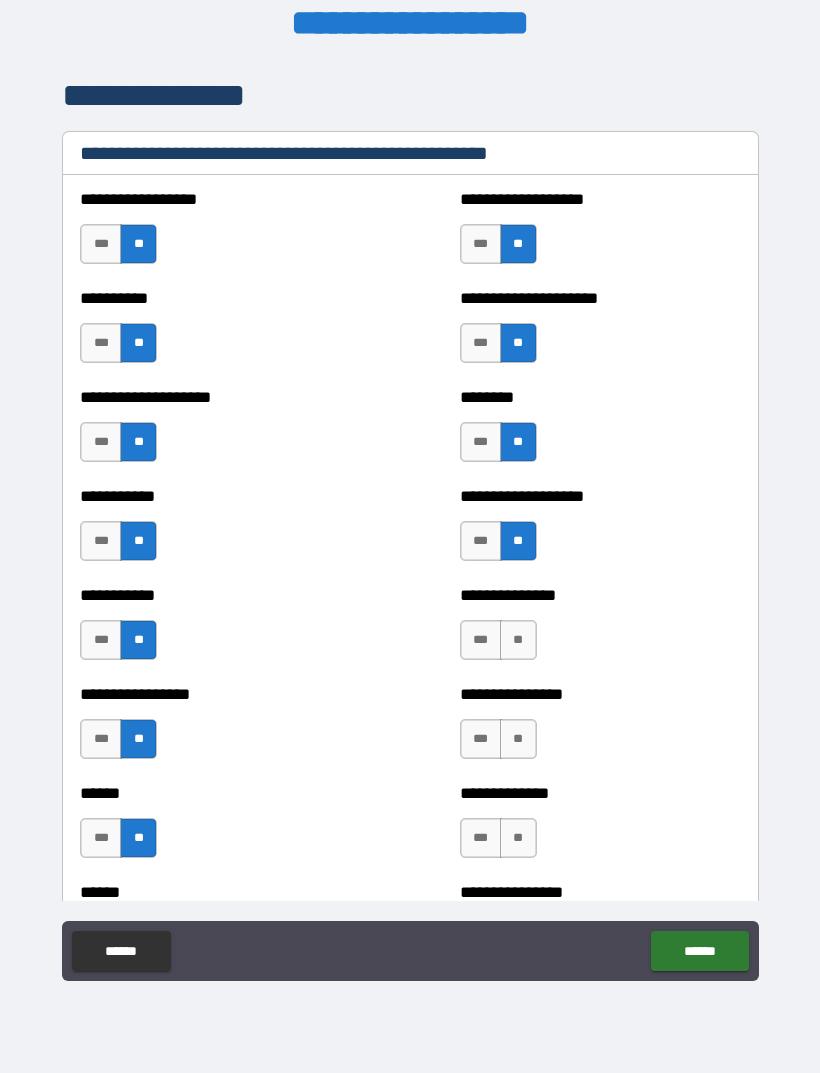 click on "**" at bounding box center [518, 640] 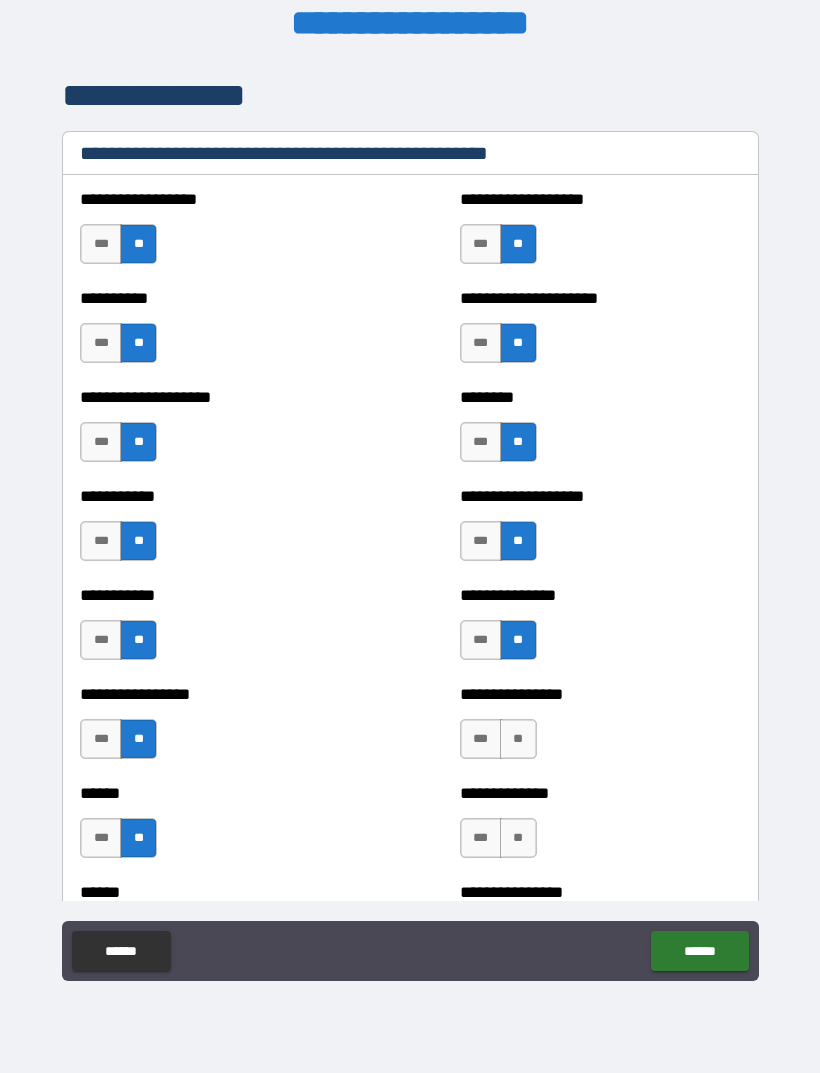 click on "**" at bounding box center (518, 739) 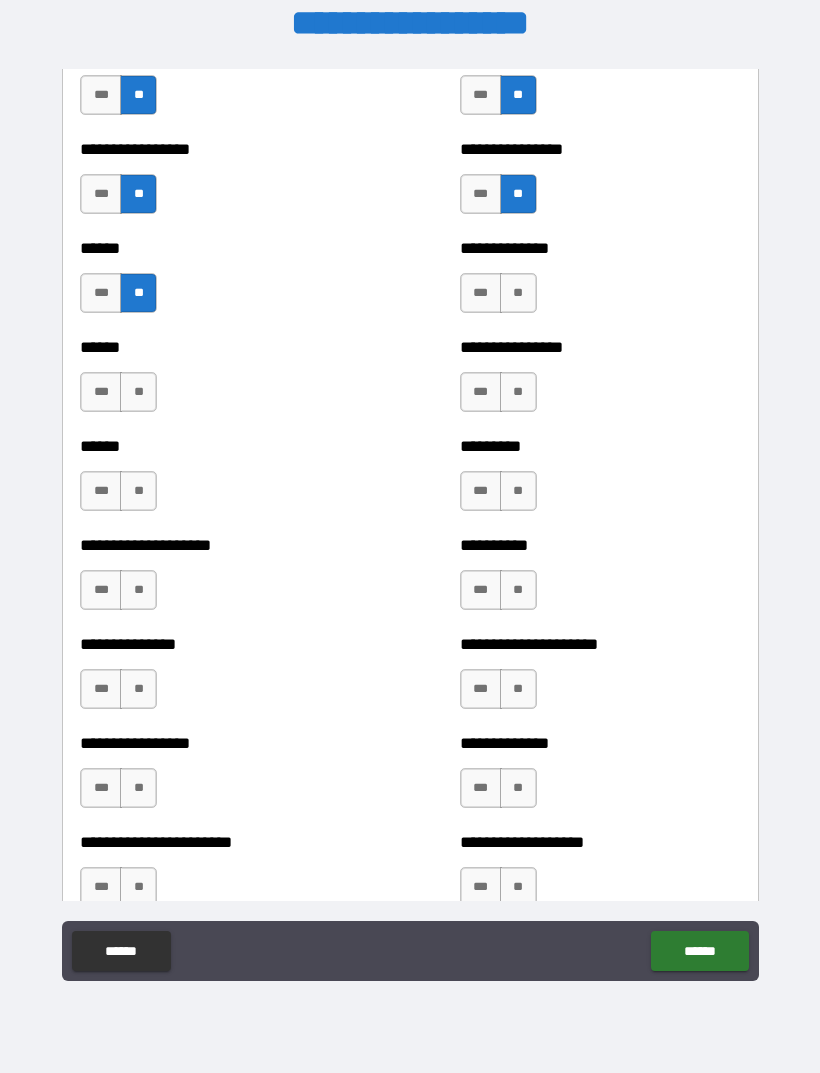 scroll, scrollTop: 2982, scrollLeft: 0, axis: vertical 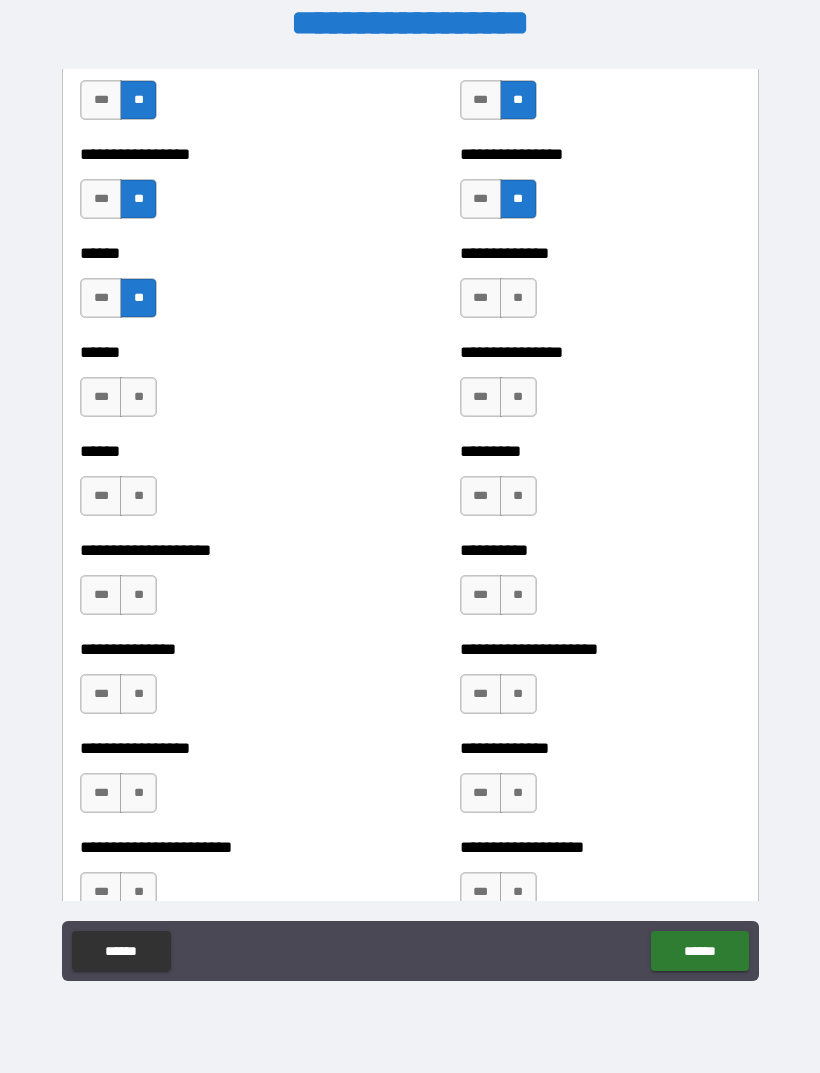 click on "**" at bounding box center [518, 298] 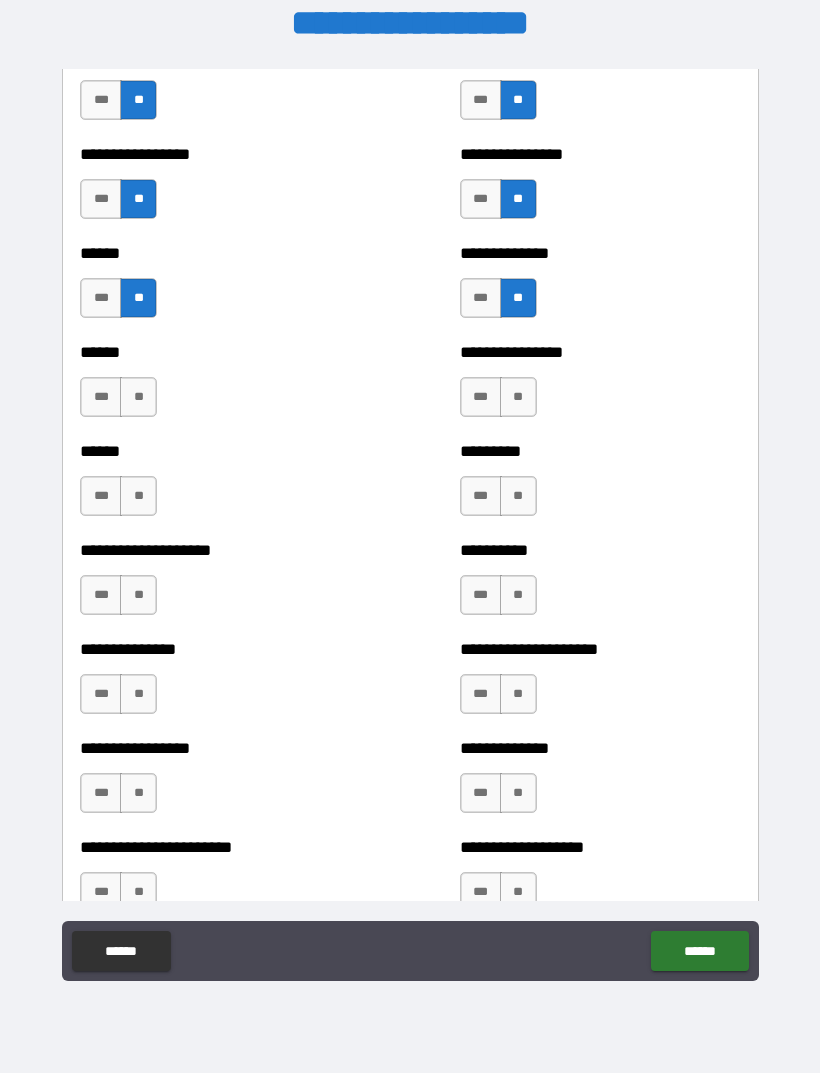 click on "**" at bounding box center [518, 397] 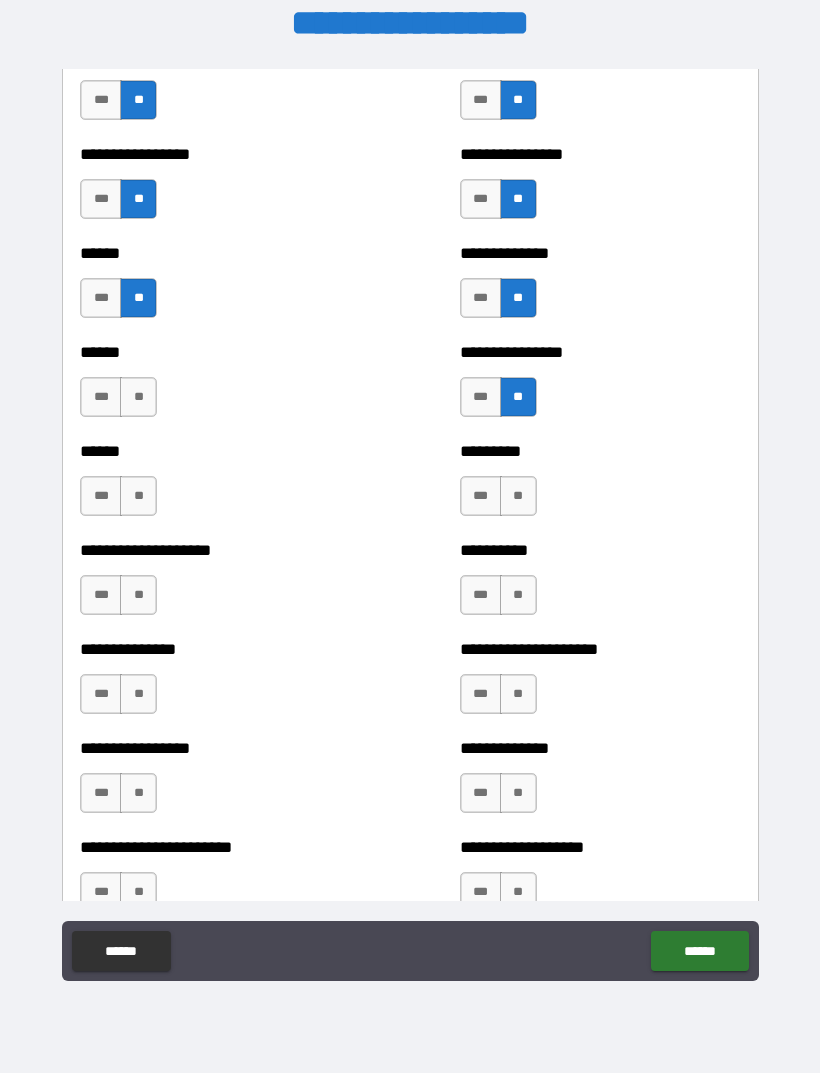 click on "**" at bounding box center [518, 496] 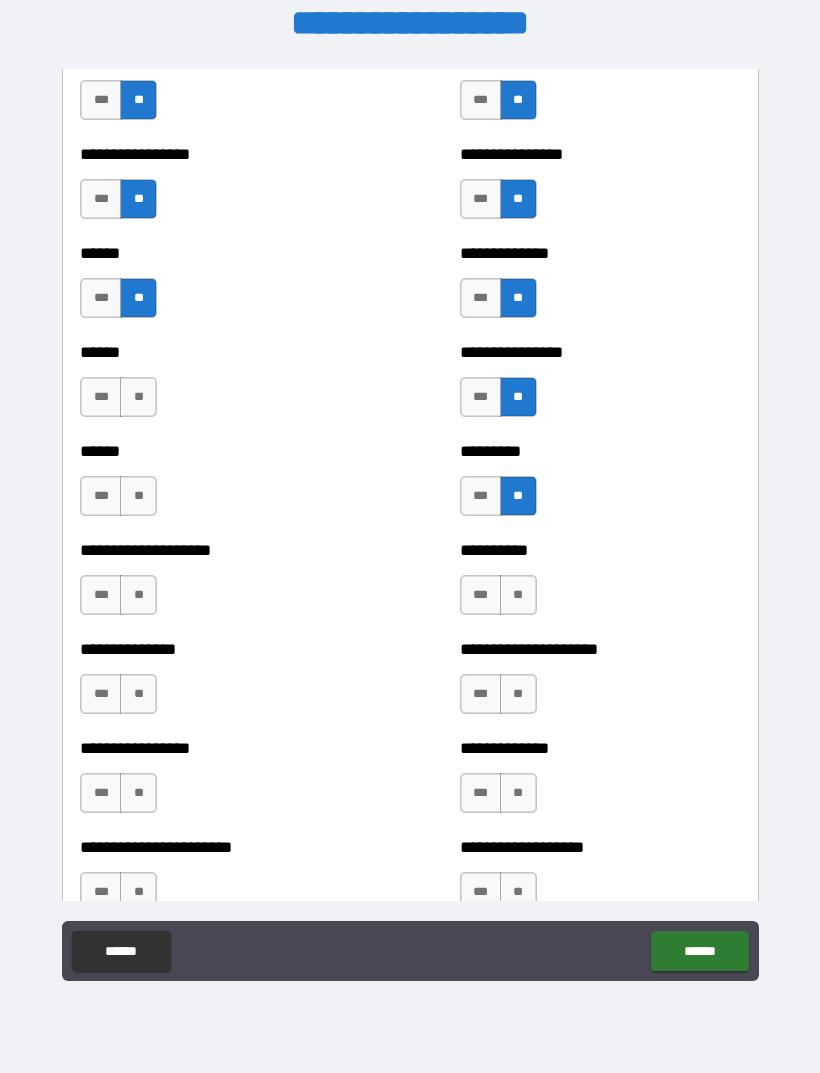 click on "**" at bounding box center [518, 595] 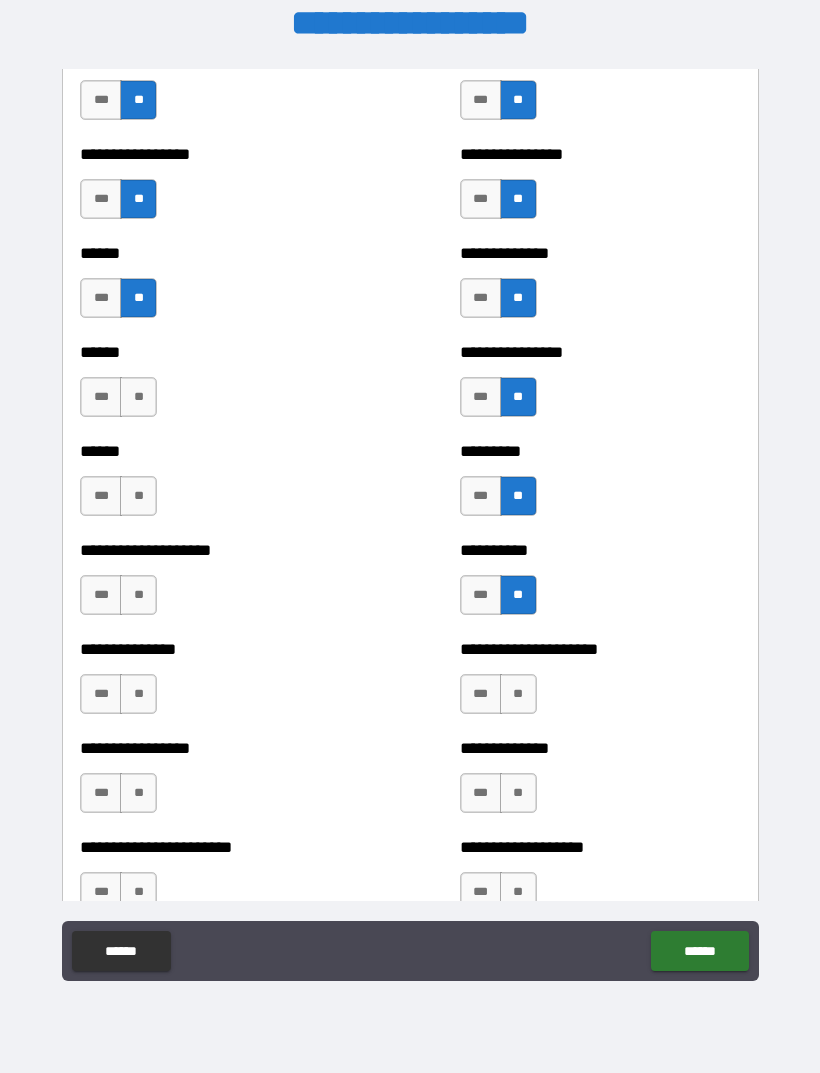 click on "**" at bounding box center [518, 694] 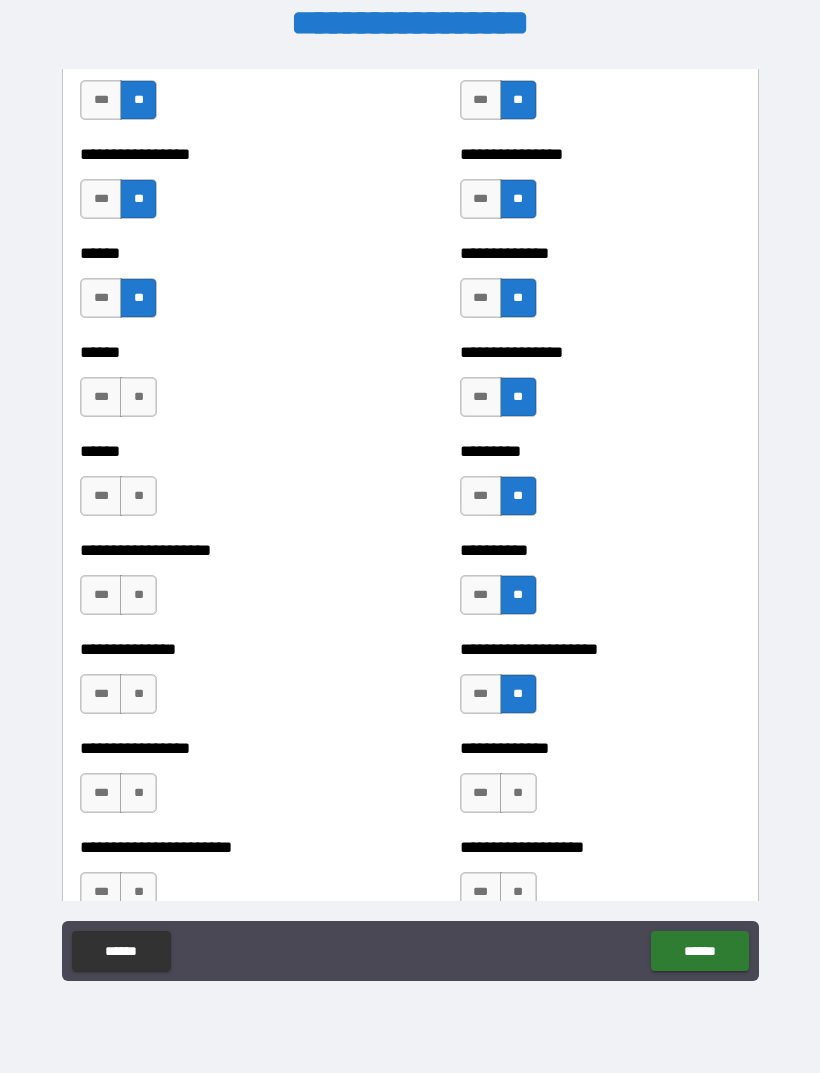 click on "**" at bounding box center [518, 793] 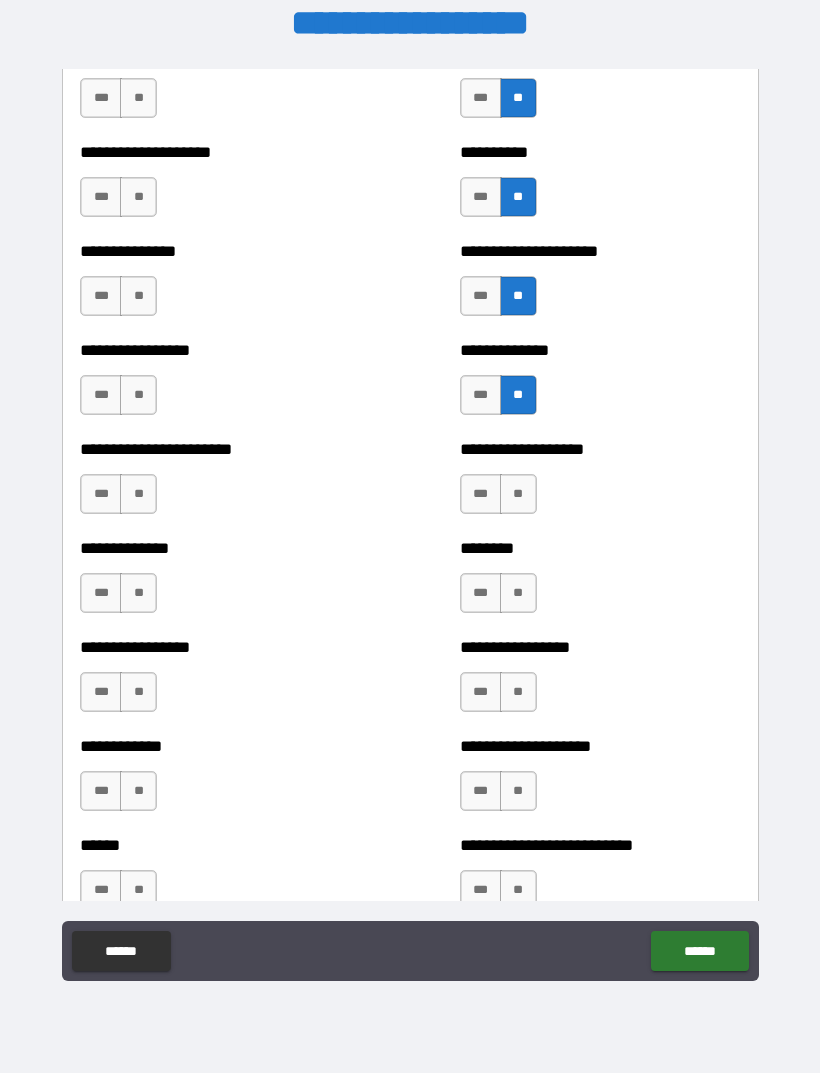 scroll, scrollTop: 3365, scrollLeft: 0, axis: vertical 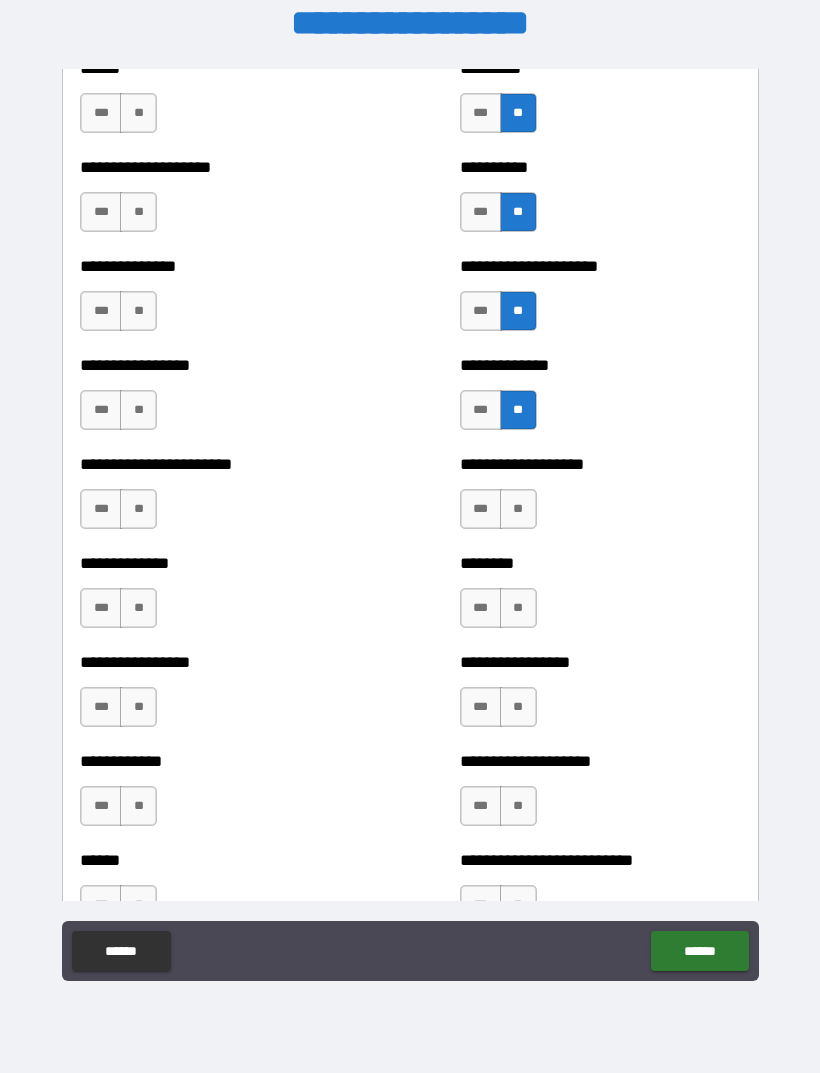 click on "**" at bounding box center [518, 509] 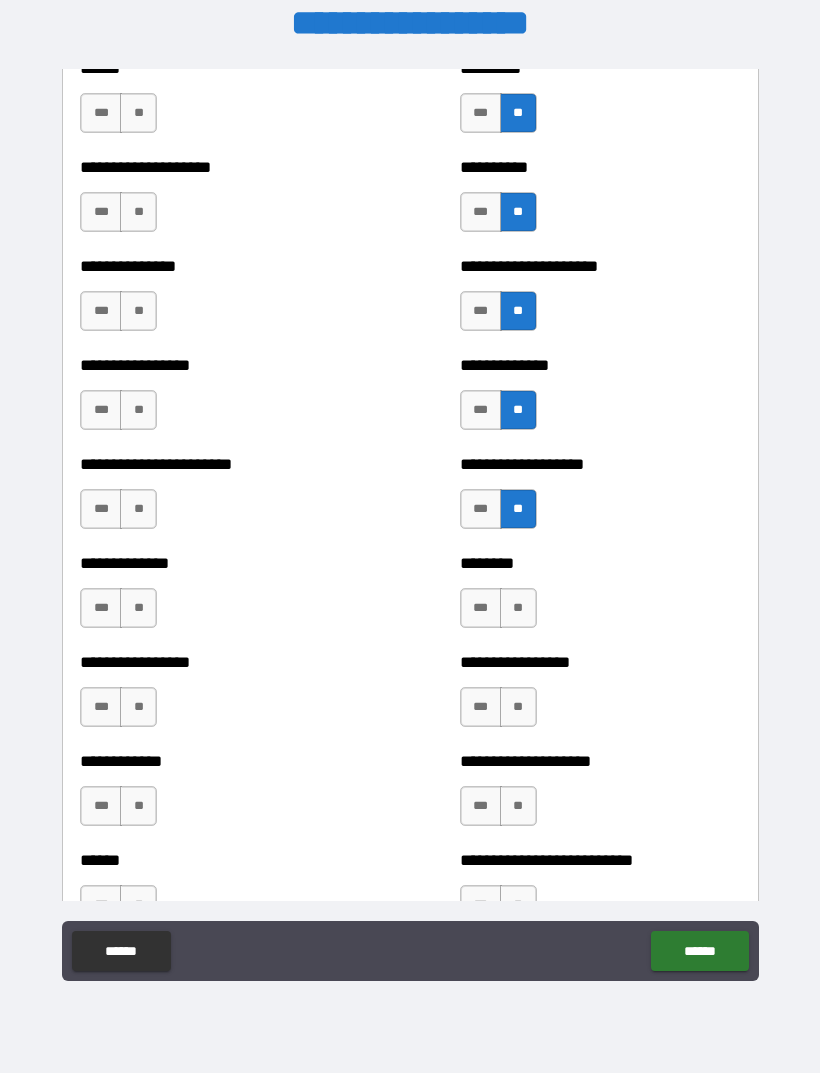 click on "**" at bounding box center [518, 608] 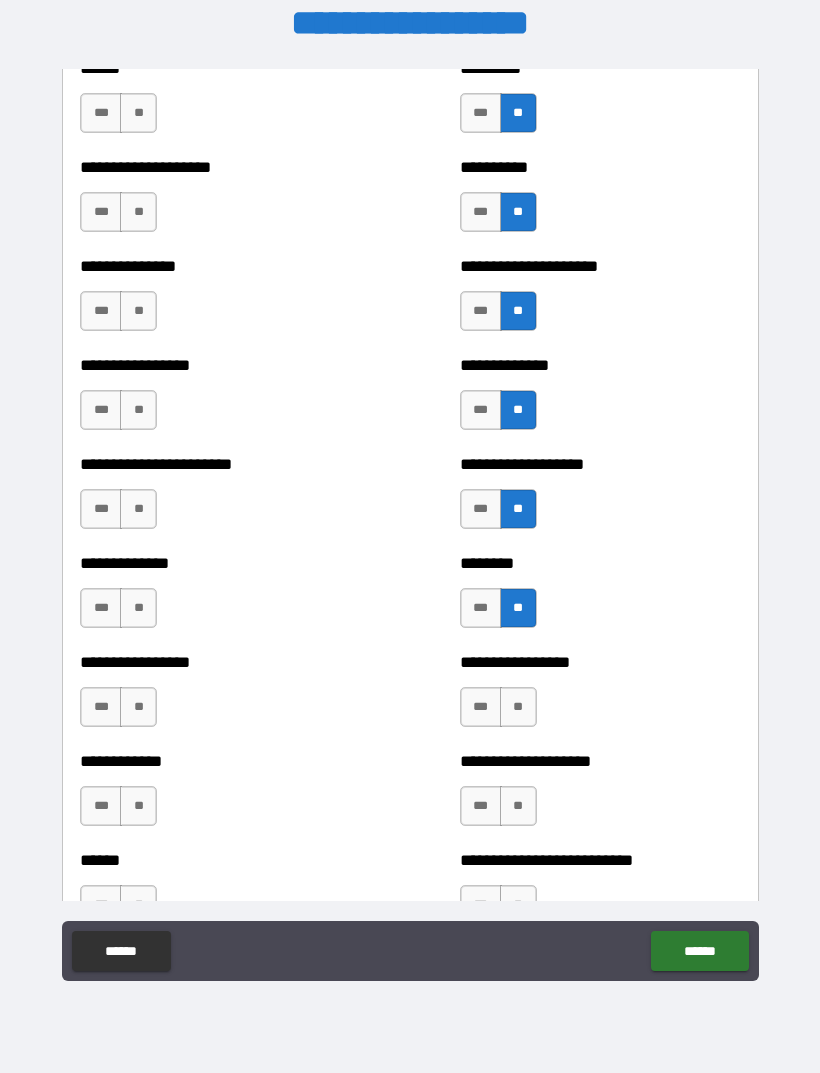 click on "**" at bounding box center [518, 707] 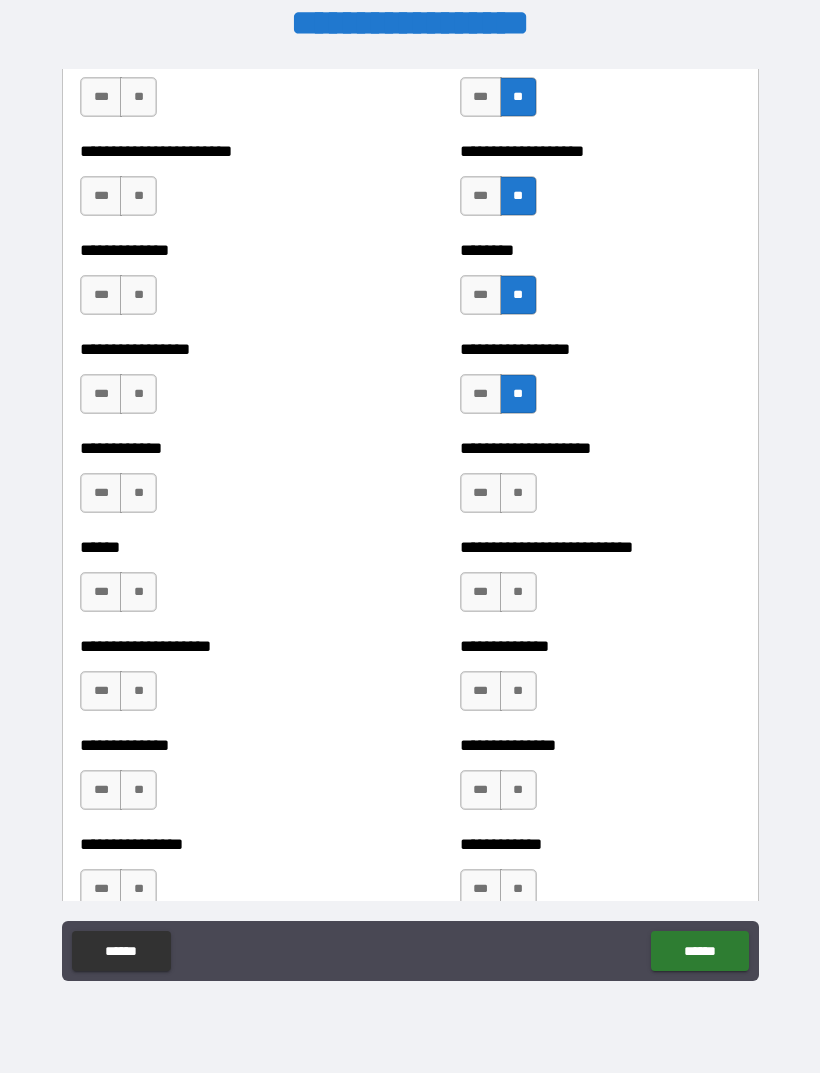 scroll, scrollTop: 3780, scrollLeft: 0, axis: vertical 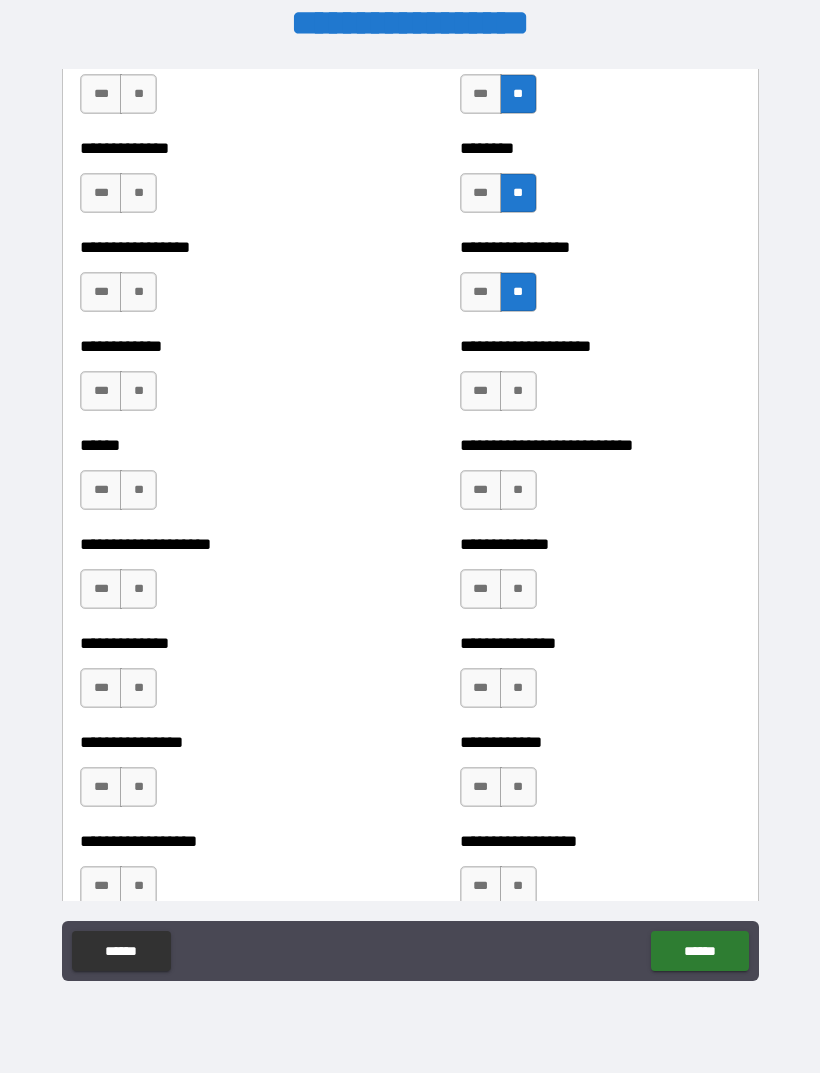 click on "**" at bounding box center (518, 391) 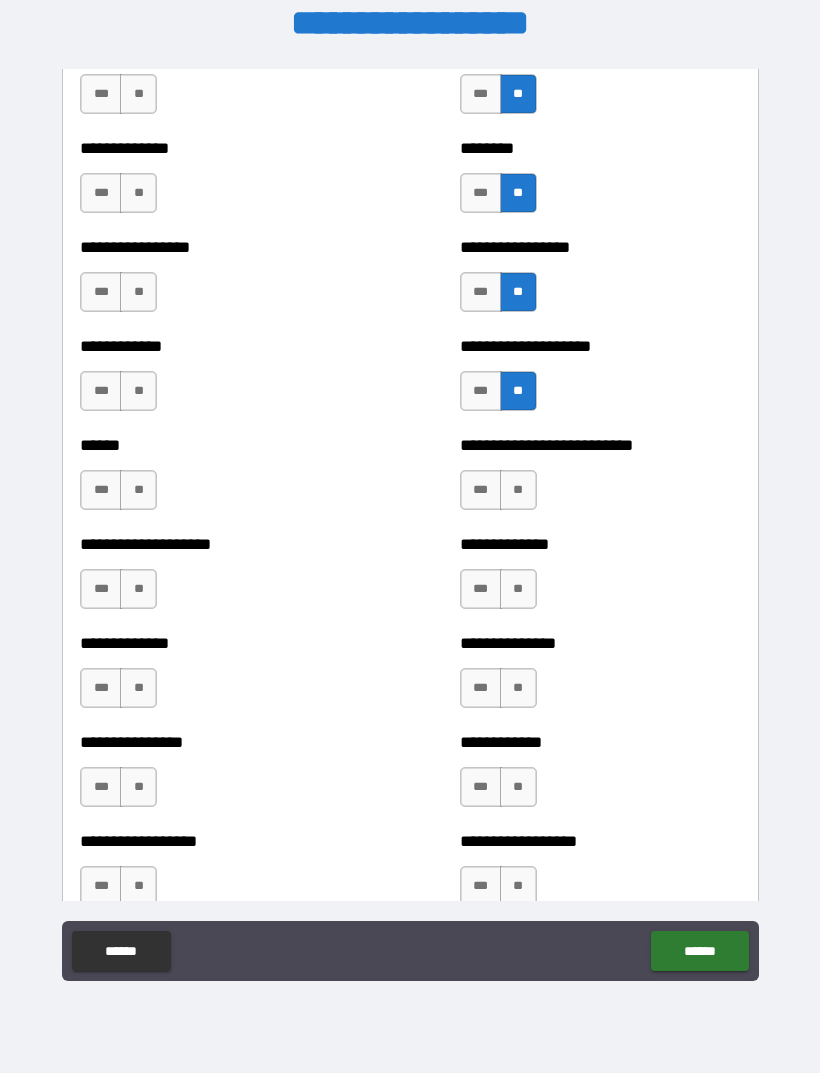 click on "**" at bounding box center [518, 490] 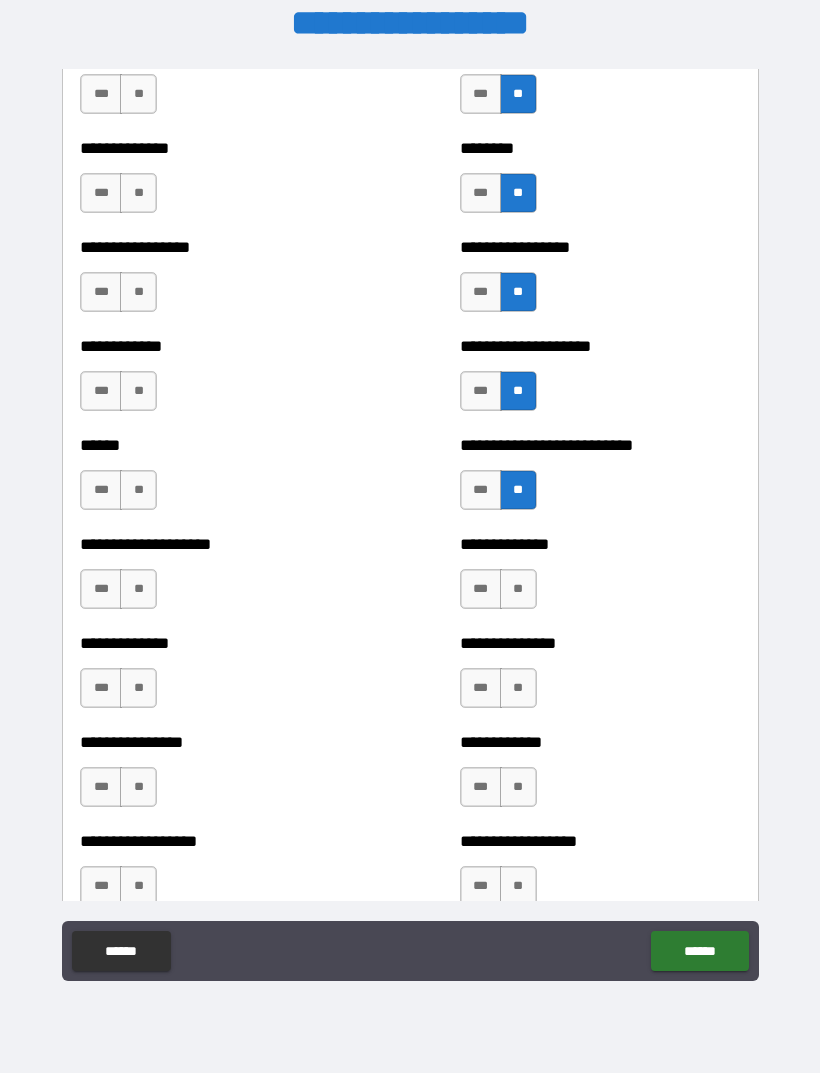 click on "**" at bounding box center (518, 589) 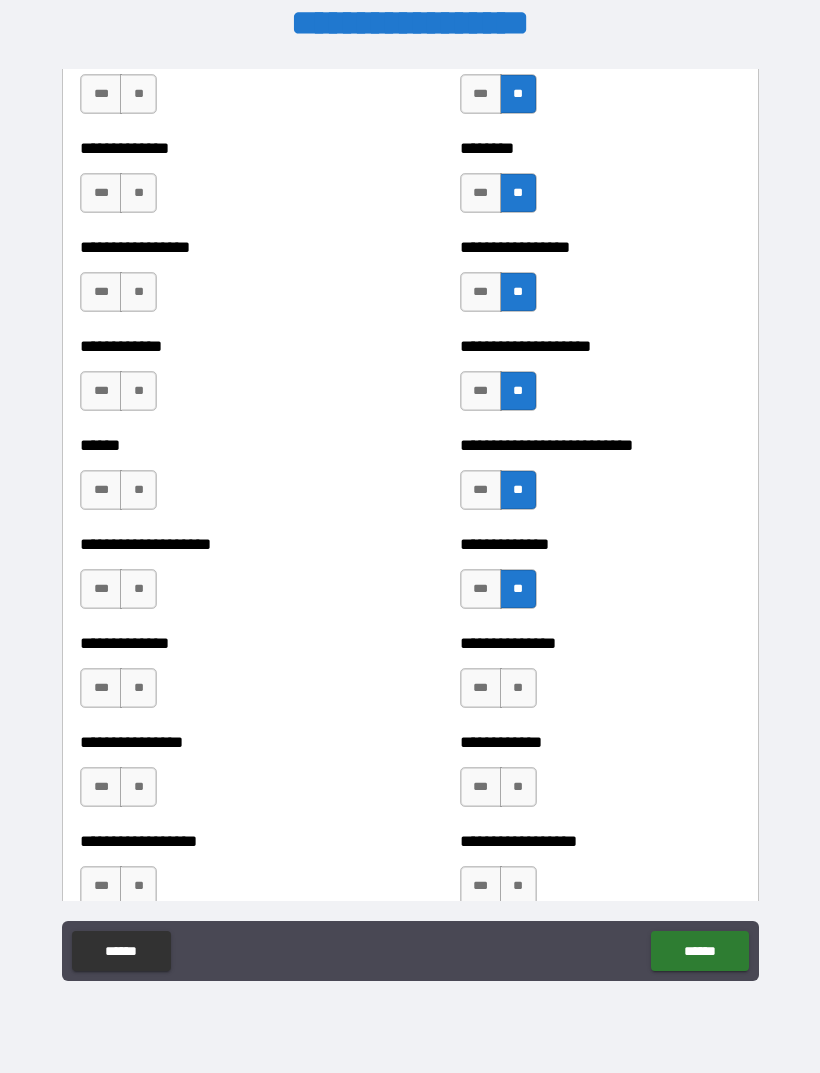 click on "**" at bounding box center [138, 589] 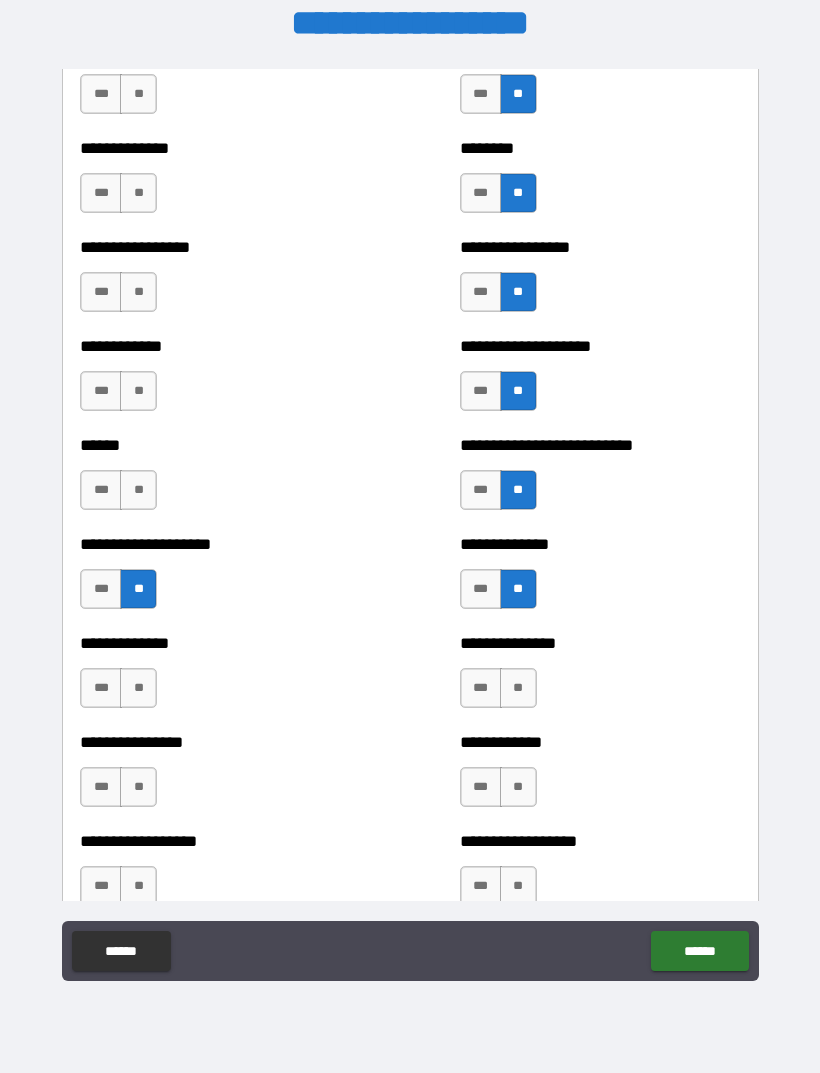 click on "**" at bounding box center (138, 490) 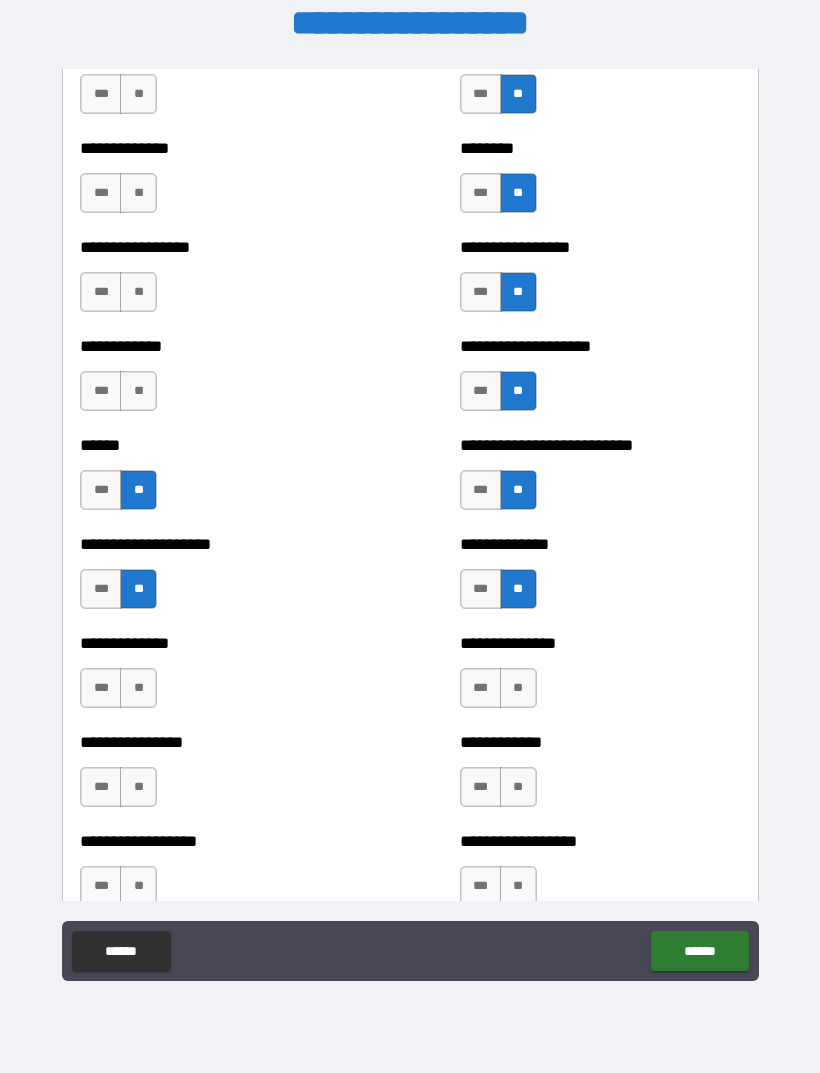click on "**" at bounding box center [138, 391] 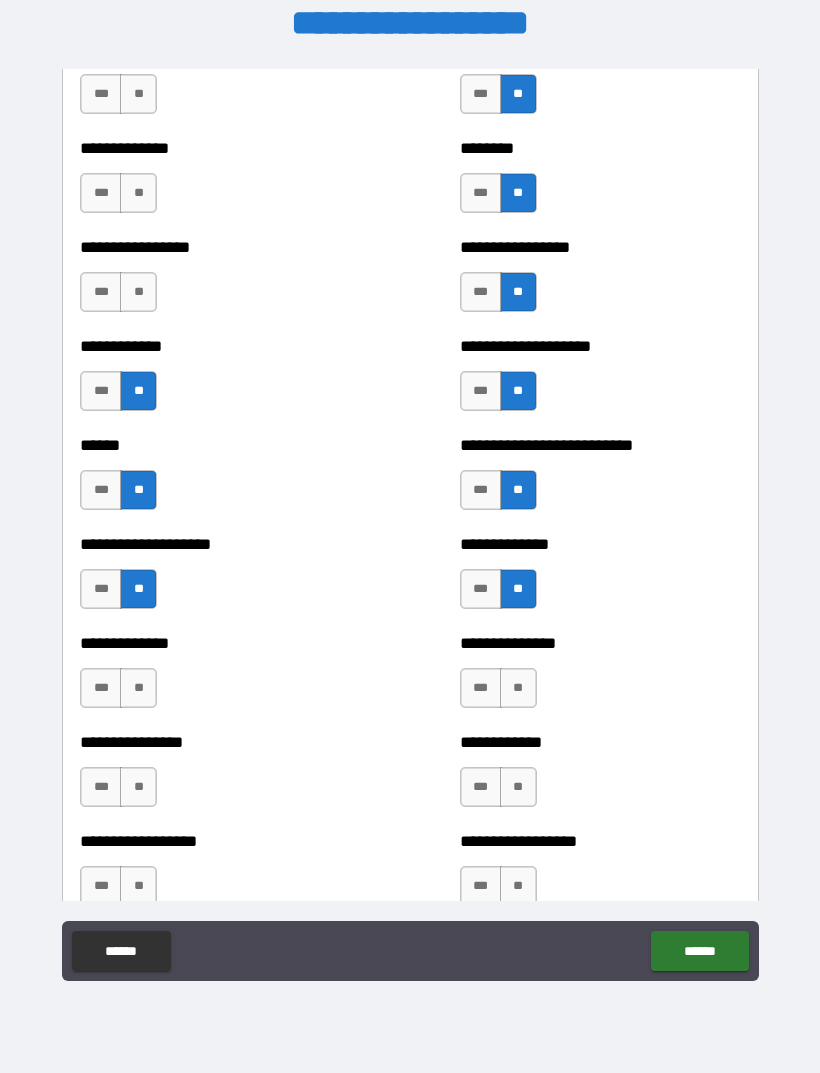 click on "**" at bounding box center (138, 292) 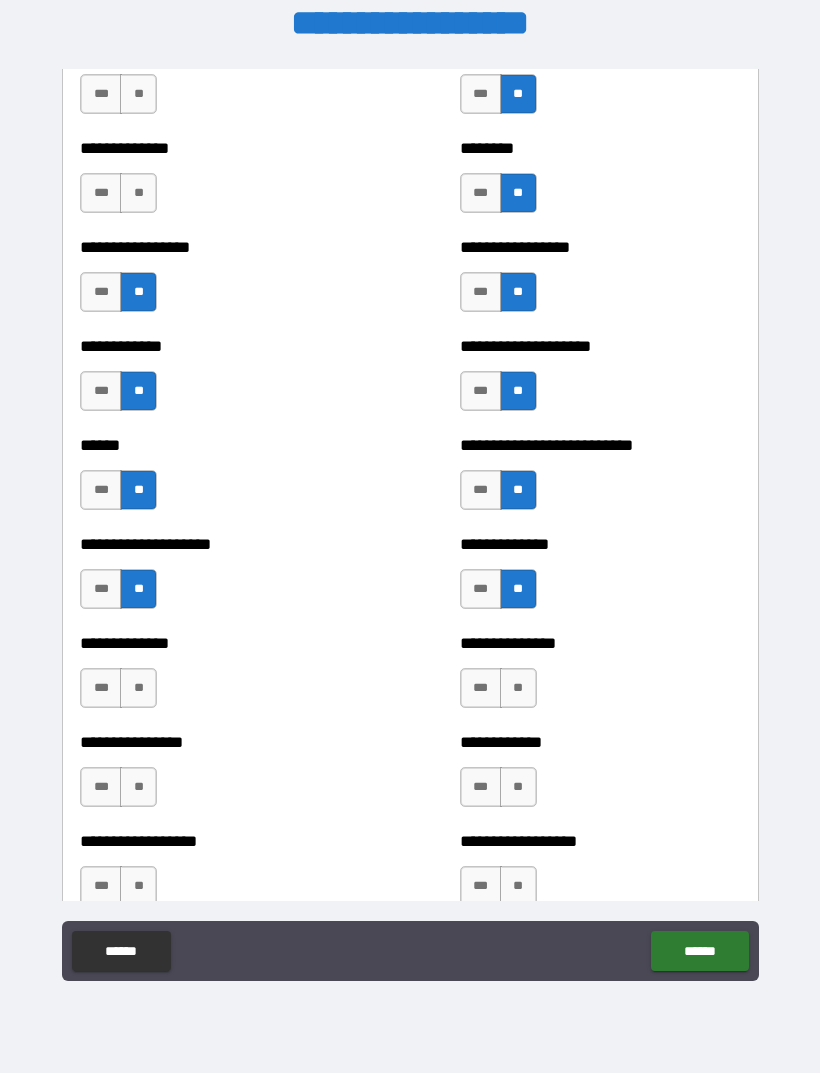 click on "**" at bounding box center [138, 193] 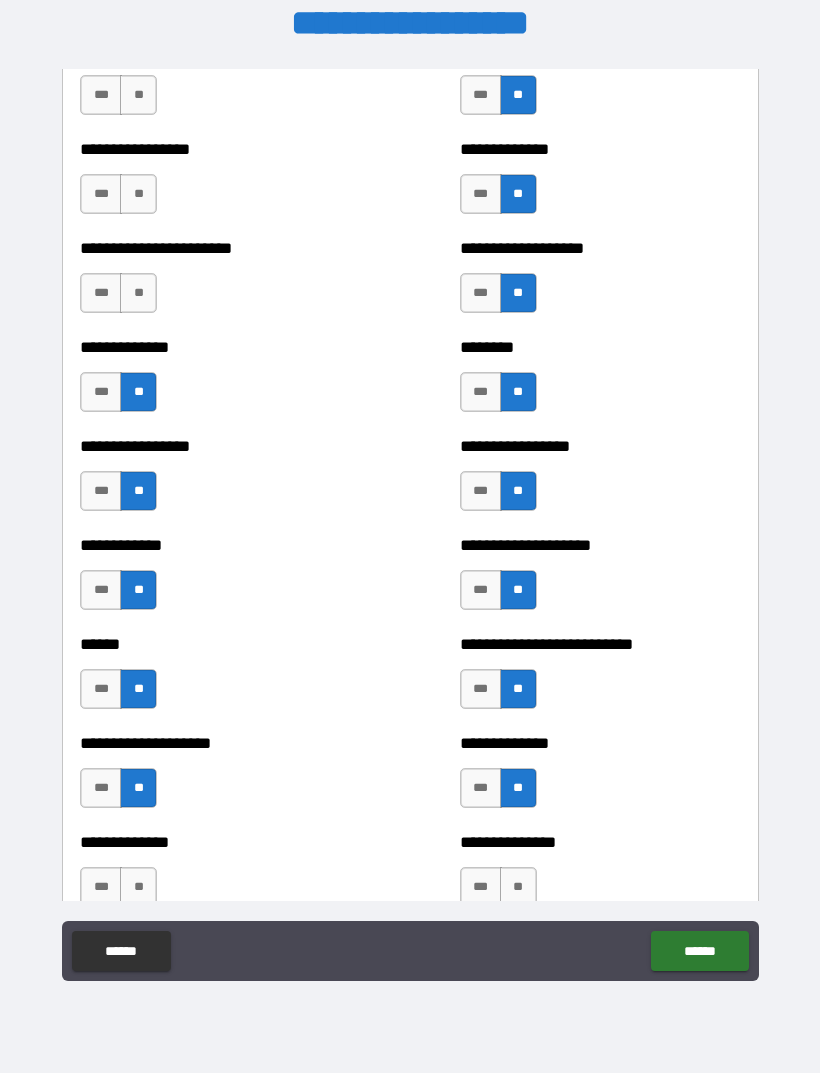 scroll, scrollTop: 3579, scrollLeft: 0, axis: vertical 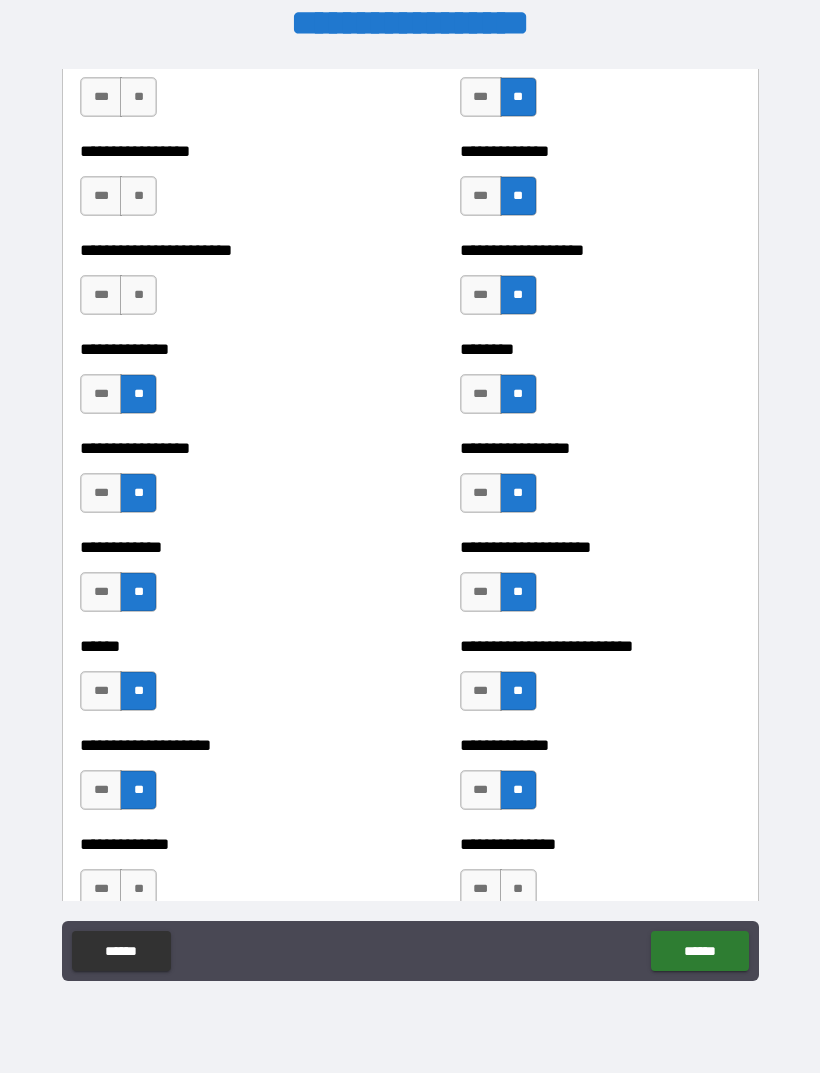 click on "**" at bounding box center [138, 295] 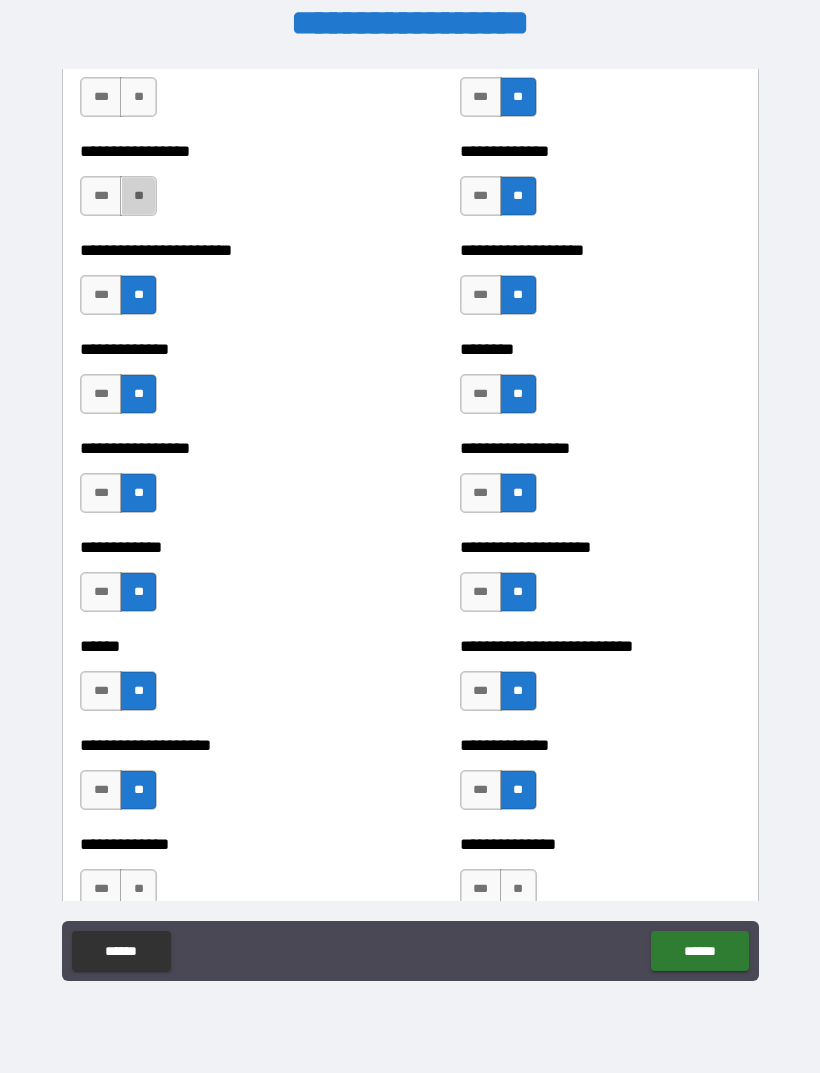 click on "**" at bounding box center [138, 196] 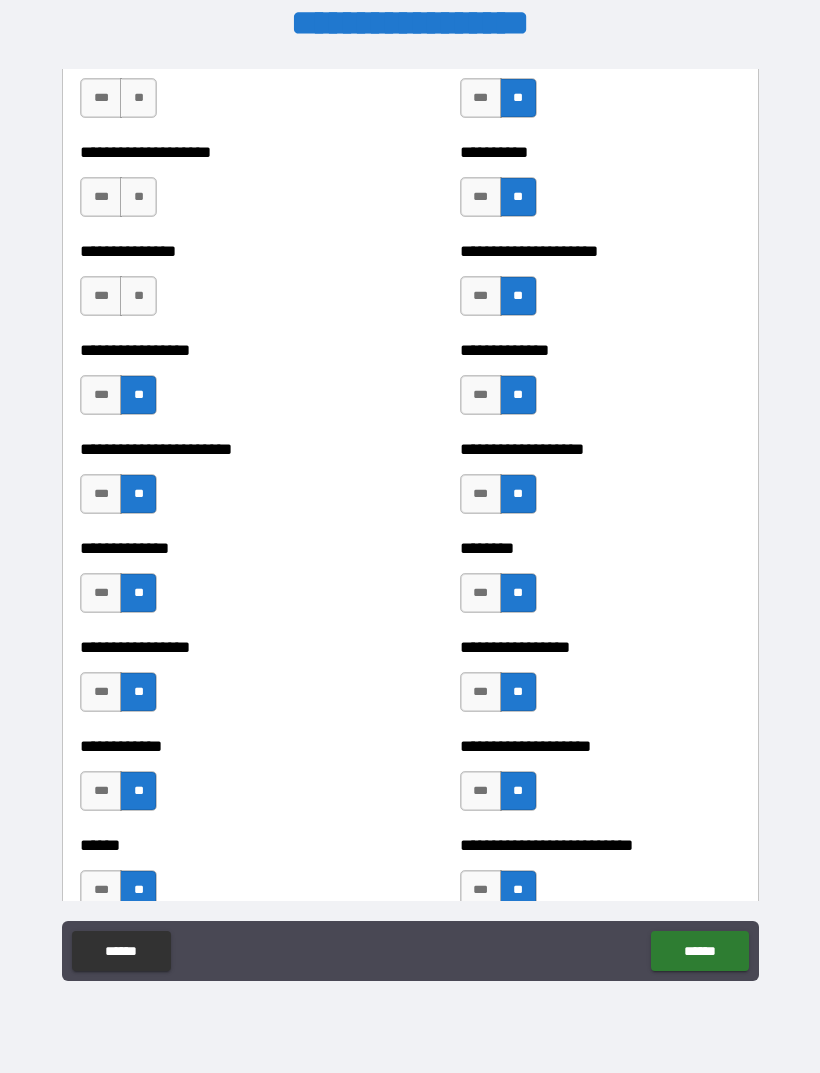 scroll, scrollTop: 3345, scrollLeft: 0, axis: vertical 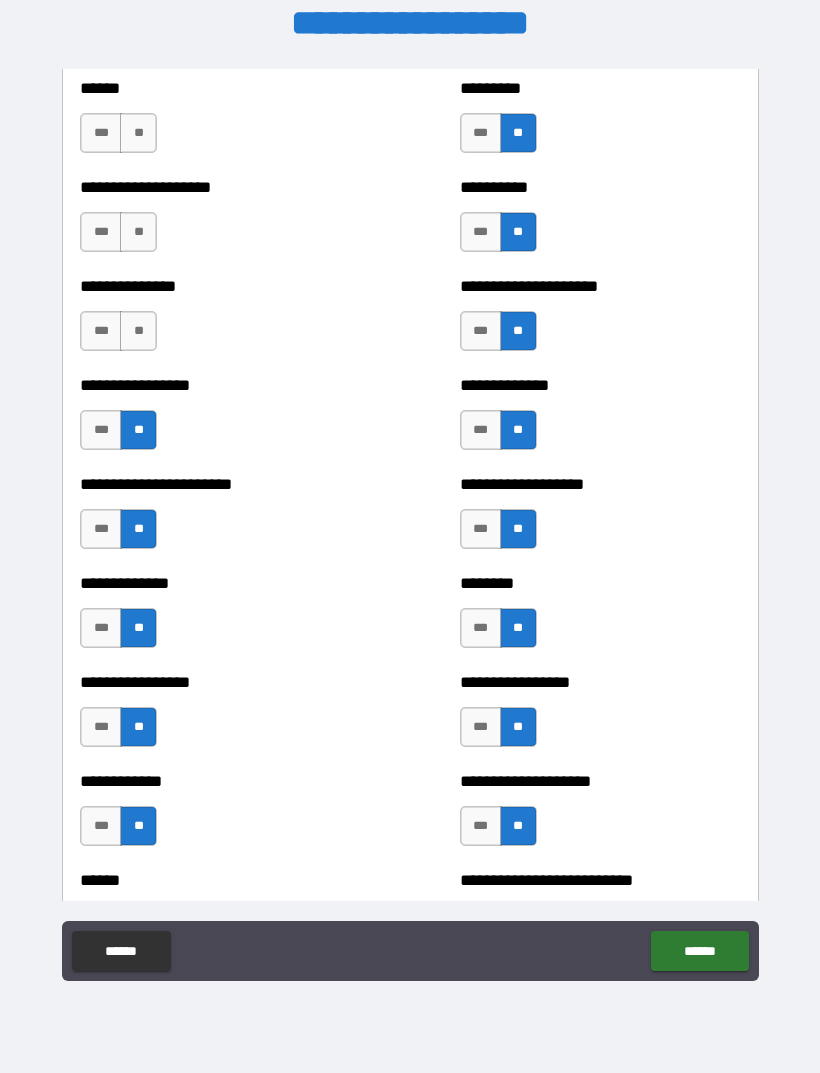 click on "**" at bounding box center (138, 331) 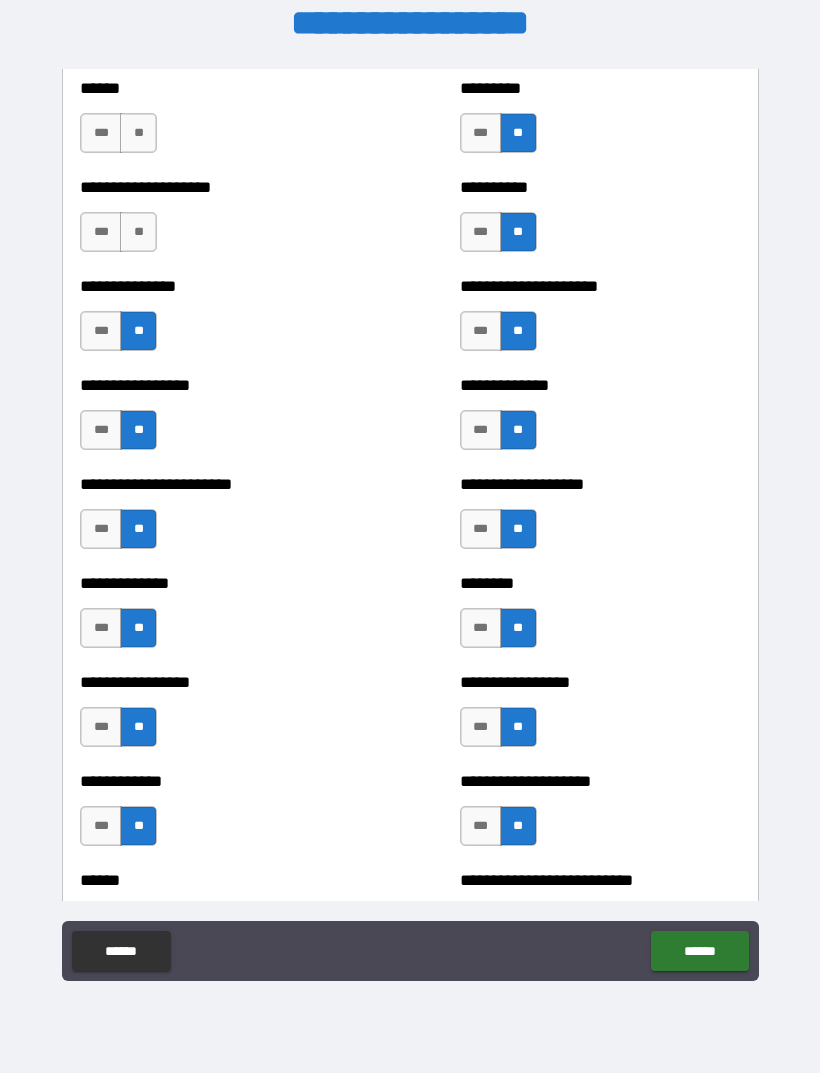 click on "**" at bounding box center (138, 232) 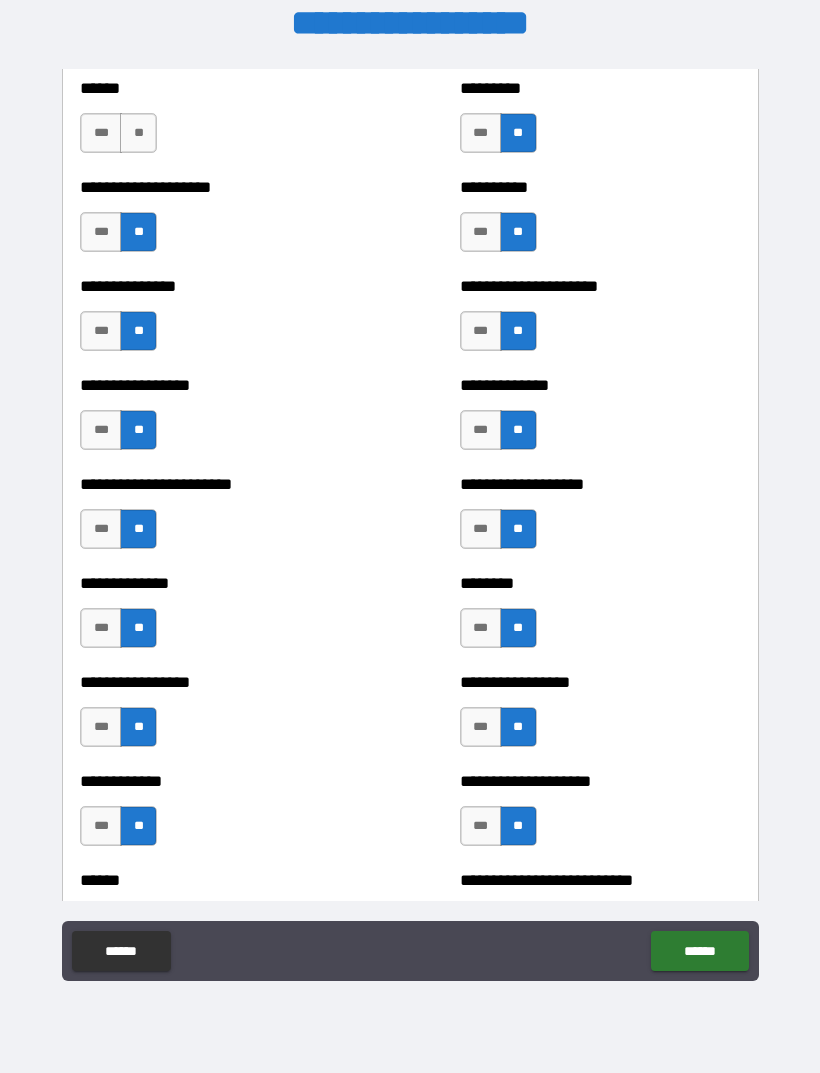 click on "**" at bounding box center (138, 133) 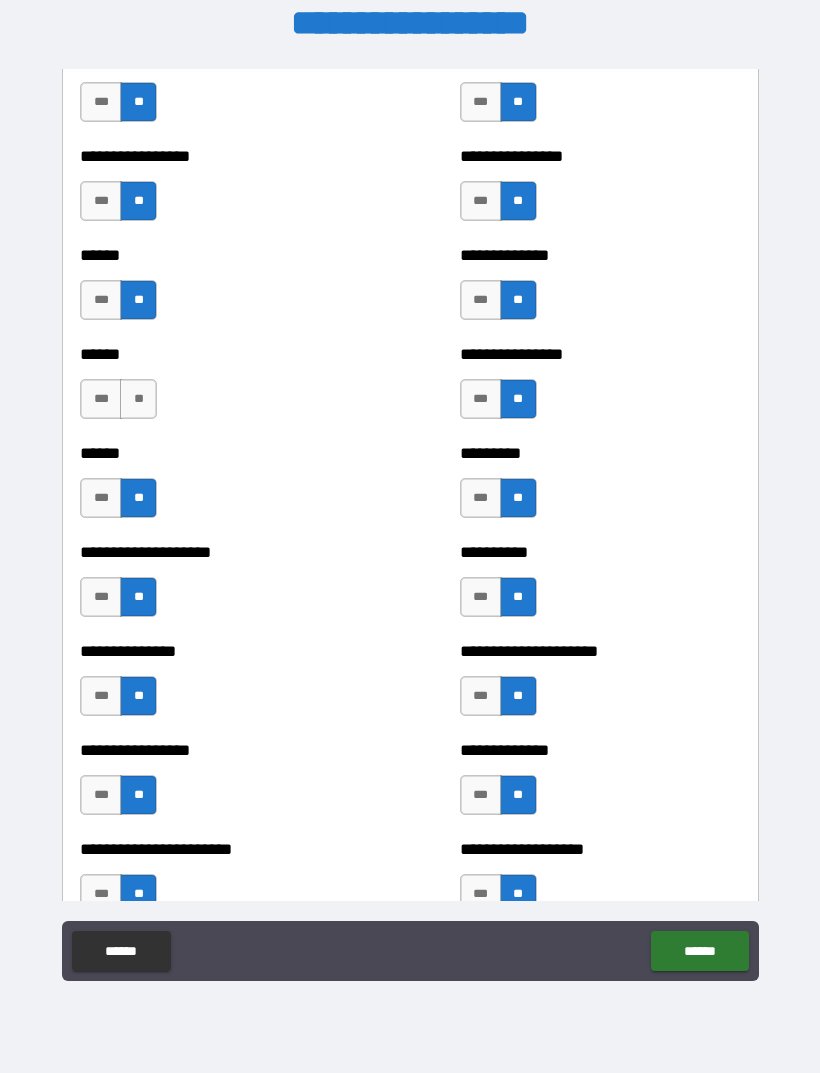 scroll, scrollTop: 2982, scrollLeft: 0, axis: vertical 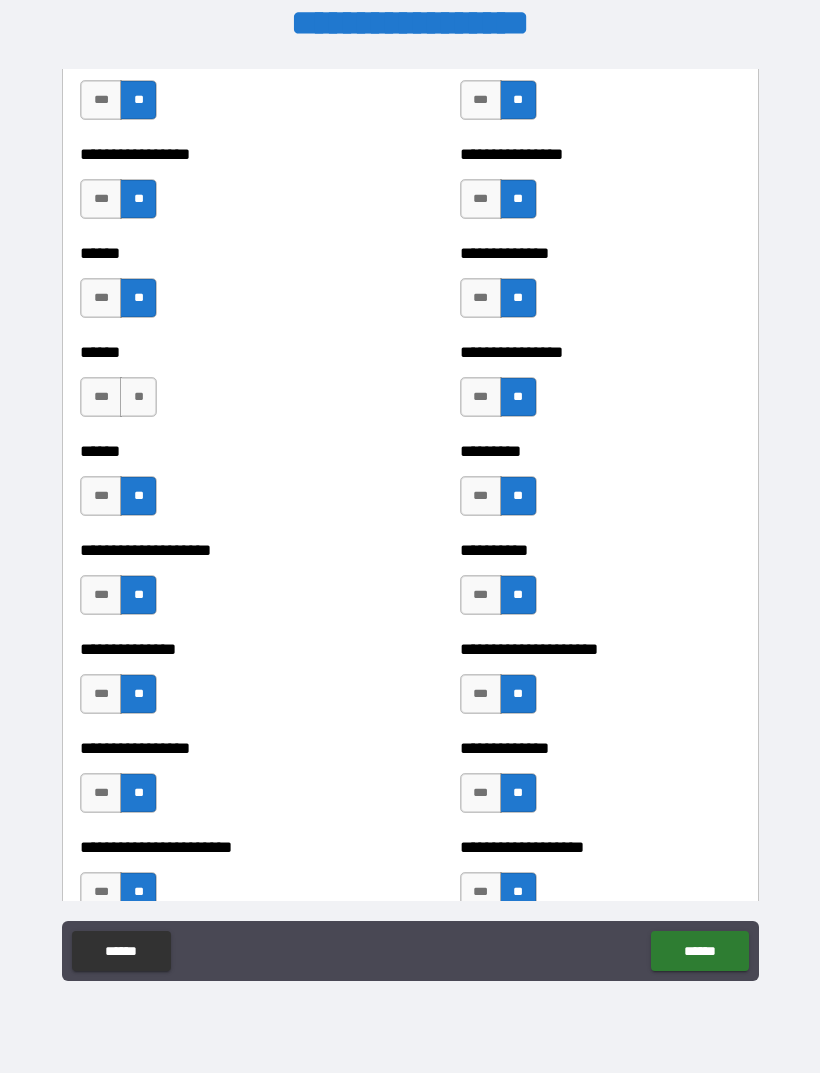 click on "**" at bounding box center [138, 397] 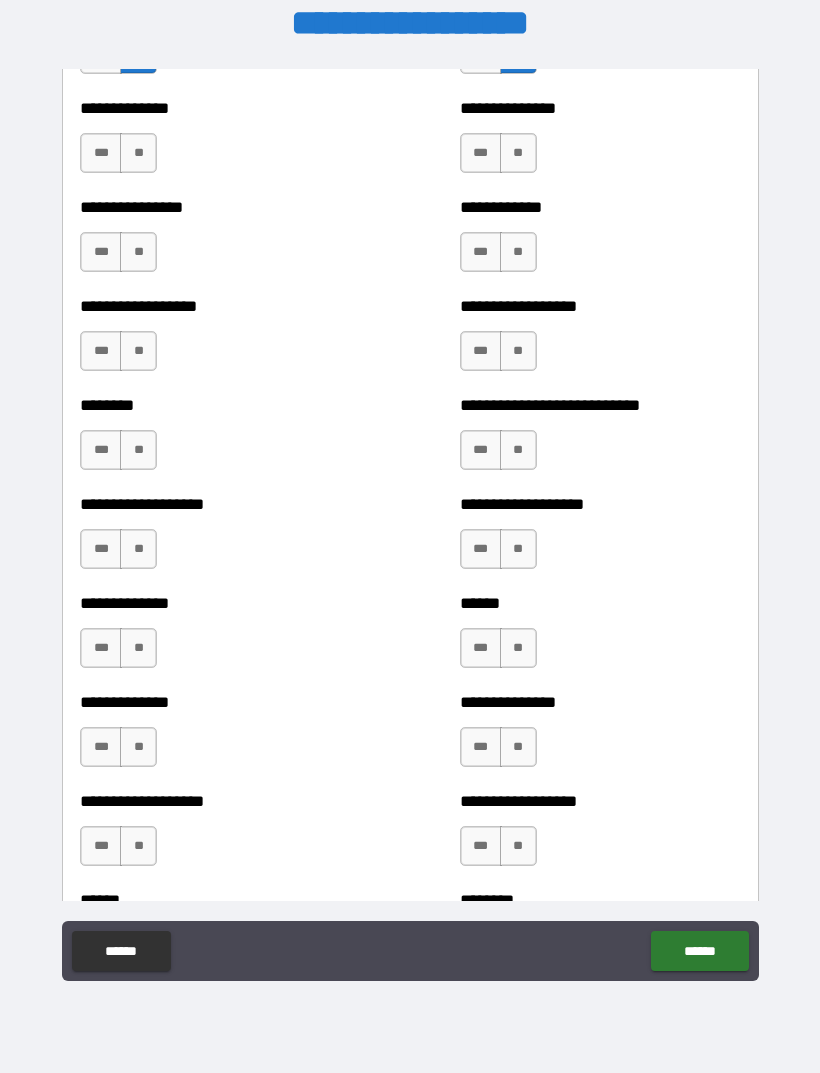 scroll, scrollTop: 4317, scrollLeft: 0, axis: vertical 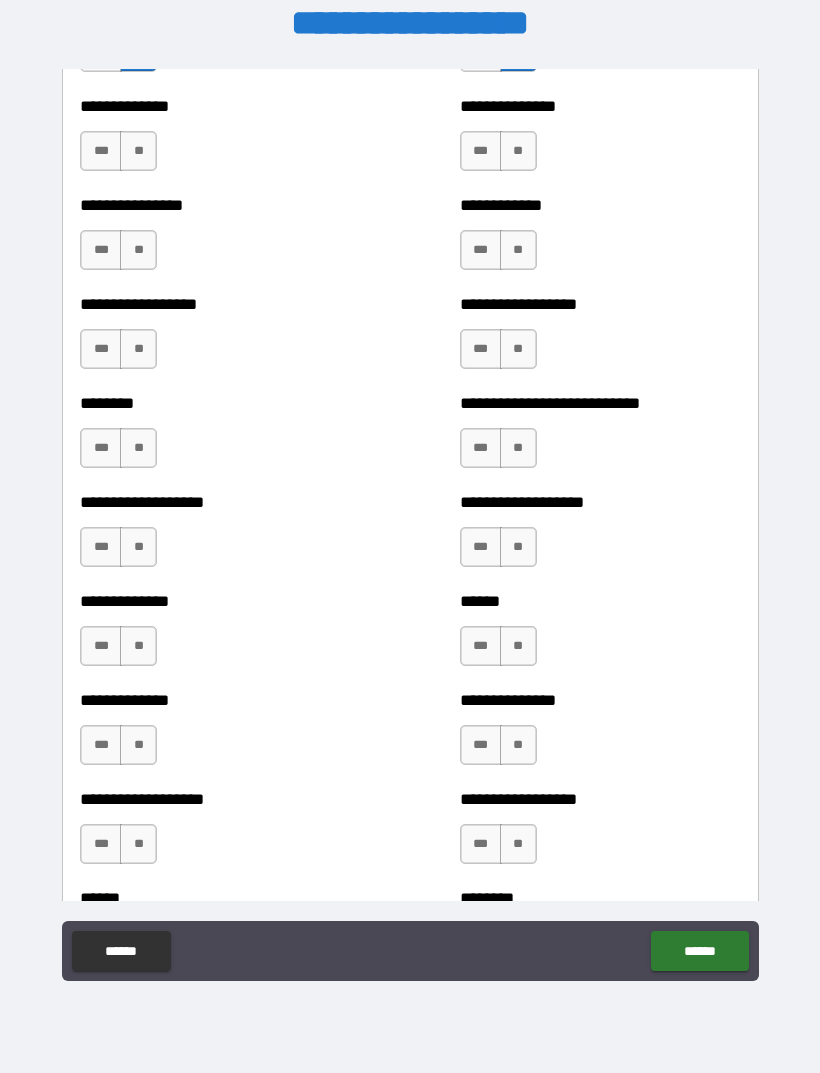 click on "**" at bounding box center [518, 151] 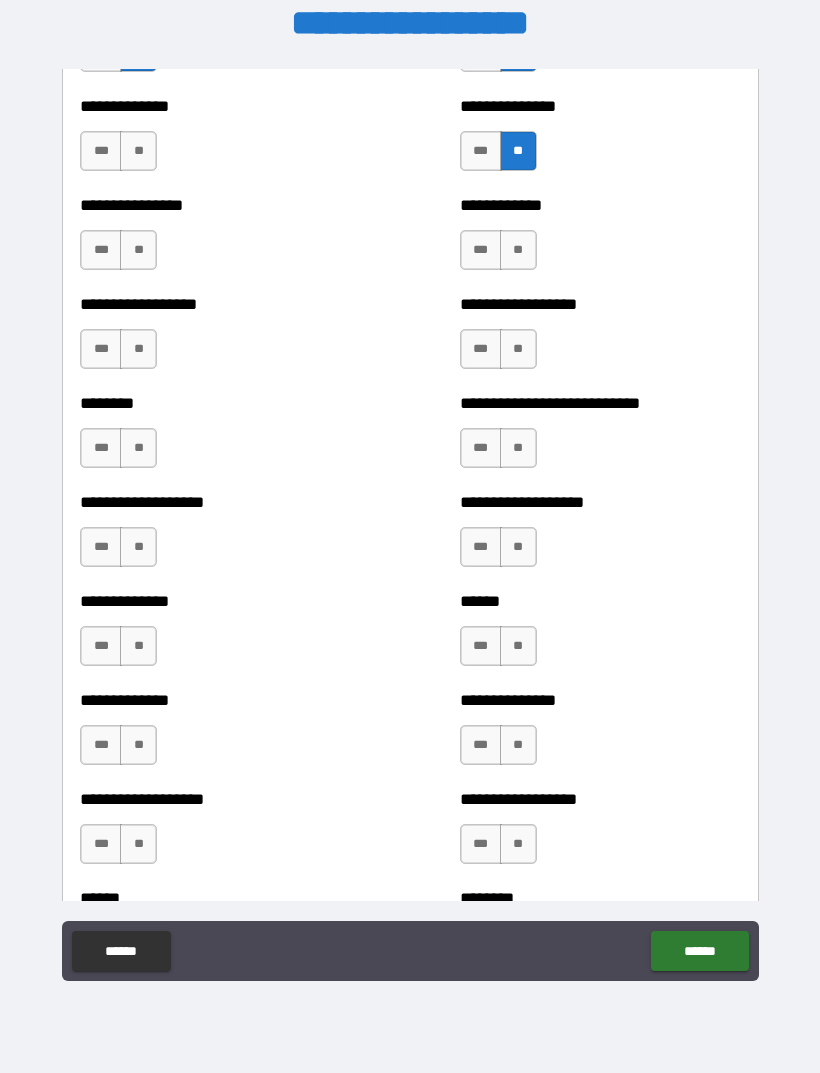 click on "**" at bounding box center (518, 250) 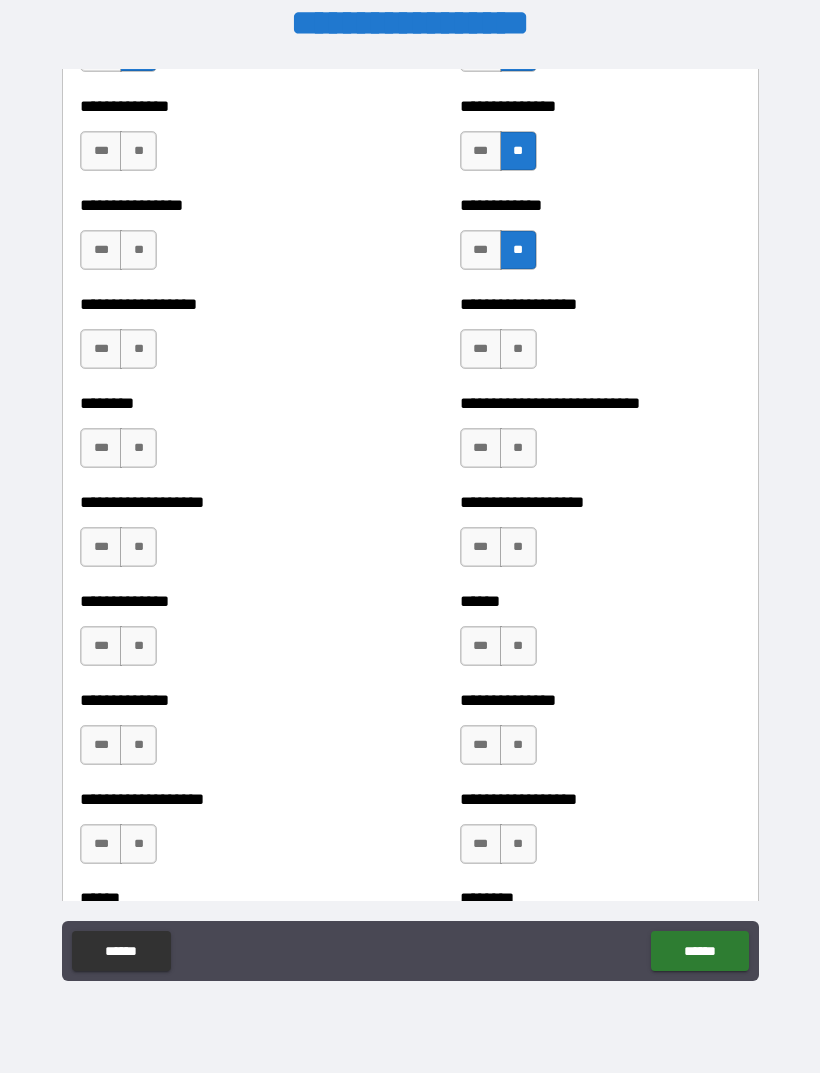 click on "**" at bounding box center [138, 250] 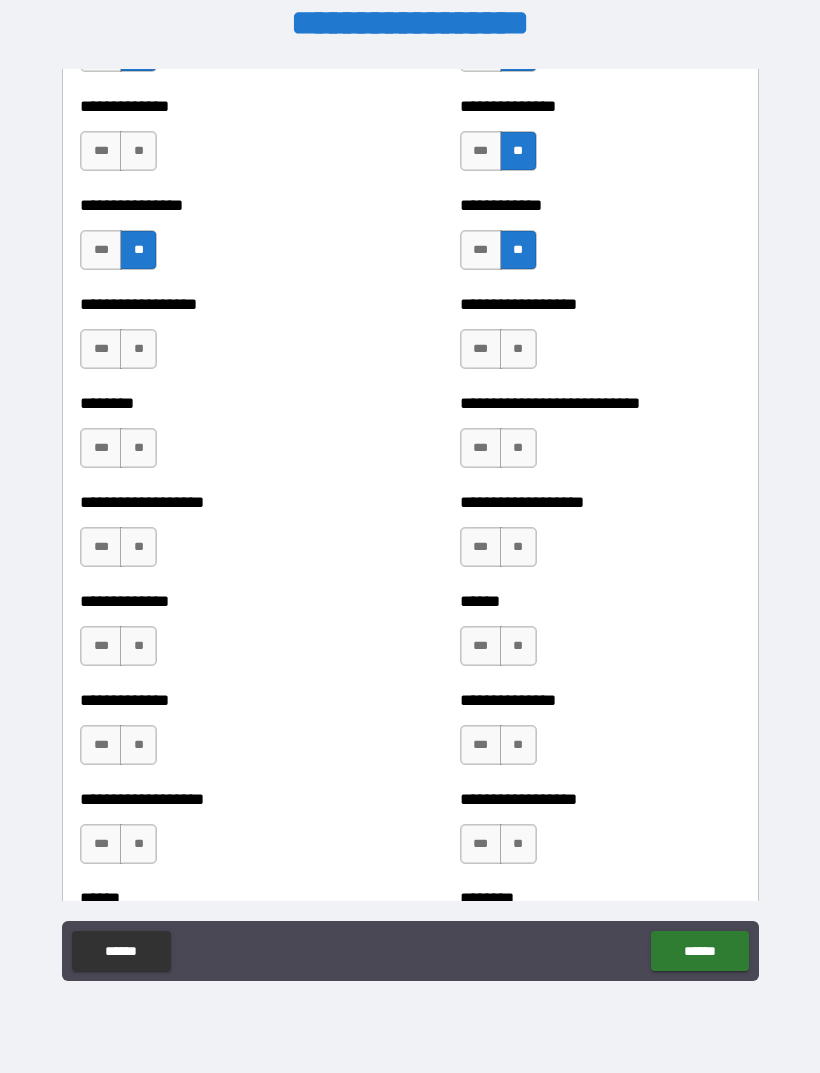 click on "**" at bounding box center [138, 151] 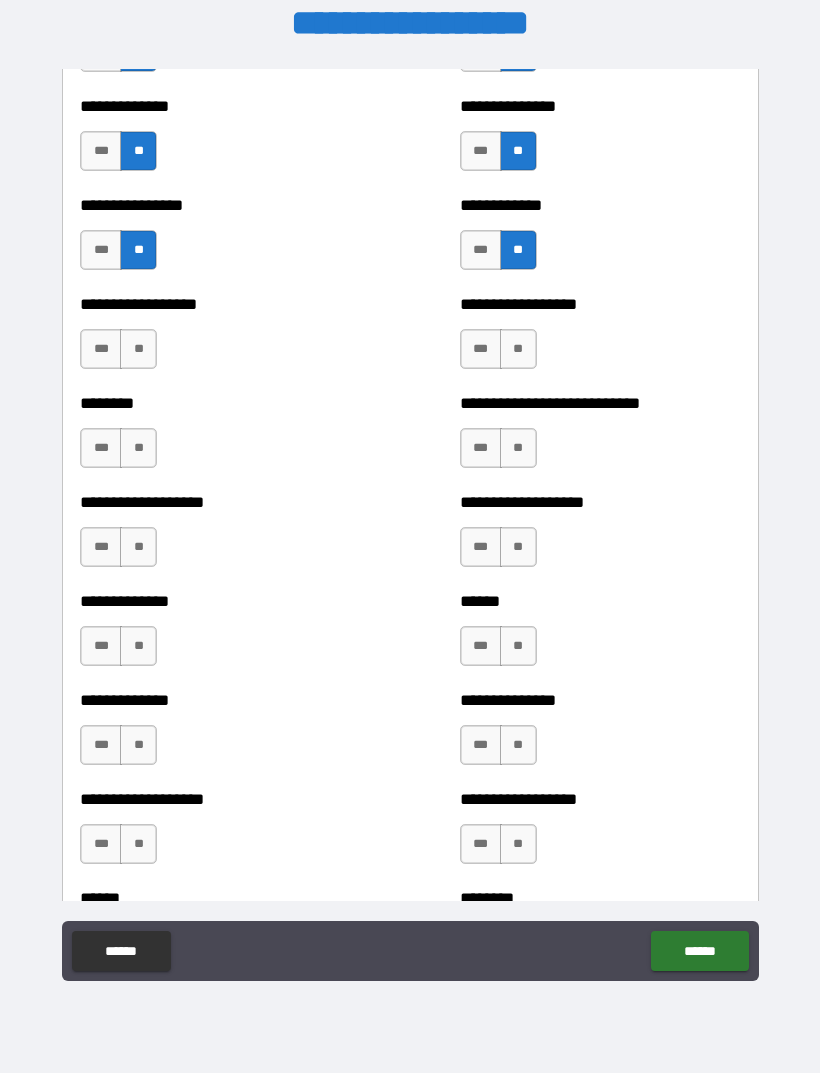 click on "**" at bounding box center (138, 349) 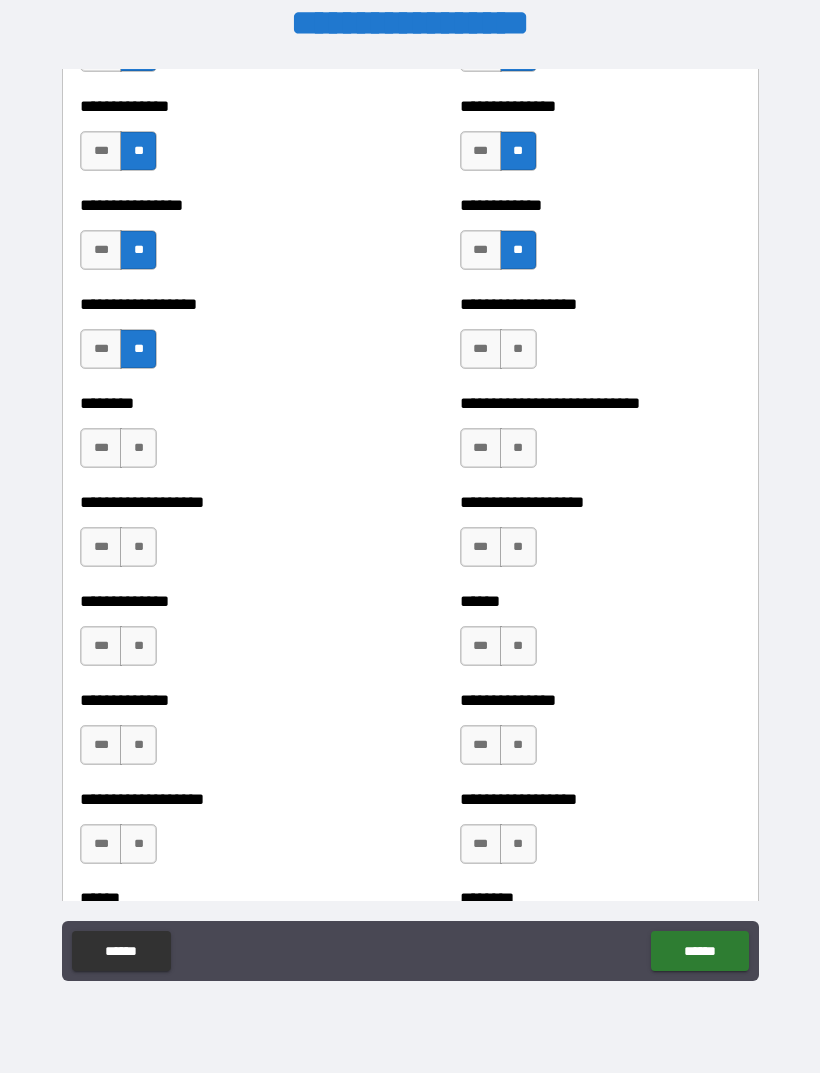 click on "**" at bounding box center (138, 448) 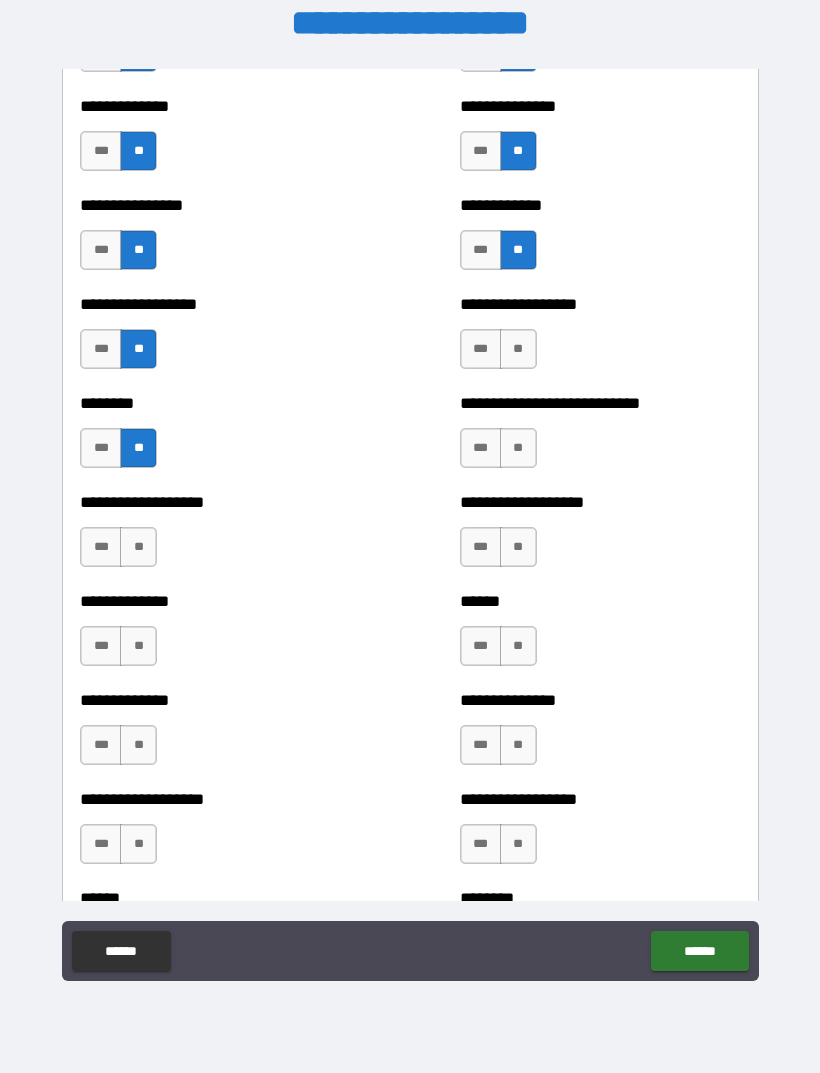 click on "**" at bounding box center (138, 547) 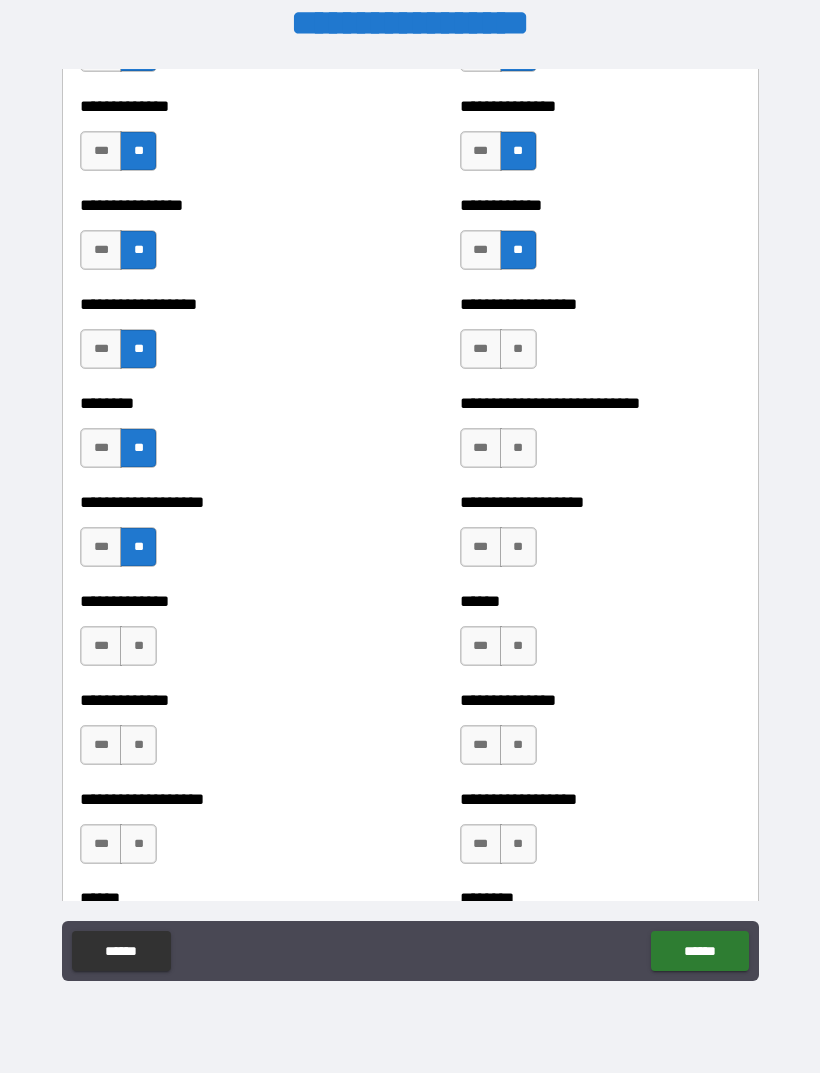 click on "**" at bounding box center (138, 646) 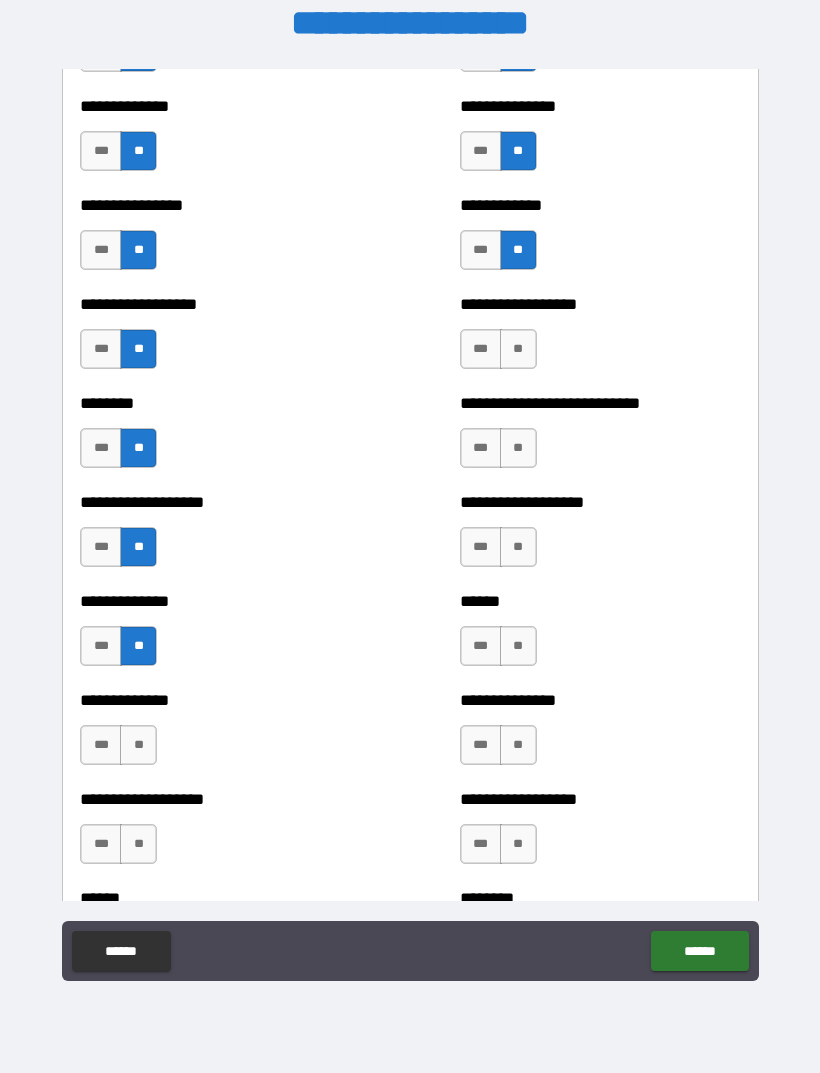 click on "**" at bounding box center [138, 745] 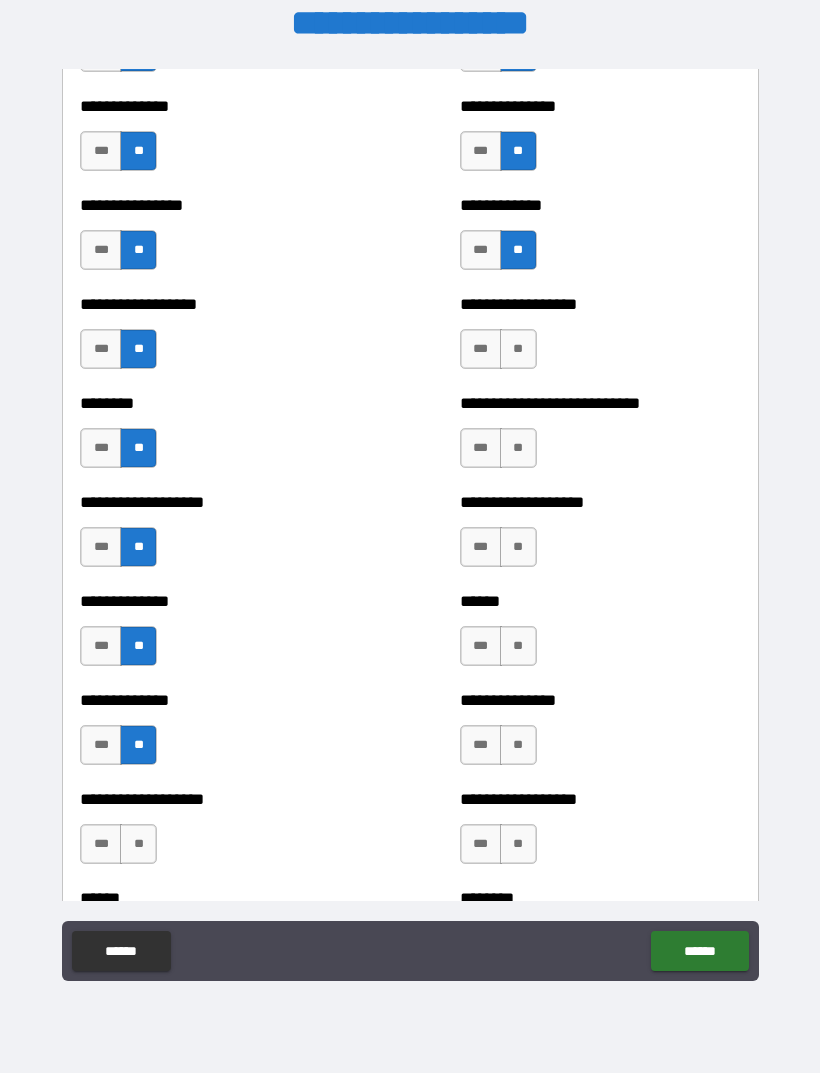 click on "**" at bounding box center (138, 844) 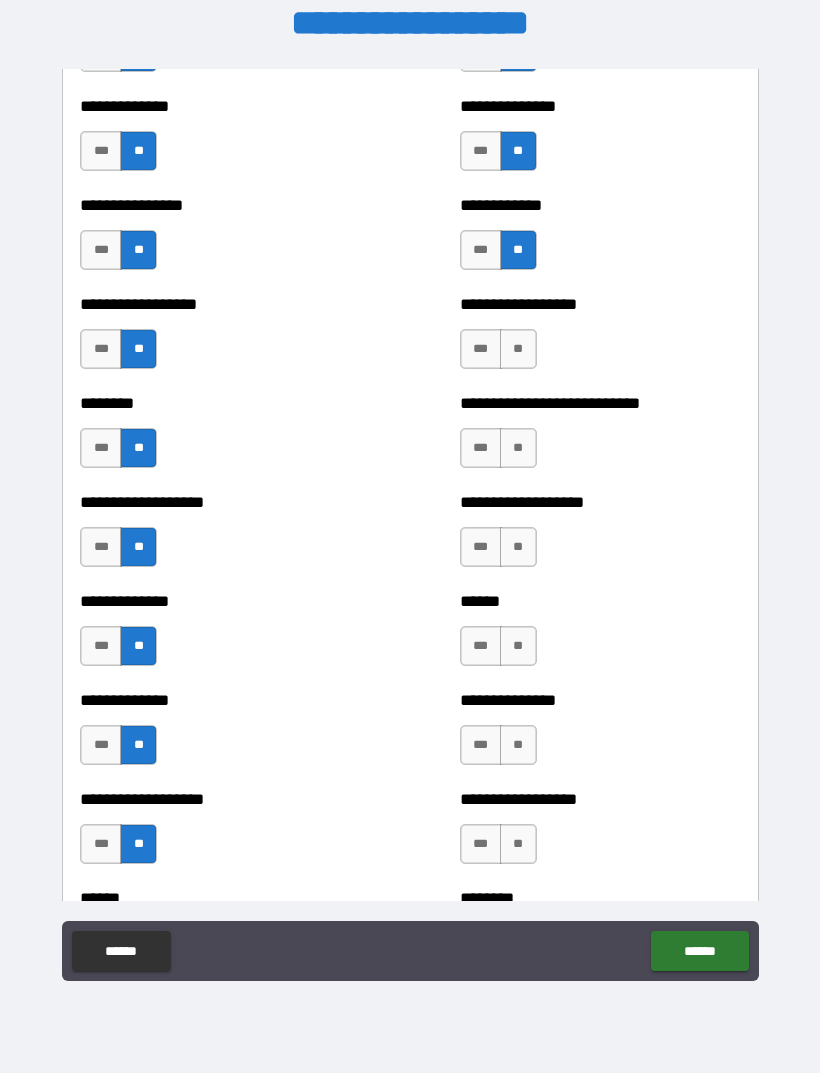 click on "**" at bounding box center [518, 844] 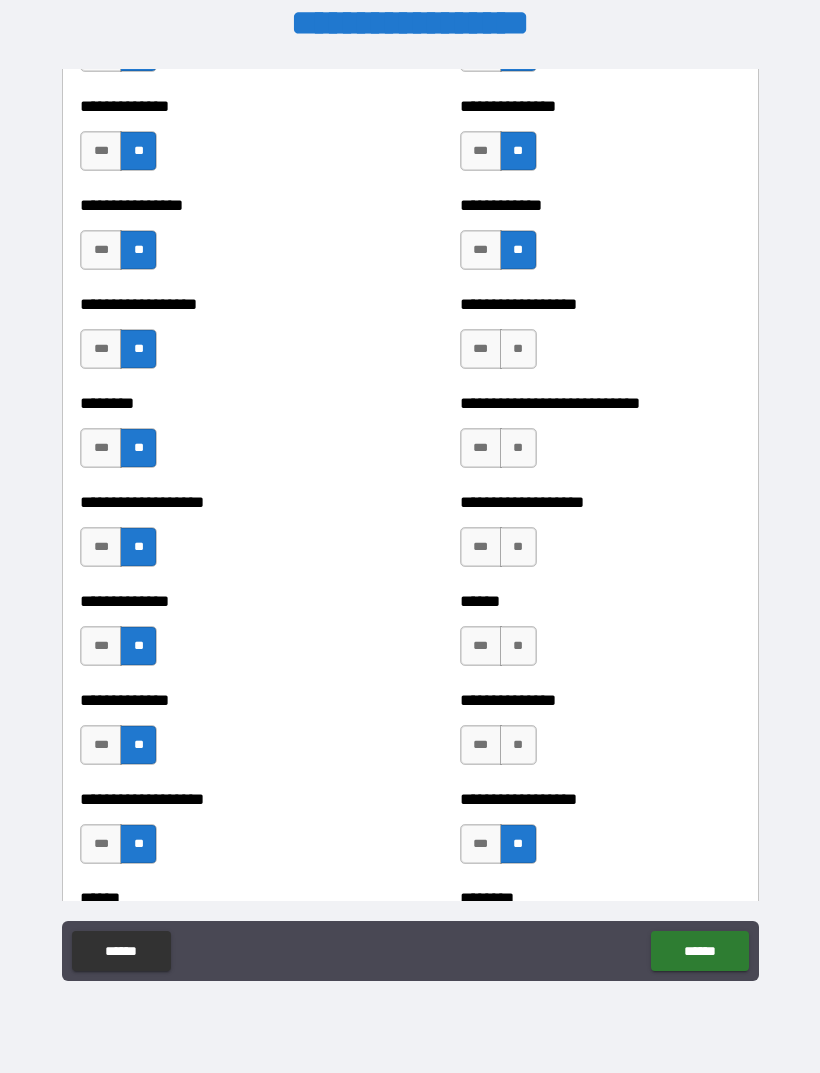 click on "**" at bounding box center (518, 745) 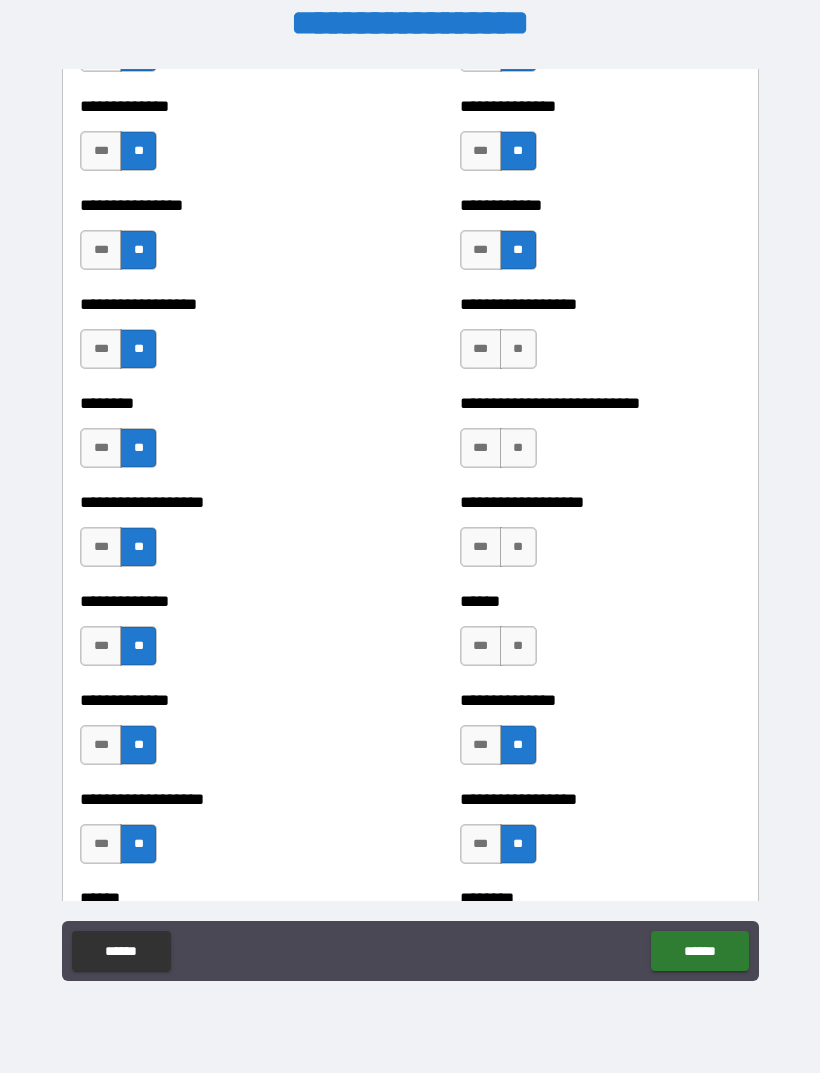 click on "**" at bounding box center (518, 646) 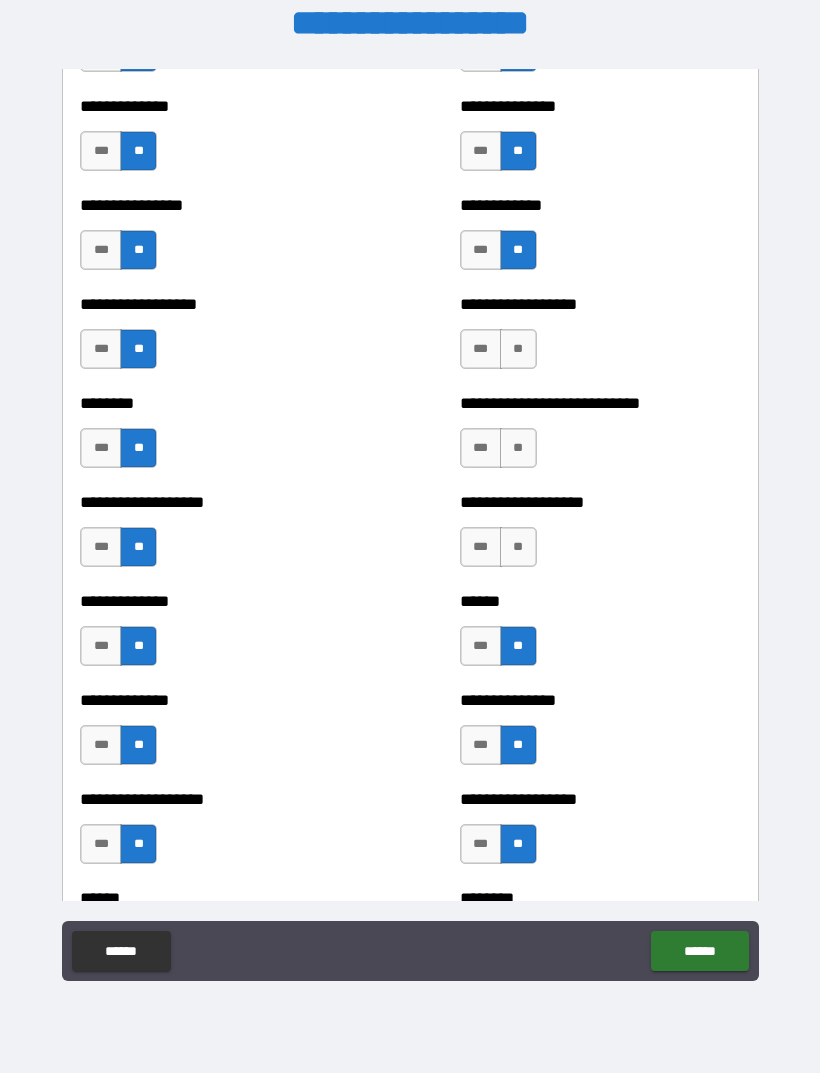 click on "**" at bounding box center [518, 547] 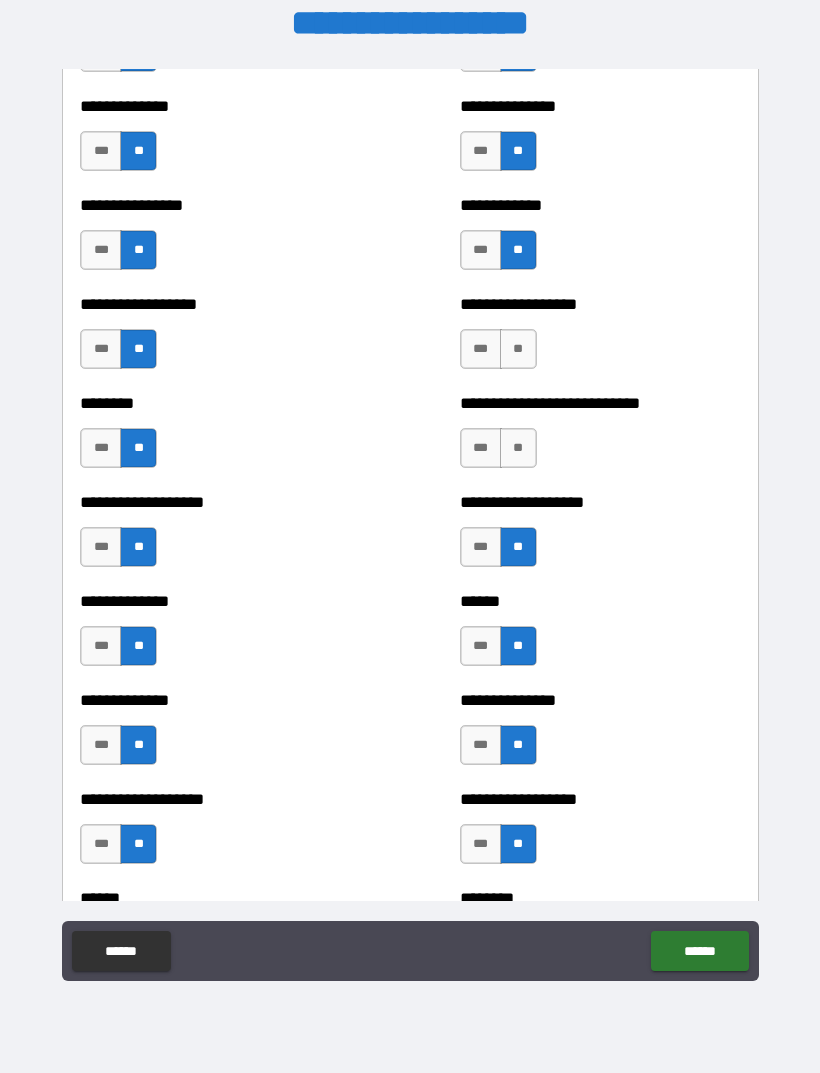 click on "**" at bounding box center (518, 448) 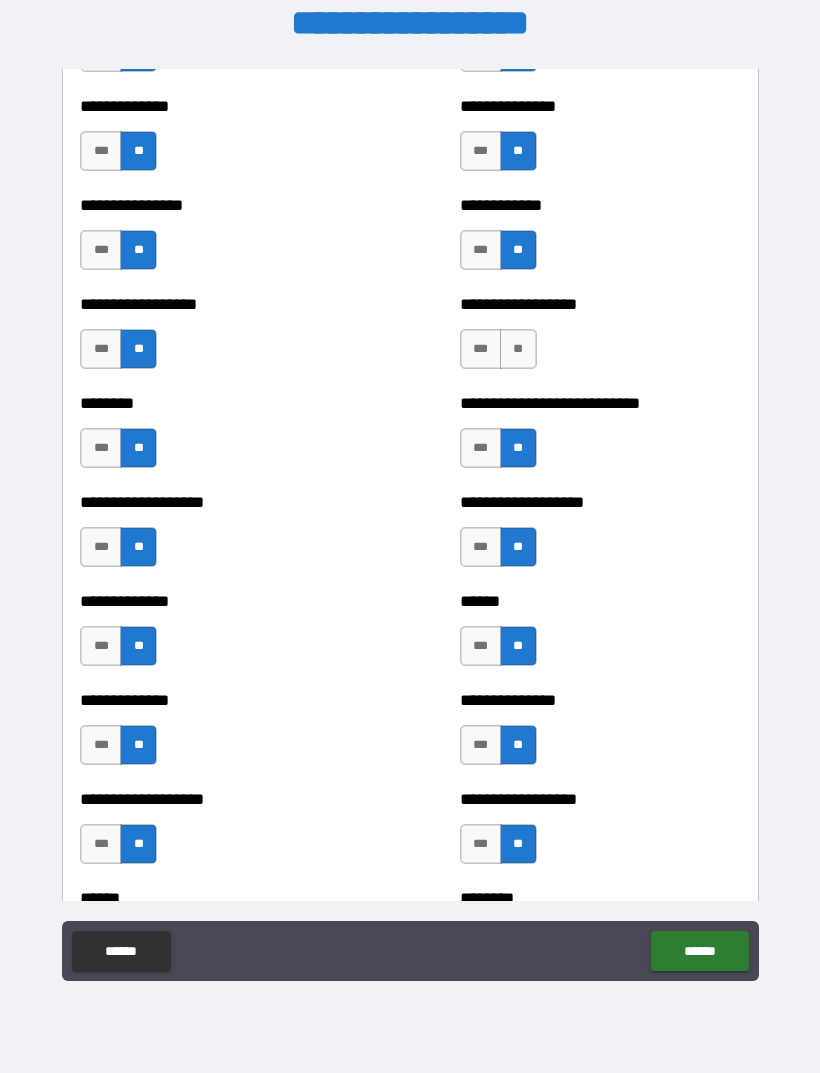 click on "**" at bounding box center (518, 349) 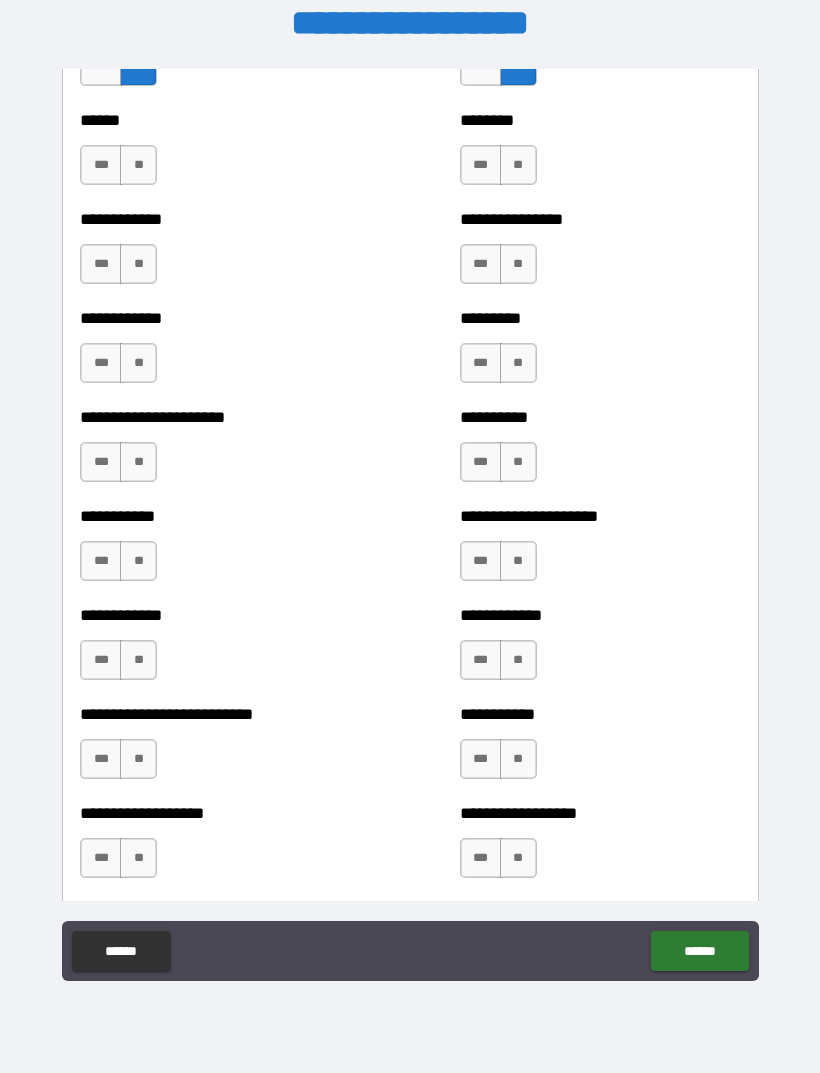 scroll, scrollTop: 5099, scrollLeft: 0, axis: vertical 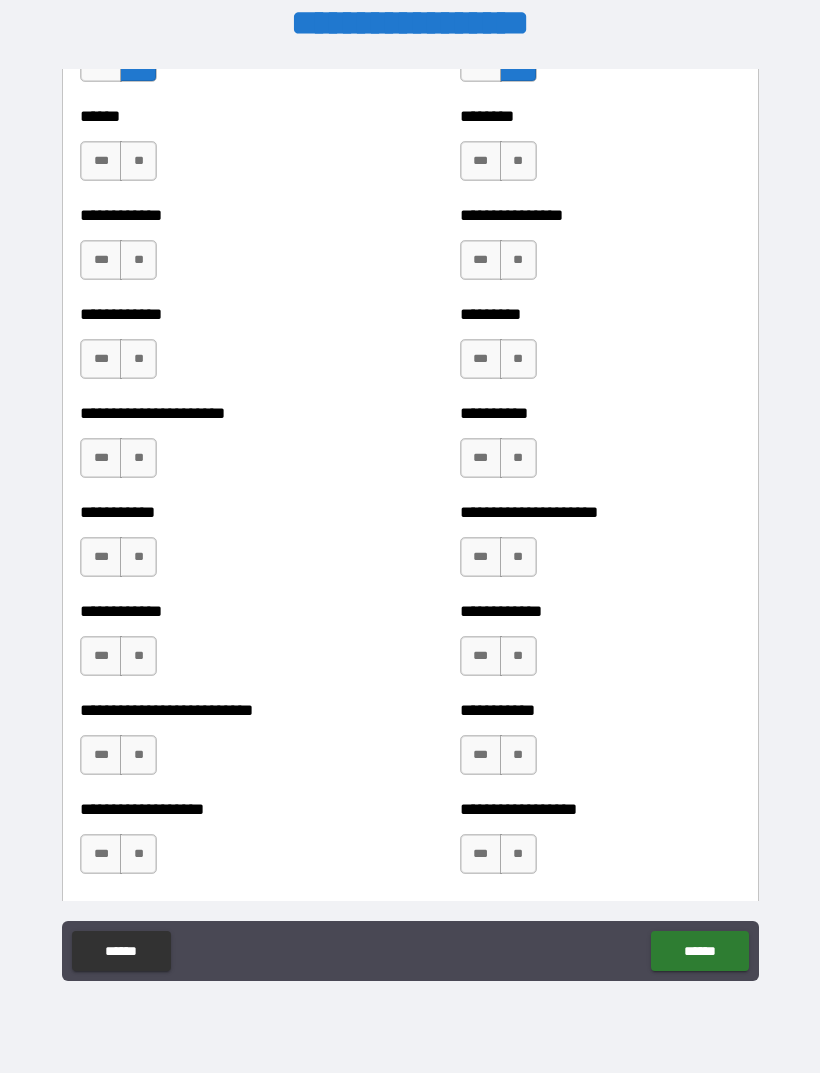 click on "**" at bounding box center [138, 161] 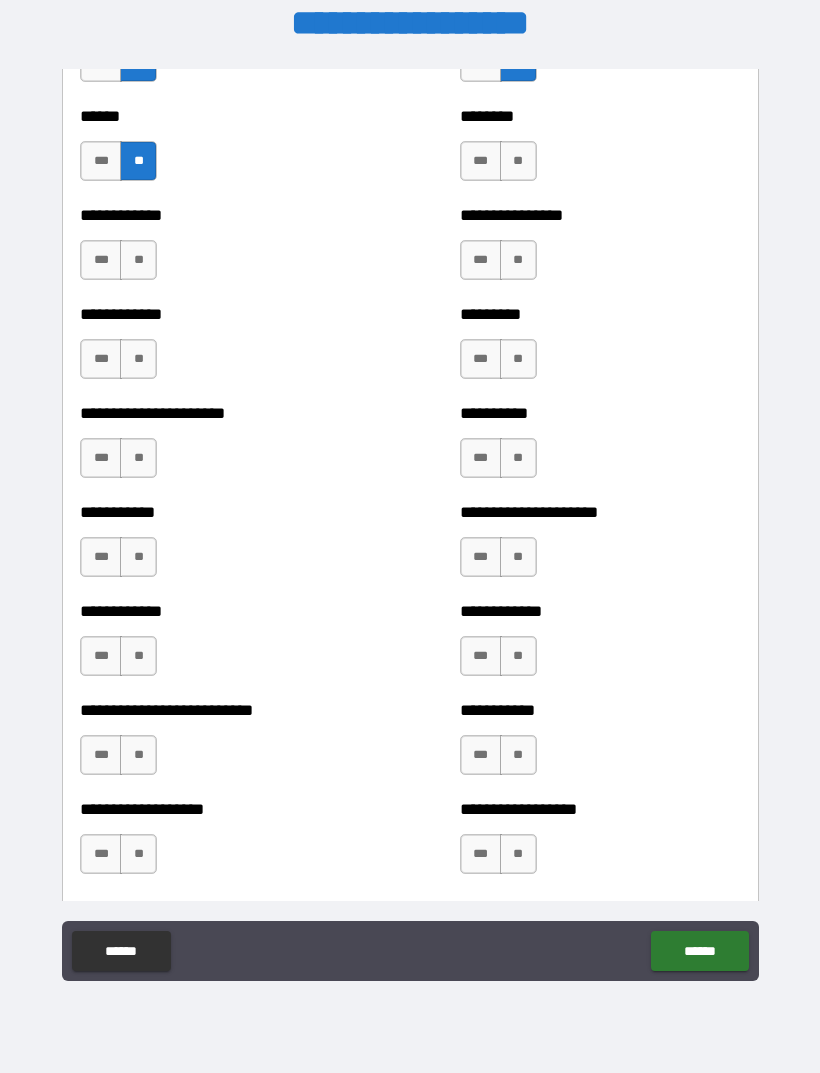 click on "**" at bounding box center [138, 260] 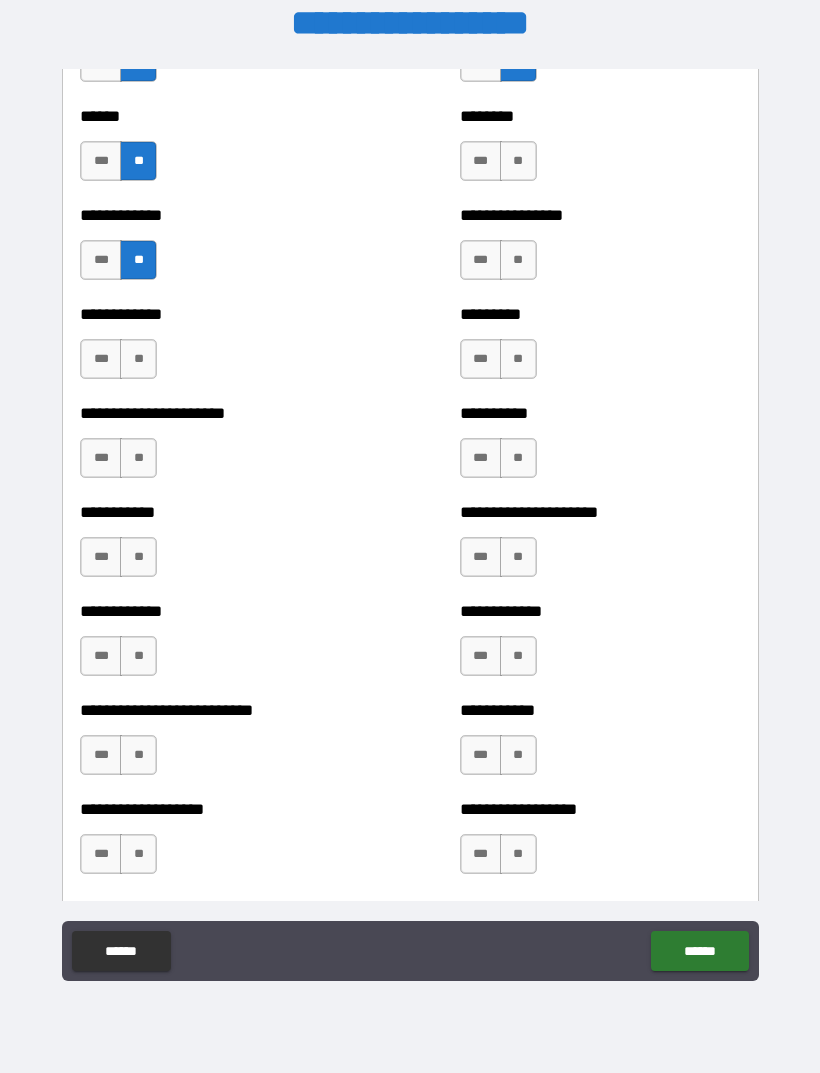click on "**" at bounding box center [138, 359] 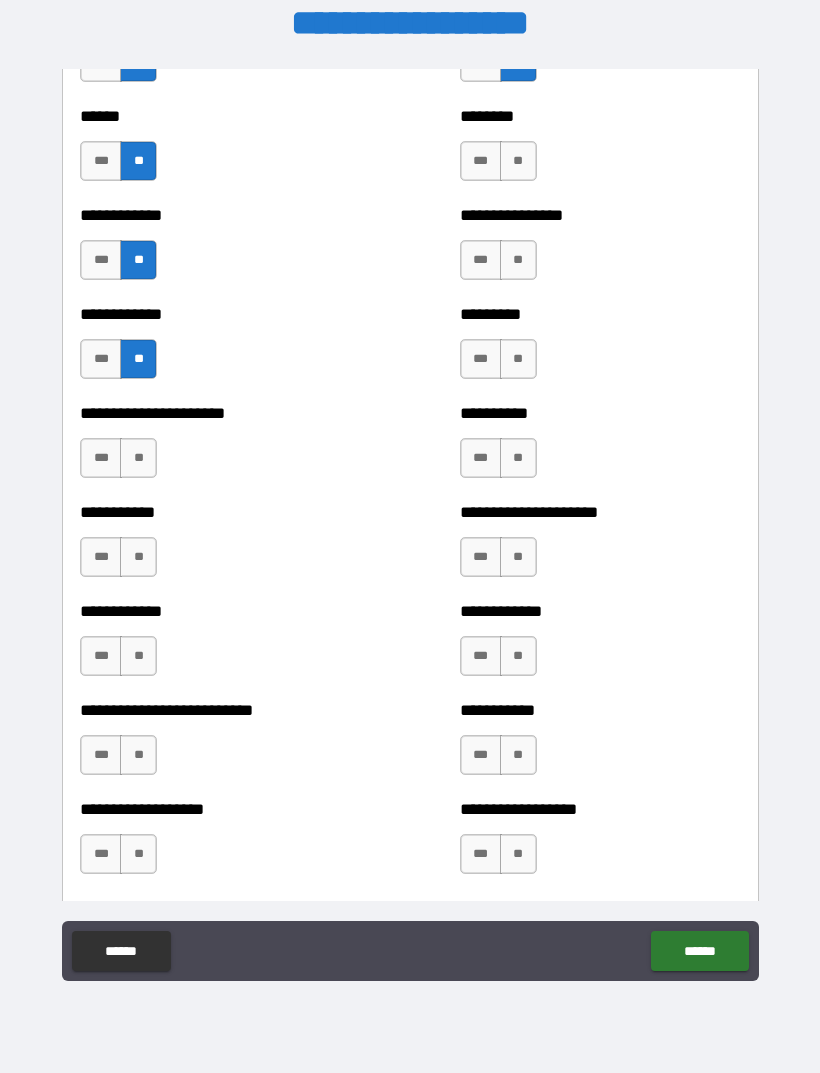 click on "**" at bounding box center (138, 458) 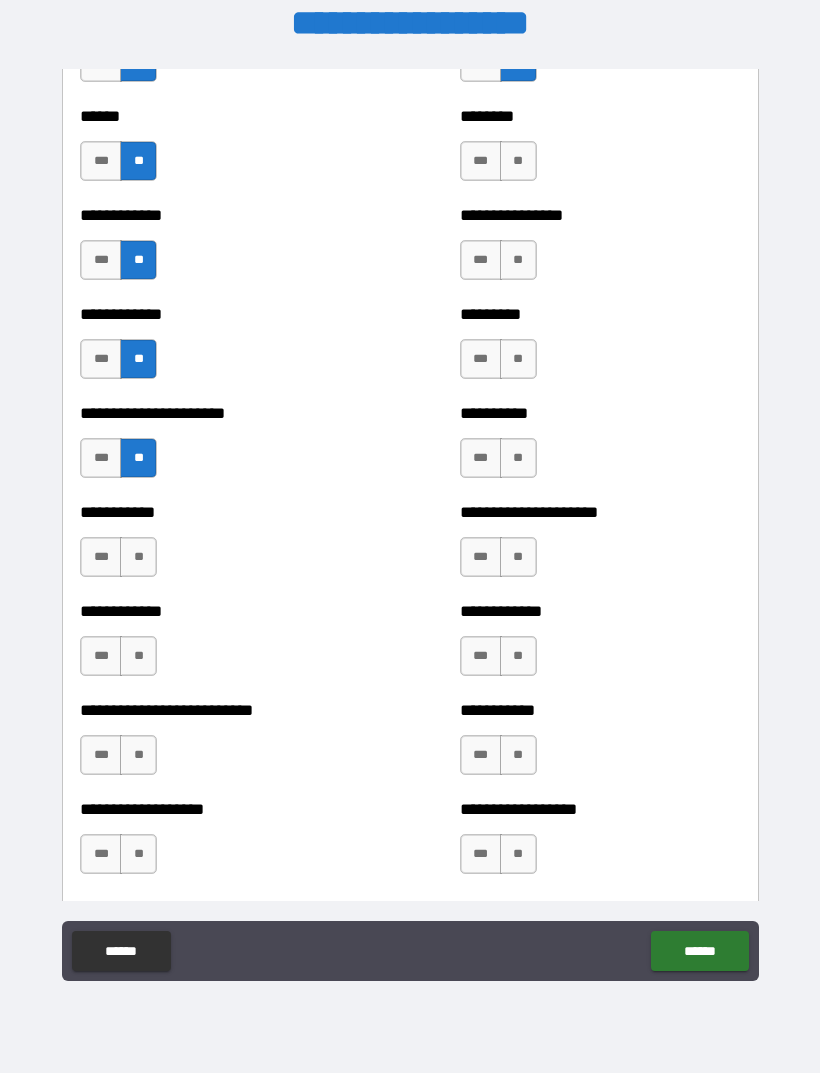 click on "**" at bounding box center (138, 557) 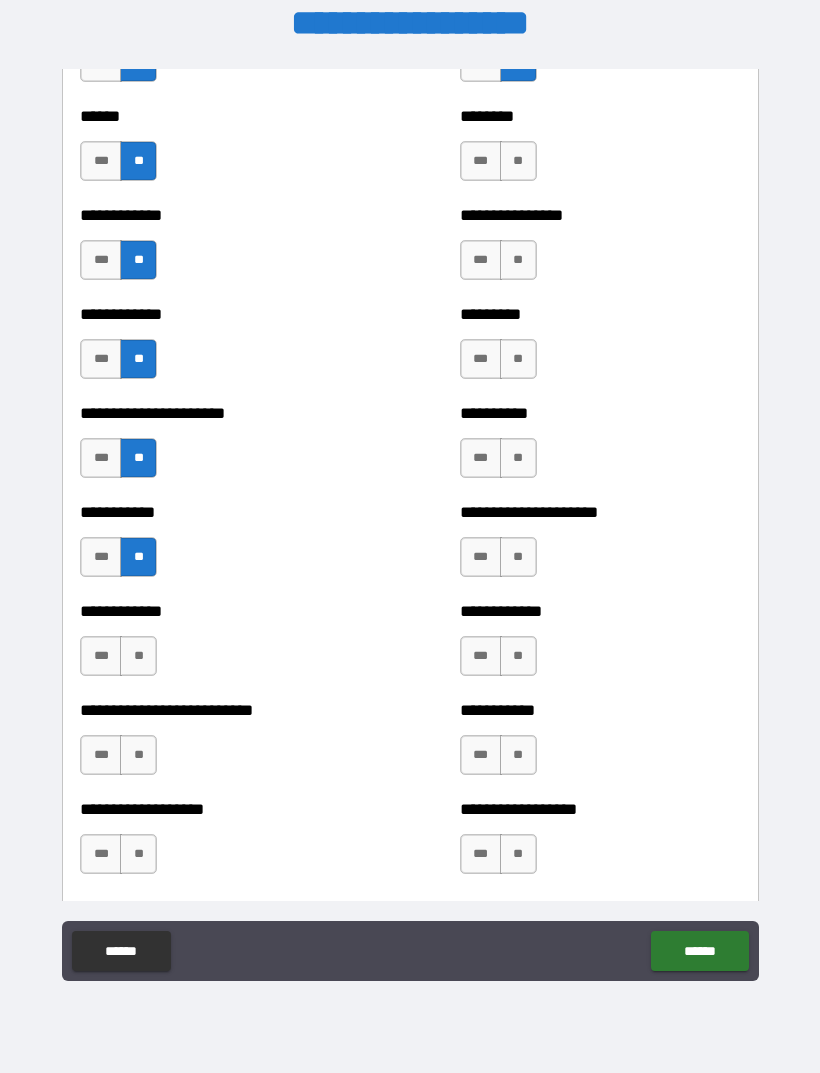 click on "**" at bounding box center (138, 656) 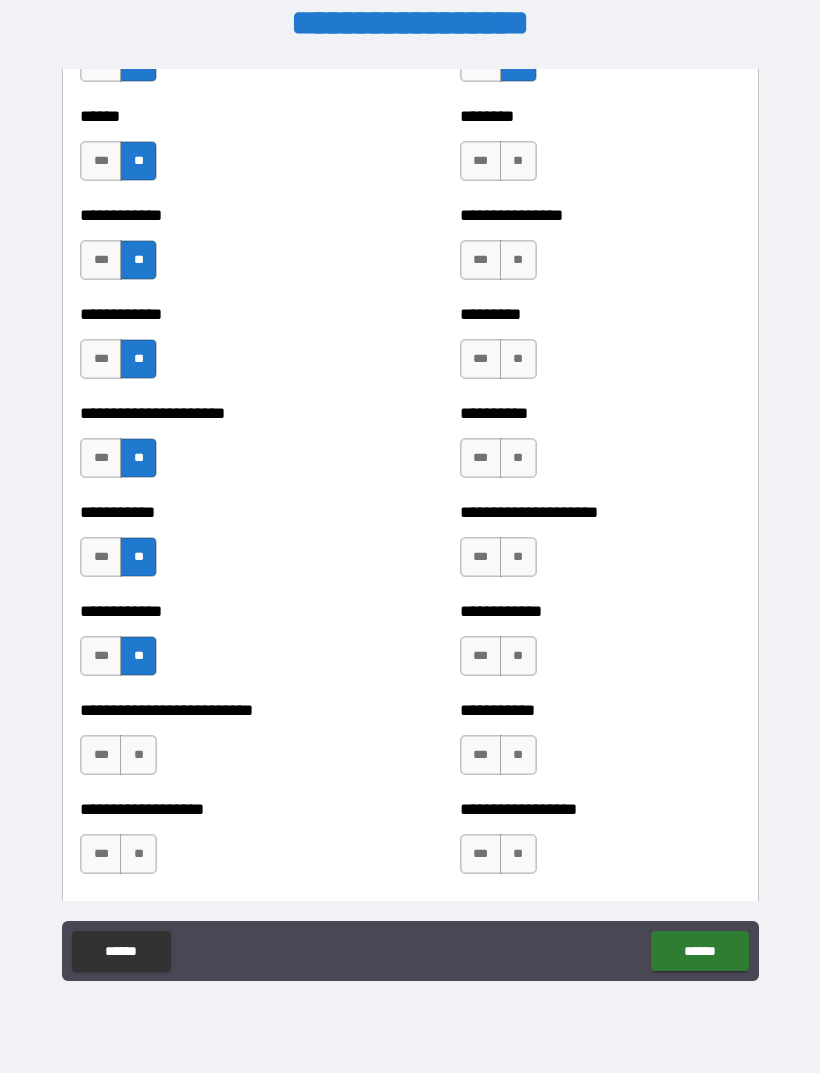 click on "**" at bounding box center (138, 755) 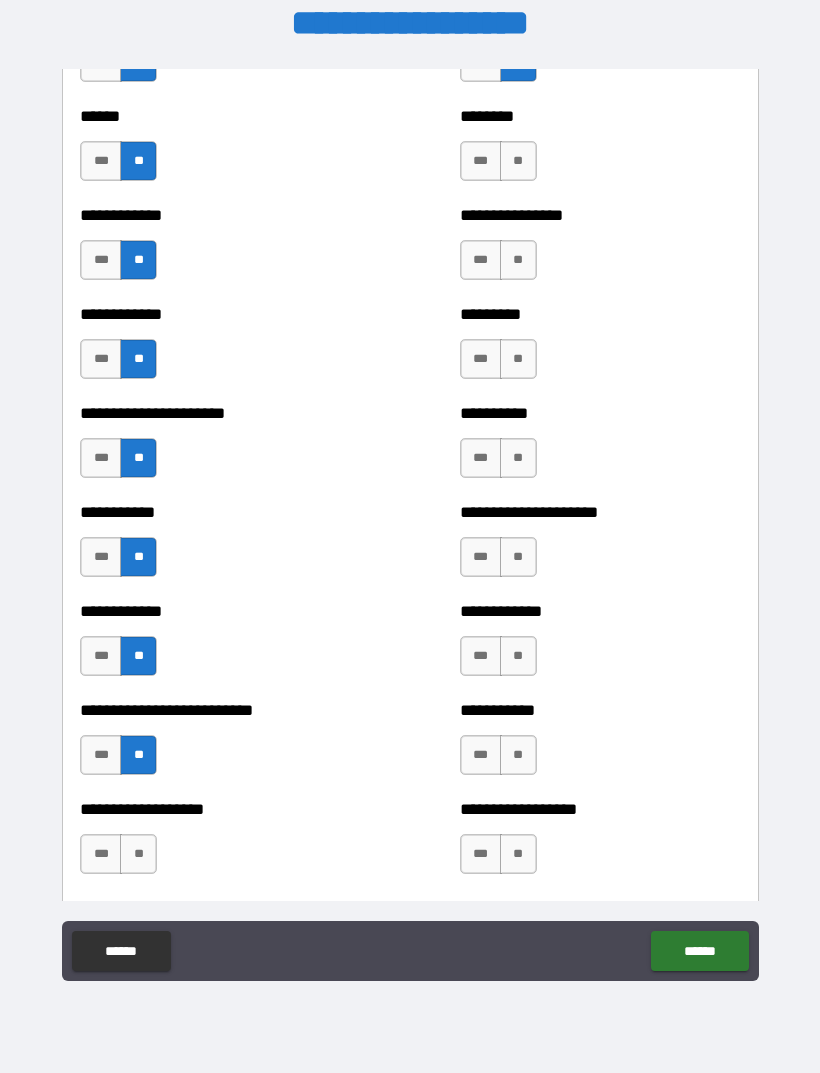 click on "**" at bounding box center [138, 854] 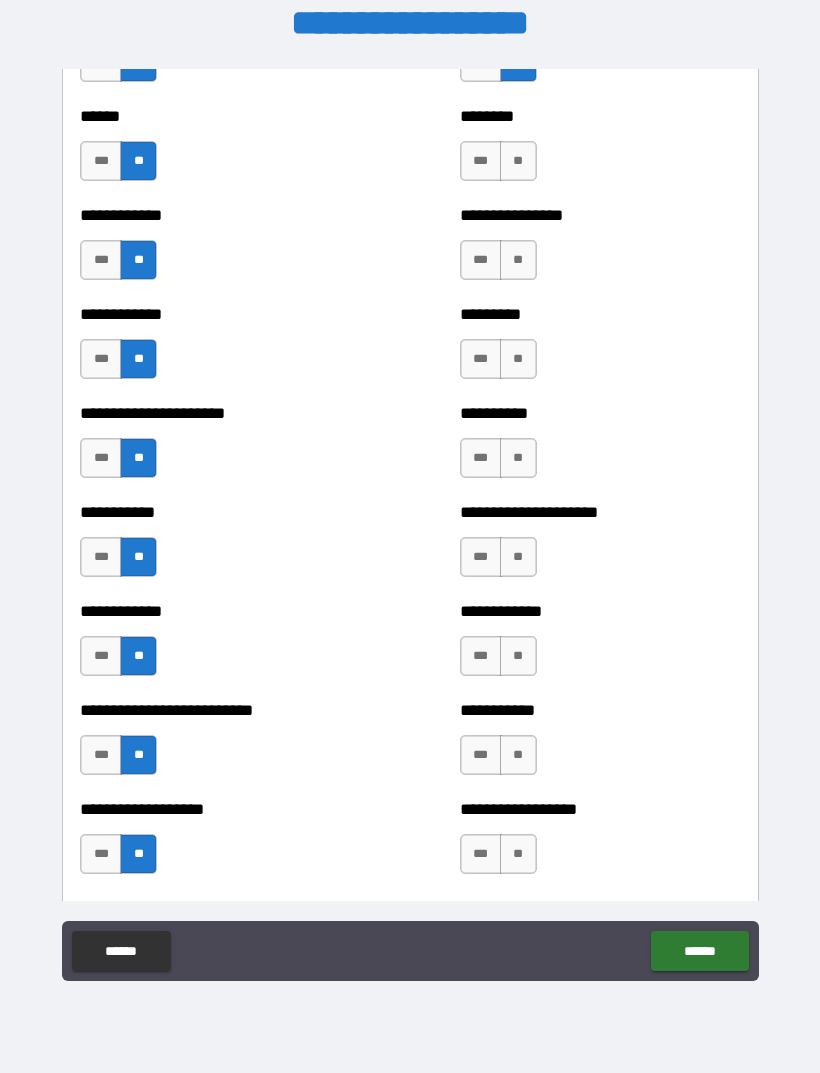 click on "**" at bounding box center [518, 854] 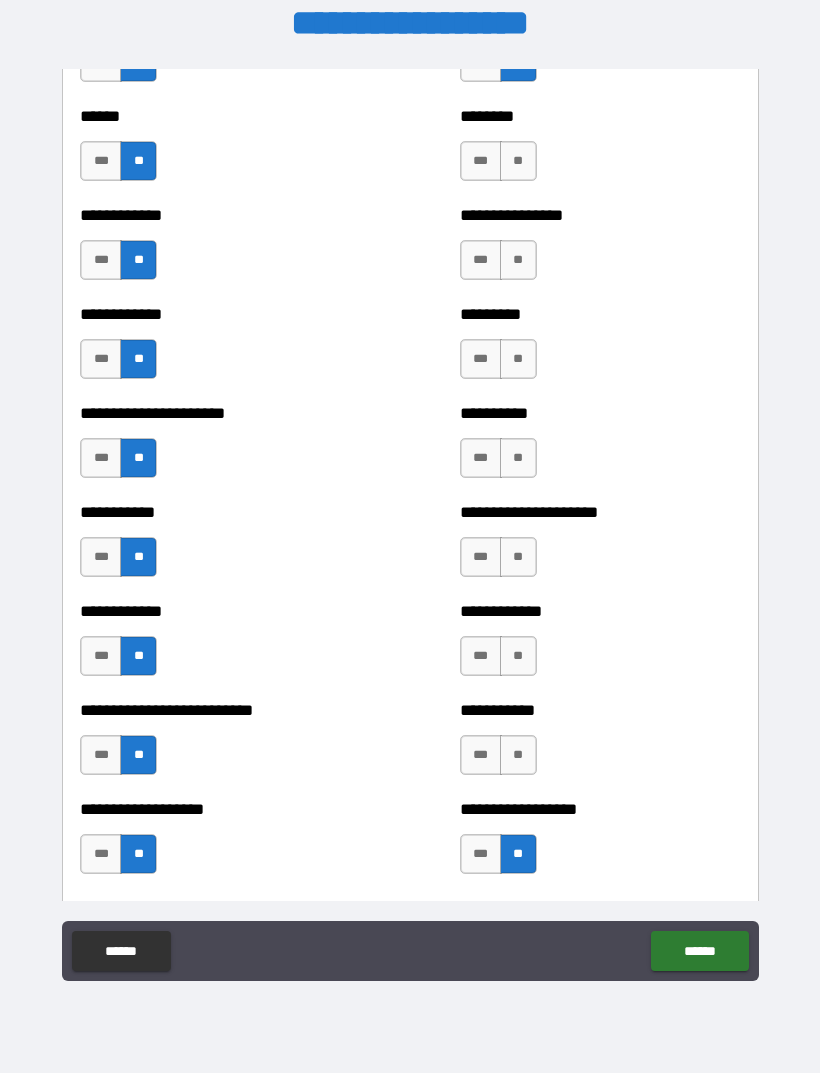 click on "**" at bounding box center [518, 755] 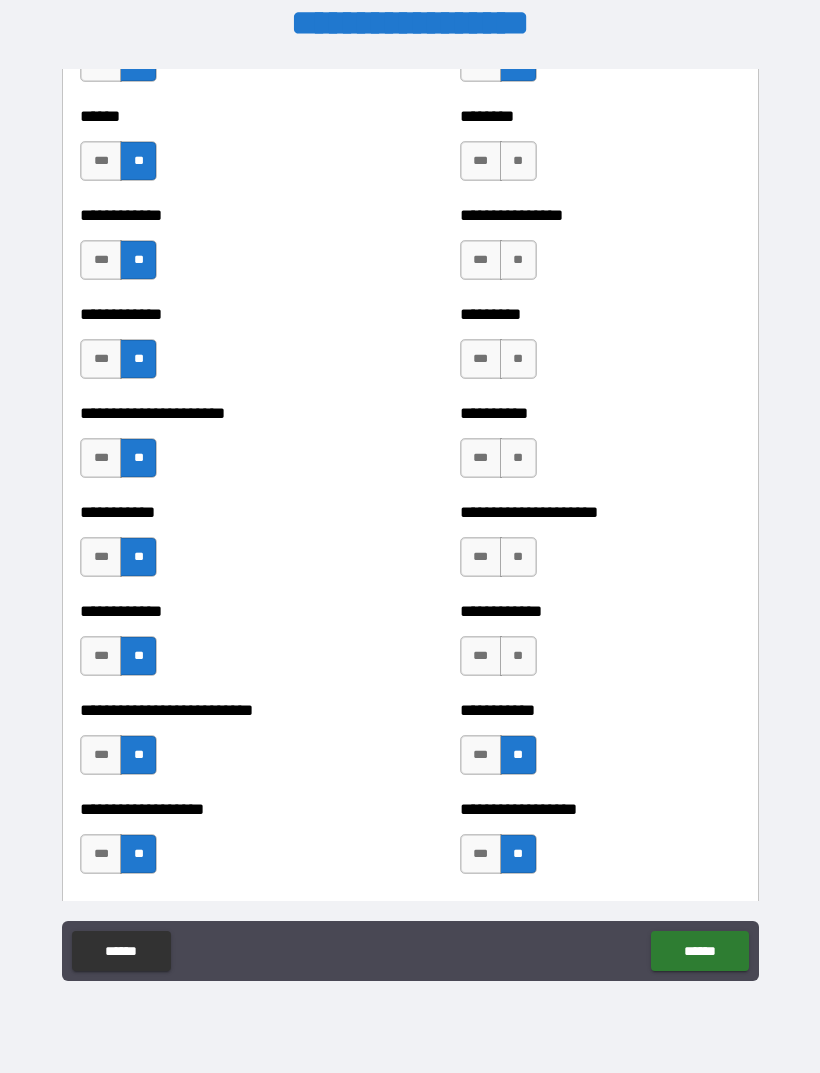 click on "**" at bounding box center (518, 656) 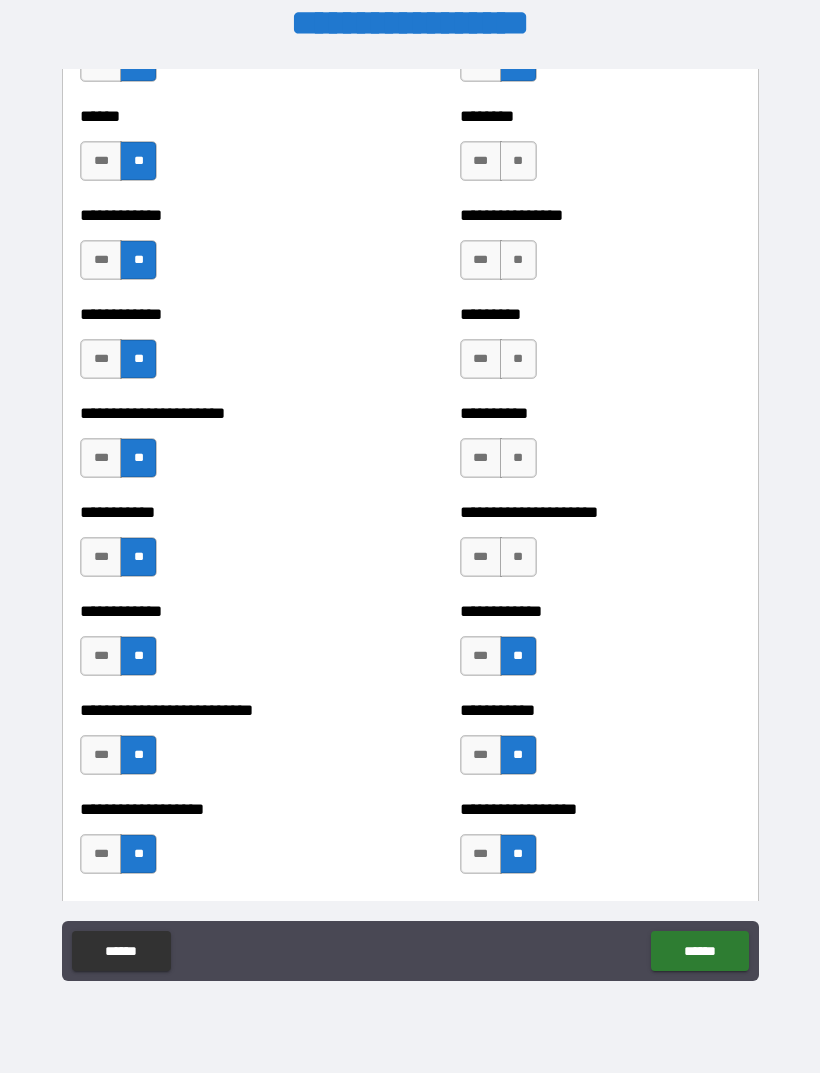 click on "**" at bounding box center (518, 557) 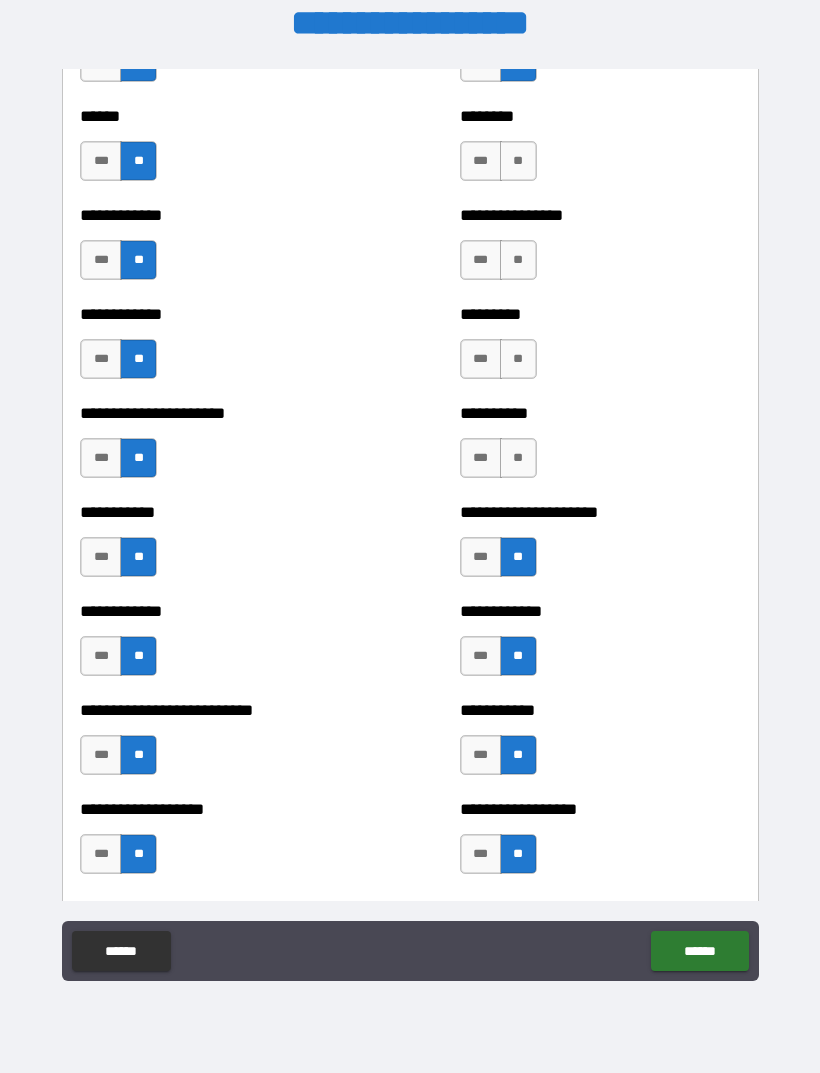 click on "**" at bounding box center [518, 458] 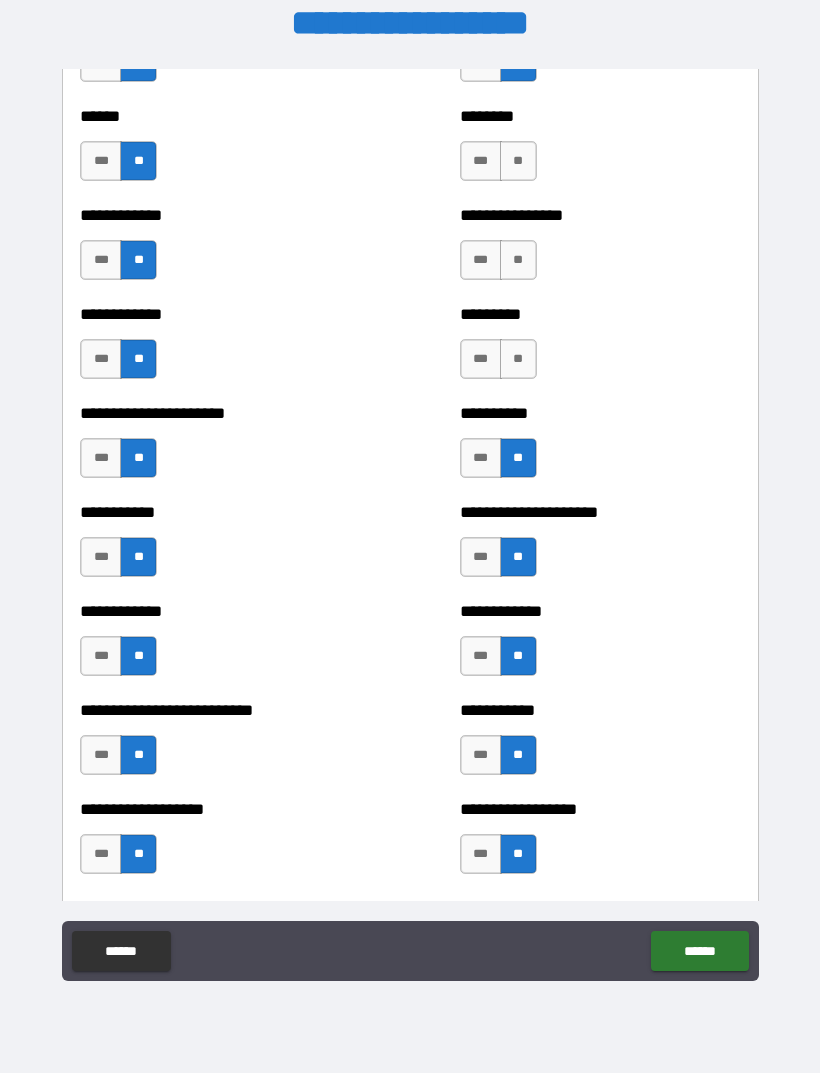 click on "**" at bounding box center [518, 359] 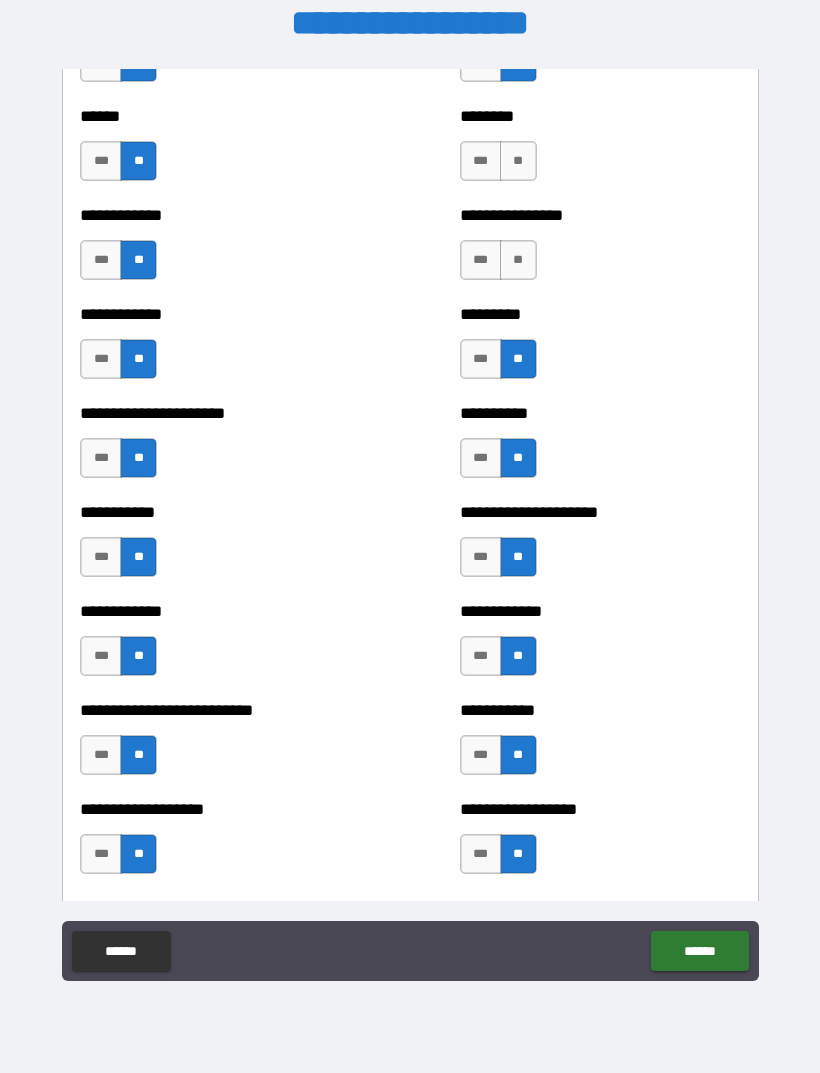 click on "**" at bounding box center [518, 260] 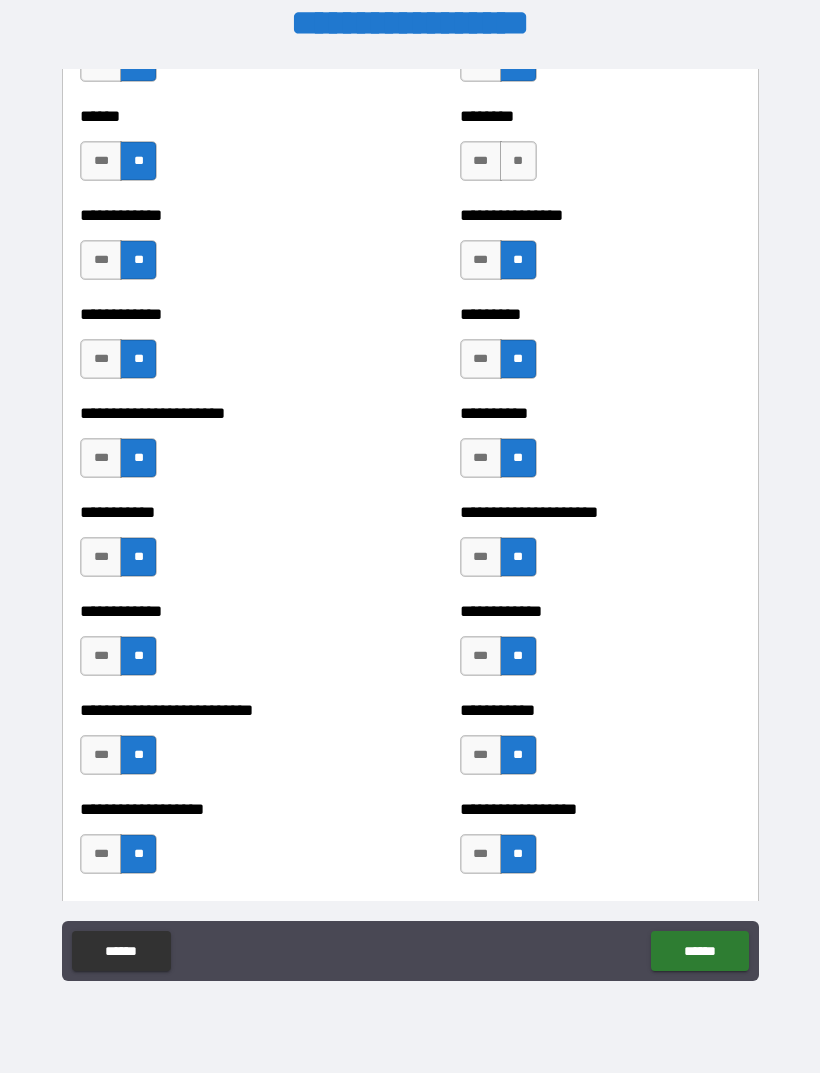 click on "**" at bounding box center [518, 161] 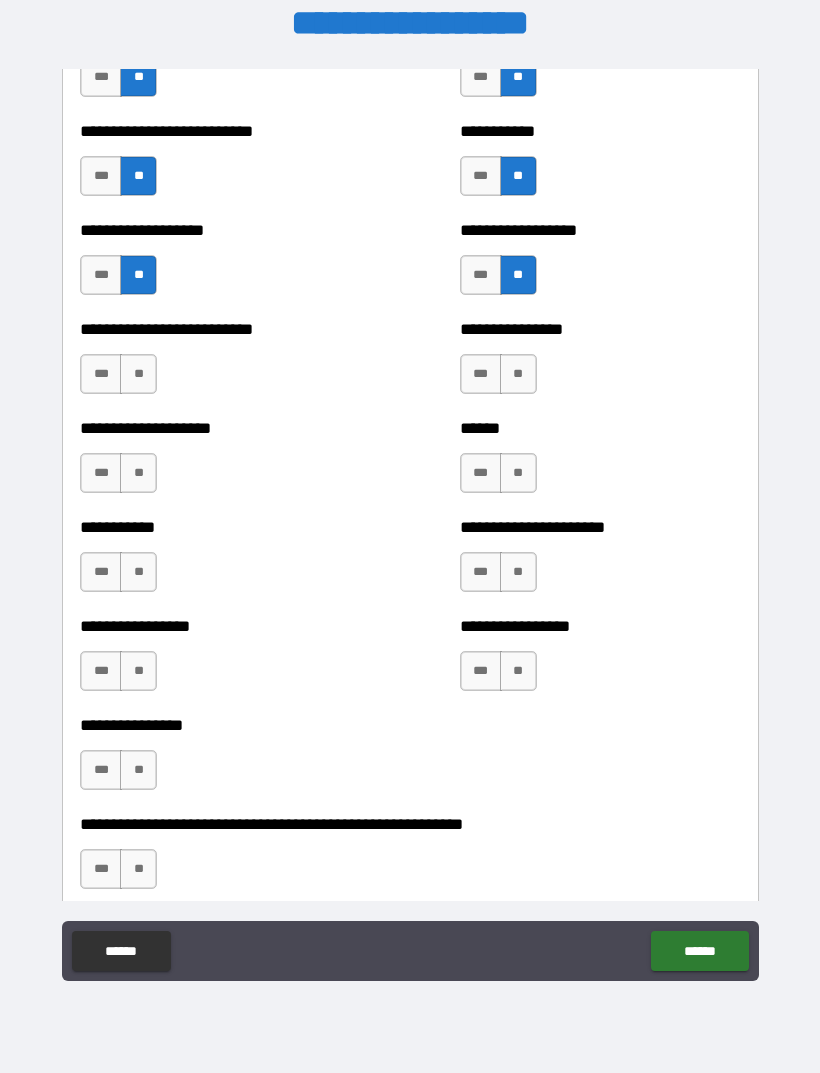 scroll, scrollTop: 5691, scrollLeft: 0, axis: vertical 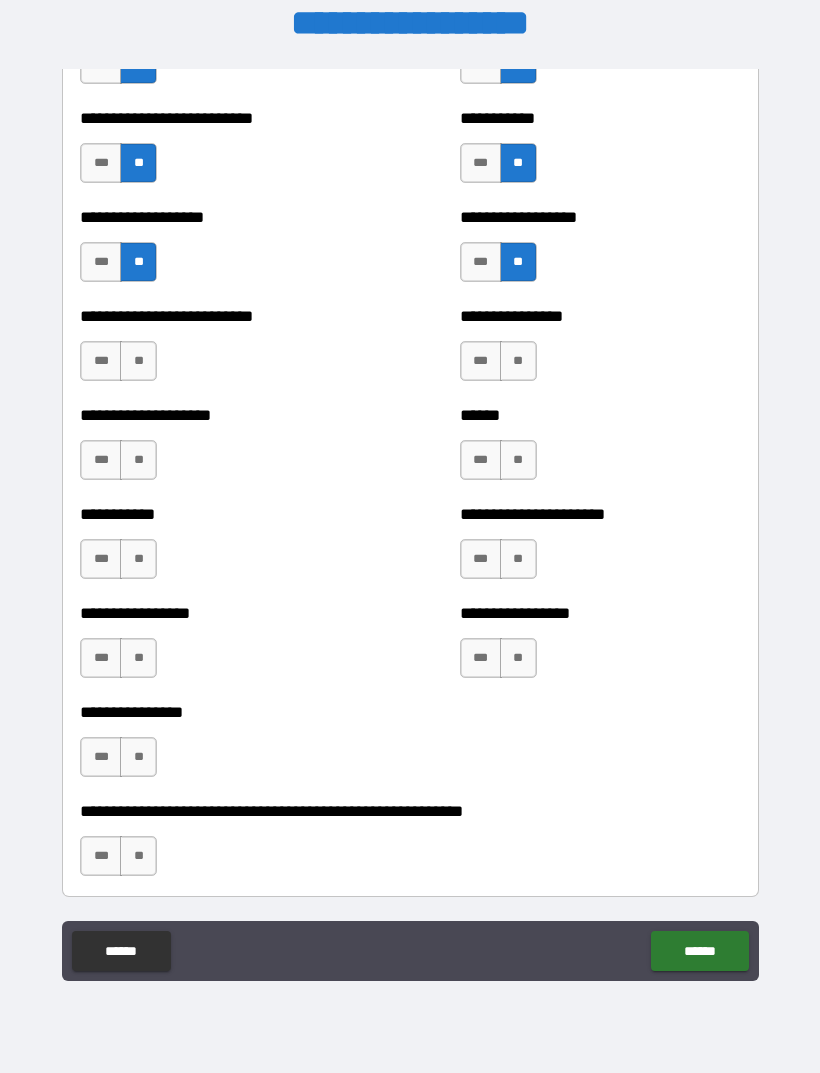 click on "**" at bounding box center (518, 361) 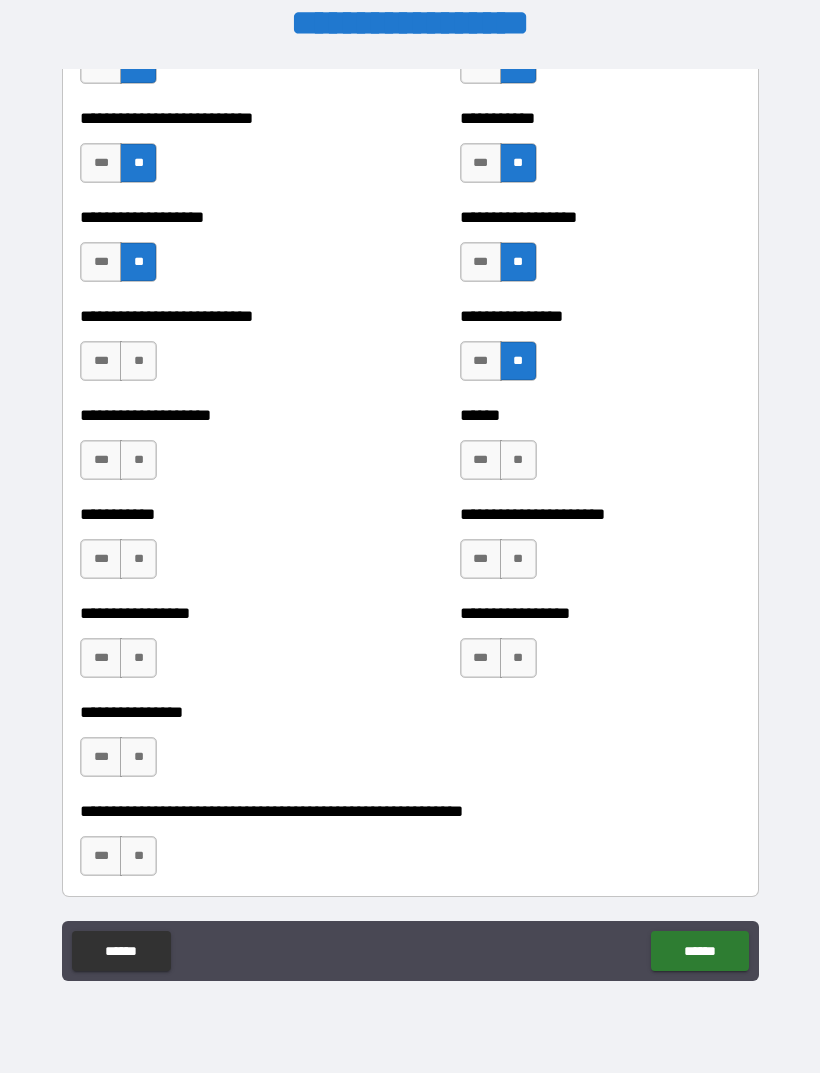 click on "**" at bounding box center (518, 460) 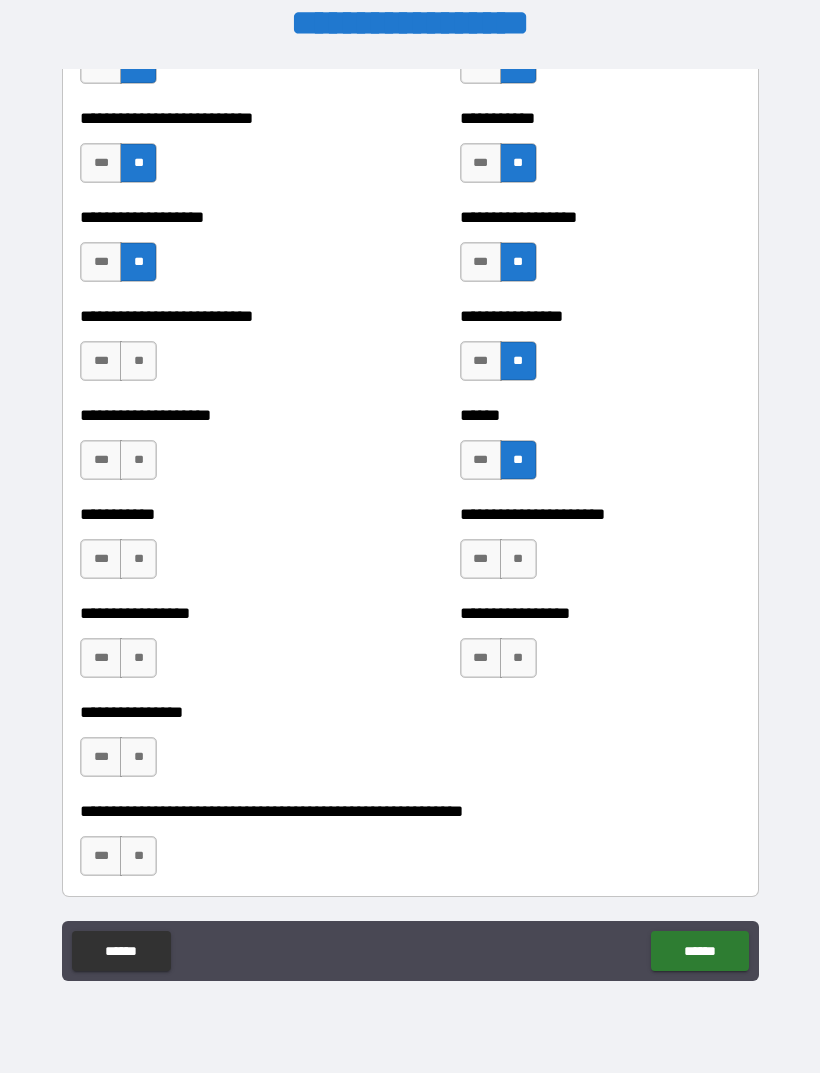 click on "**" at bounding box center (518, 559) 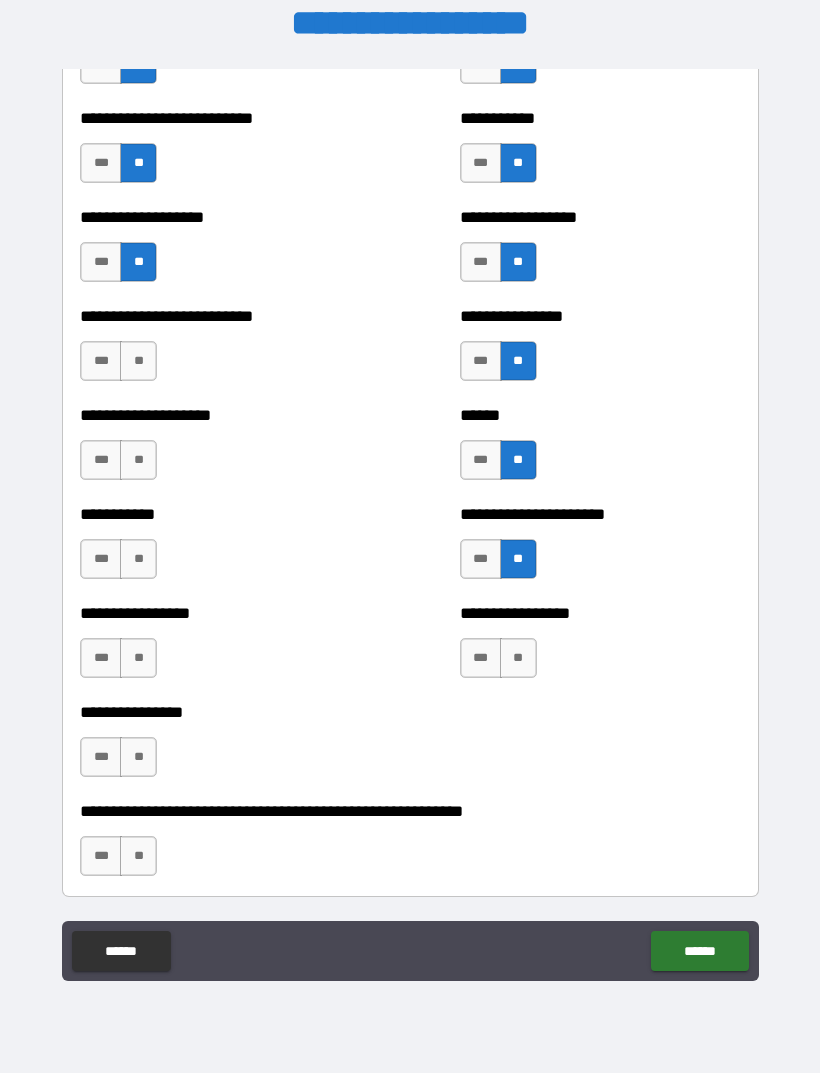 click on "**" at bounding box center (518, 658) 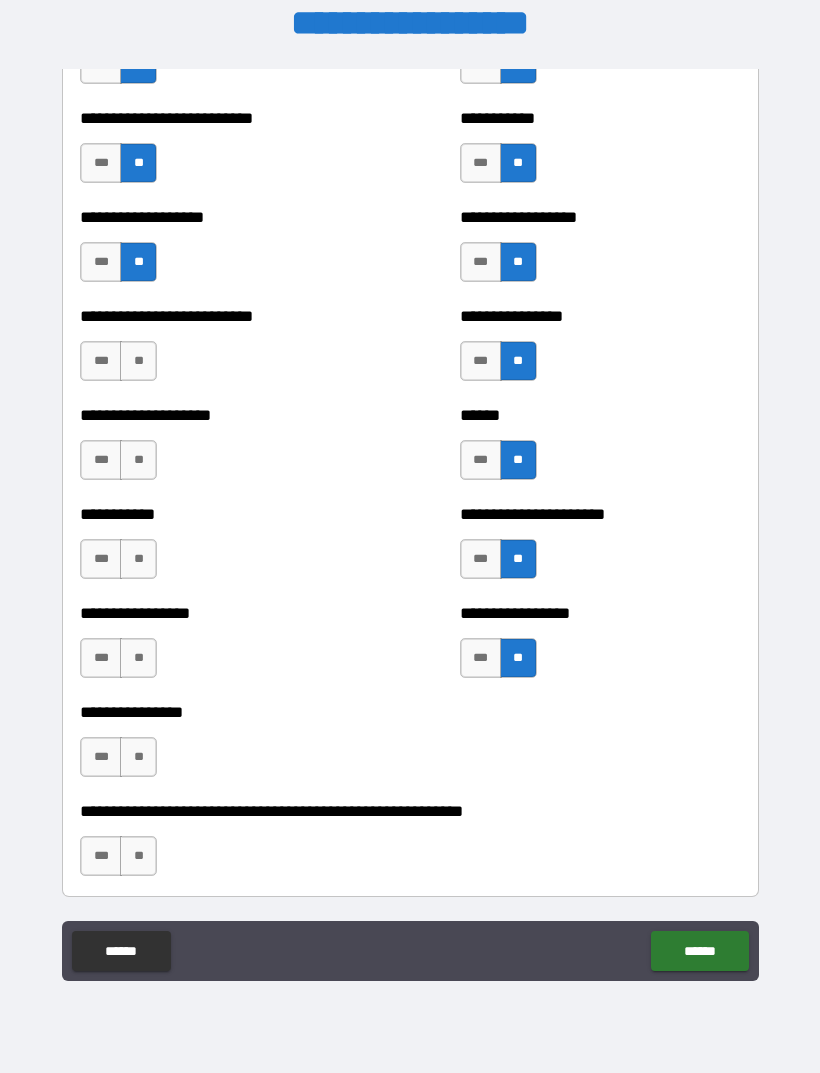 click on "**" at bounding box center (138, 757) 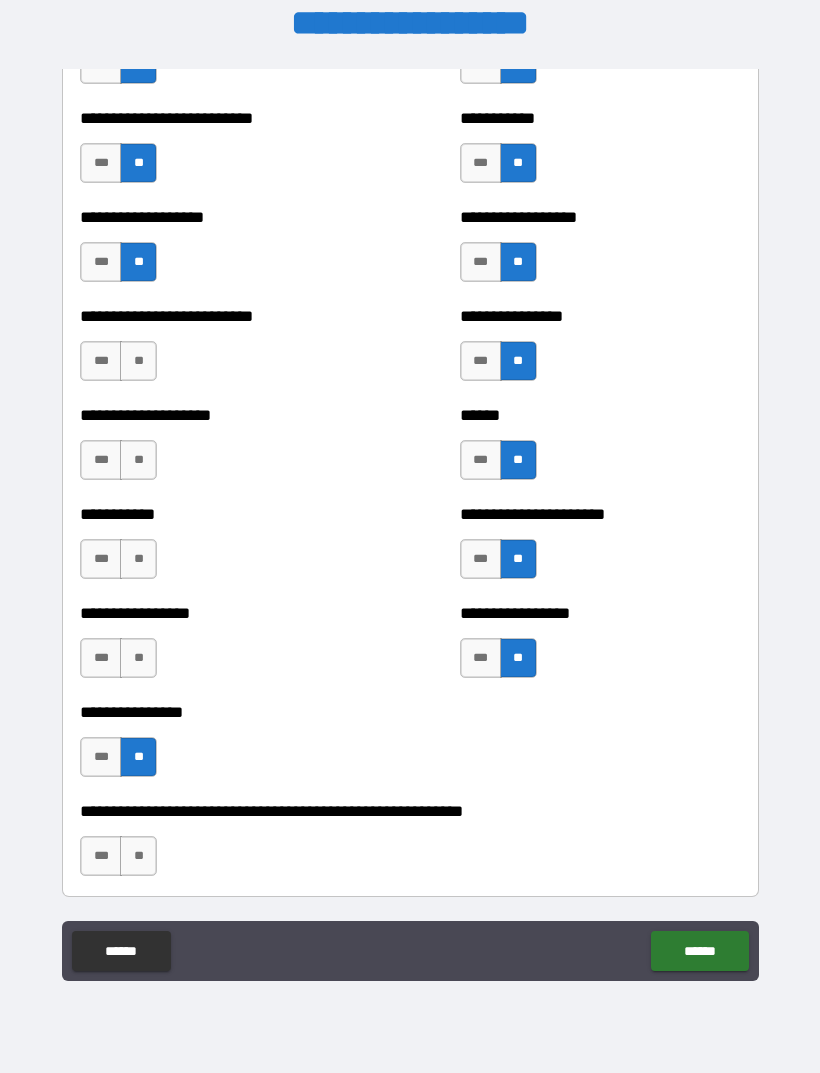click on "**" at bounding box center (138, 658) 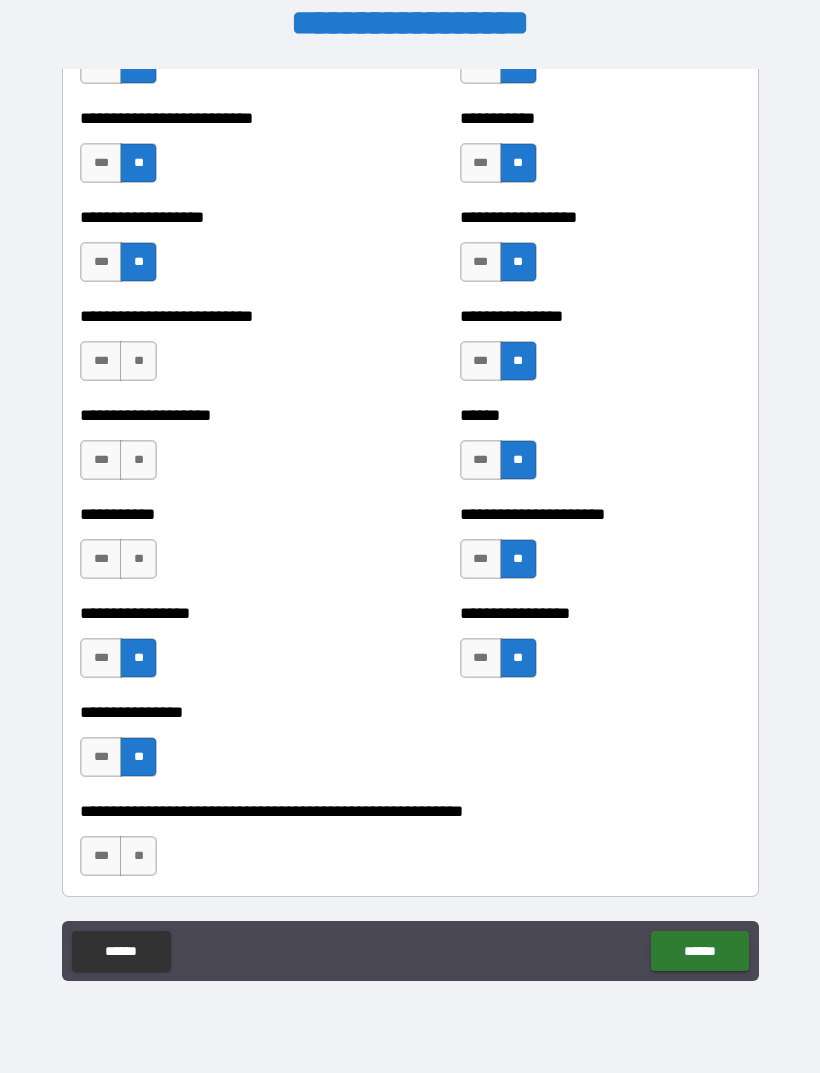 click on "**" at bounding box center (138, 559) 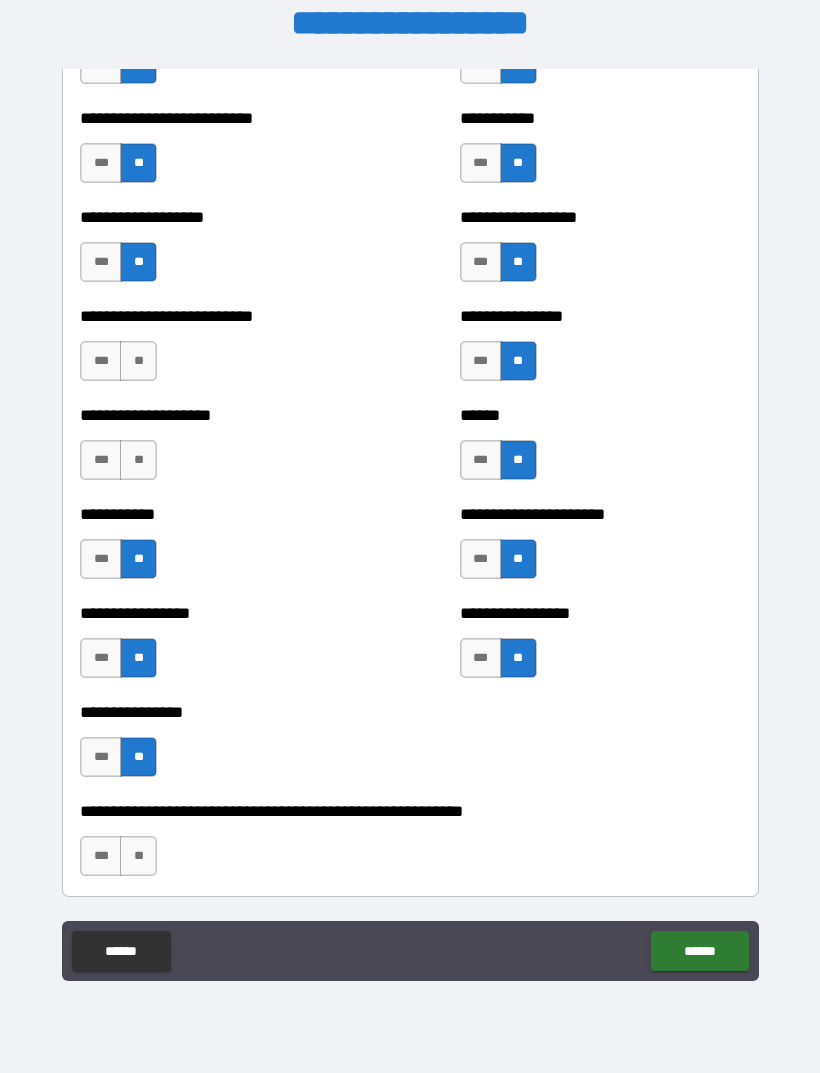 click on "**" at bounding box center [138, 460] 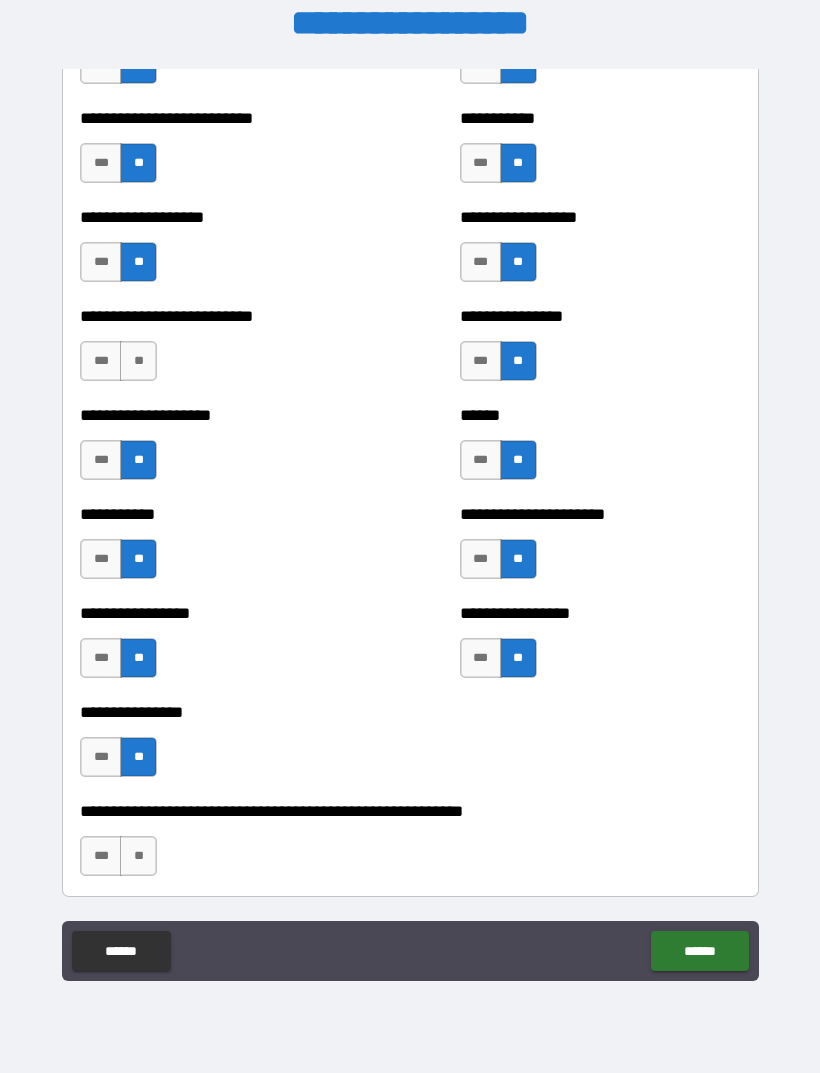 click on "**" at bounding box center [138, 361] 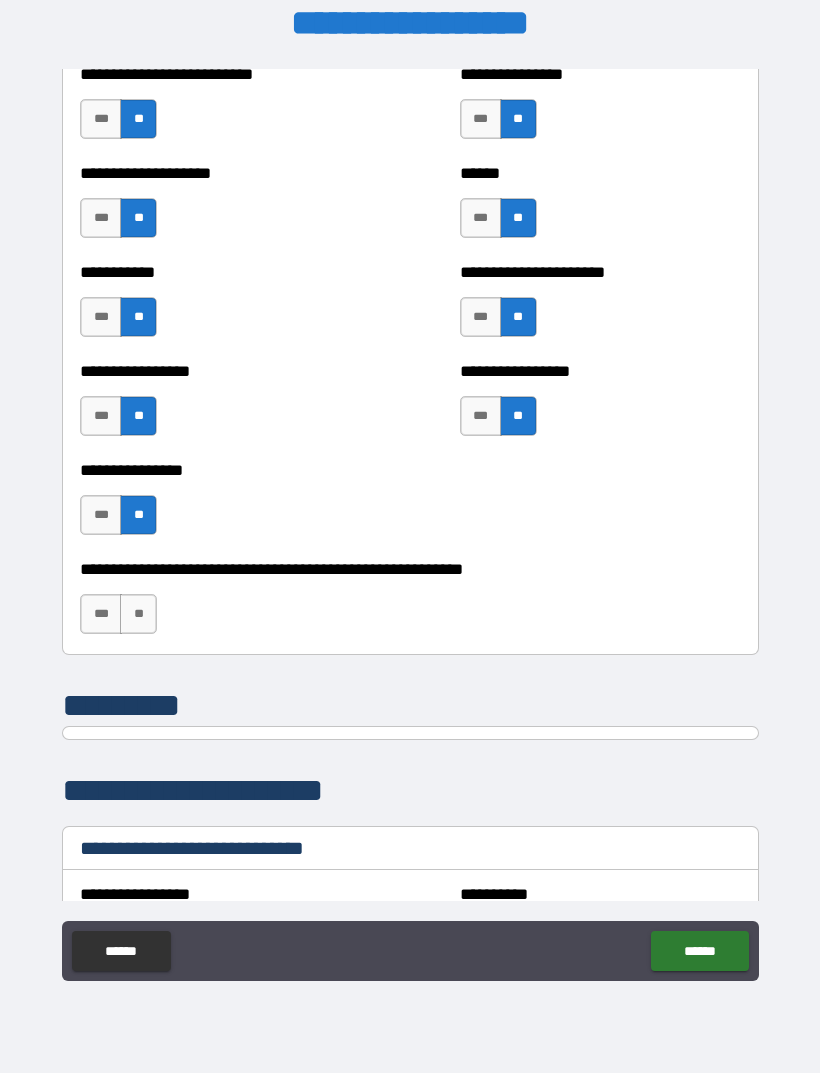 scroll, scrollTop: 5950, scrollLeft: 0, axis: vertical 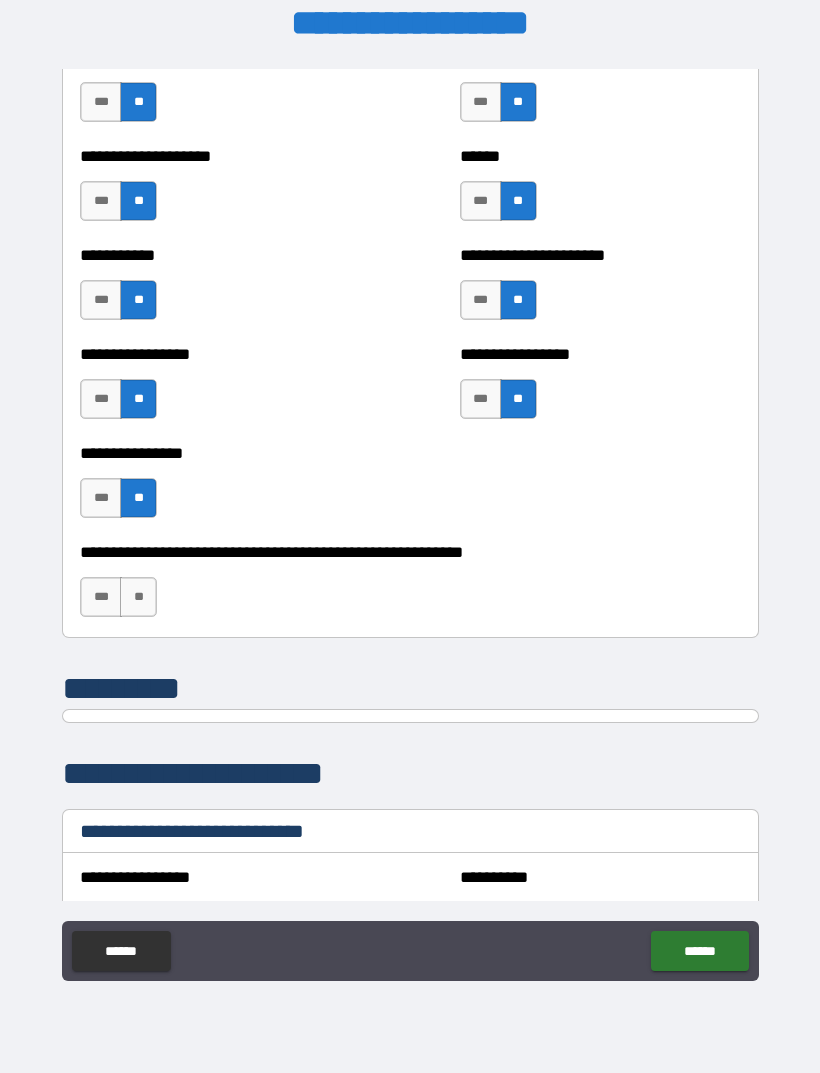 click on "**" at bounding box center (138, 597) 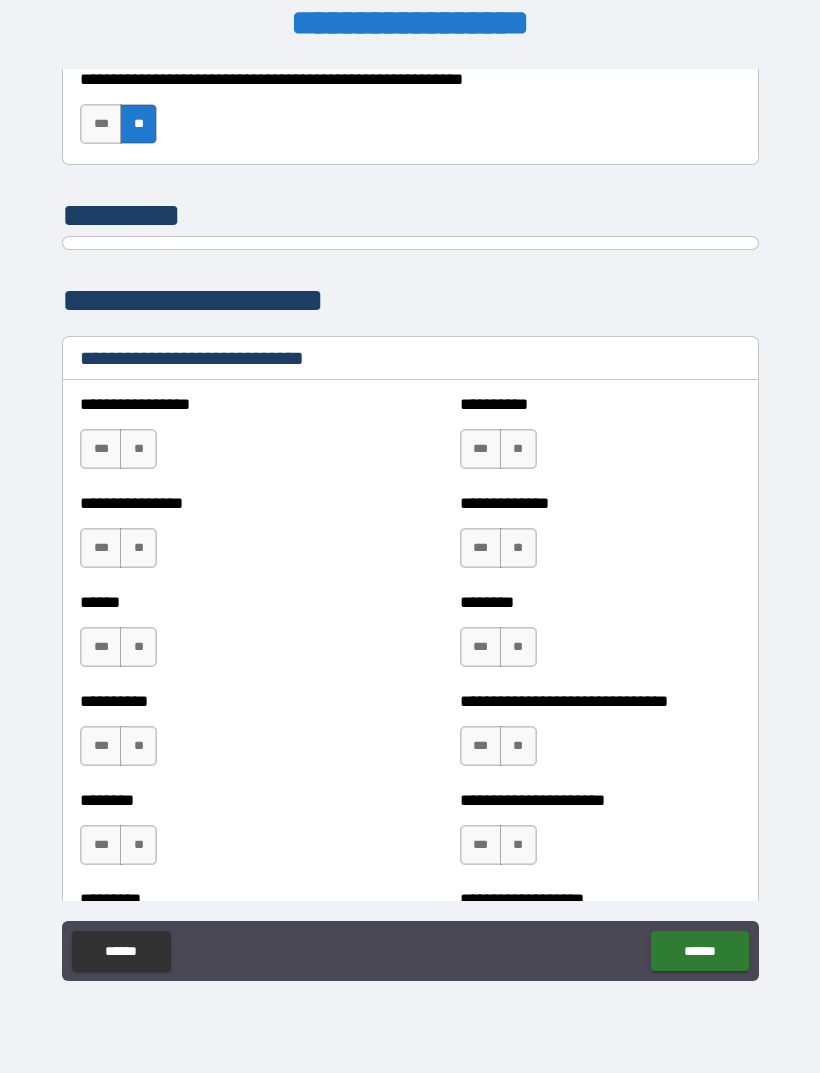 scroll, scrollTop: 6448, scrollLeft: 0, axis: vertical 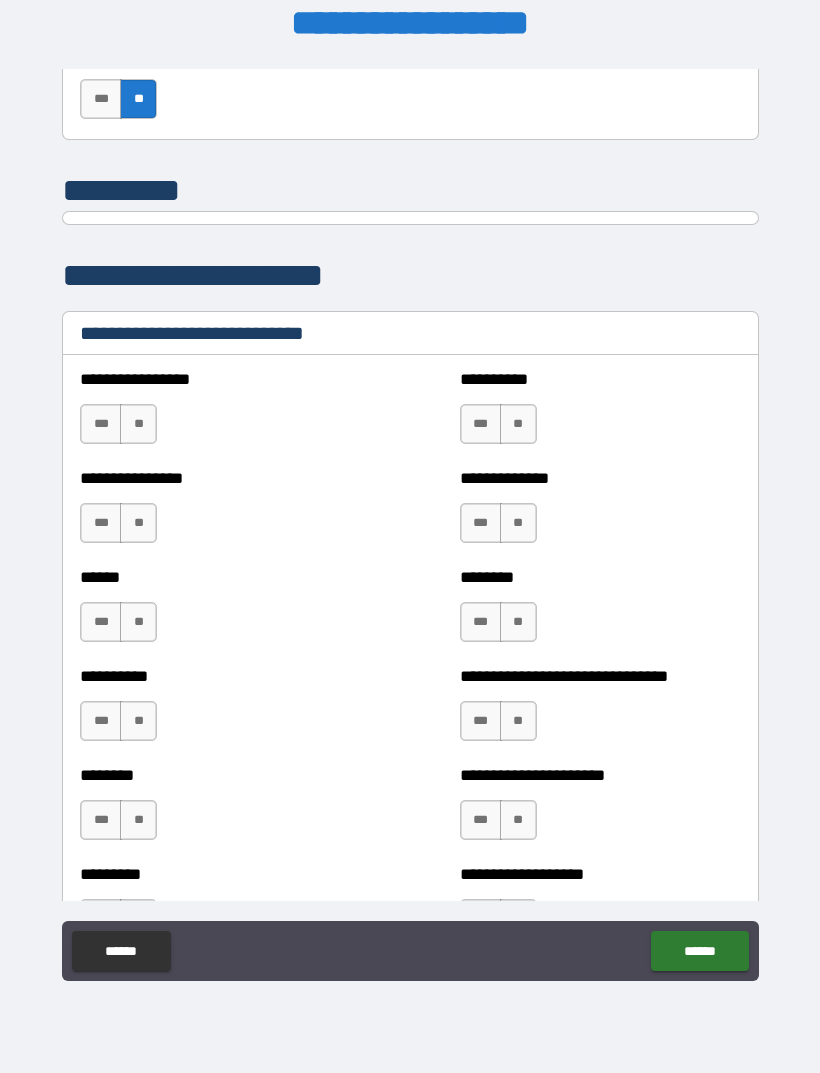 click on "**" at bounding box center [138, 424] 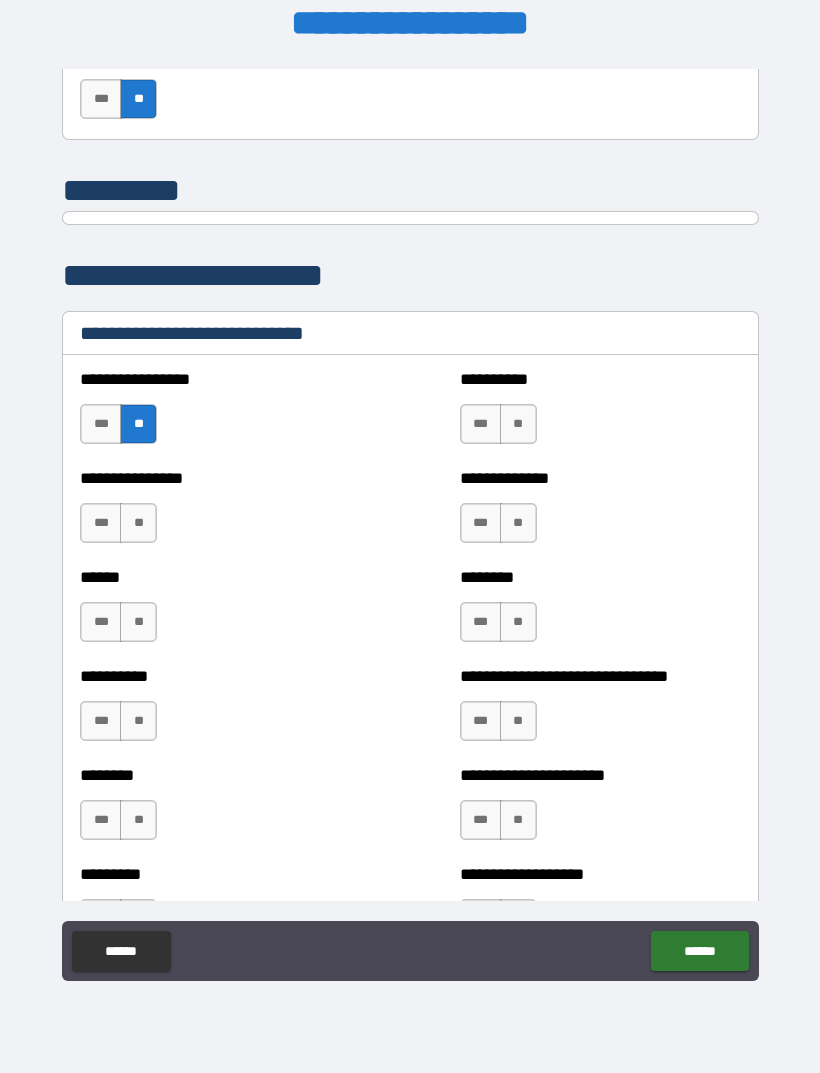 click on "**" at bounding box center [518, 424] 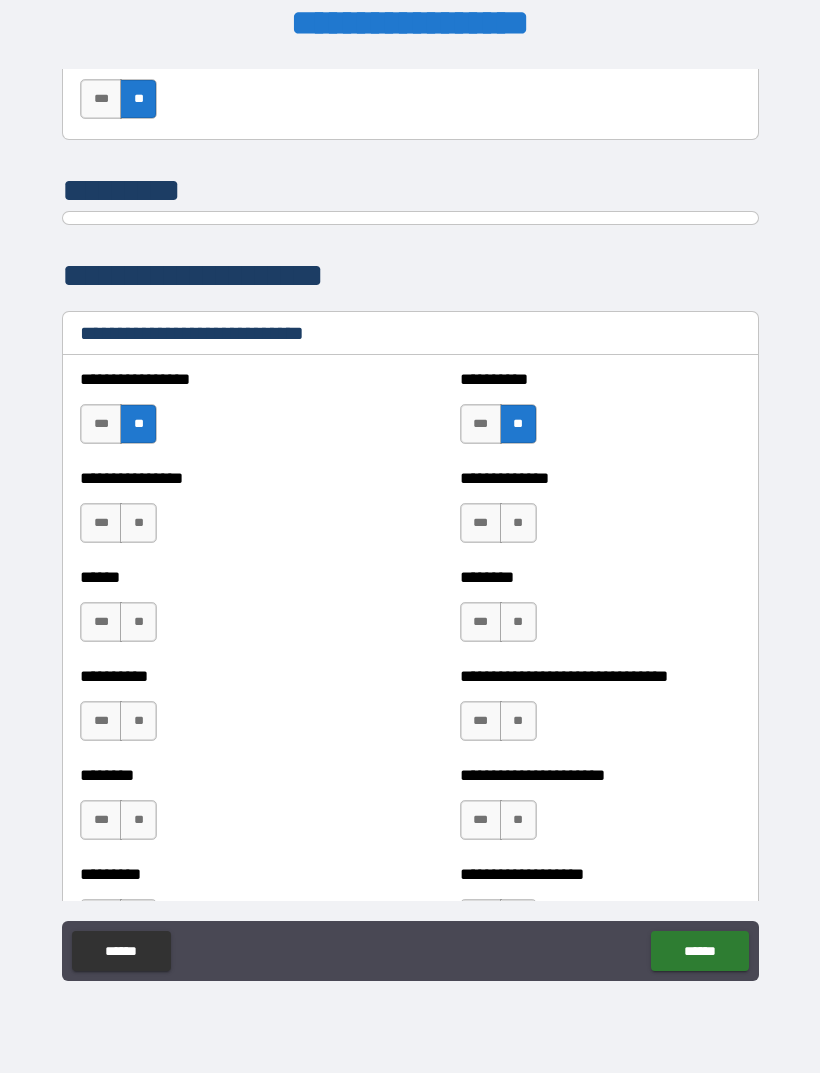 click on "***" at bounding box center [481, 523] 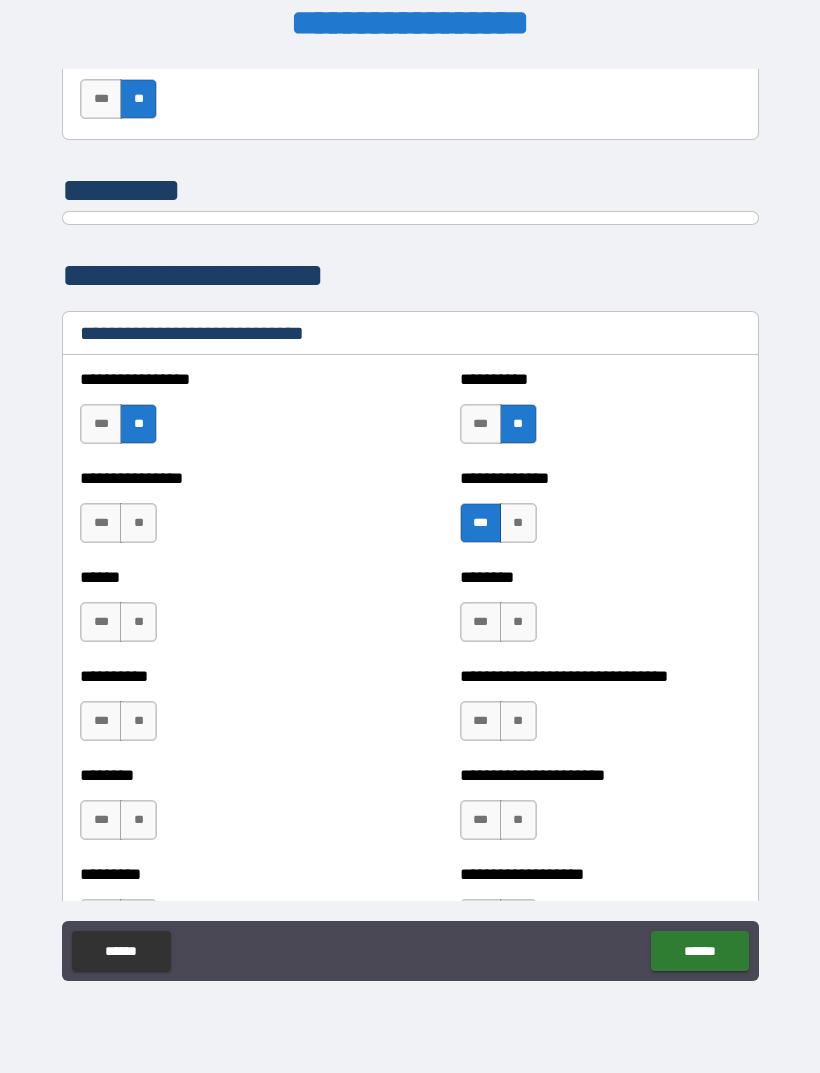 click on "***" at bounding box center [481, 622] 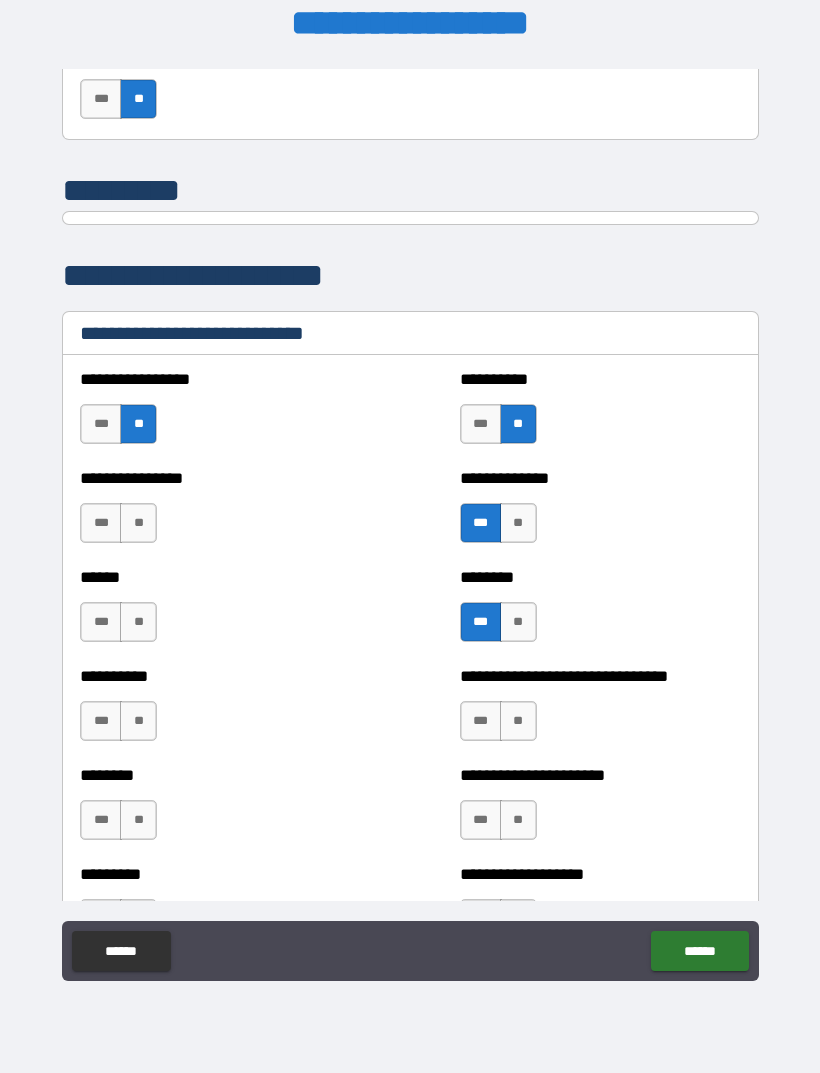 click on "**" at bounding box center [518, 721] 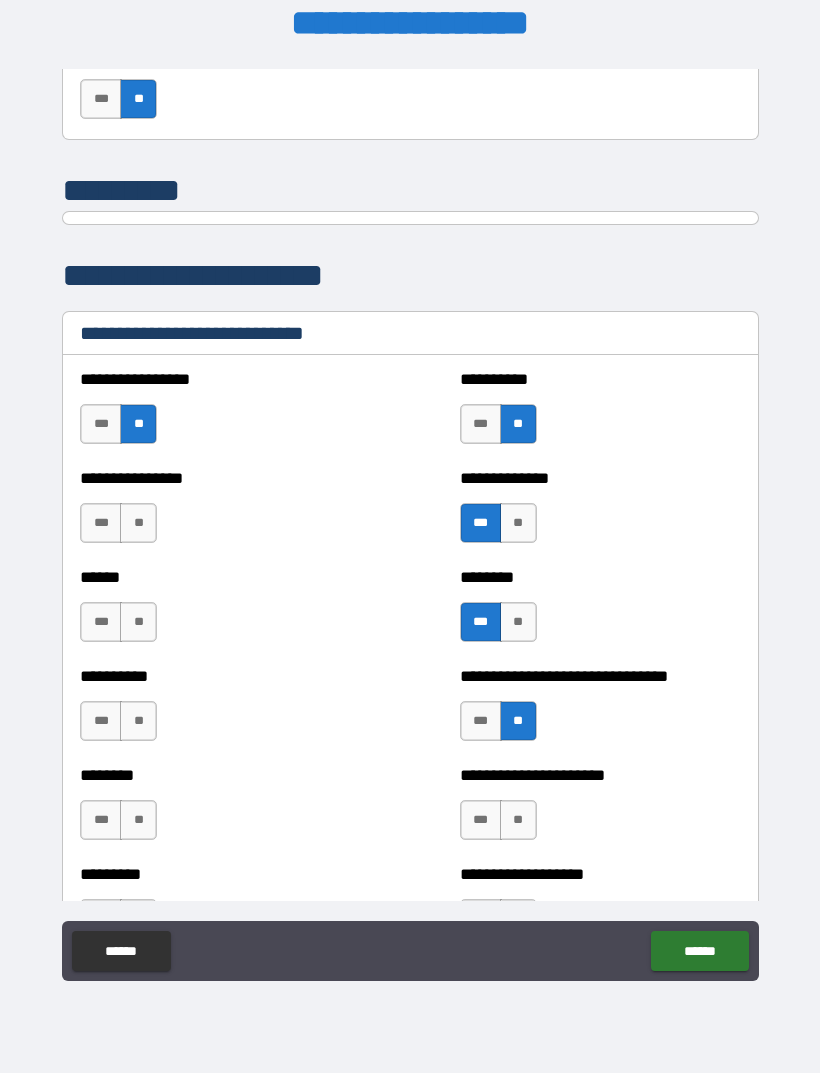 click on "**" at bounding box center [518, 820] 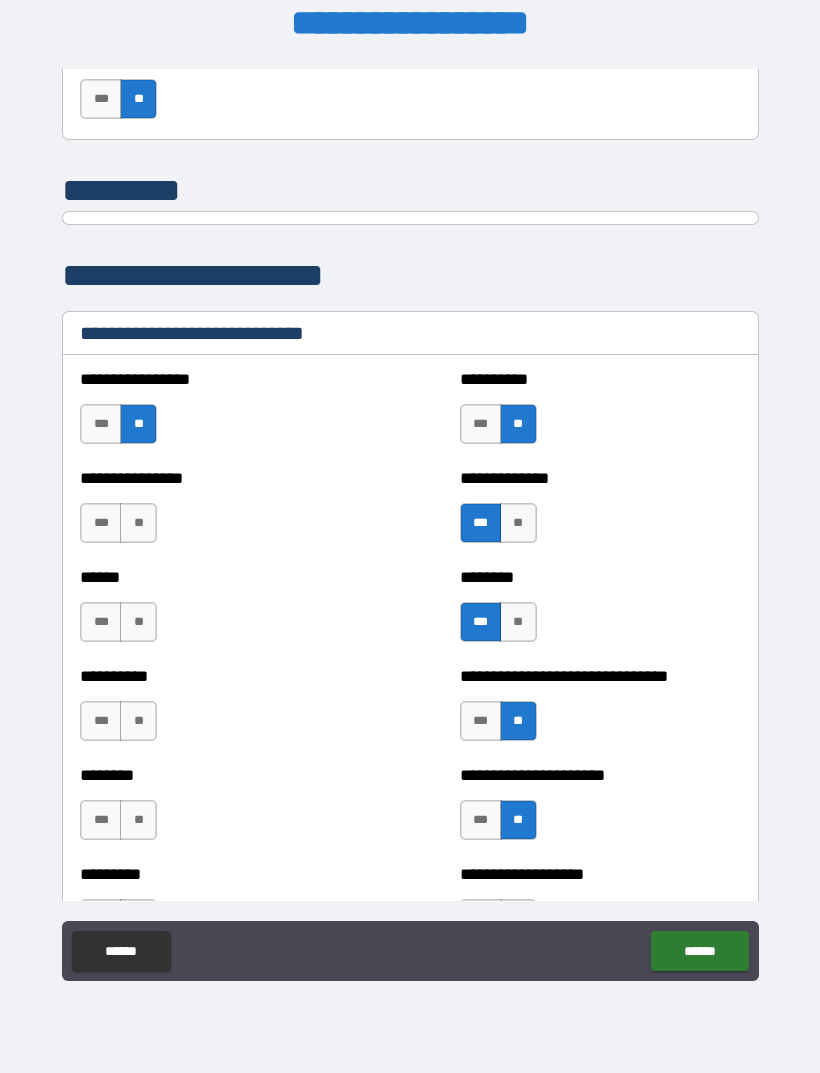 click on "**" at bounding box center [138, 721] 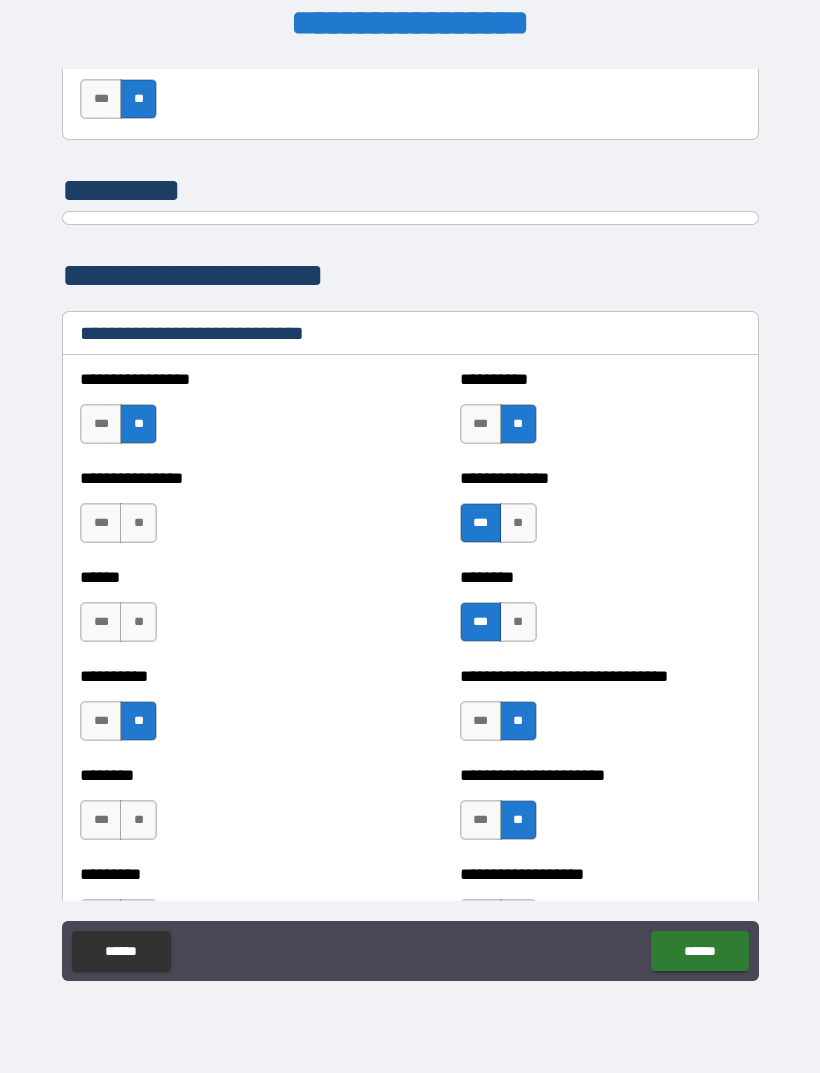 click on "**" at bounding box center [138, 622] 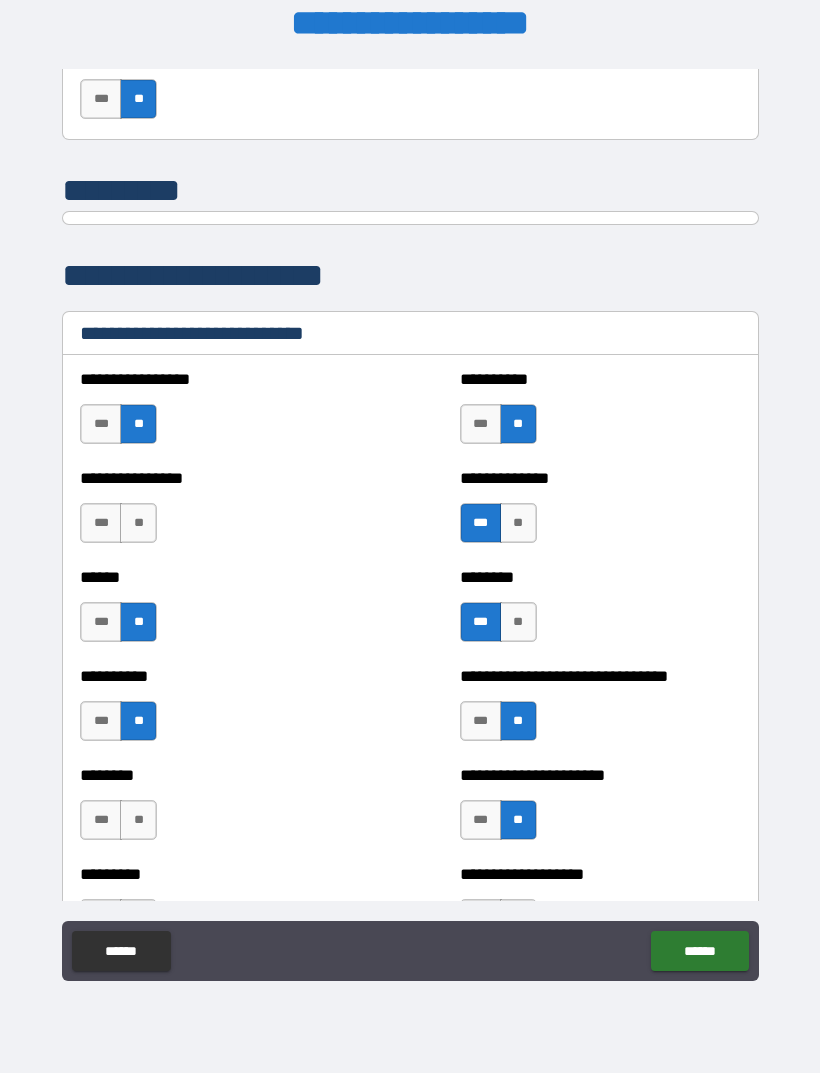 click on "**" at bounding box center [138, 523] 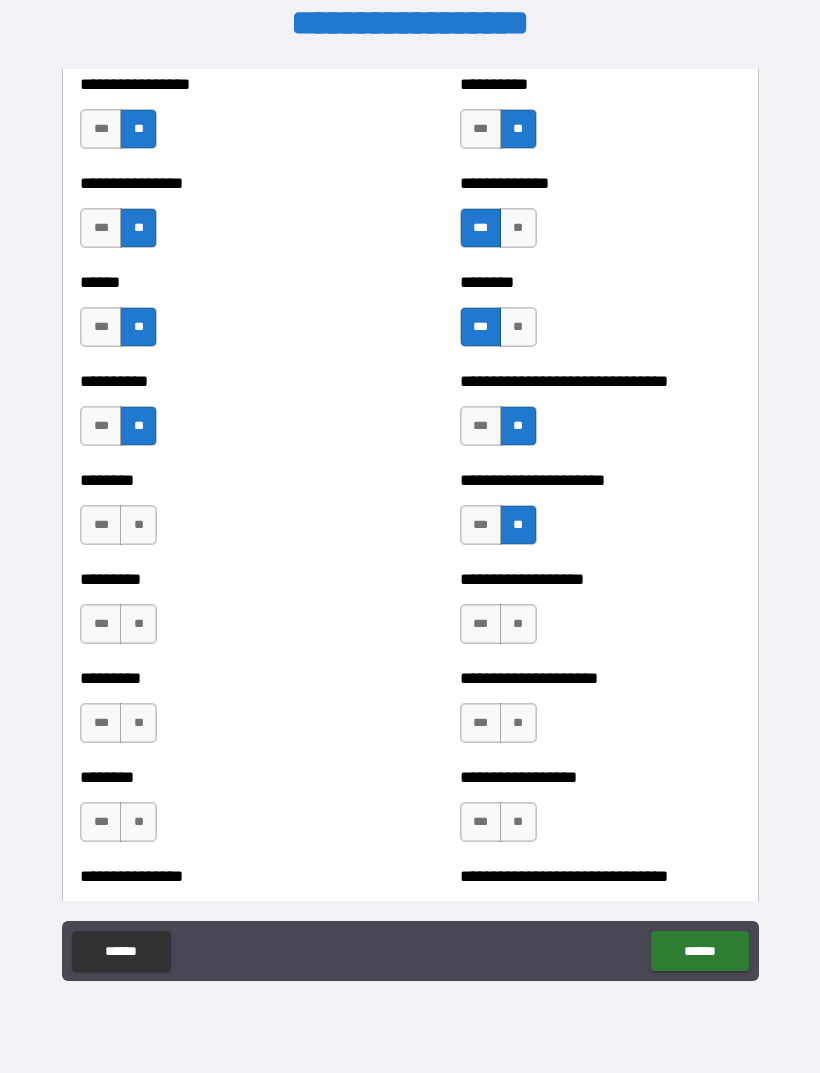 scroll, scrollTop: 6742, scrollLeft: 0, axis: vertical 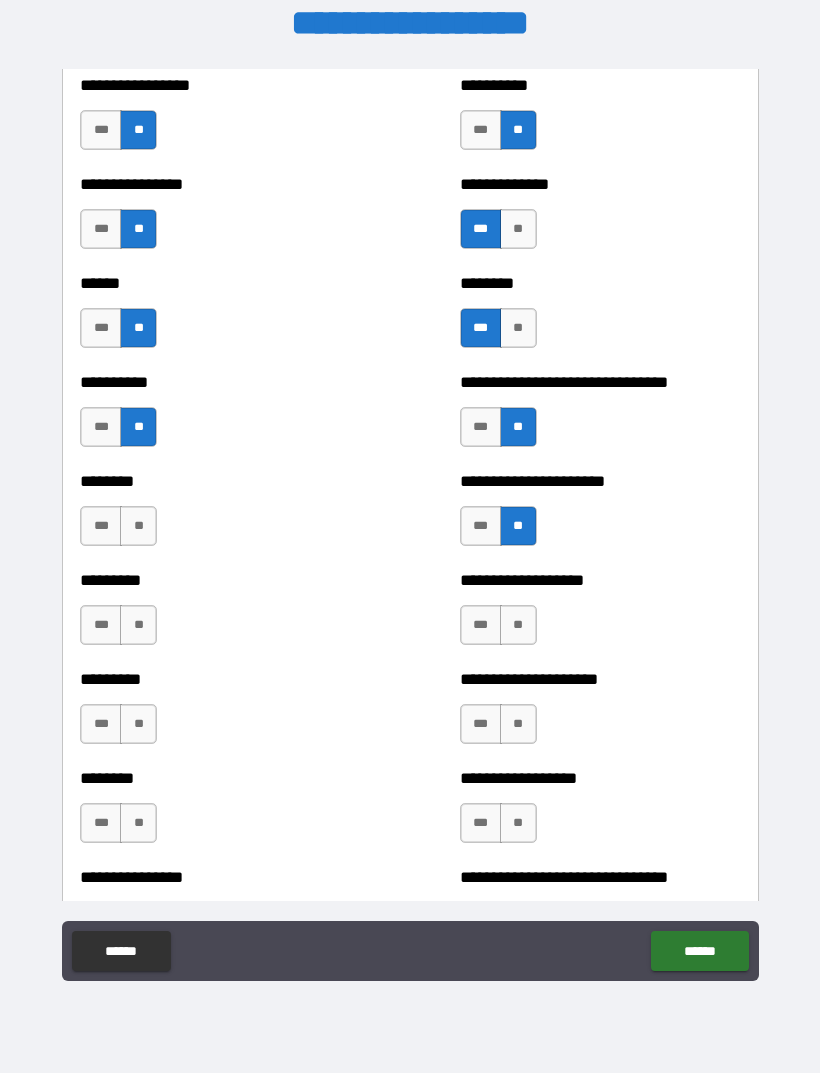 click on "**" at bounding box center [138, 526] 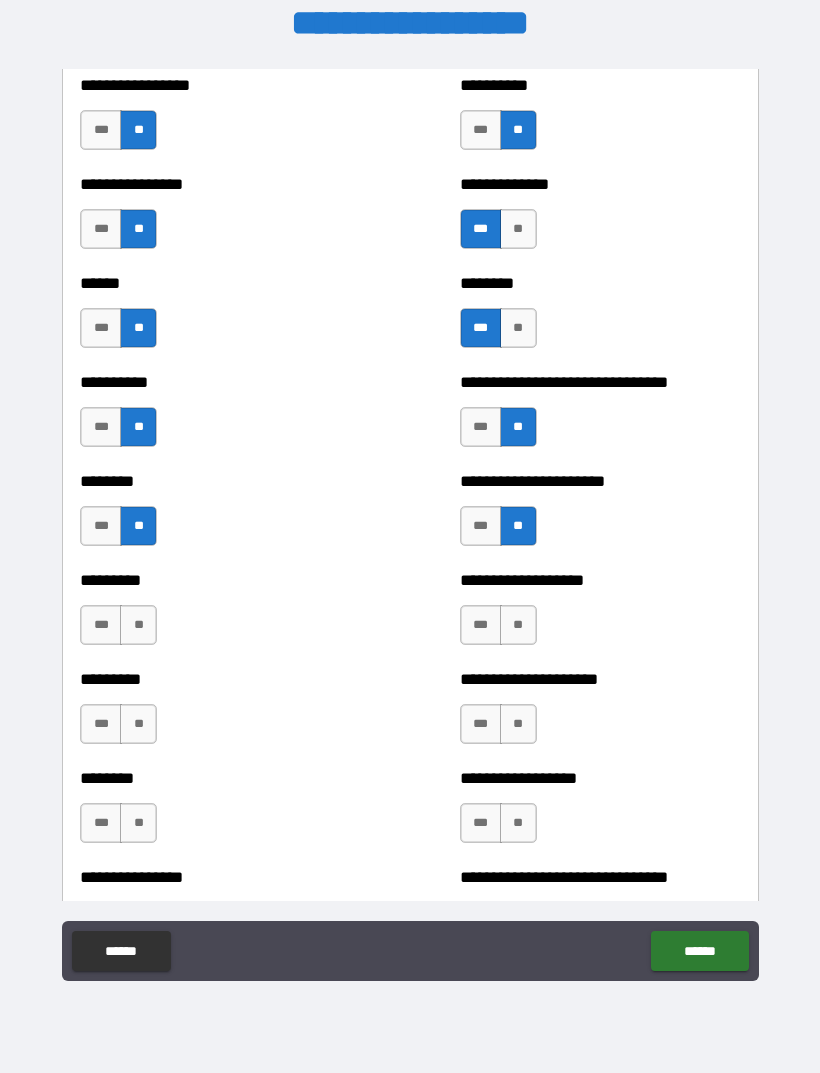 click on "**" at bounding box center [138, 625] 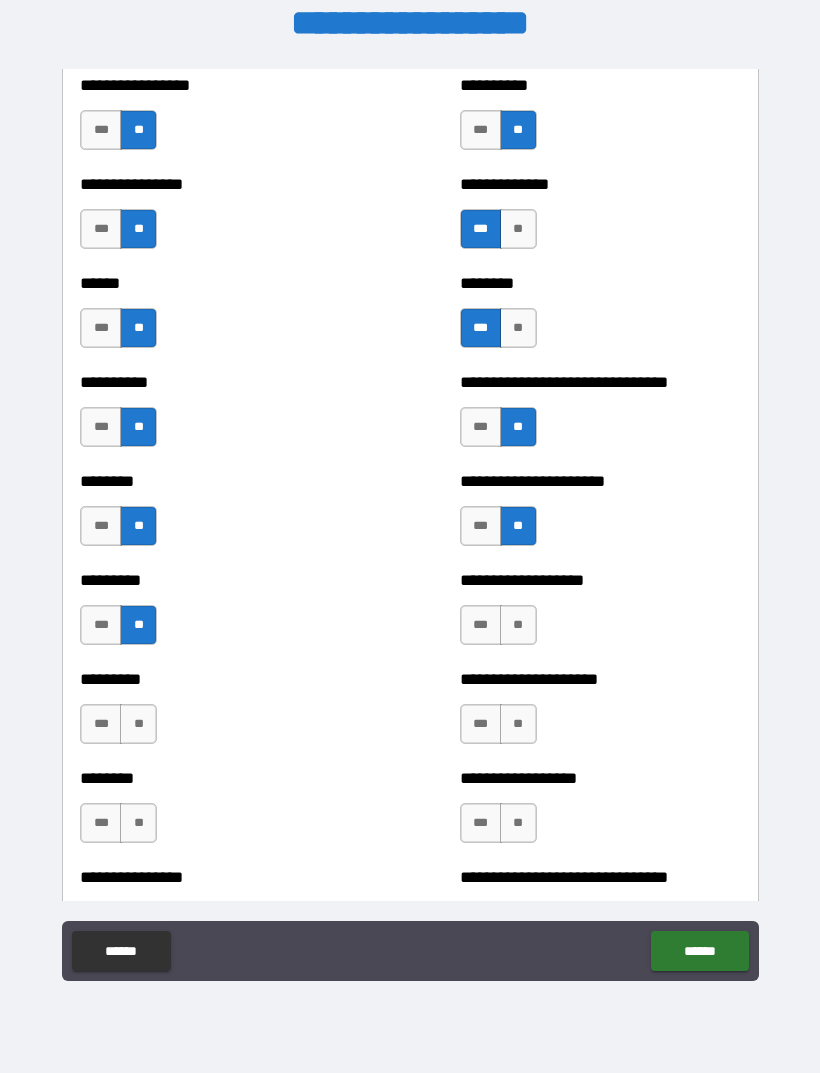 click on "**" at bounding box center [138, 724] 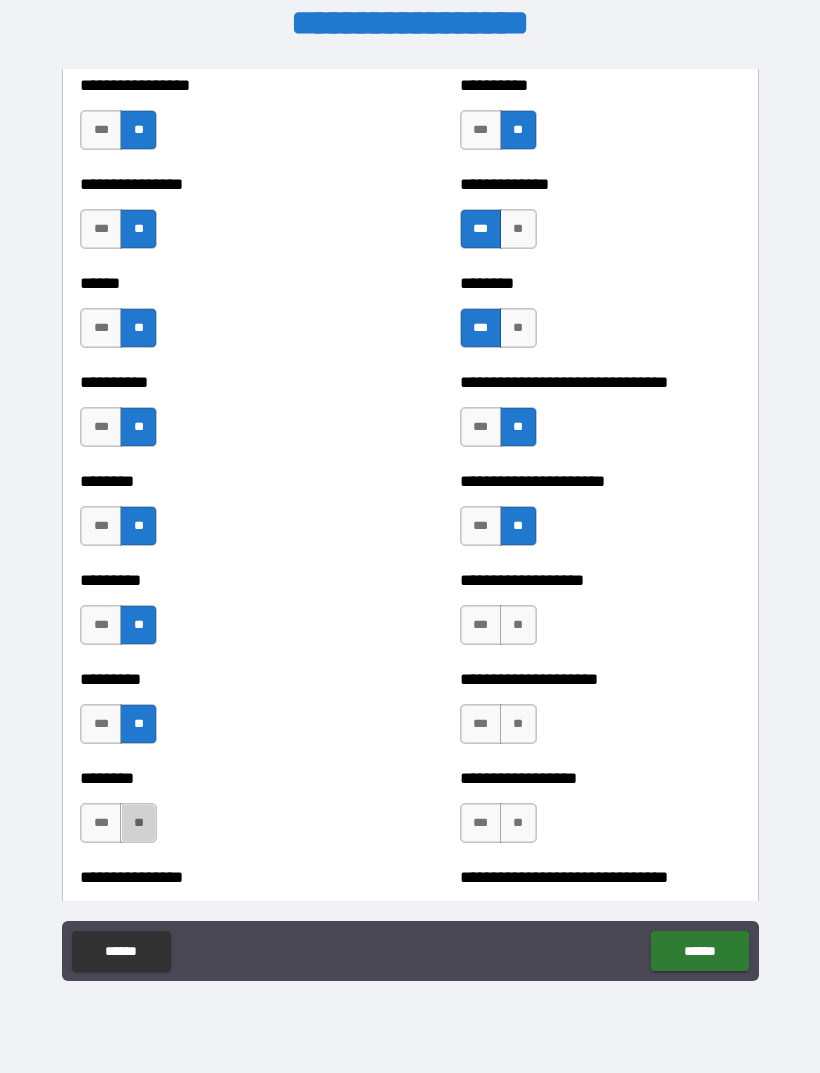 click on "**" at bounding box center [138, 823] 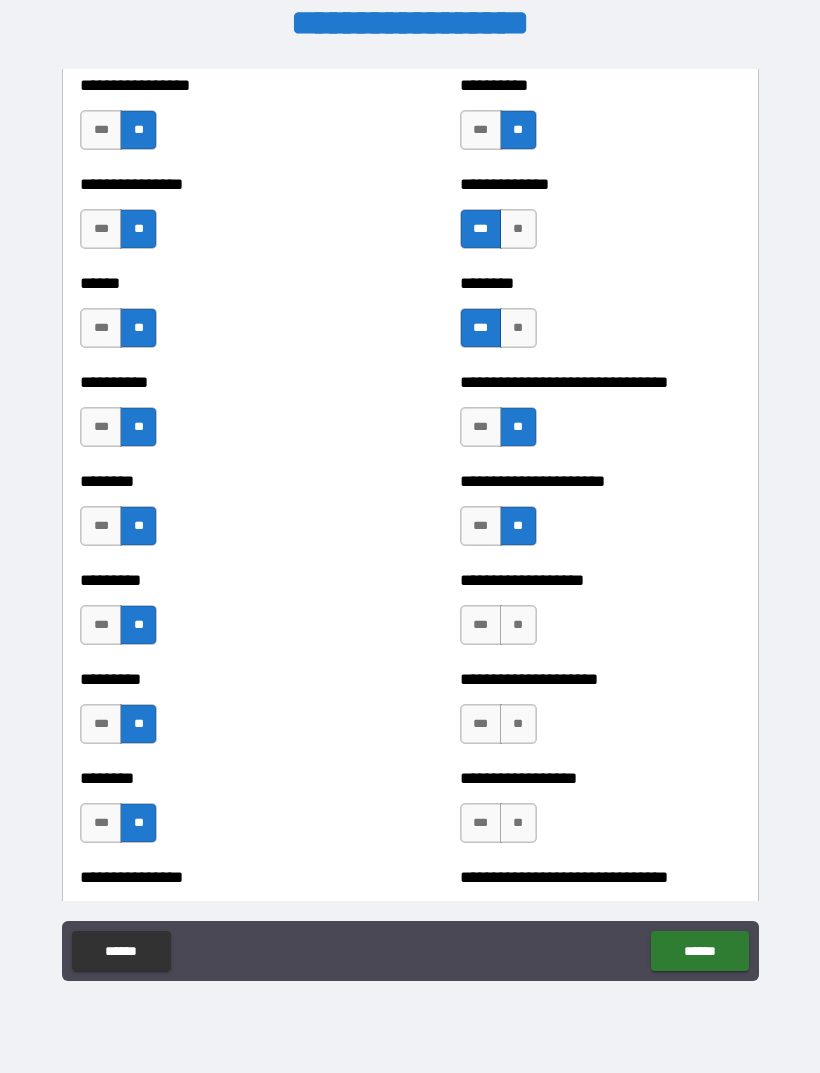 click on "***" at bounding box center (481, 625) 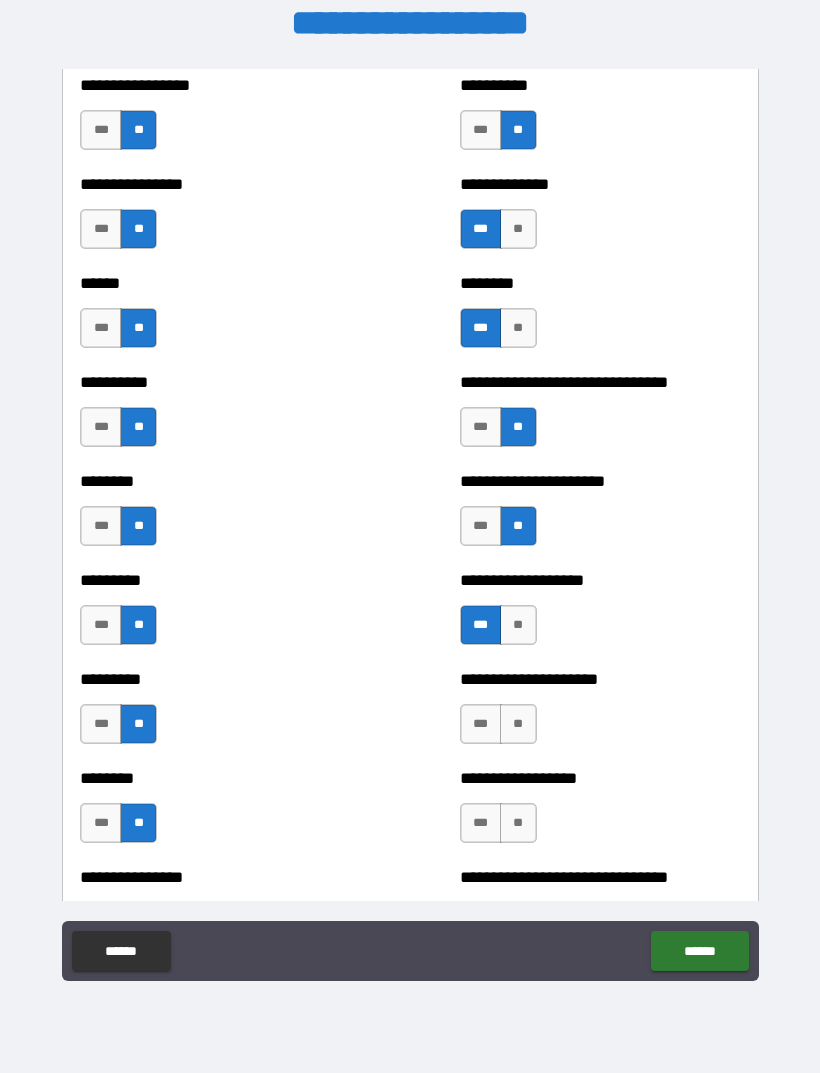 click on "**" at bounding box center [518, 724] 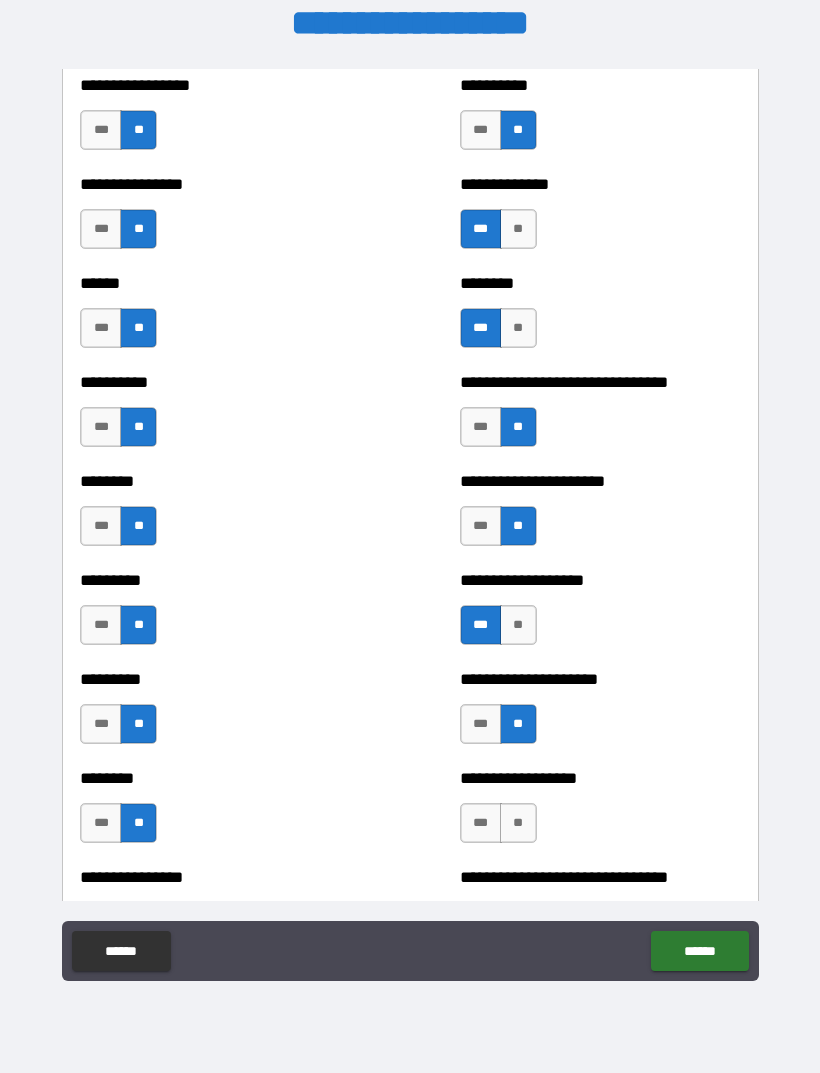 click on "**" at bounding box center (518, 823) 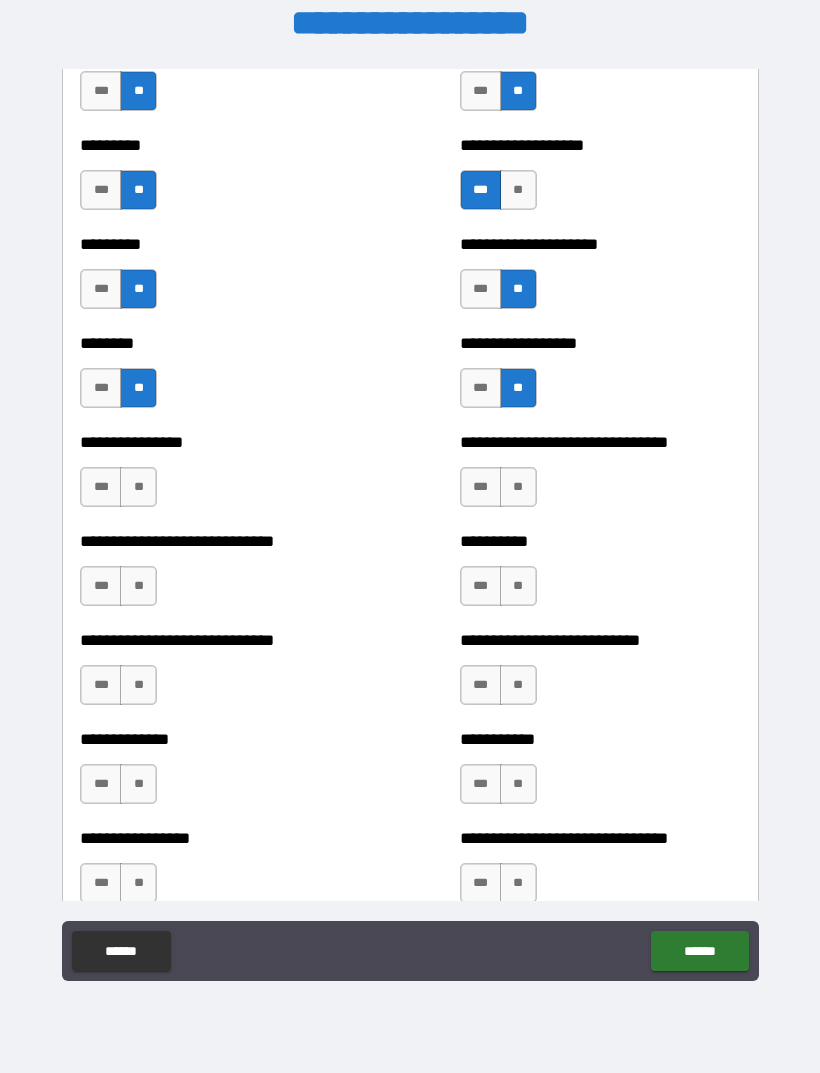 scroll, scrollTop: 7184, scrollLeft: 0, axis: vertical 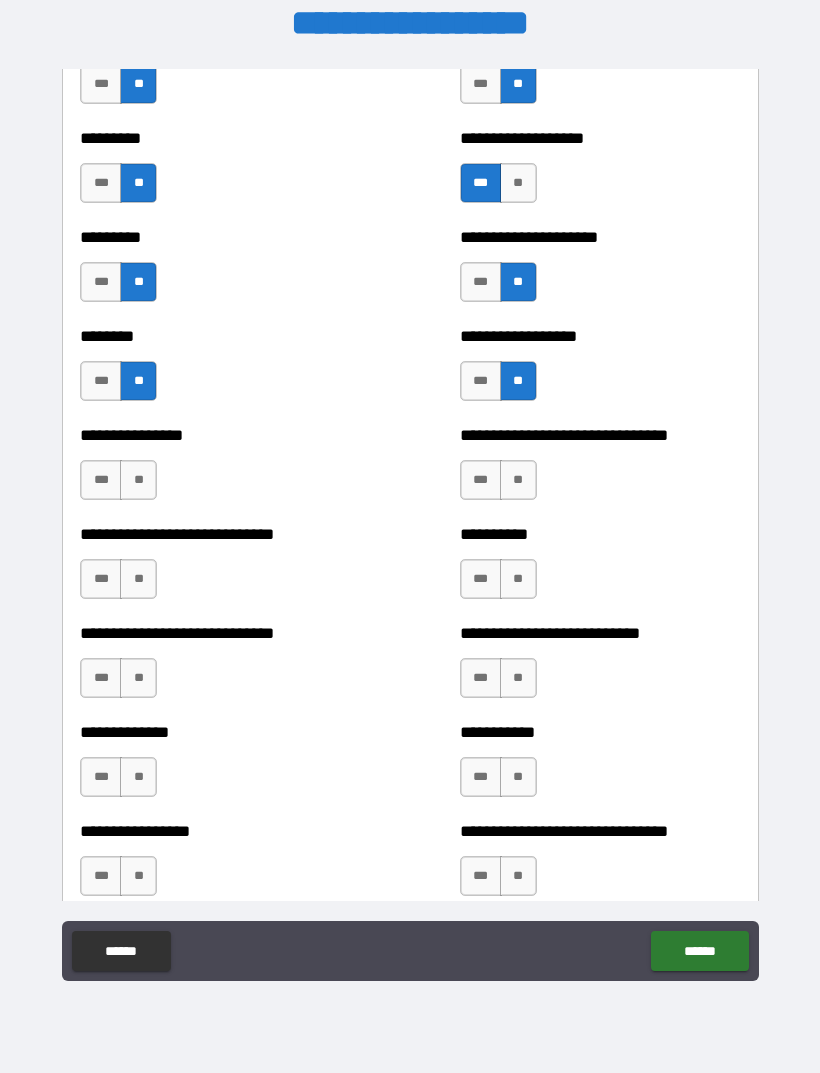 click on "**" at bounding box center [518, 480] 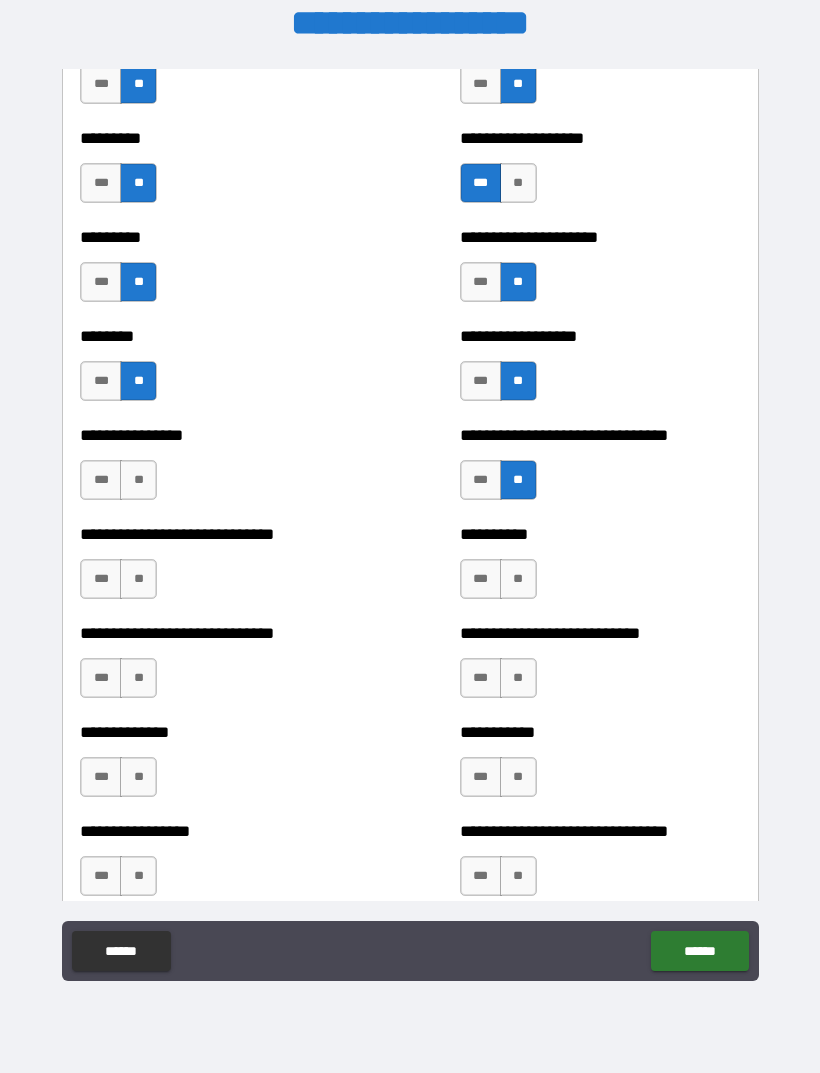 click on "**" at bounding box center (518, 579) 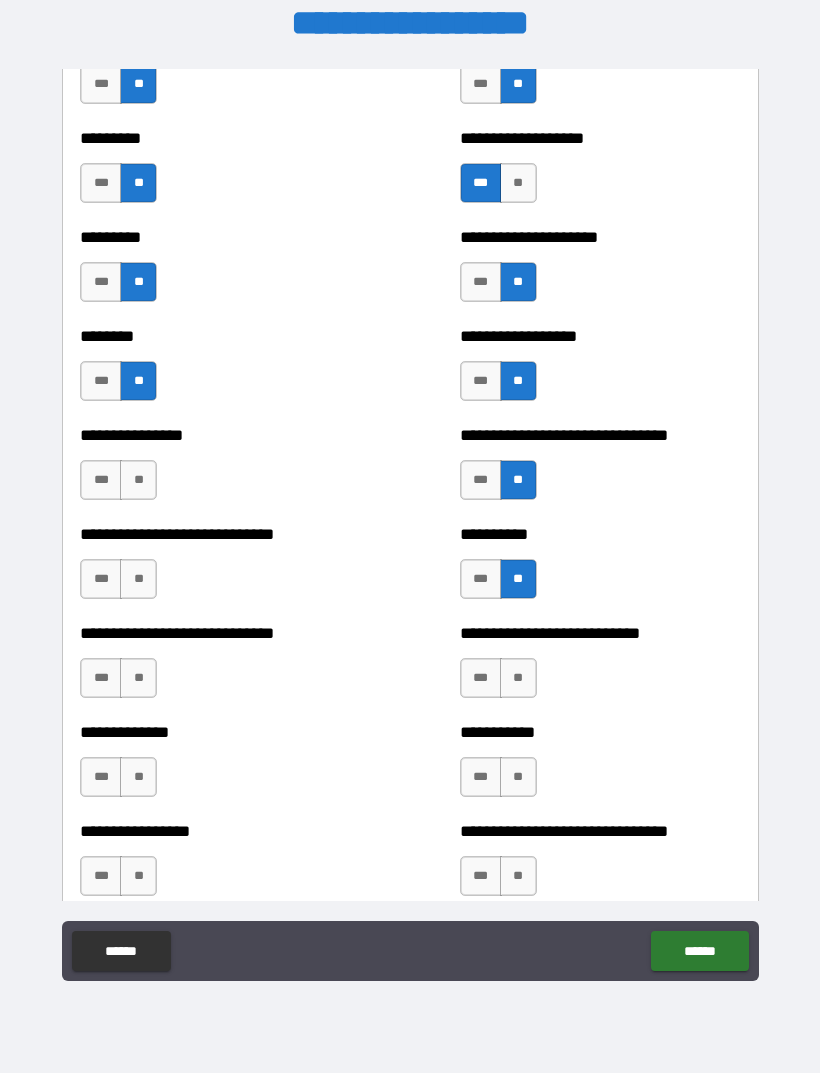 click on "**" at bounding box center (518, 678) 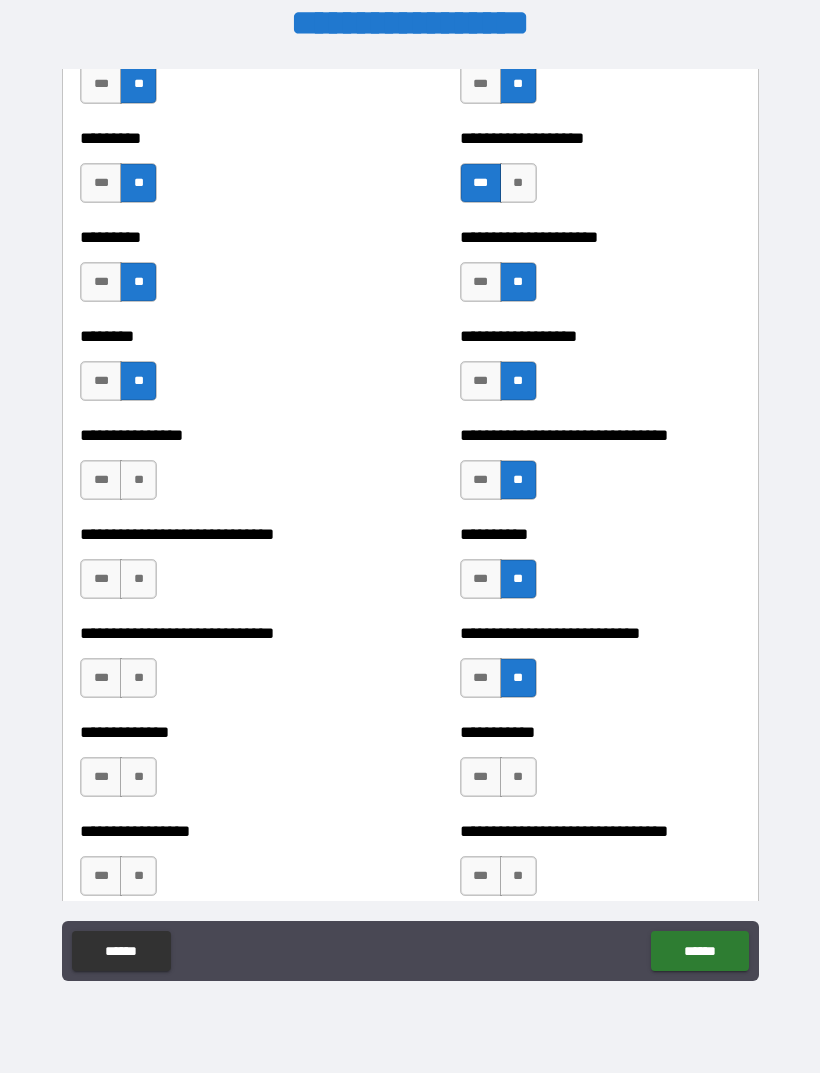 click on "**" at bounding box center [518, 777] 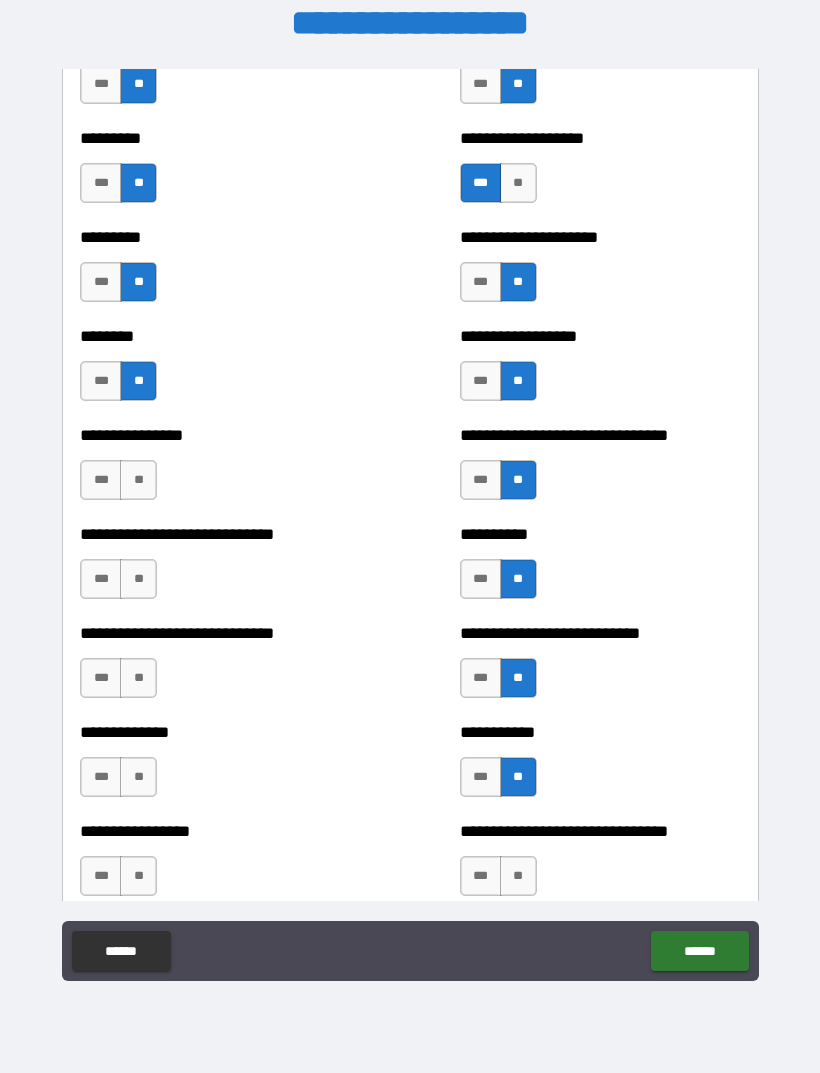 click on "**" at bounding box center [518, 876] 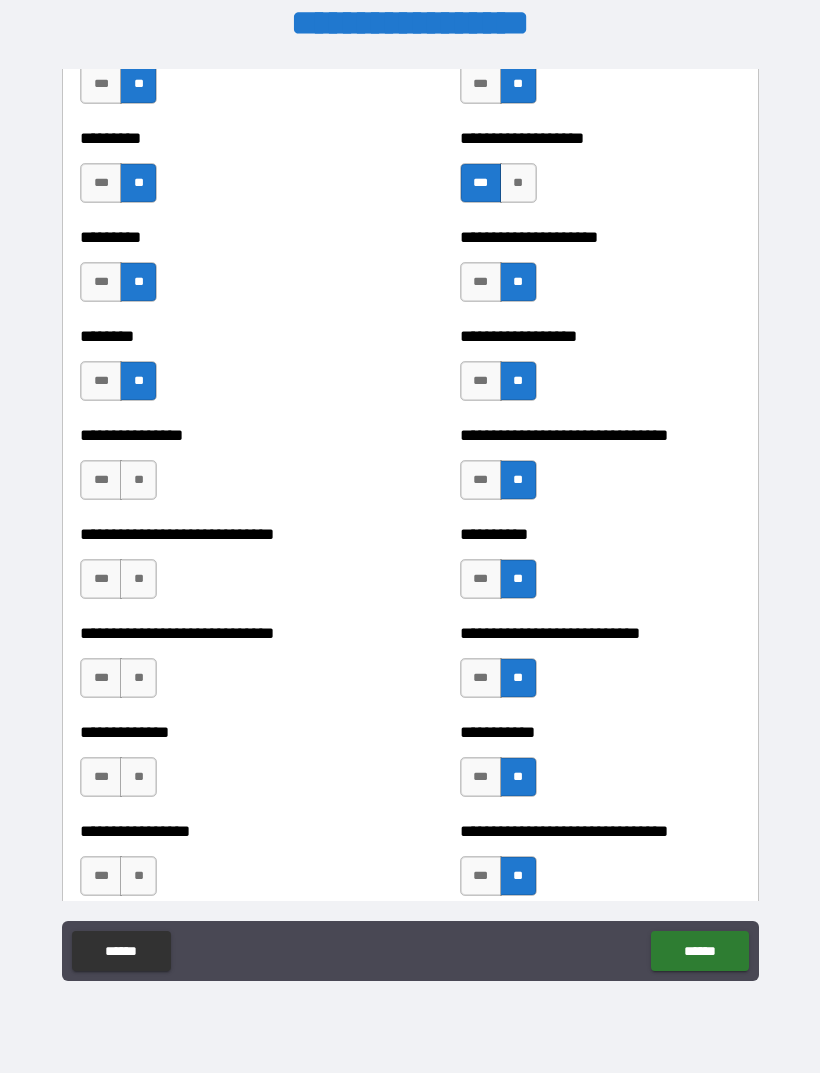 click on "**" at bounding box center (138, 876) 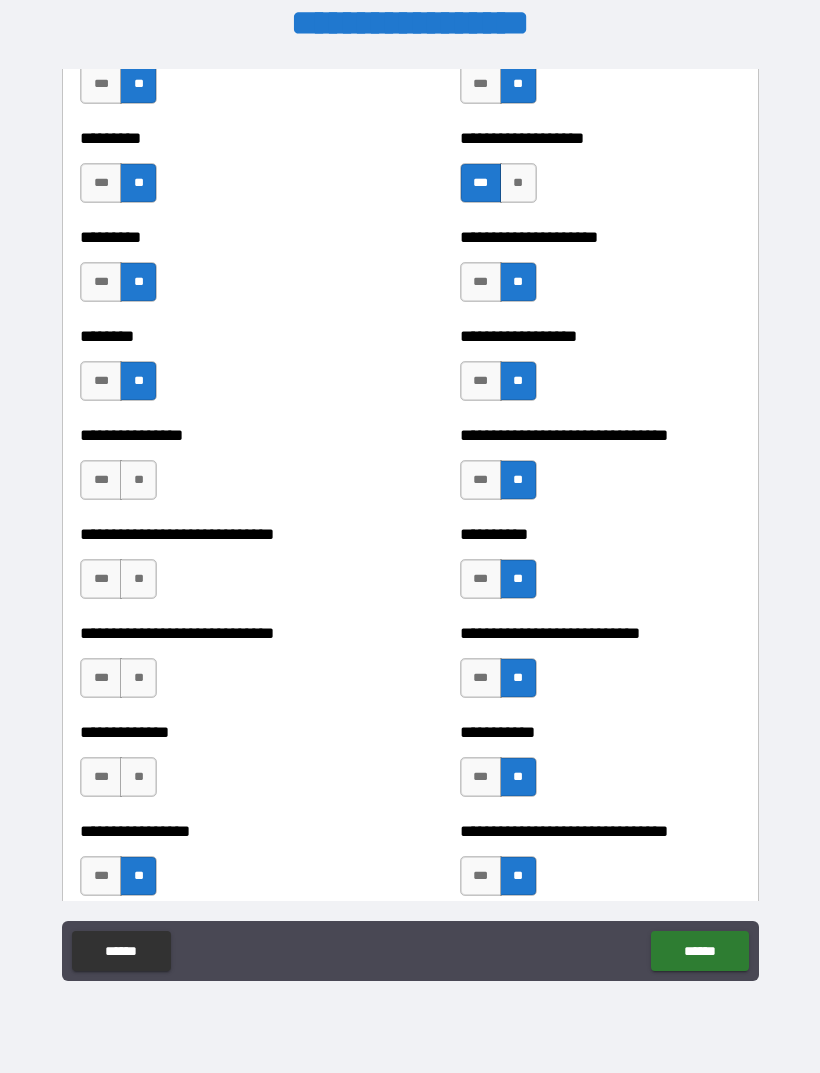 click on "**" at bounding box center (138, 777) 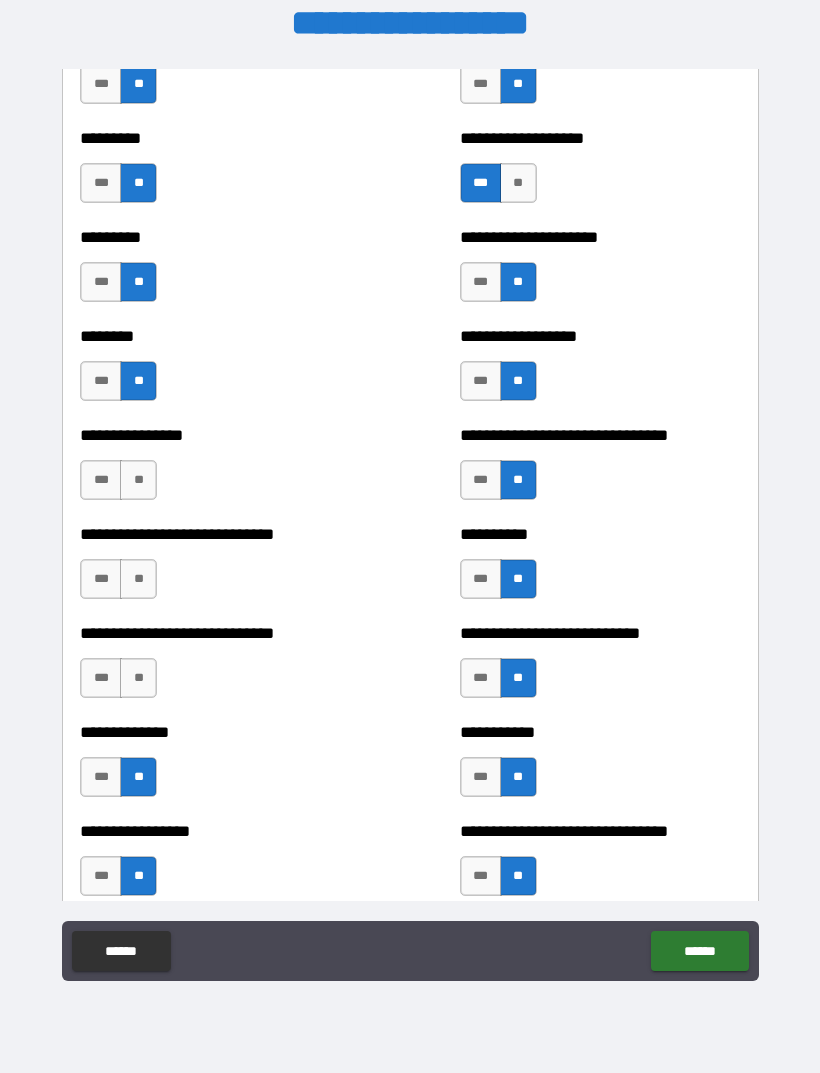 click on "**" at bounding box center (138, 678) 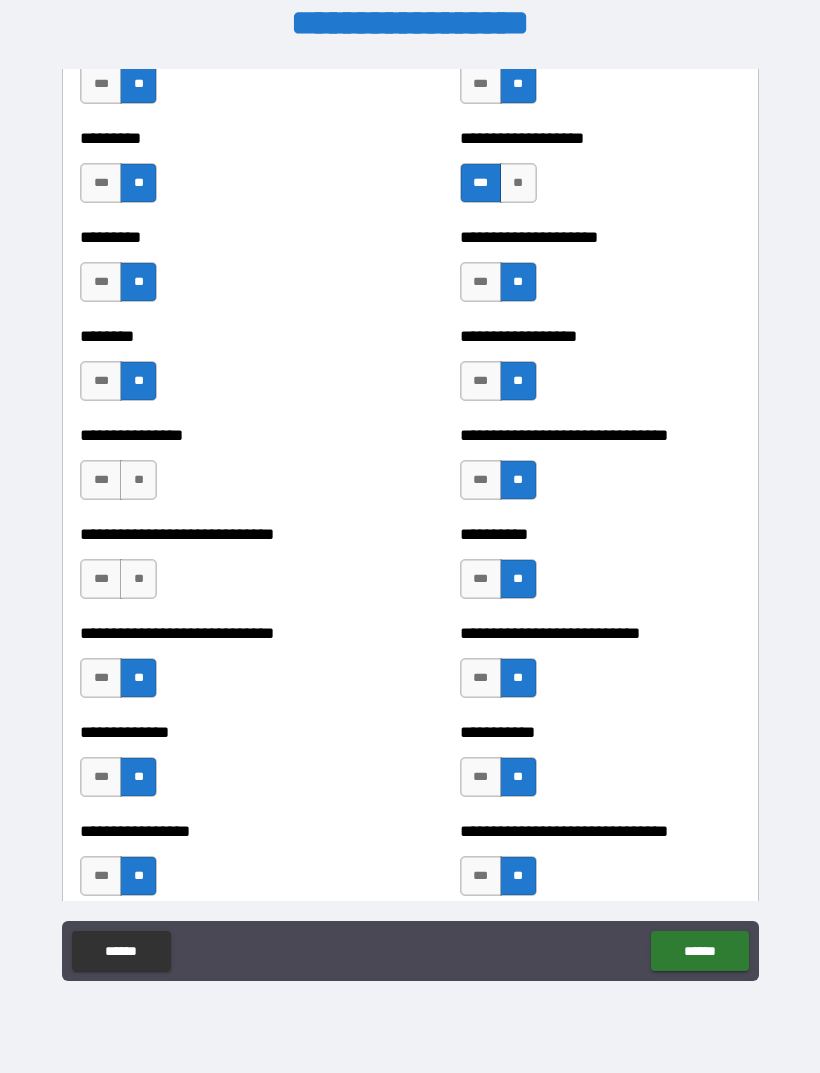 click on "**" at bounding box center (138, 579) 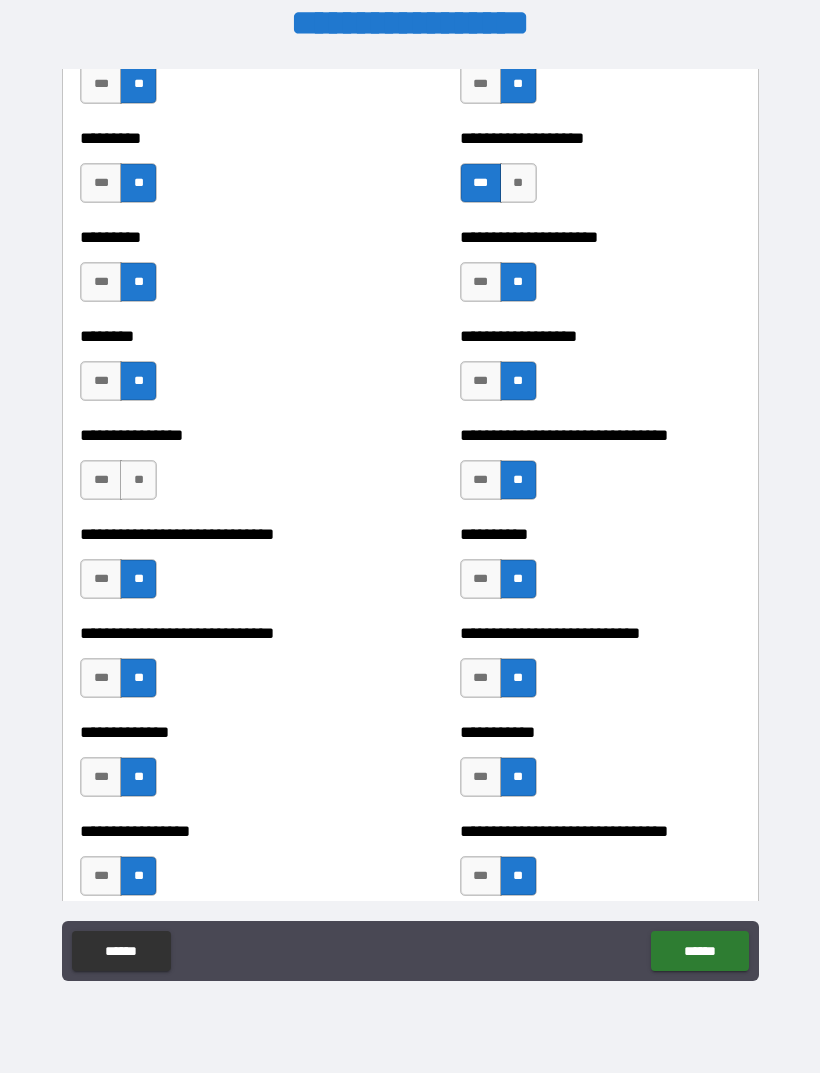 click on "**" at bounding box center (138, 480) 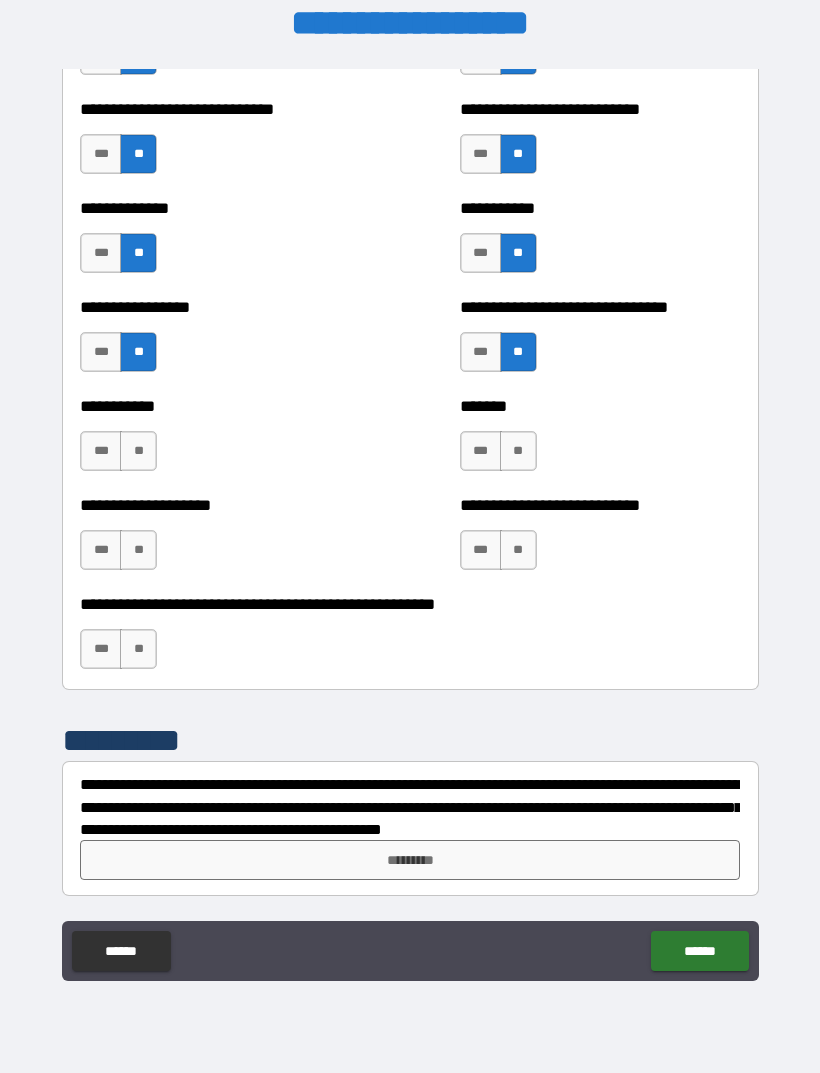 scroll, scrollTop: 7708, scrollLeft: 0, axis: vertical 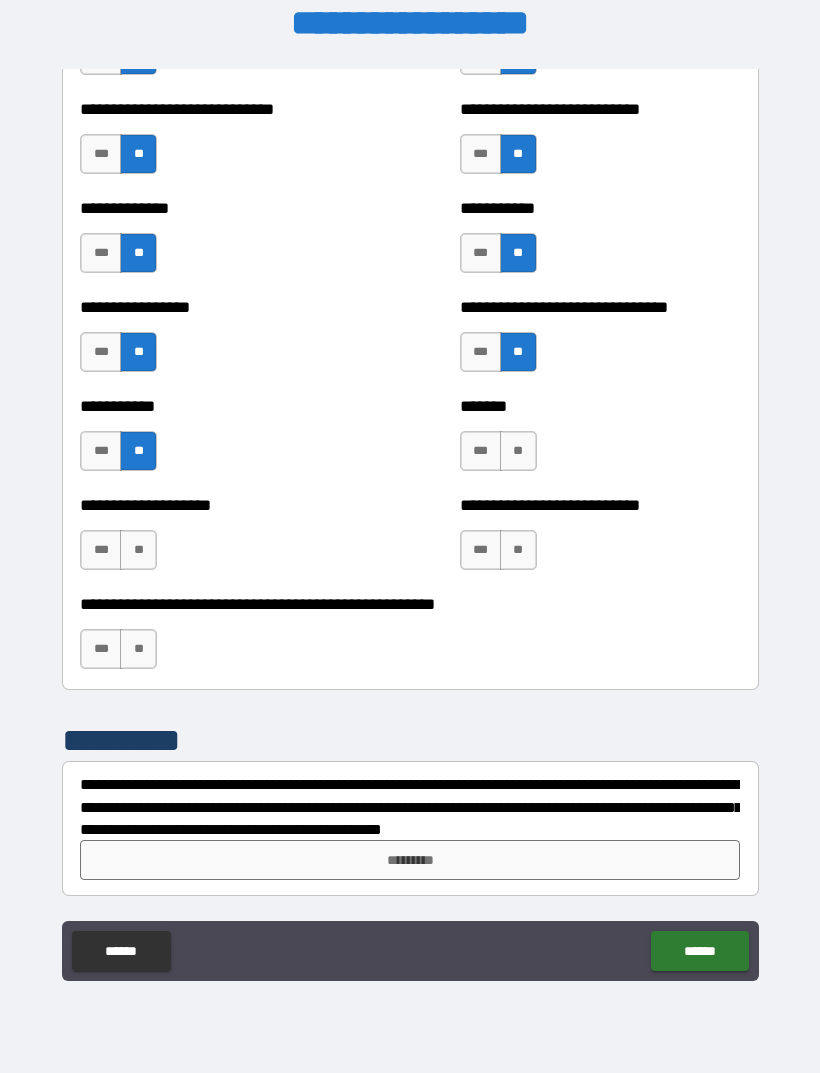 click on "**" at bounding box center (138, 550) 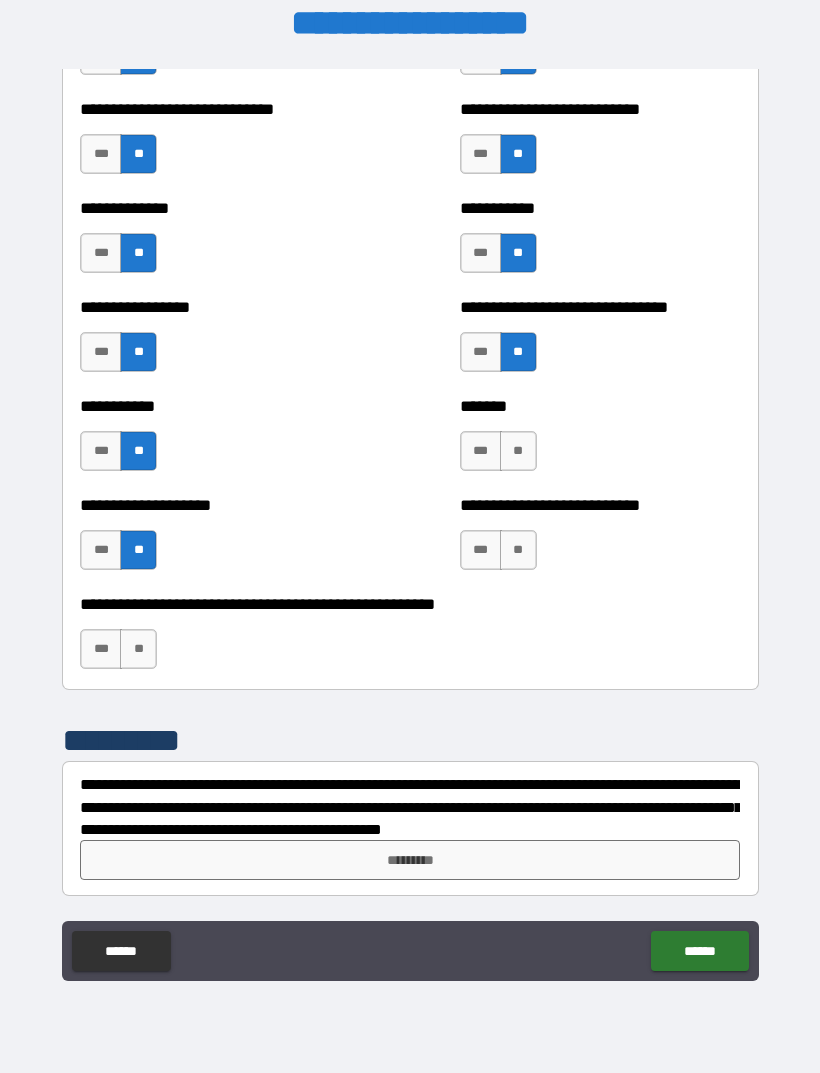 click on "**" at bounding box center [138, 649] 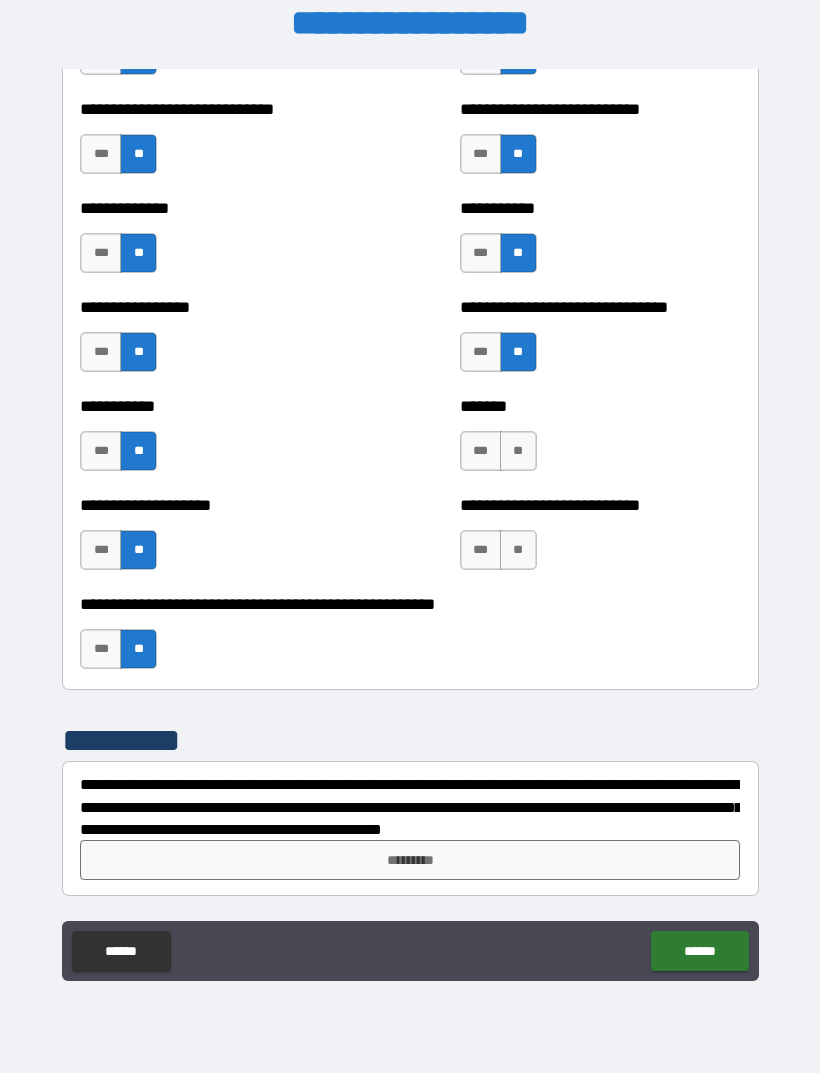 click on "**" at bounding box center (518, 550) 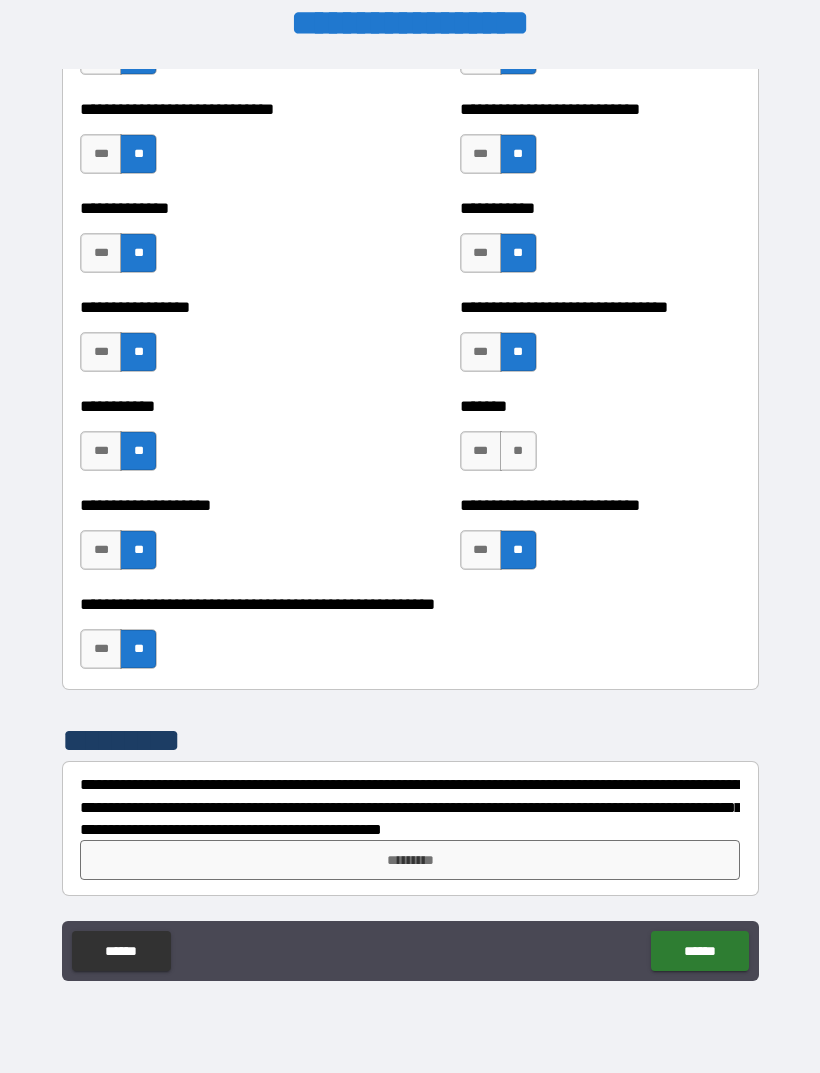 click on "**" at bounding box center (518, 451) 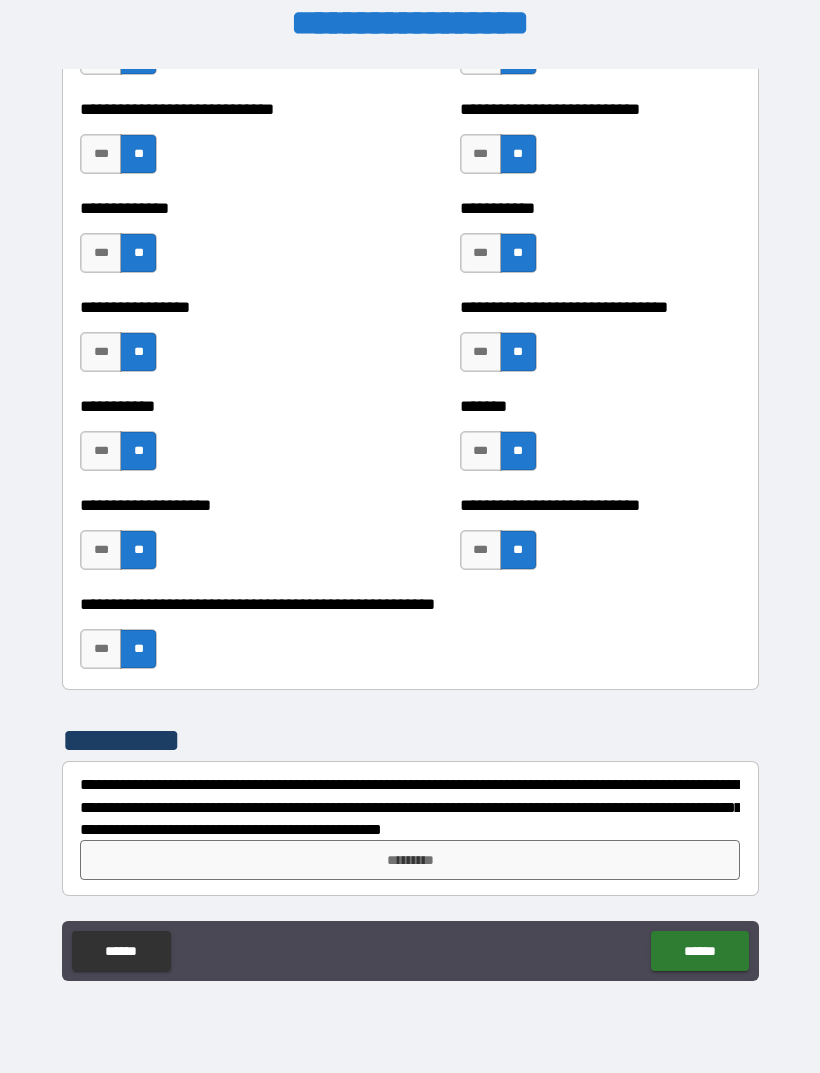 scroll, scrollTop: 7708, scrollLeft: 0, axis: vertical 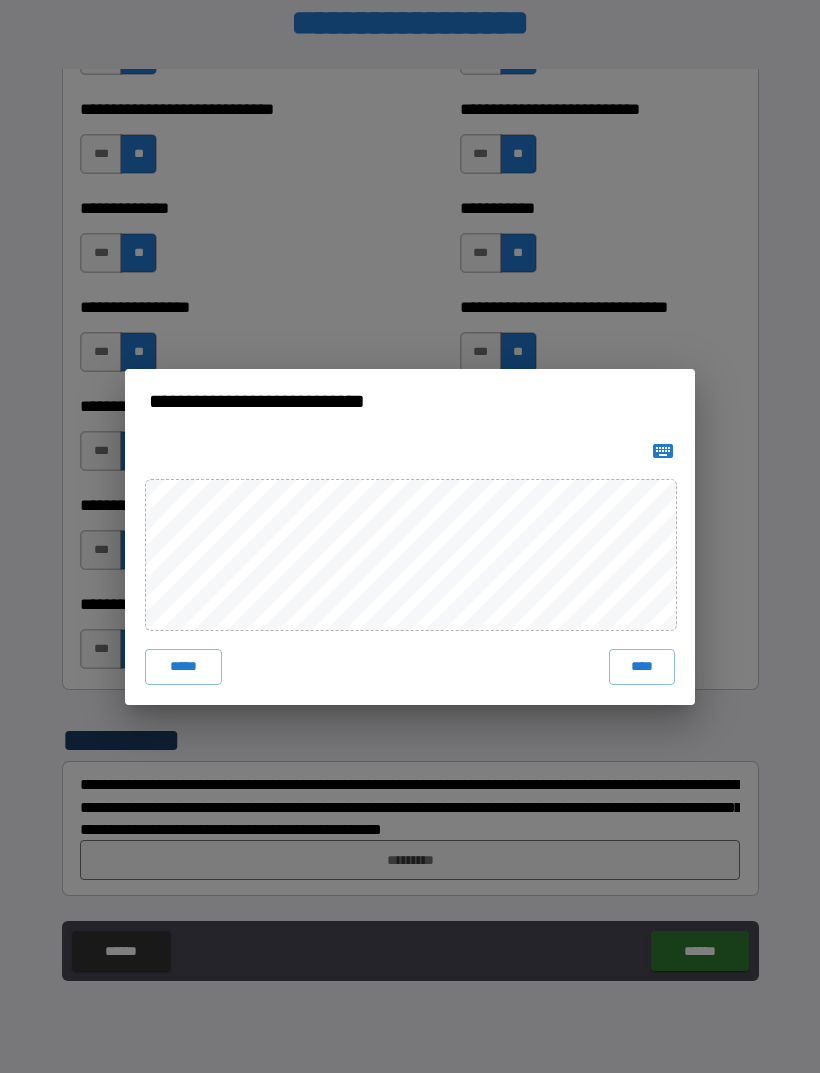 click on "****" at bounding box center (642, 667) 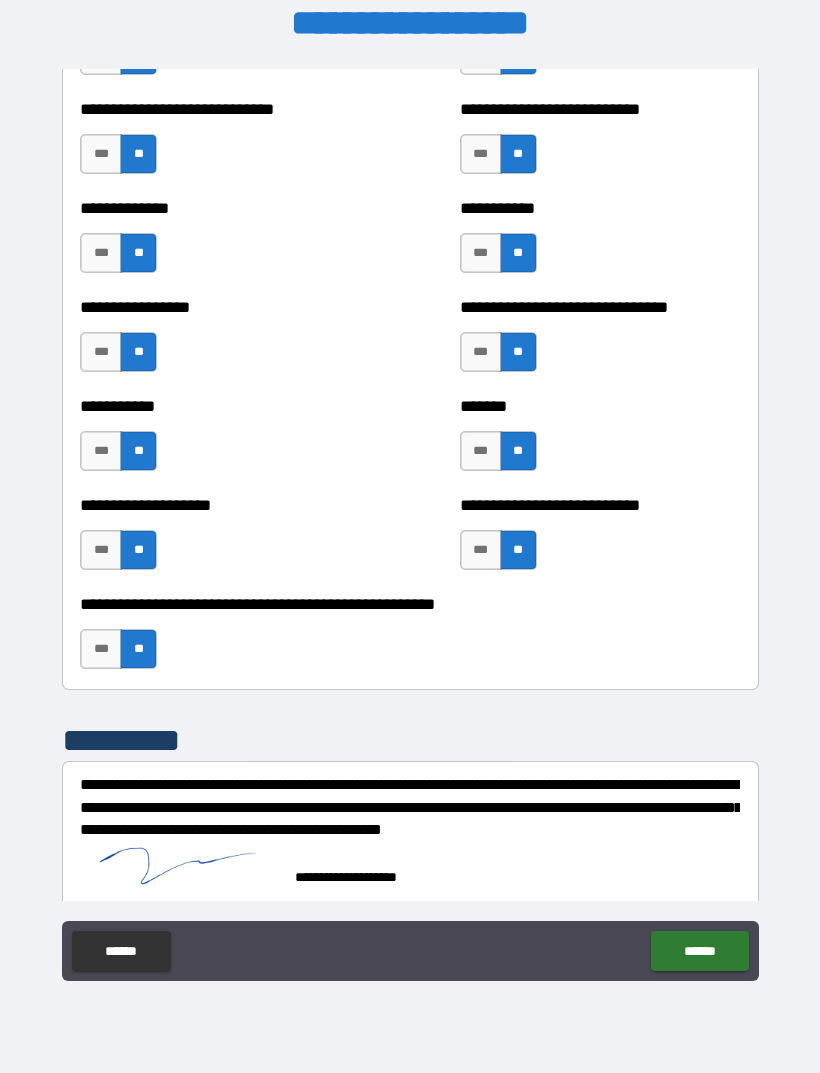 scroll, scrollTop: 7698, scrollLeft: 0, axis: vertical 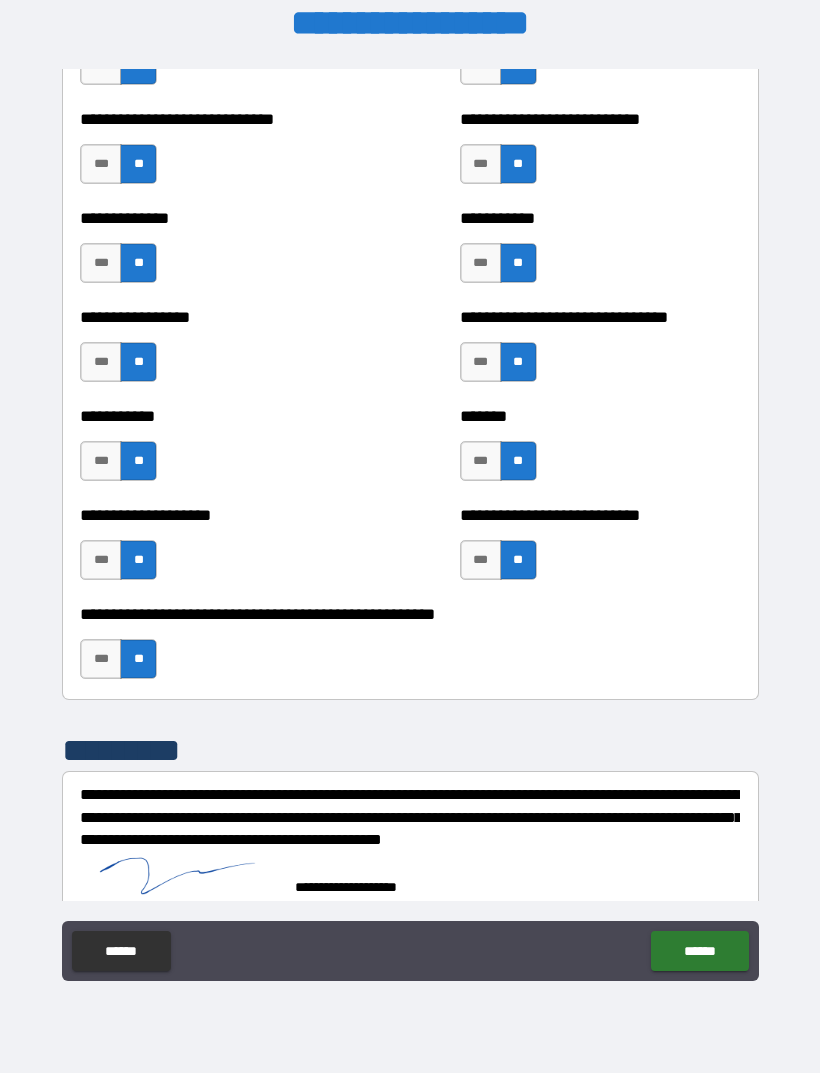 click on "******" at bounding box center (699, 951) 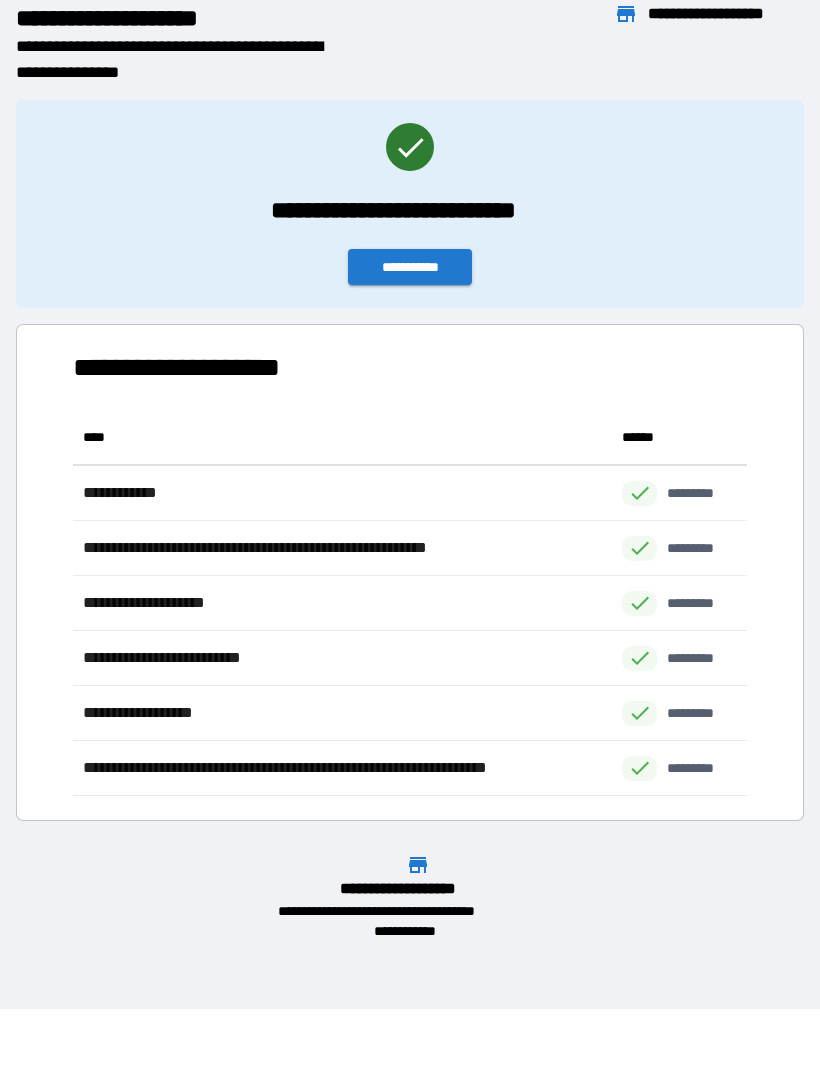 scroll, scrollTop: 1, scrollLeft: 1, axis: both 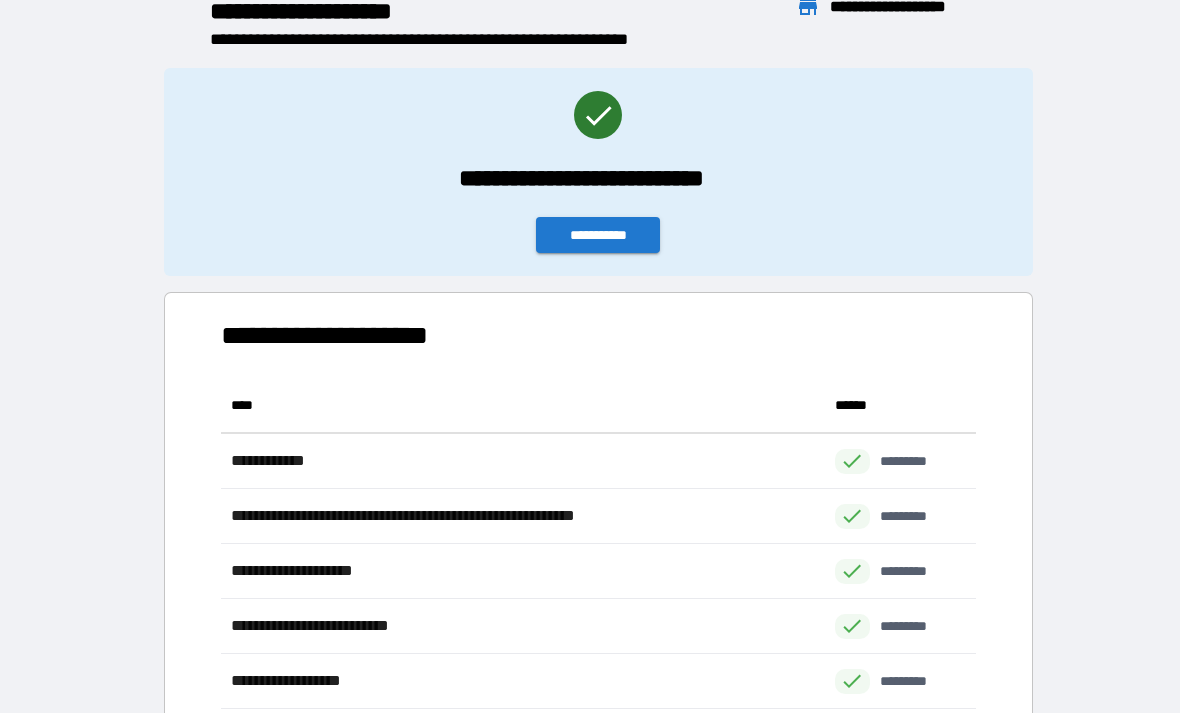 click on "**********" at bounding box center (598, 235) 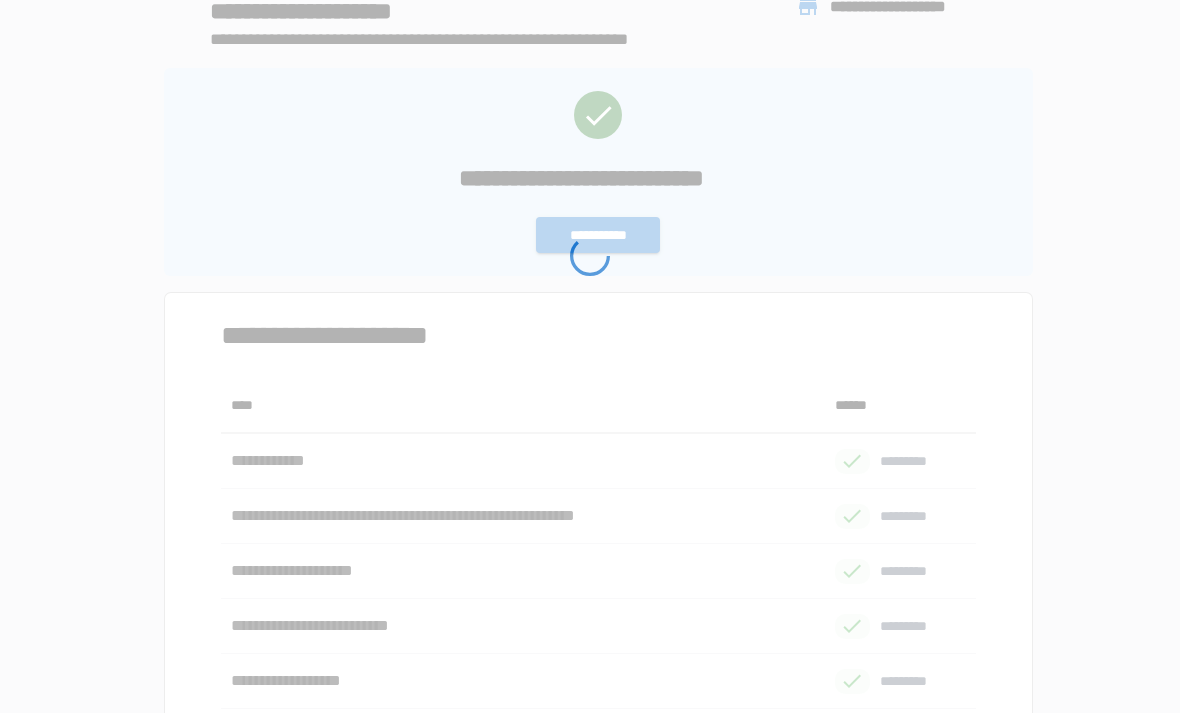 scroll, scrollTop: 0, scrollLeft: 0, axis: both 